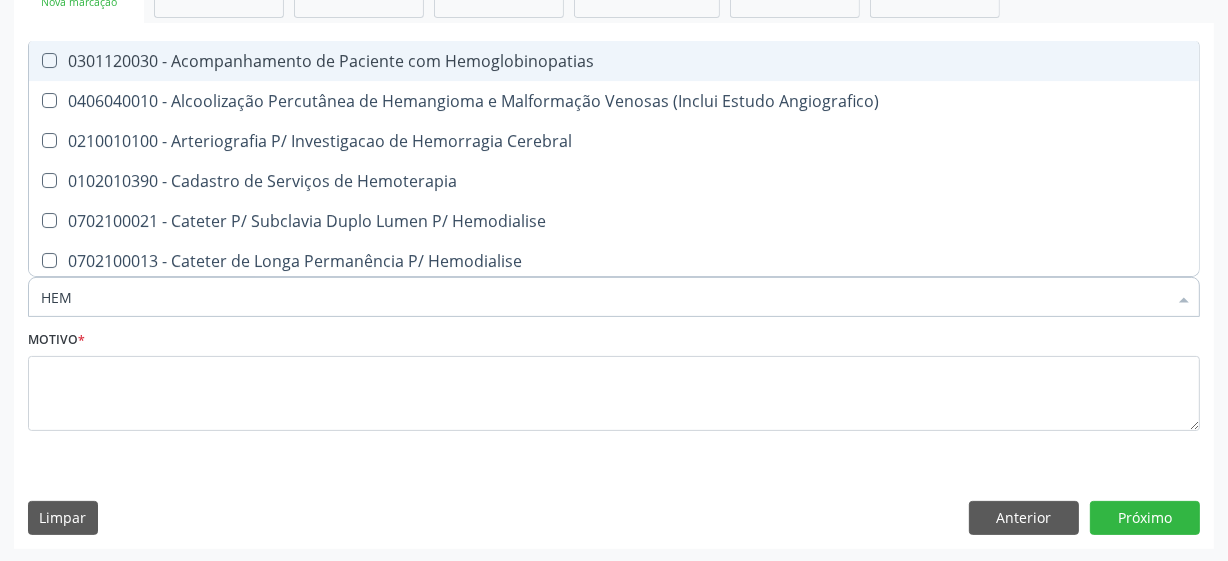 scroll, scrollTop: 343, scrollLeft: 0, axis: vertical 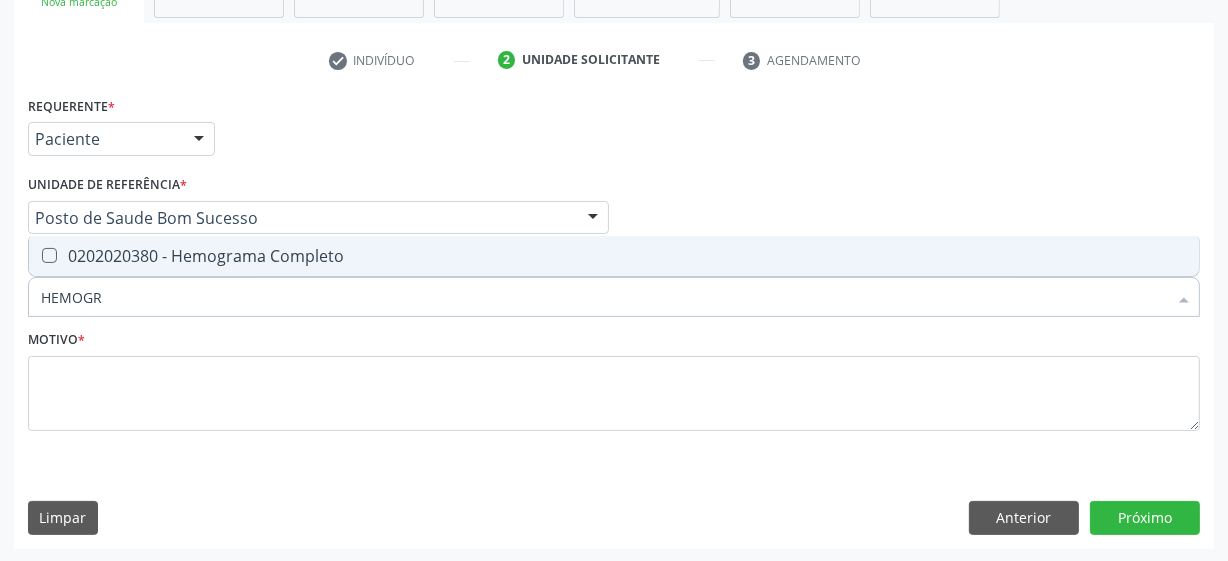 type on "HEMOGRA" 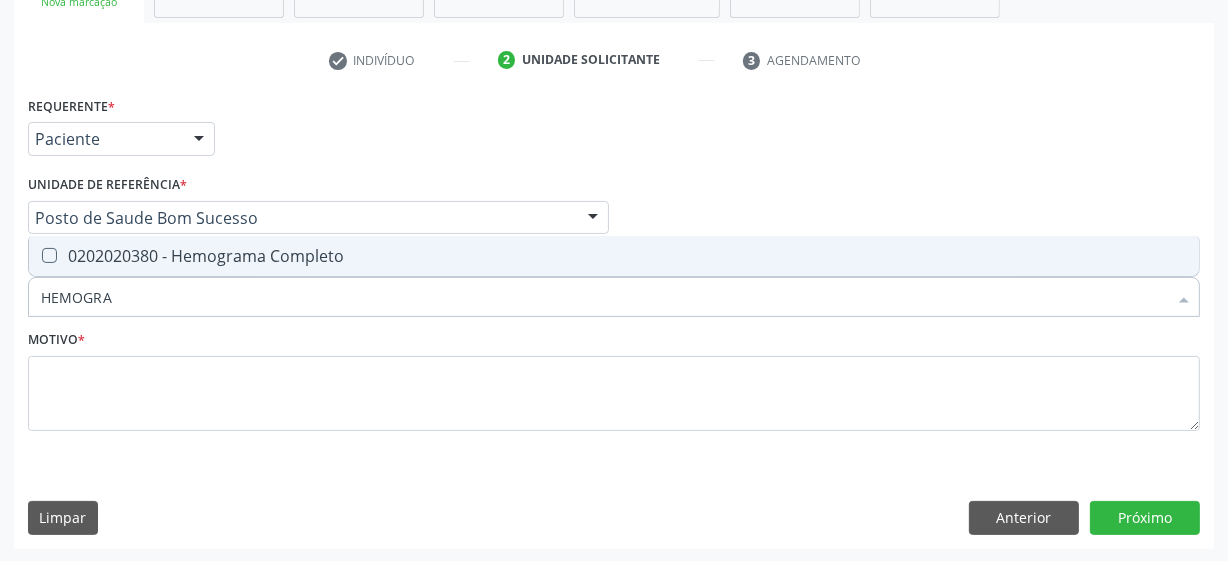 click on "0202020380 - Hemograma Completo" at bounding box center [614, 256] 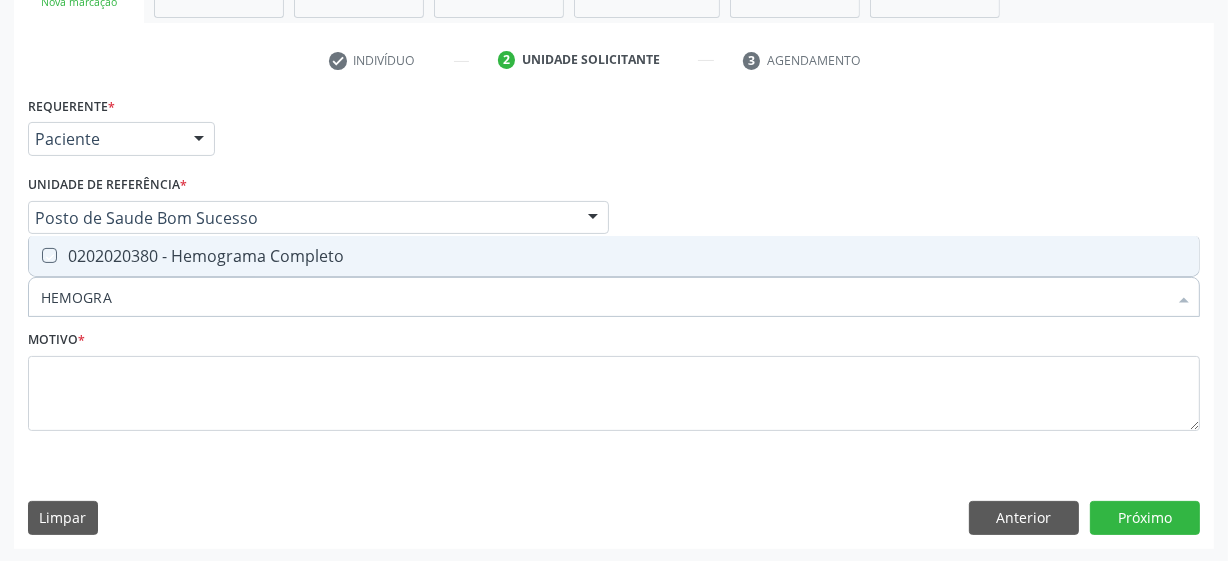 checkbox on "true" 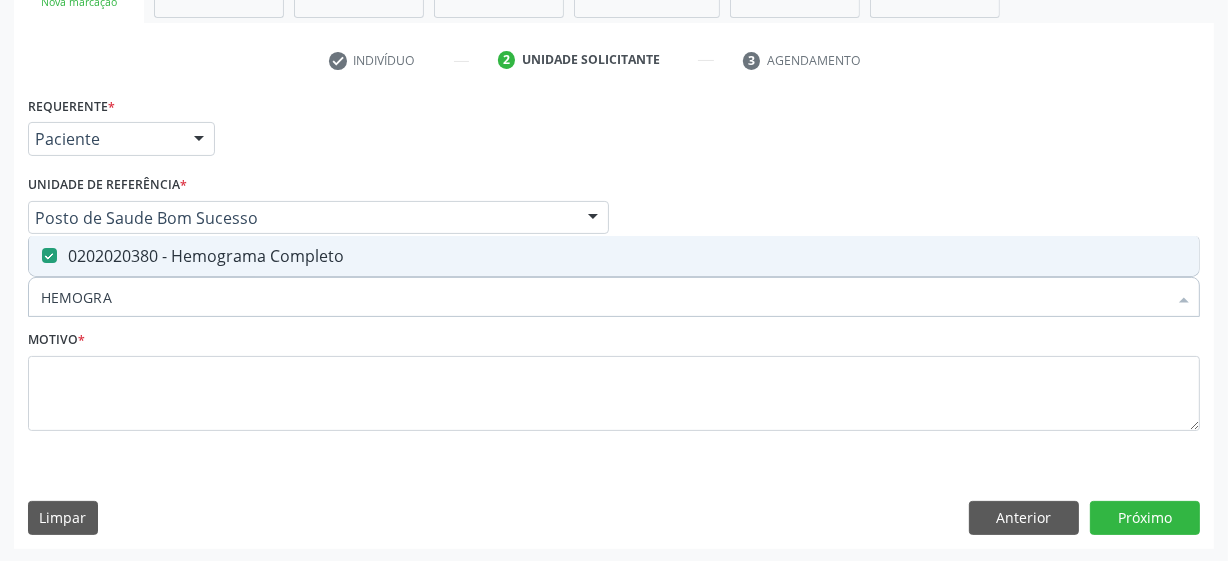 drag, startPoint x: 131, startPoint y: 280, endPoint x: 28, endPoint y: 284, distance: 103.077644 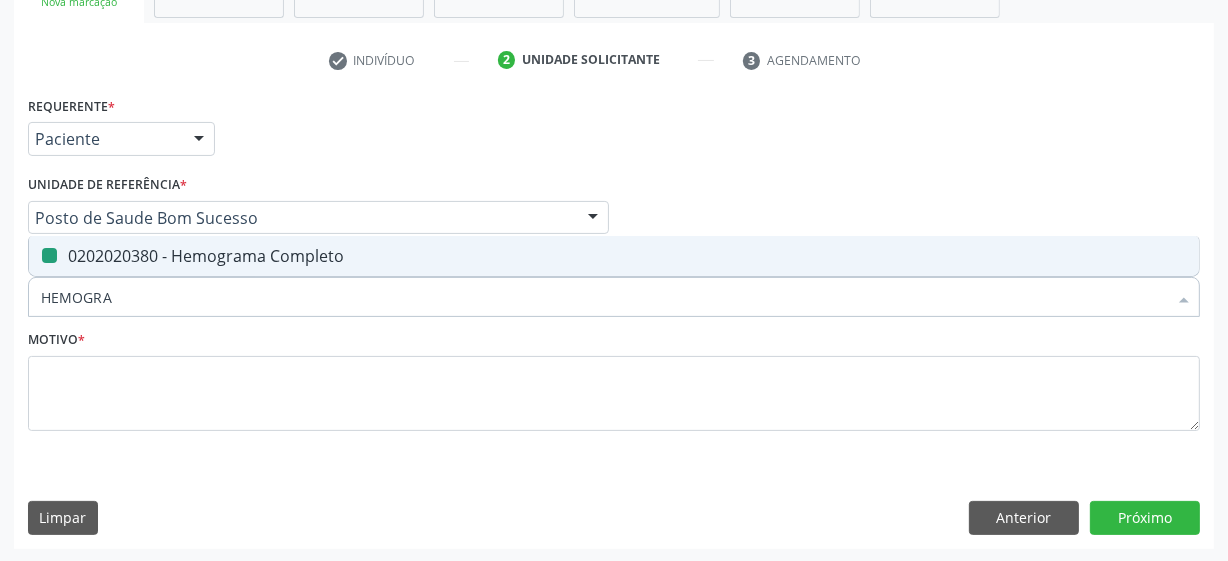 type on "G" 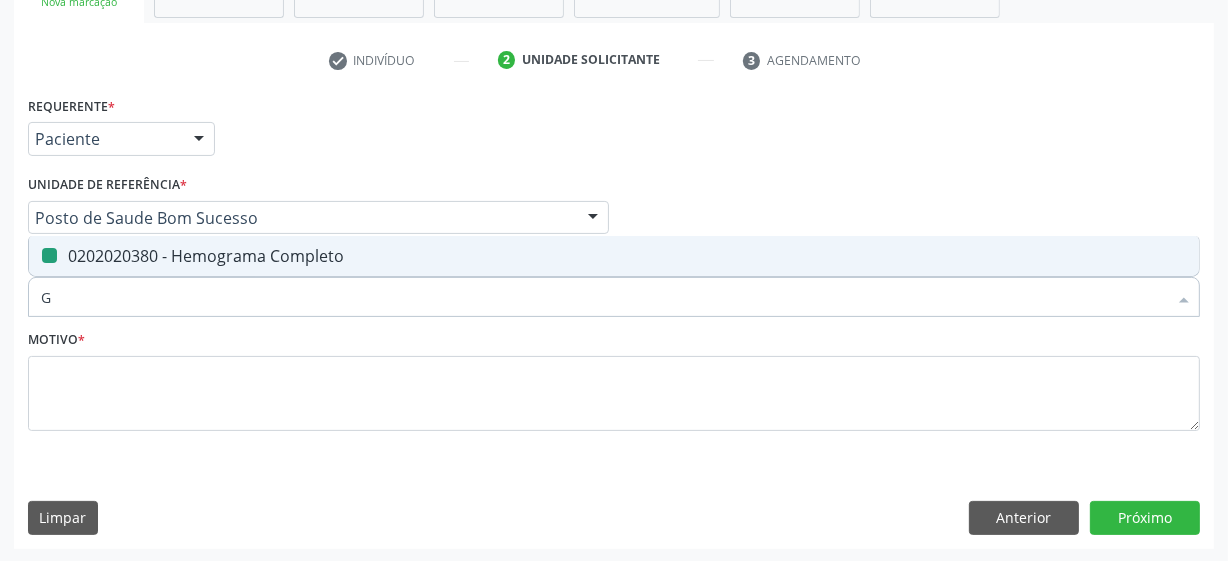 checkbox on "false" 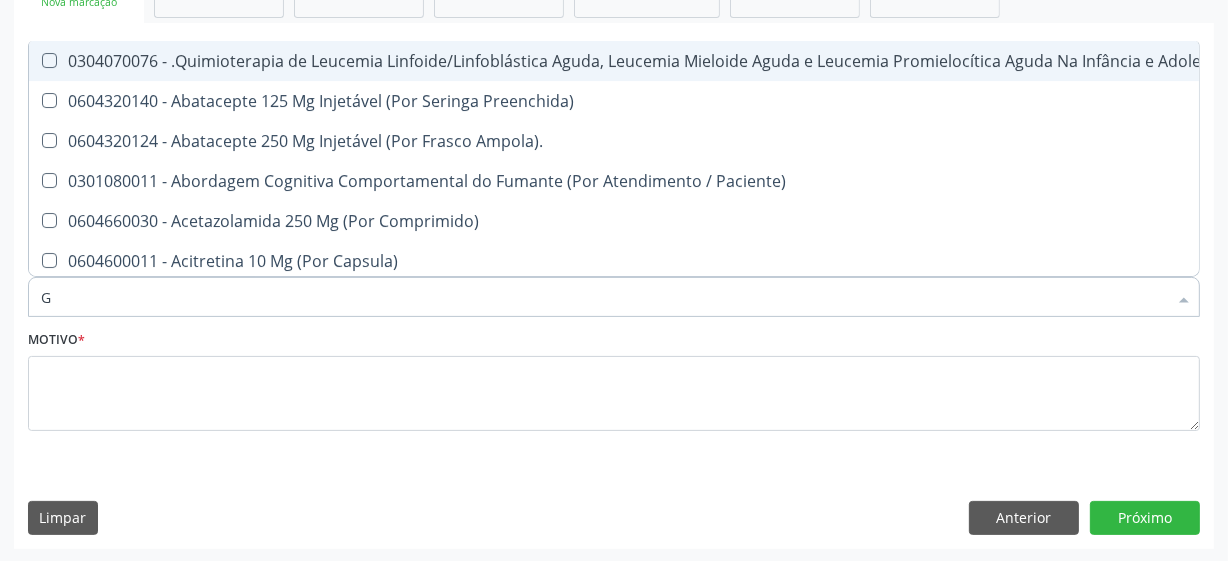 type on "GR" 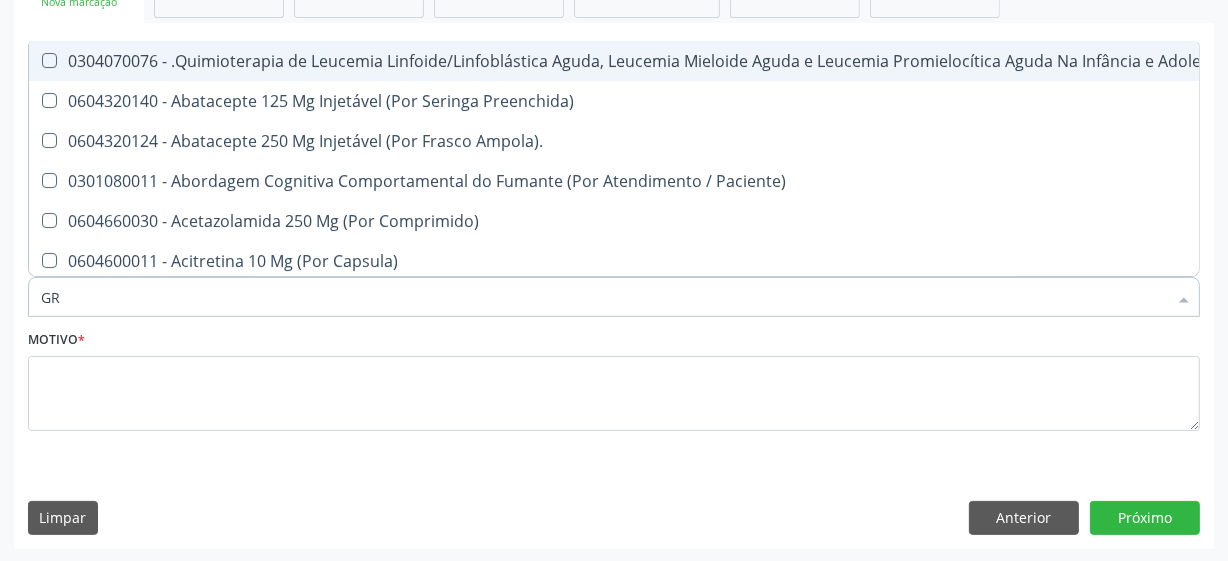 checkbox on "true" 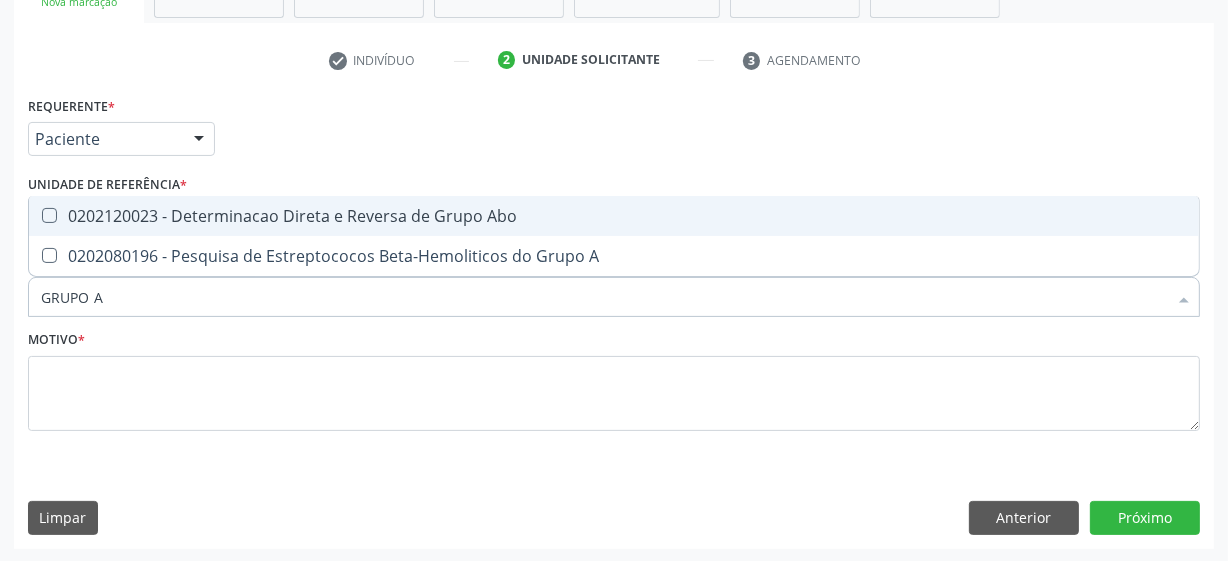 type on "GRUPO AB" 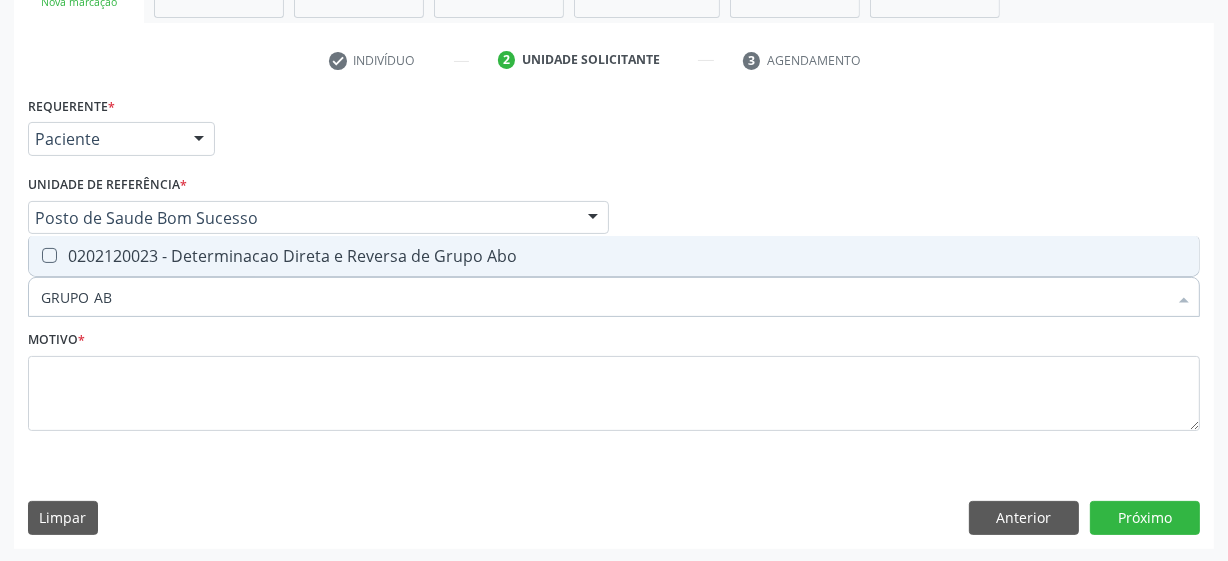click on "0202120023 - Determinacao Direta e Reversa de Grupo Abo" at bounding box center (614, 256) 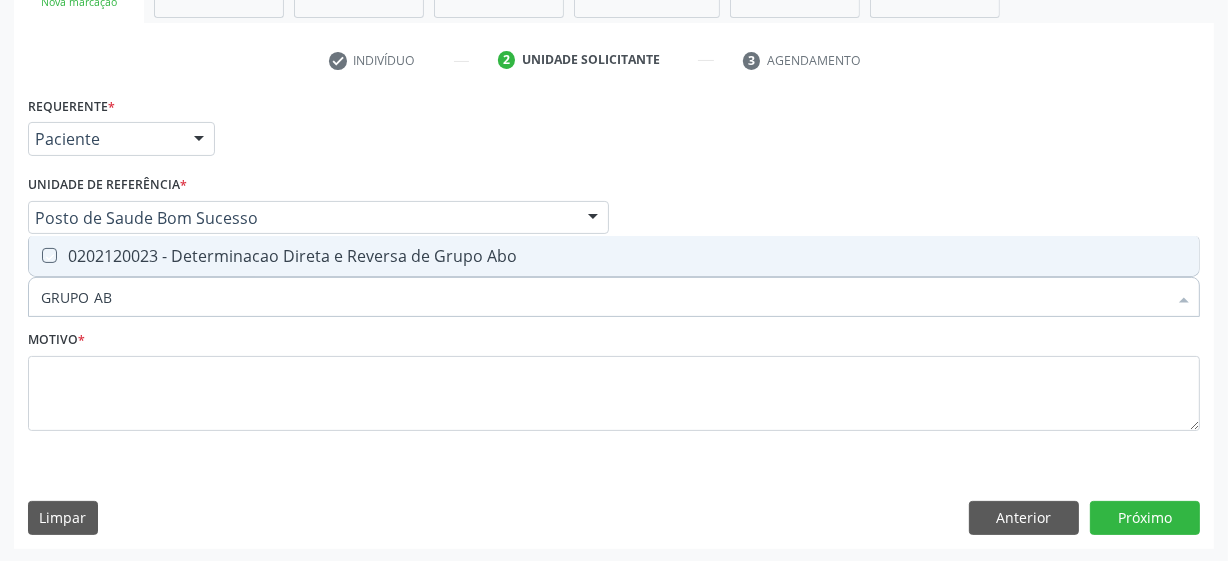 checkbox on "true" 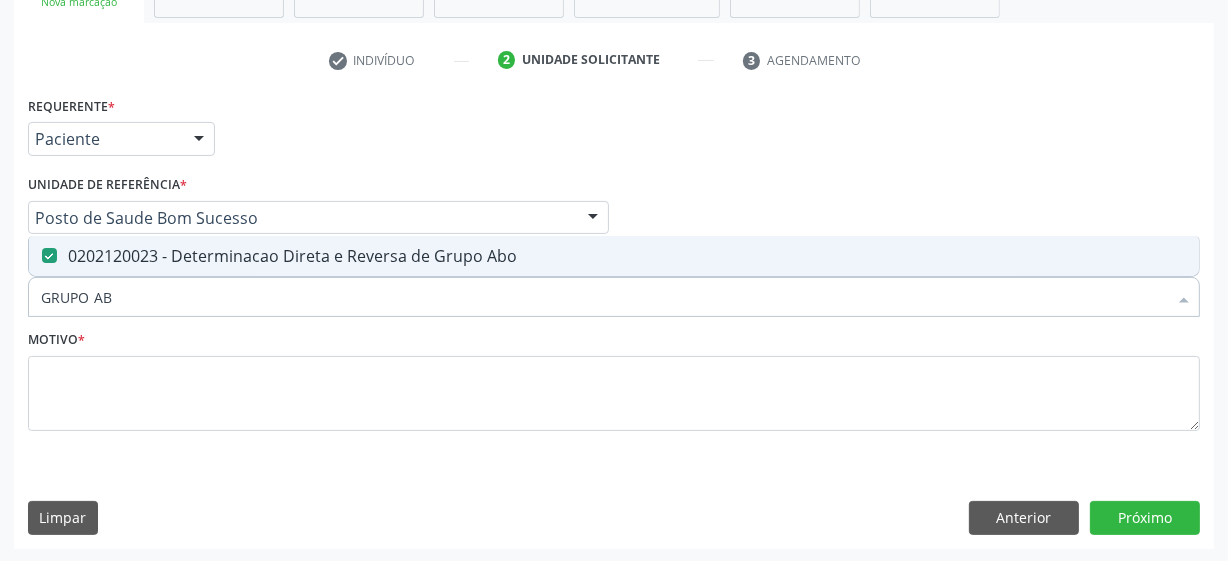 drag, startPoint x: 157, startPoint y: 284, endPoint x: 0, endPoint y: 286, distance: 157.01274 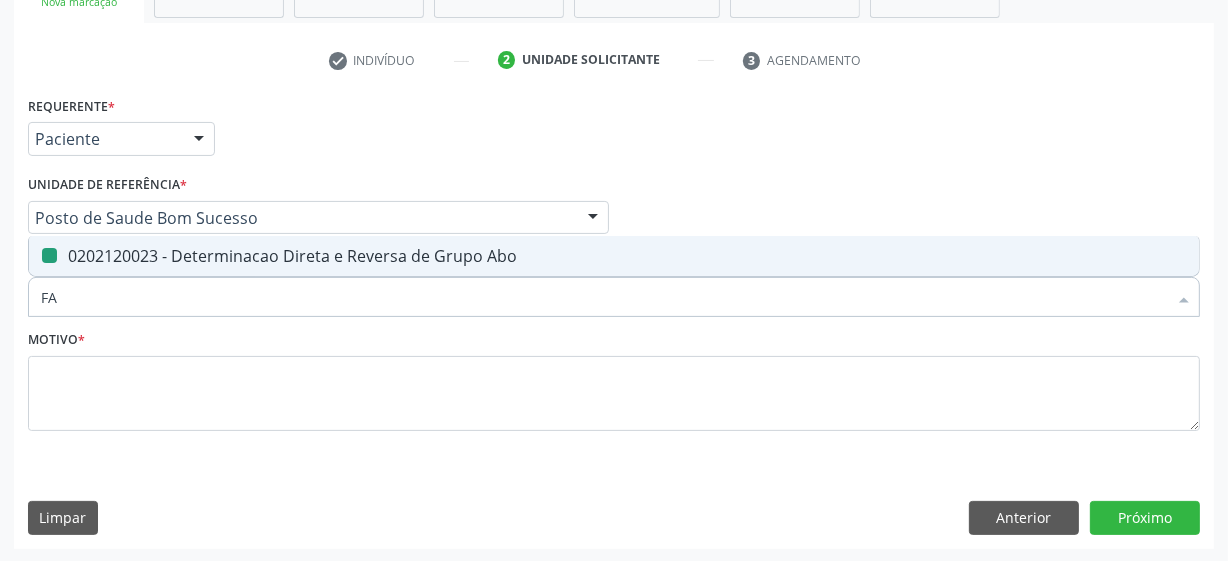 type on "FAT" 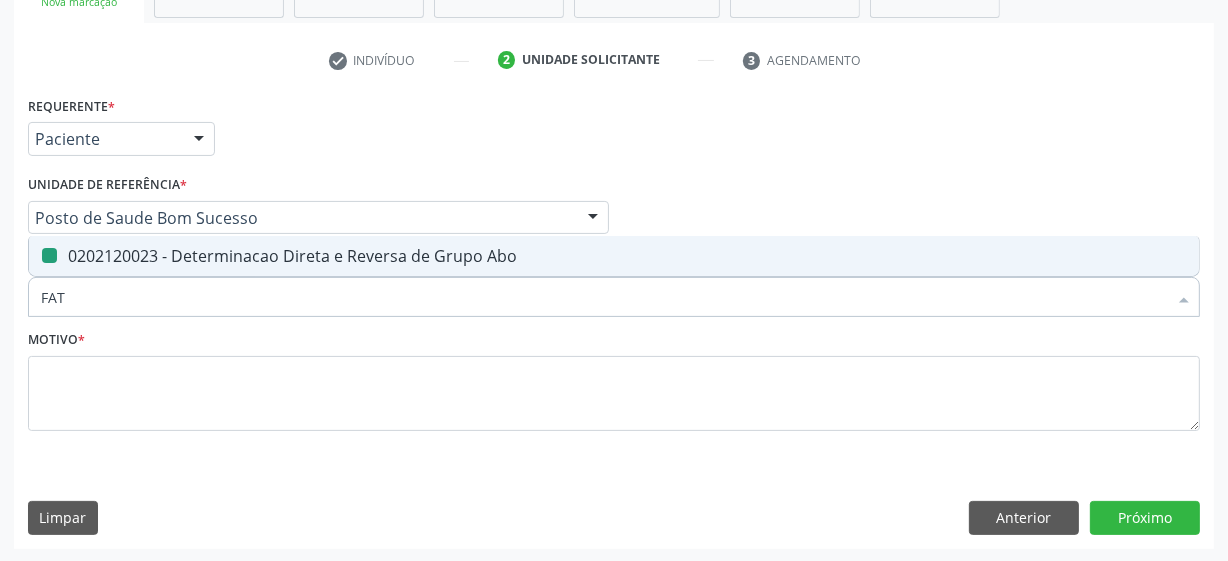 checkbox on "false" 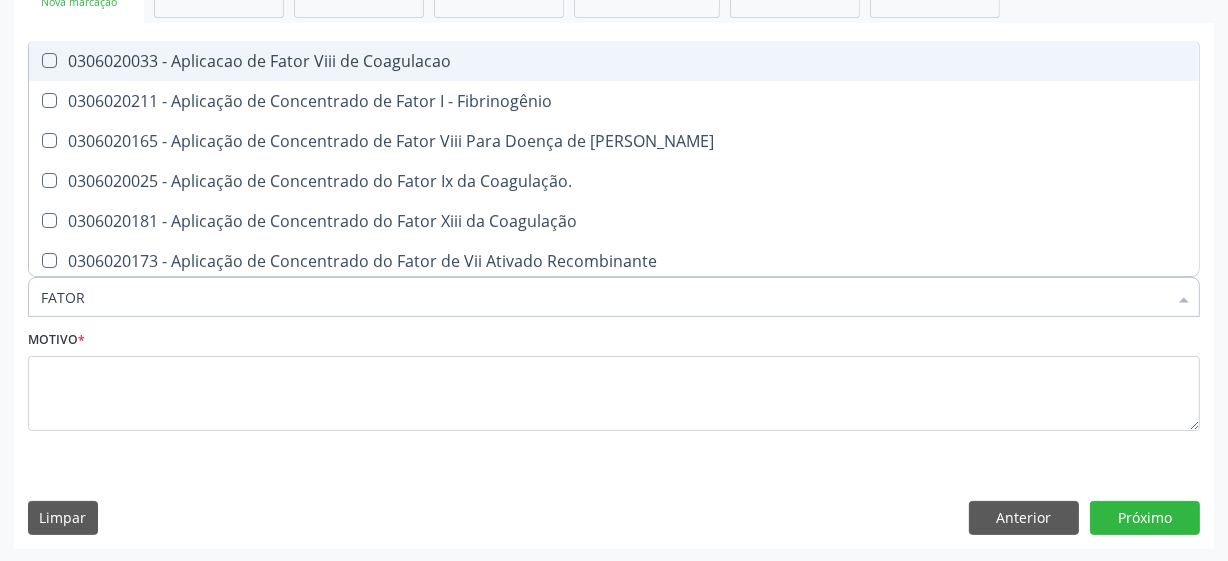 type on "[PERSON_NAME]" 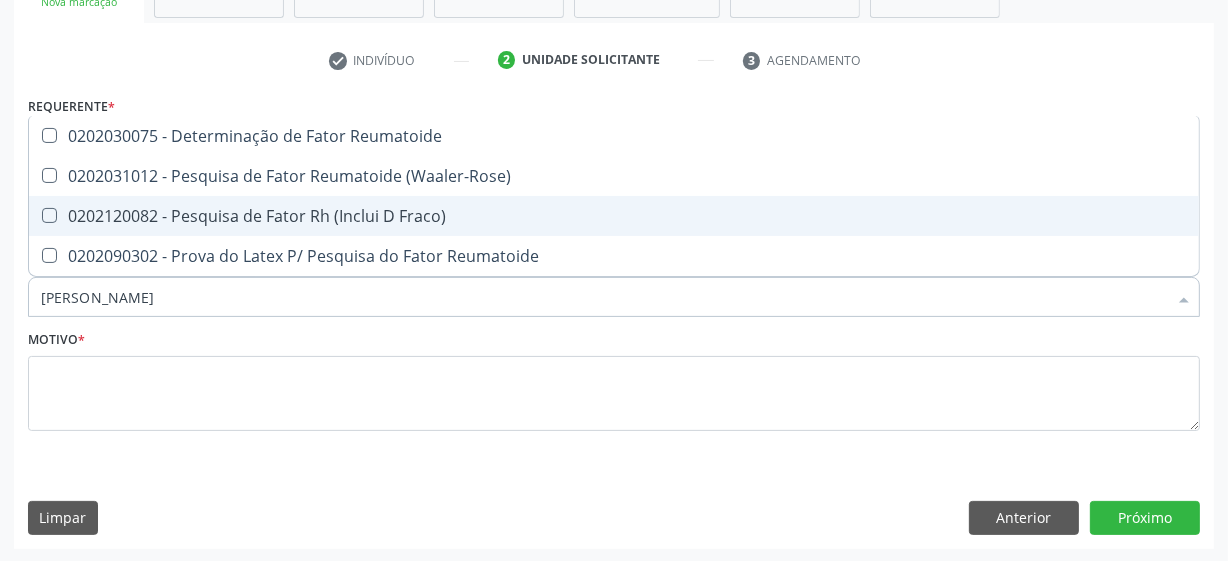 click on "0202120082 - Pesquisa de Fator Rh (Inclui D Fraco)" at bounding box center (614, 216) 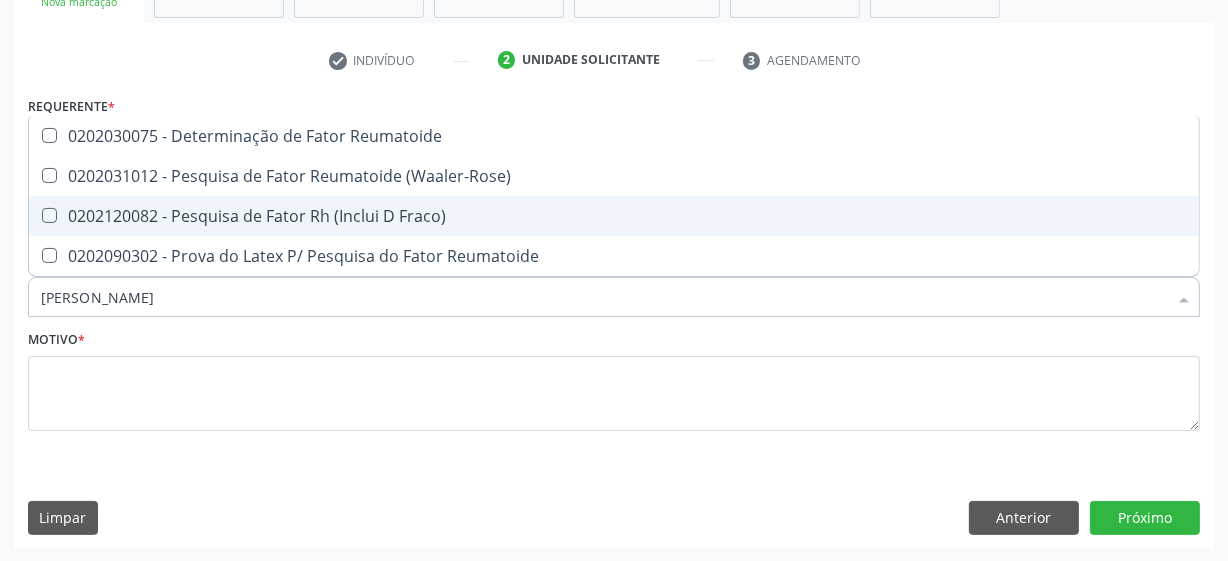 checkbox on "true" 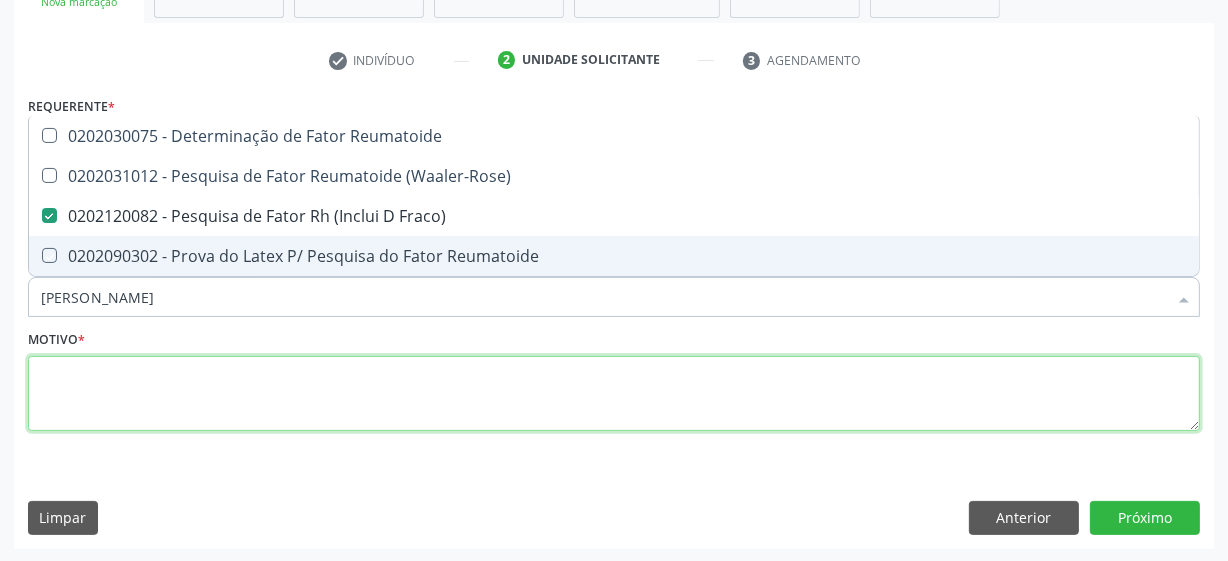 click at bounding box center [614, 394] 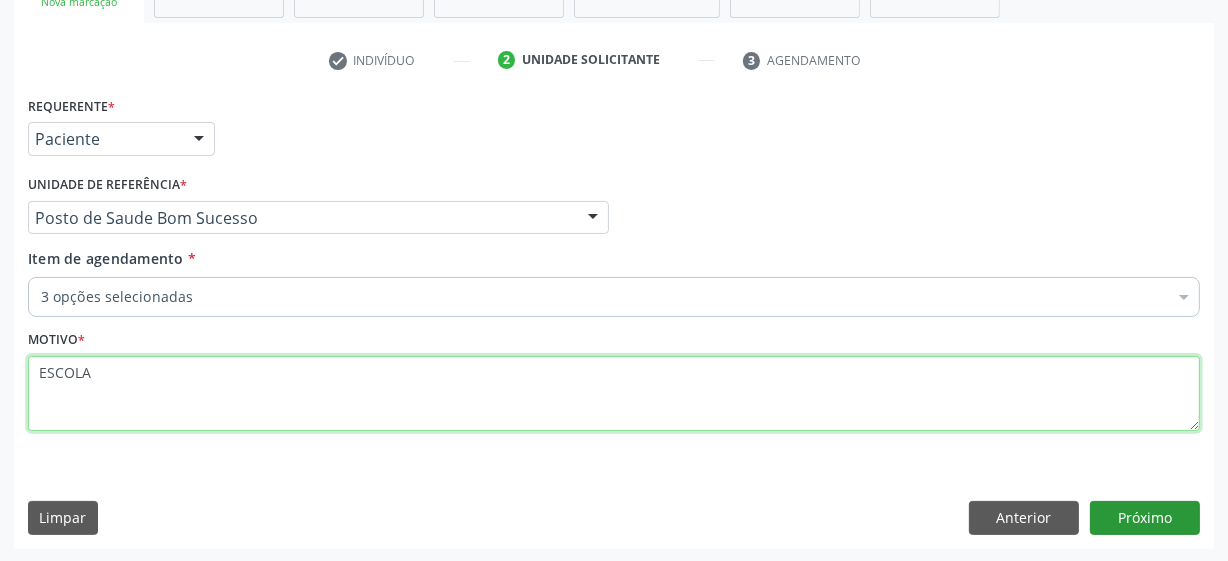 type on "ESCOLA" 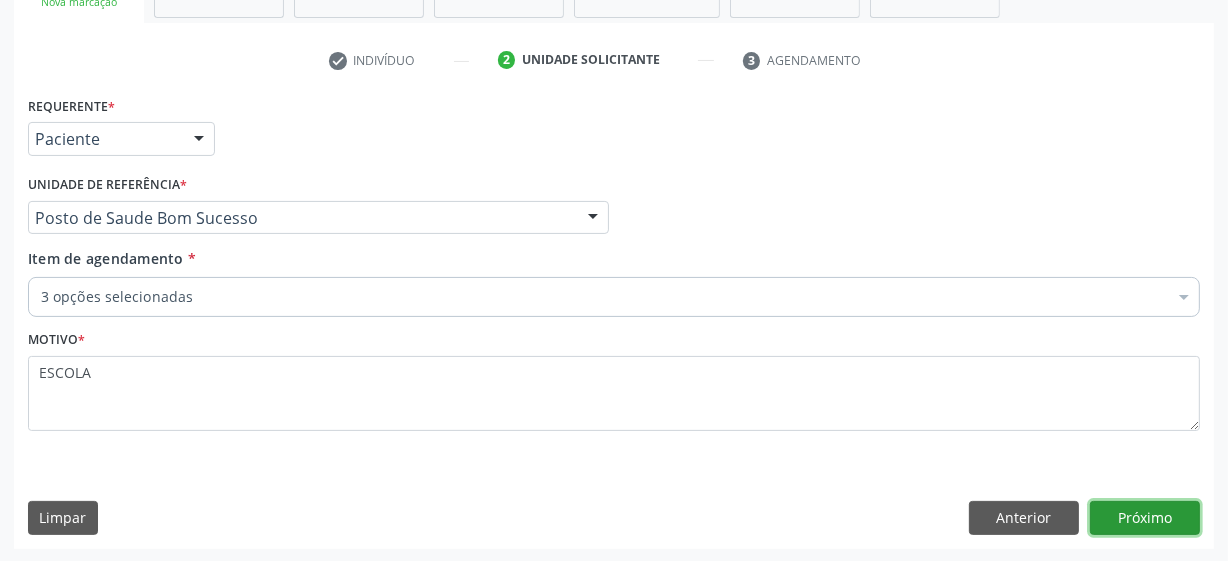 click on "Próximo" at bounding box center (1145, 518) 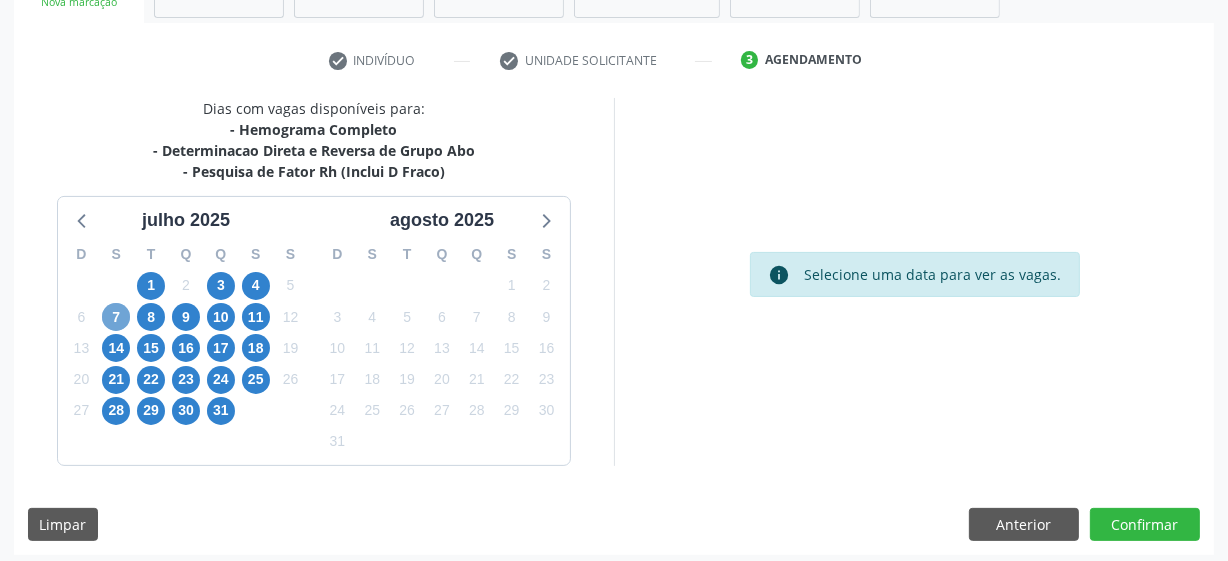 click on "7" at bounding box center [116, 317] 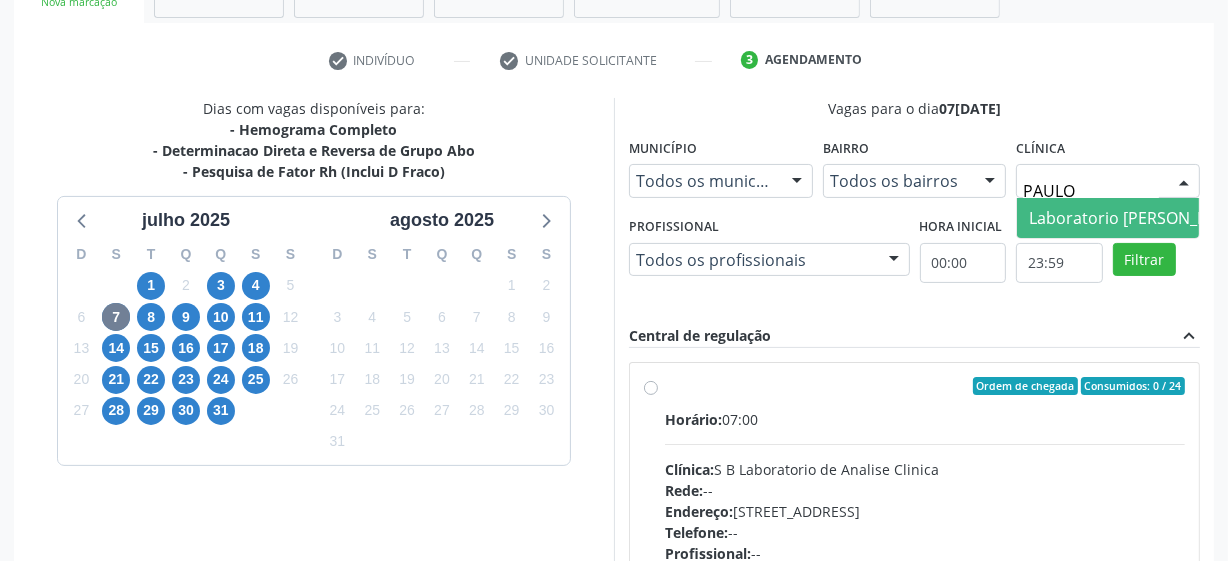 type on "PAULO T" 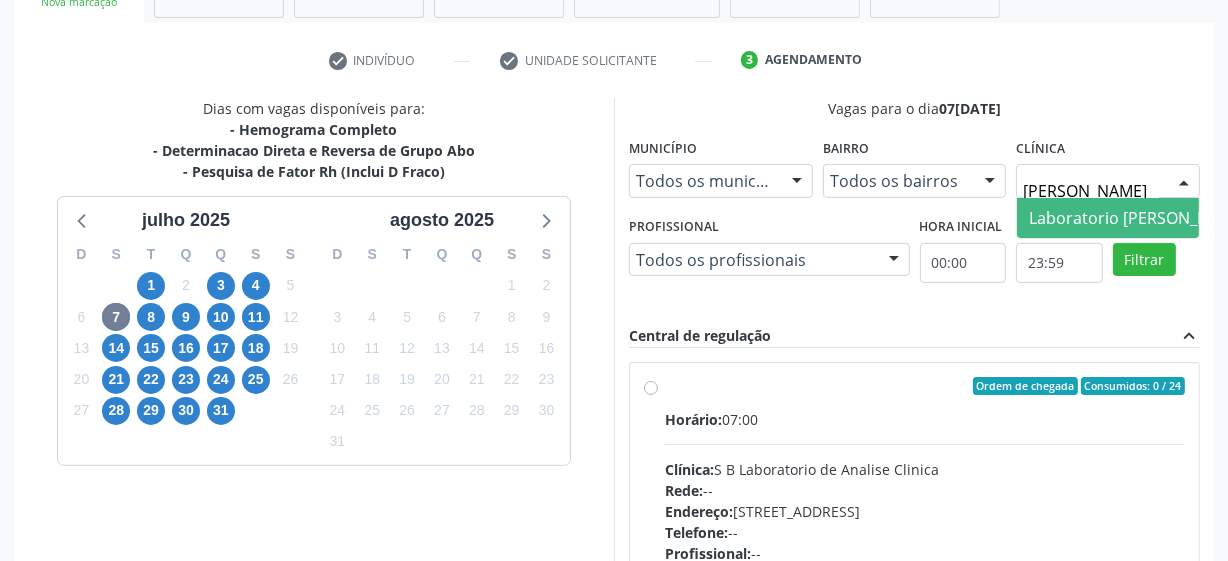 click on "Laboratorio [PERSON_NAME]" at bounding box center [1138, 218] 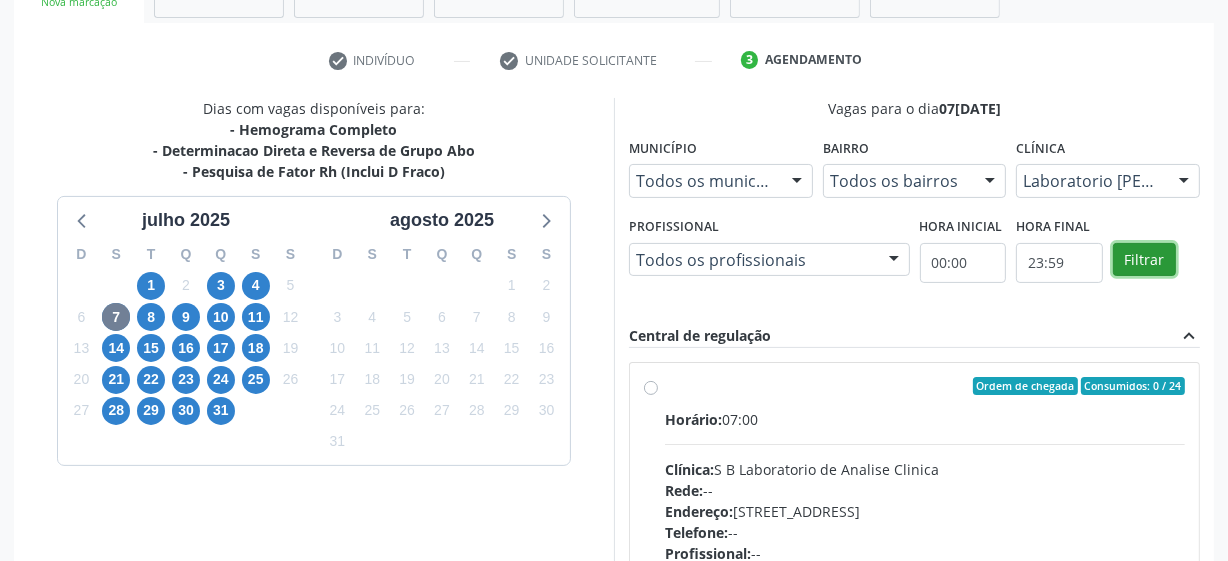 click on "Filtrar" at bounding box center [1144, 260] 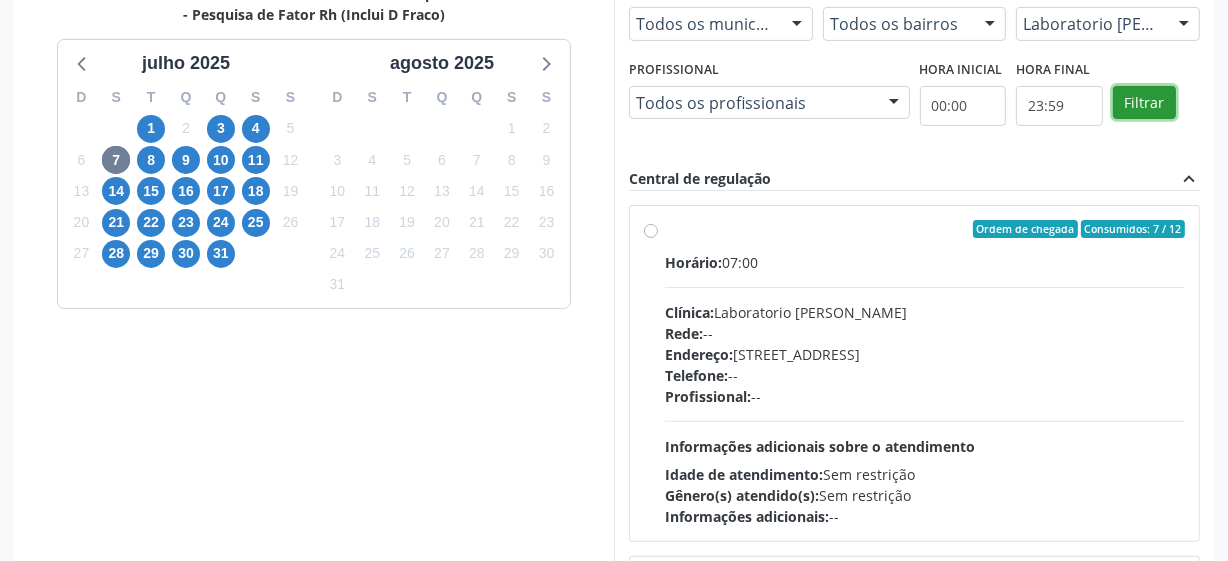 scroll, scrollTop: 525, scrollLeft: 0, axis: vertical 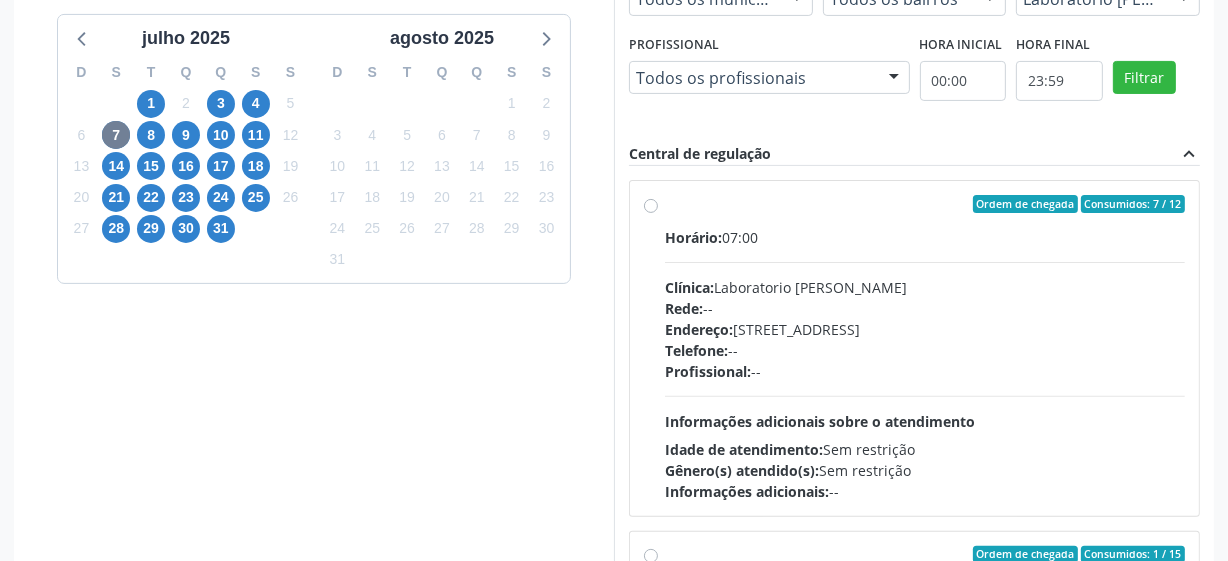 click on "Ordem de chegada
Consumidos: 7 / 12
Horário:   07:00
Clínica:  Laboratorio Jose Paulo Terto
Rede:
--
Endereço:   Casa, nº 409, N Senhora da Penha, Serra Talhada - PE
Telefone:   --
Profissional:
--
Informações adicionais sobre o atendimento
Idade de atendimento:
Sem restrição
Gênero(s) atendido(s):
Sem restrição
Informações adicionais:
--" at bounding box center (925, 348) 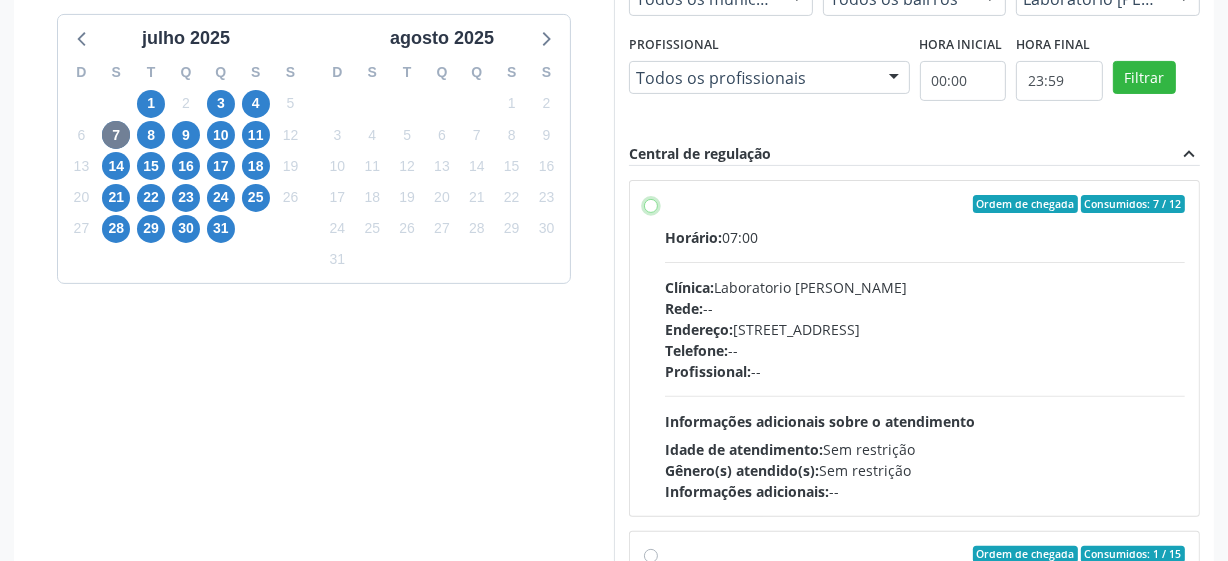 click on "Ordem de chegada
Consumidos: 7 / 12
Horário:   07:00
Clínica:  Laboratorio Jose Paulo Terto
Rede:
--
Endereço:   Casa, nº 409, N Senhora da Penha, Serra Talhada - PE
Telefone:   --
Profissional:
--
Informações adicionais sobre o atendimento
Idade de atendimento:
Sem restrição
Gênero(s) atendido(s):
Sem restrição
Informações adicionais:
--" at bounding box center [651, 204] 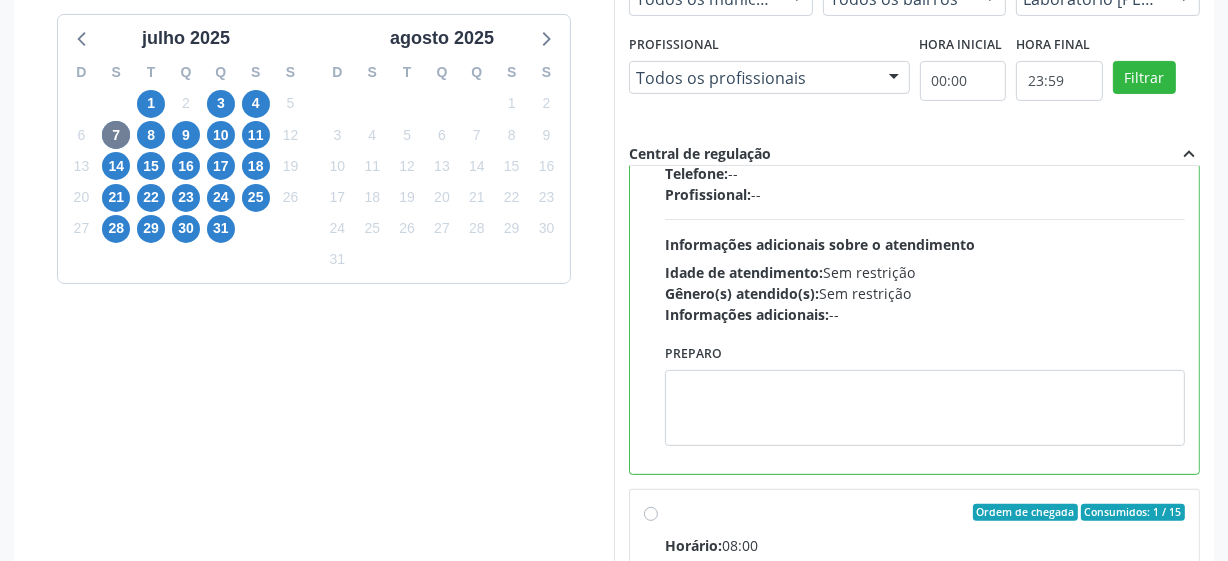 scroll, scrollTop: 181, scrollLeft: 0, axis: vertical 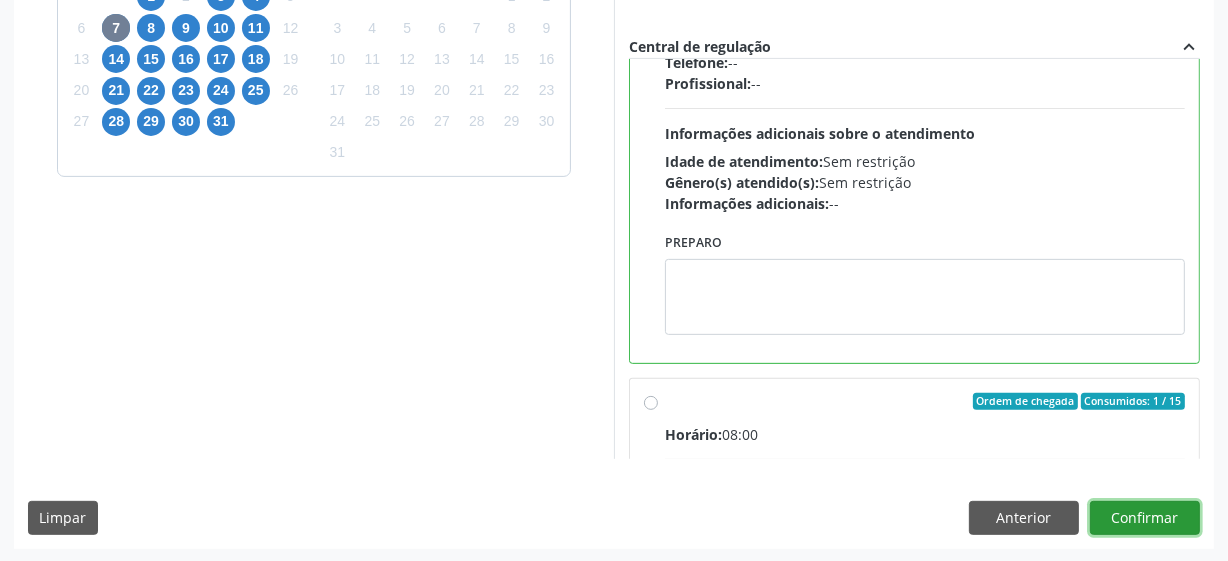 click on "Confirmar" at bounding box center (1145, 518) 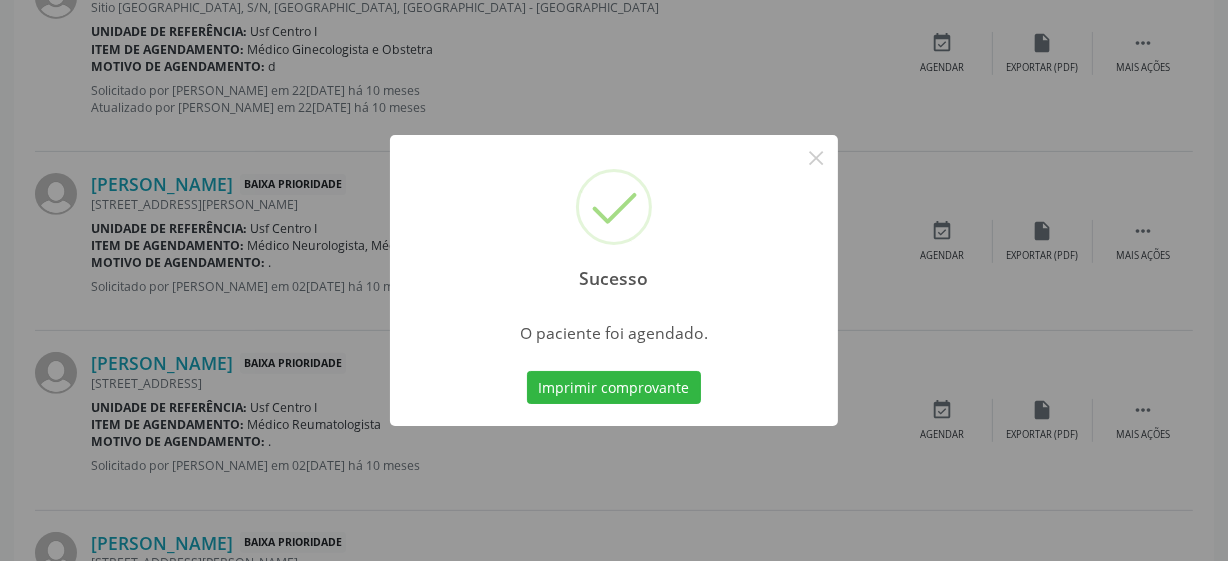 scroll, scrollTop: 105, scrollLeft: 0, axis: vertical 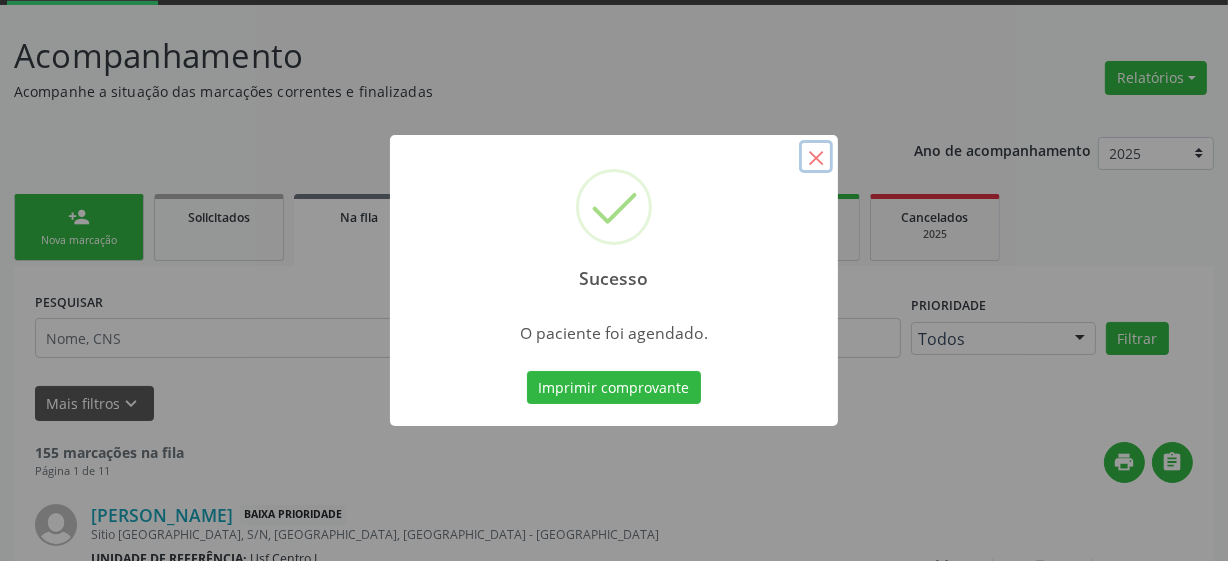 click on "×" at bounding box center (816, 157) 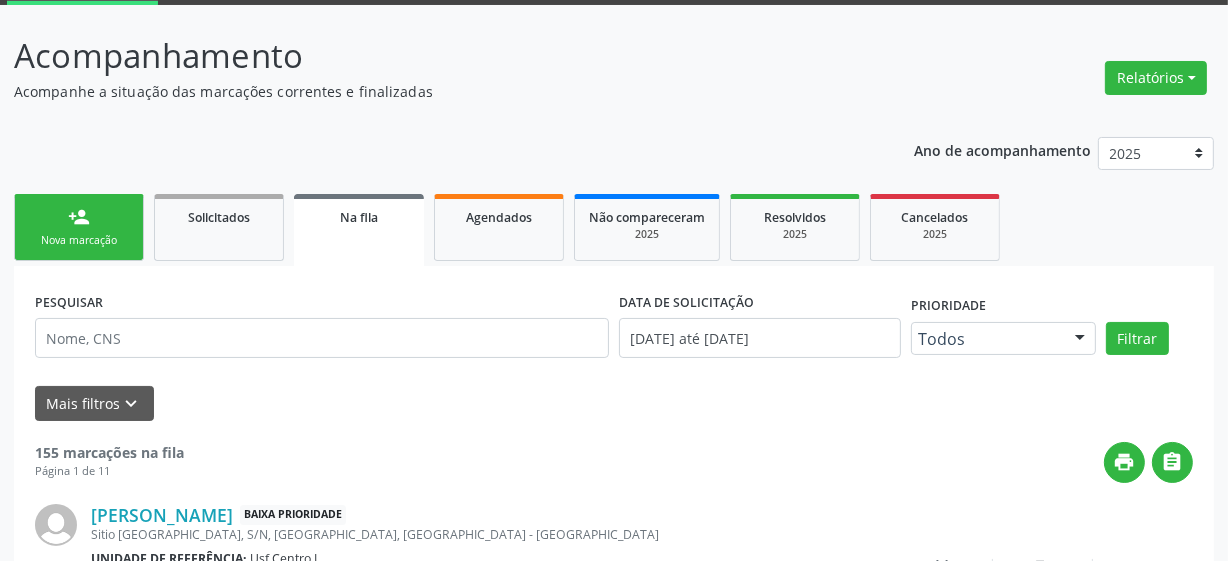 click on "Nova marcação" at bounding box center [79, 240] 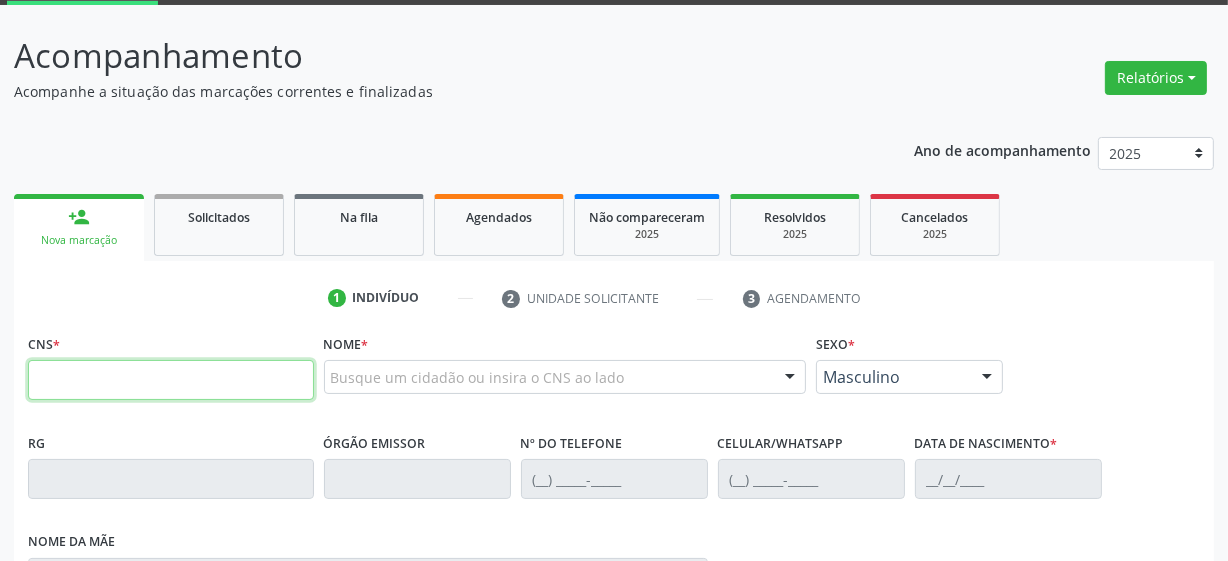 click at bounding box center [171, 380] 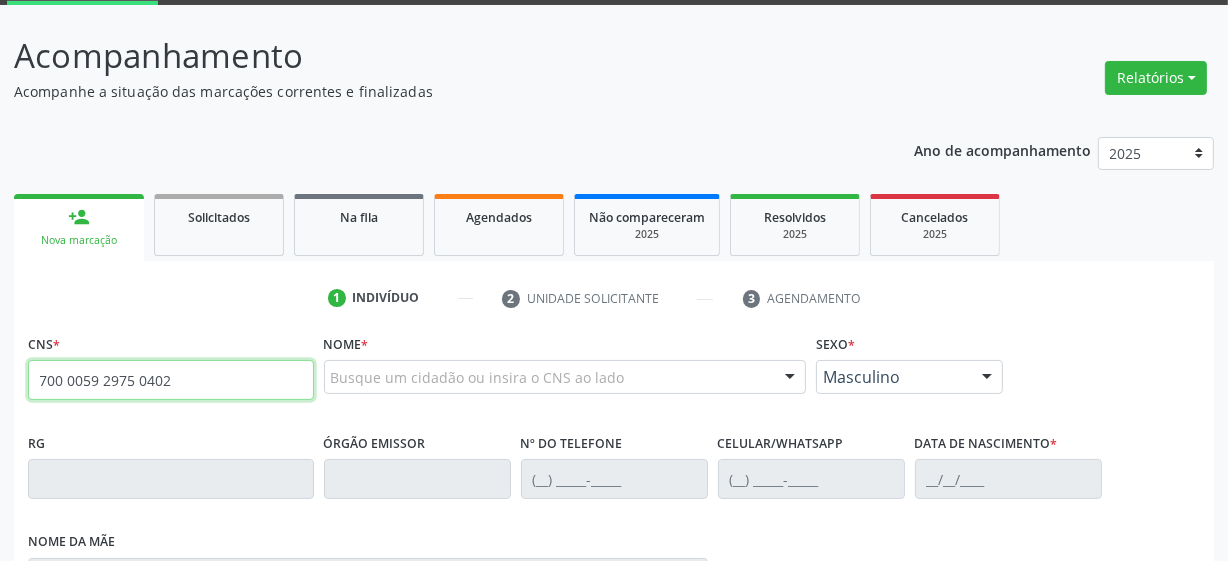 type on "700 0059 2975 0402" 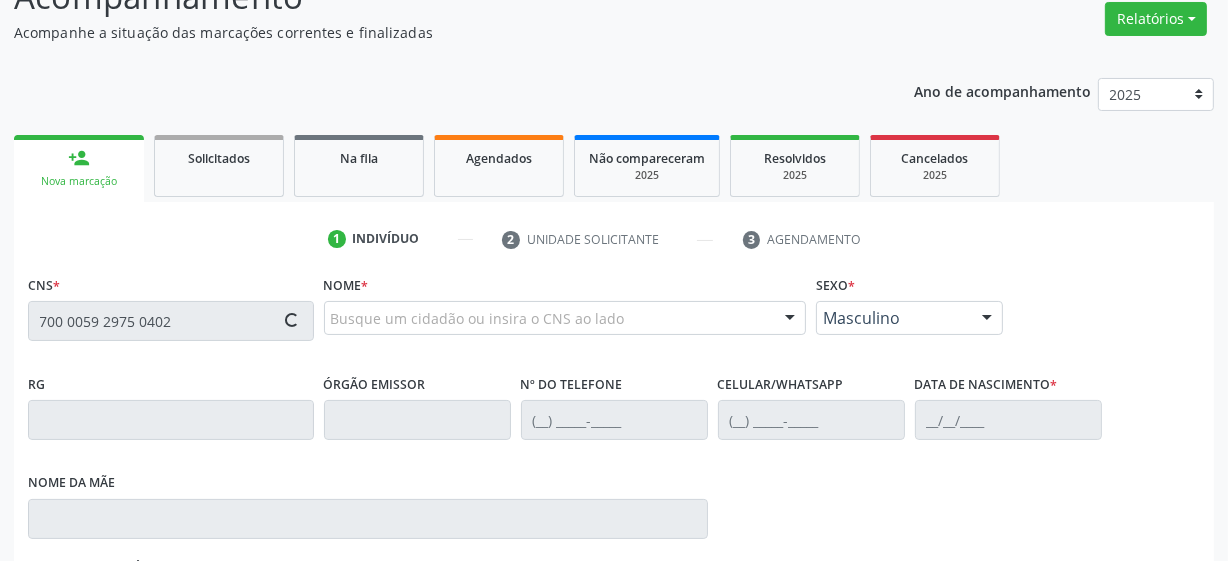 scroll, scrollTop: 287, scrollLeft: 0, axis: vertical 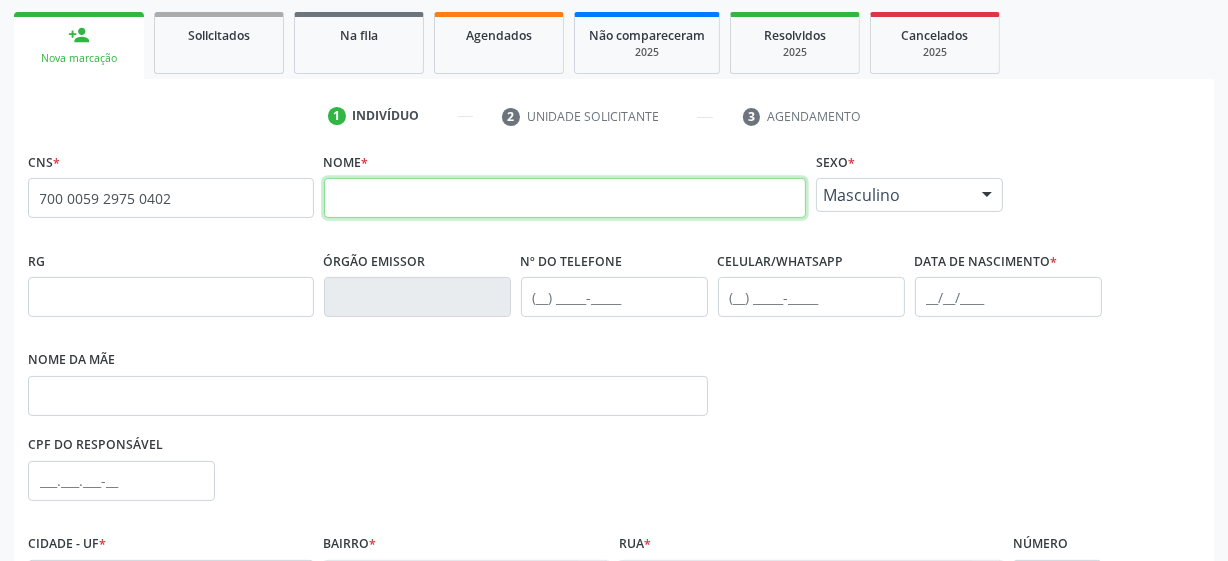 click at bounding box center [565, 198] 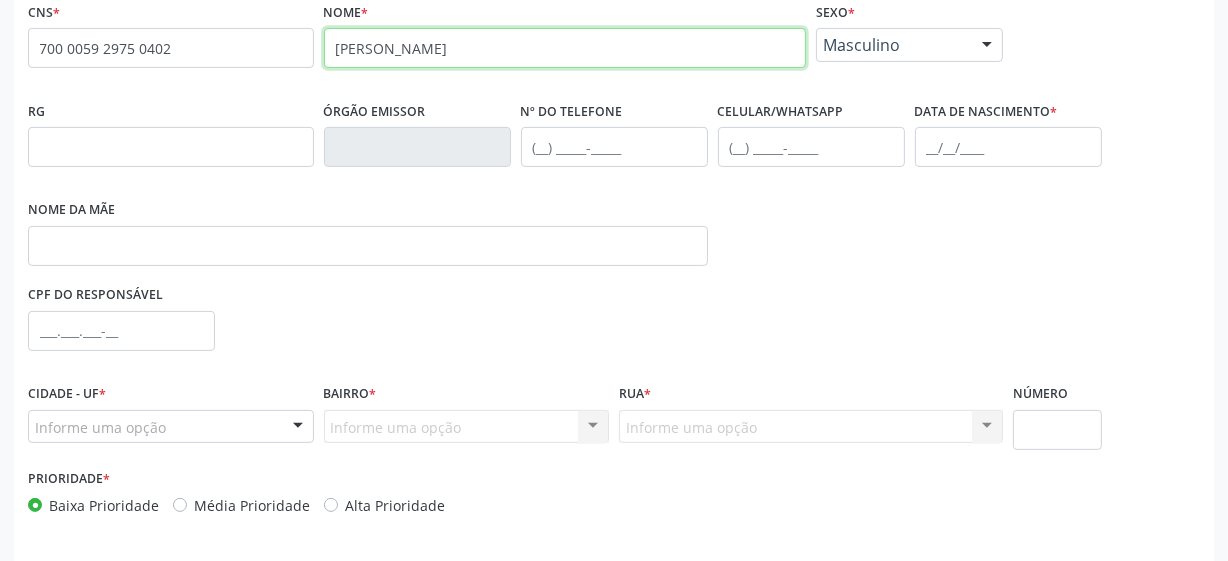 scroll, scrollTop: 469, scrollLeft: 0, axis: vertical 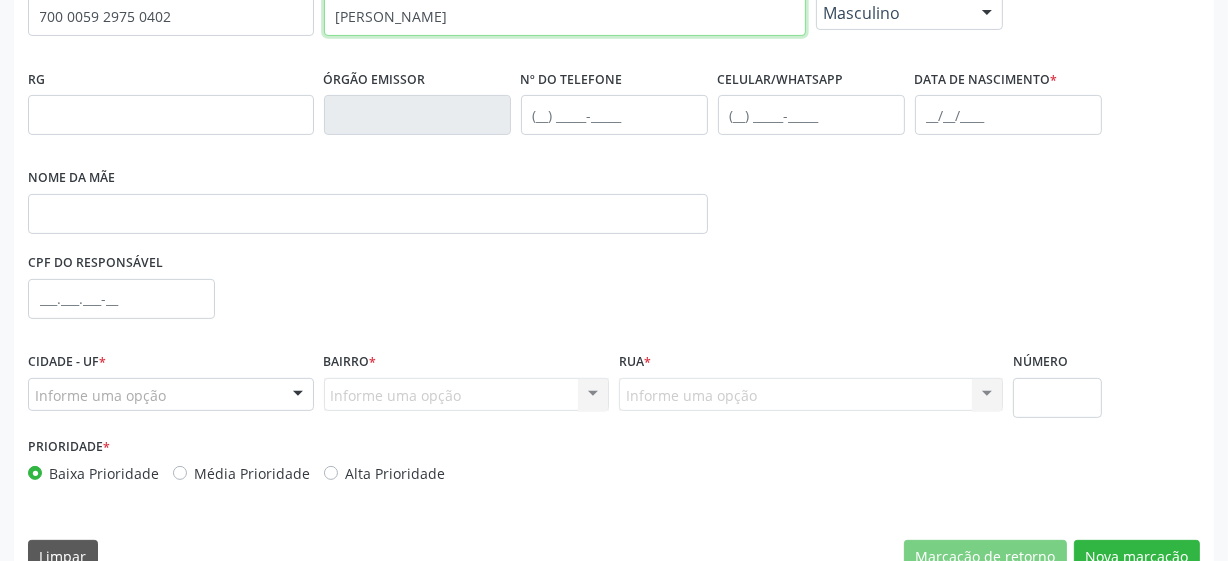 type on "SAMUEL BENICIO DOS SANTOS SILVA" 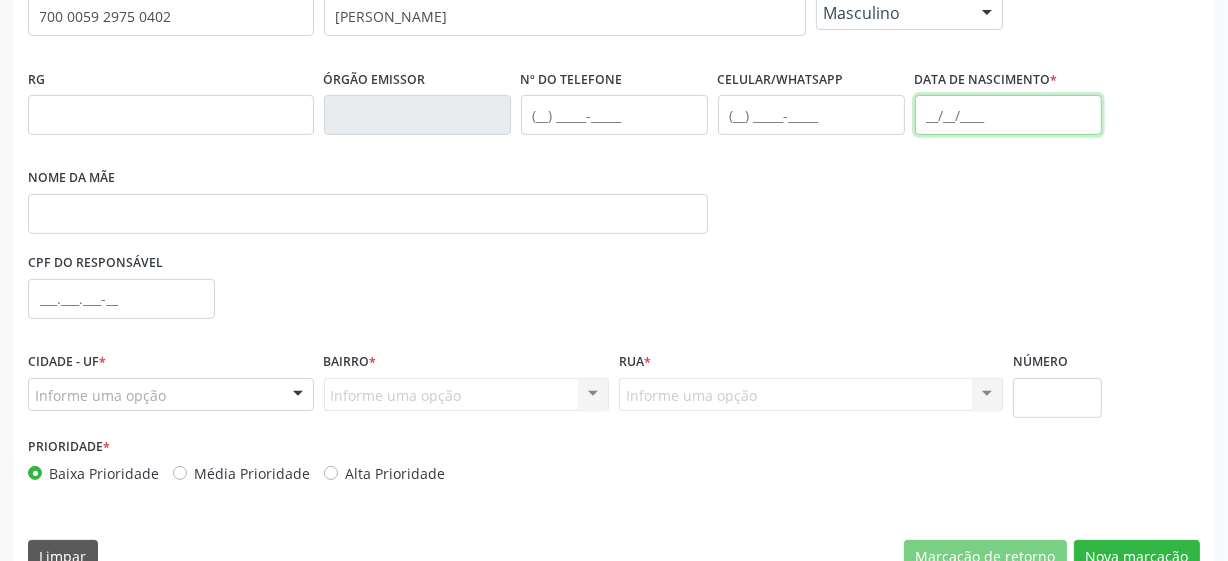 click at bounding box center [1008, 115] 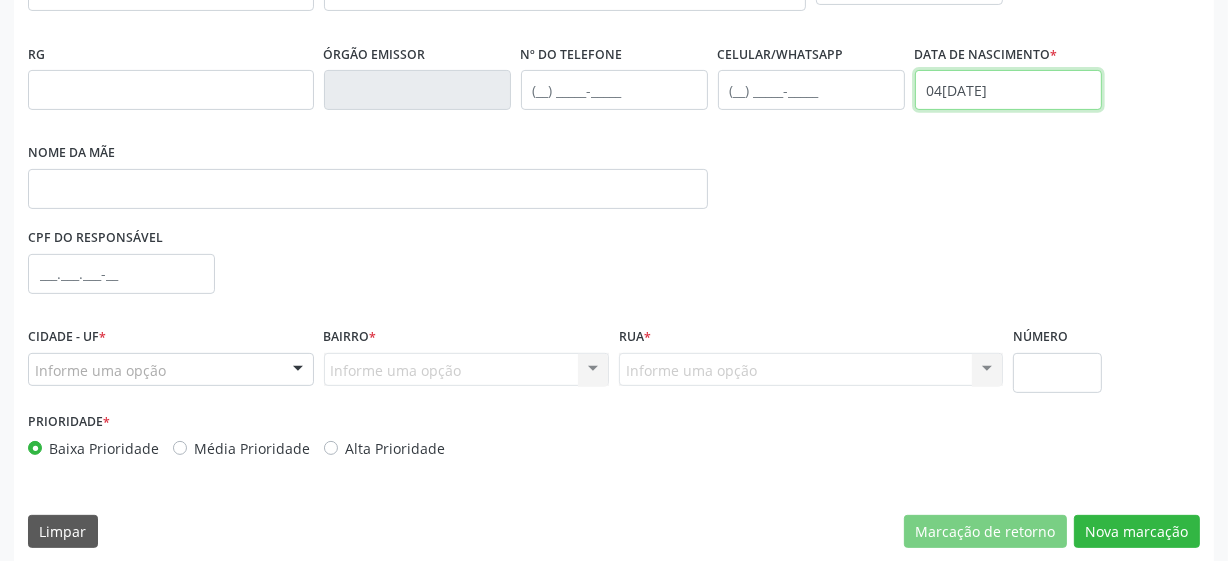 scroll, scrollTop: 508, scrollLeft: 0, axis: vertical 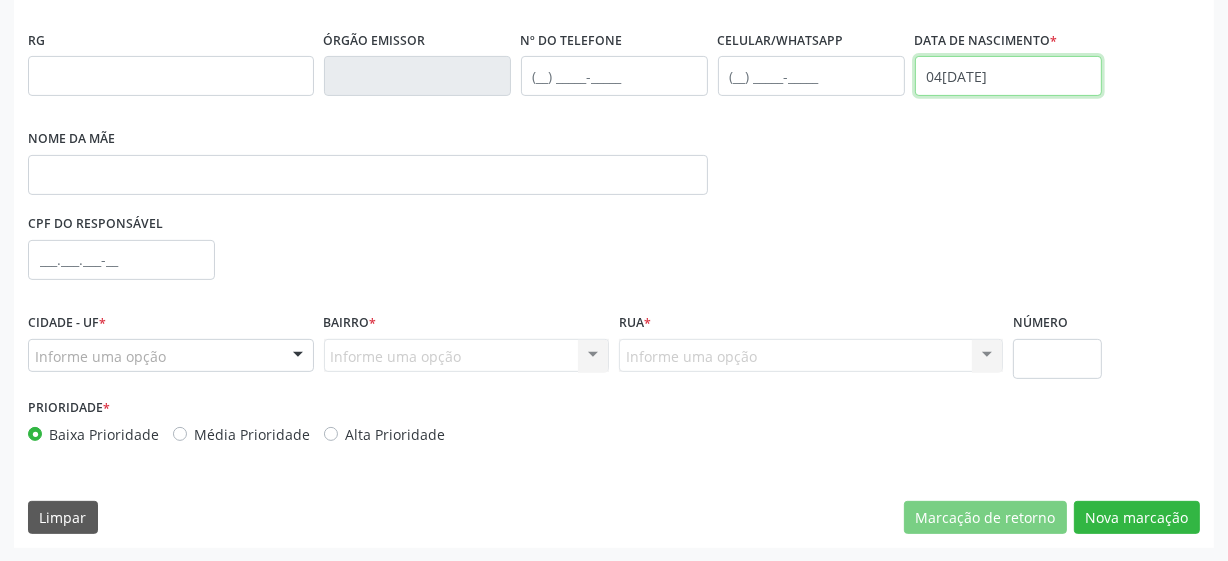 type on "04/09/2023" 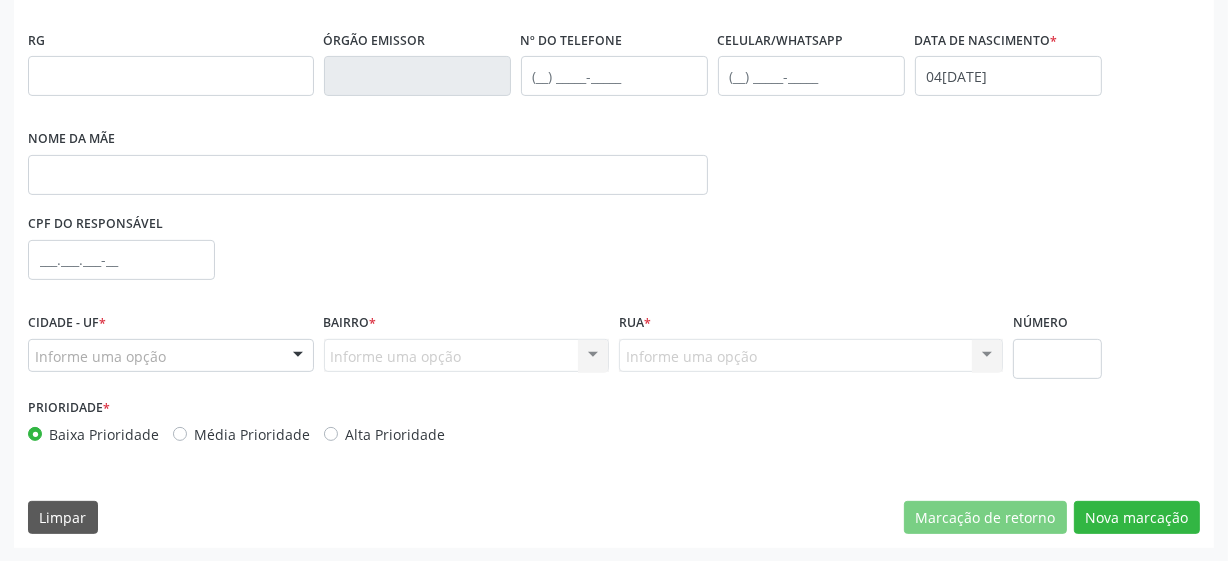 click on "Informe uma opção" at bounding box center [171, 356] 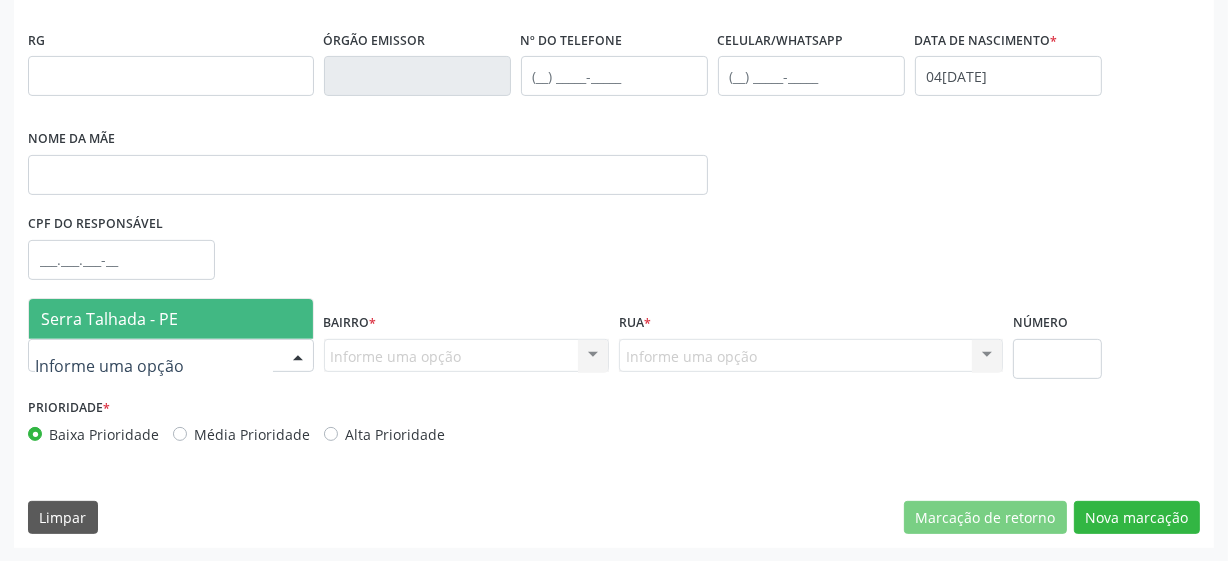 click on "Serra Talhada - PE" at bounding box center [109, 319] 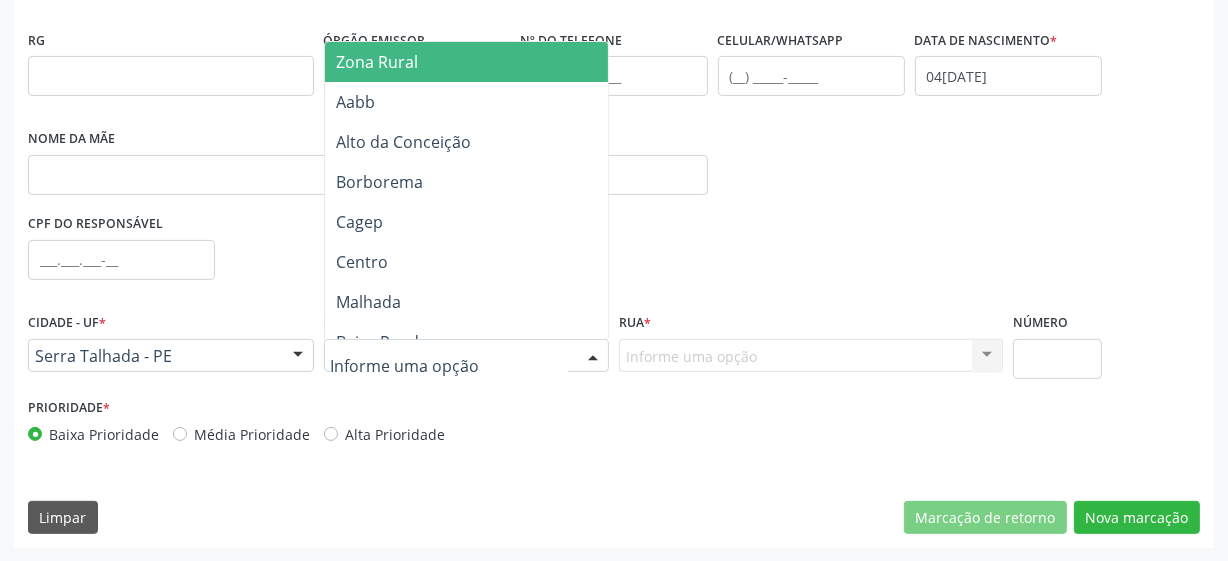 click on "Zona Rural" at bounding box center [485, 62] 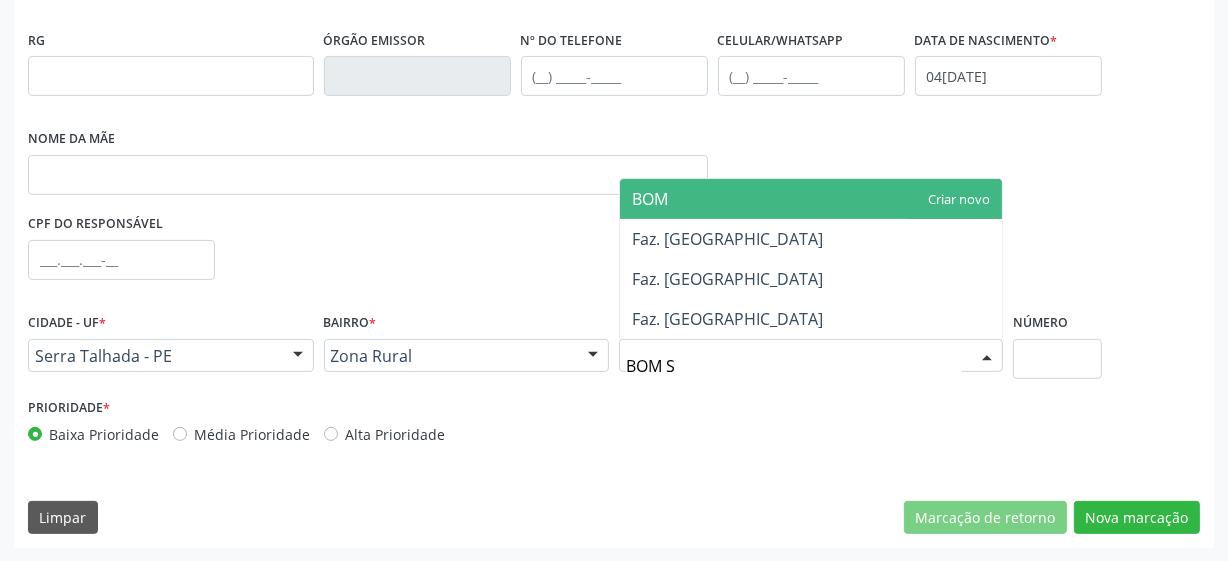 type on "BOM SU" 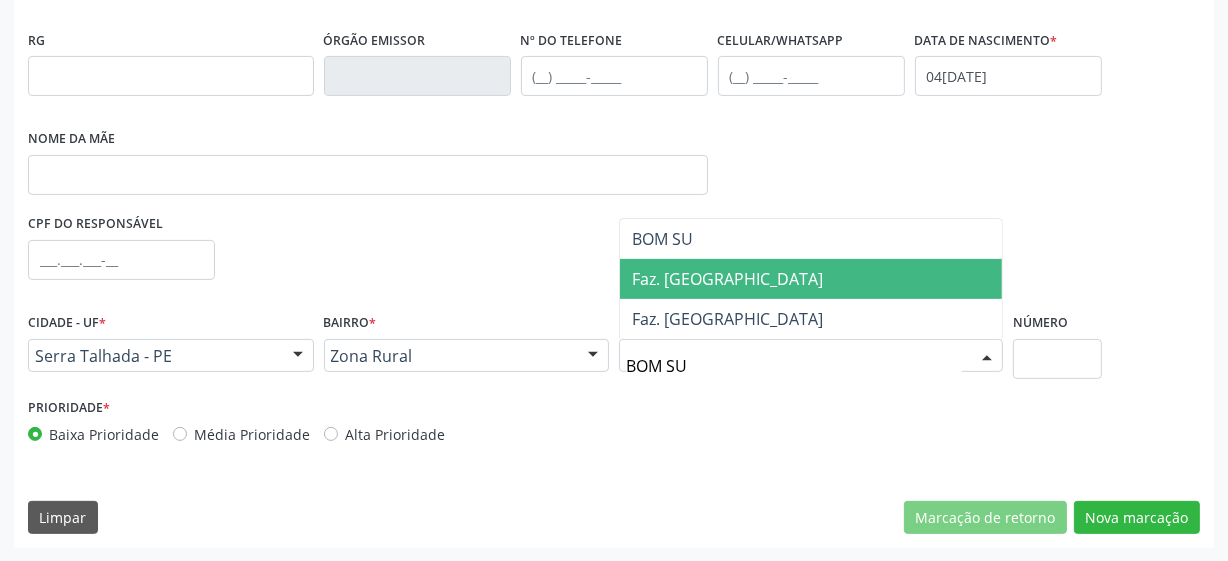 click on "Faz. [GEOGRAPHIC_DATA]" at bounding box center (811, 279) 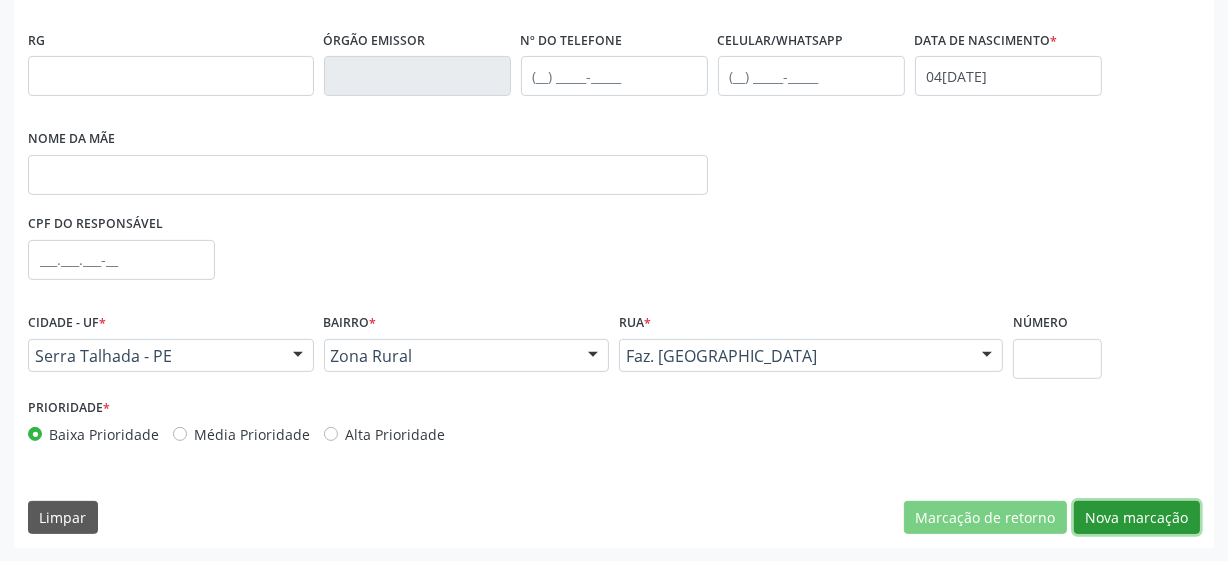click on "Nova marcação" at bounding box center [1137, 518] 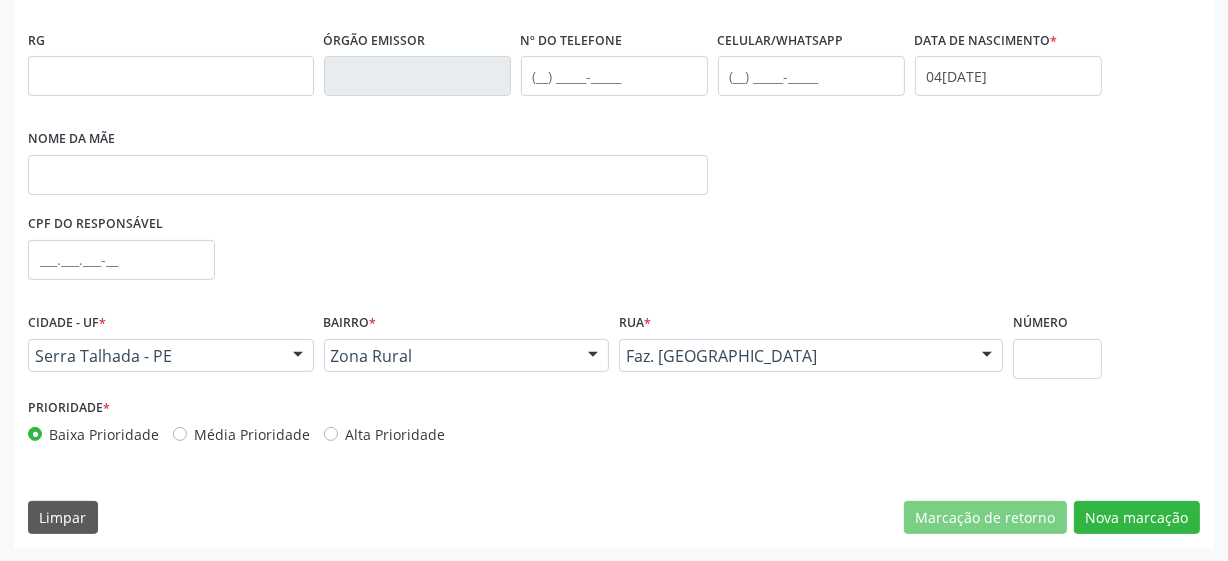 scroll, scrollTop: 343, scrollLeft: 0, axis: vertical 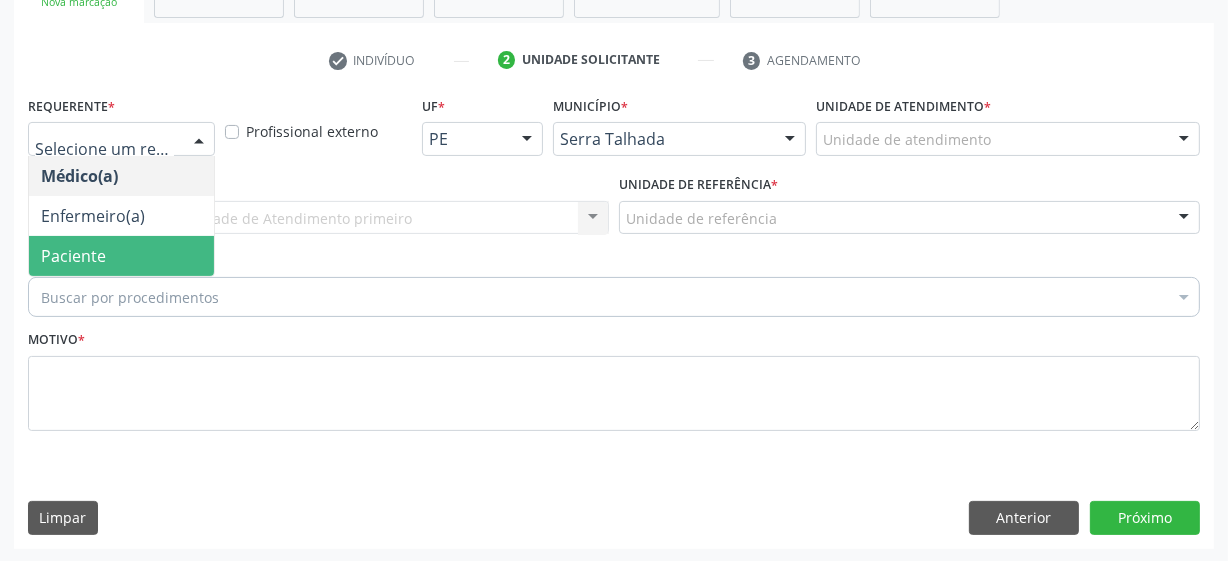 click on "Paciente" at bounding box center (121, 256) 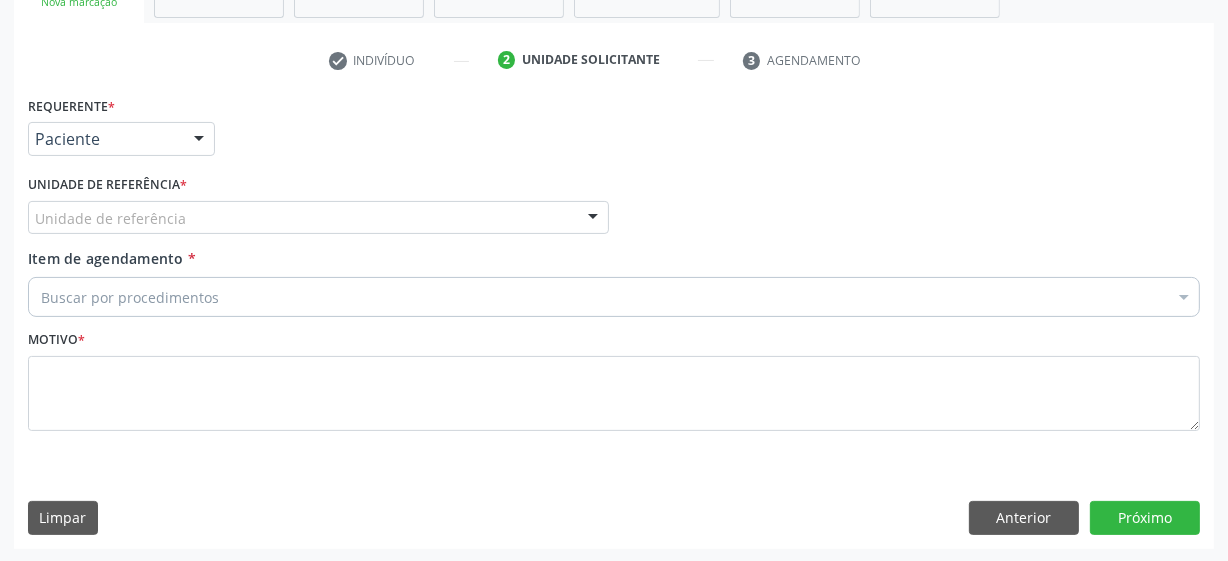 click on "Item de agendamento" at bounding box center [106, 258] 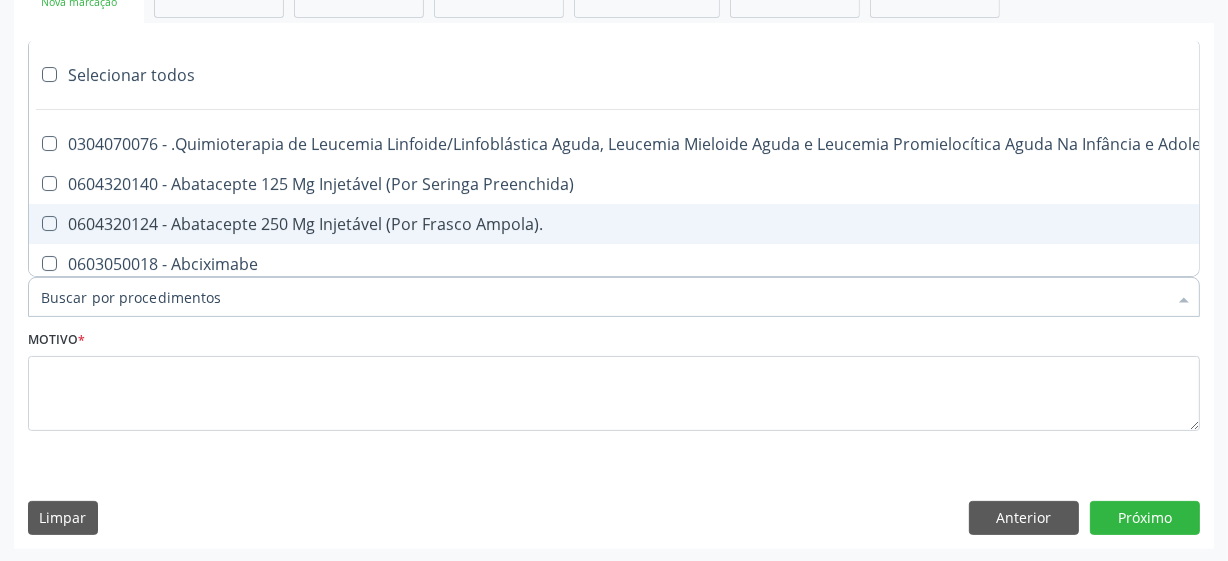 click on "0604320124 - Abatacepte 250 Mg Injetável (Por Frasco Ampola)." at bounding box center (819, 224) 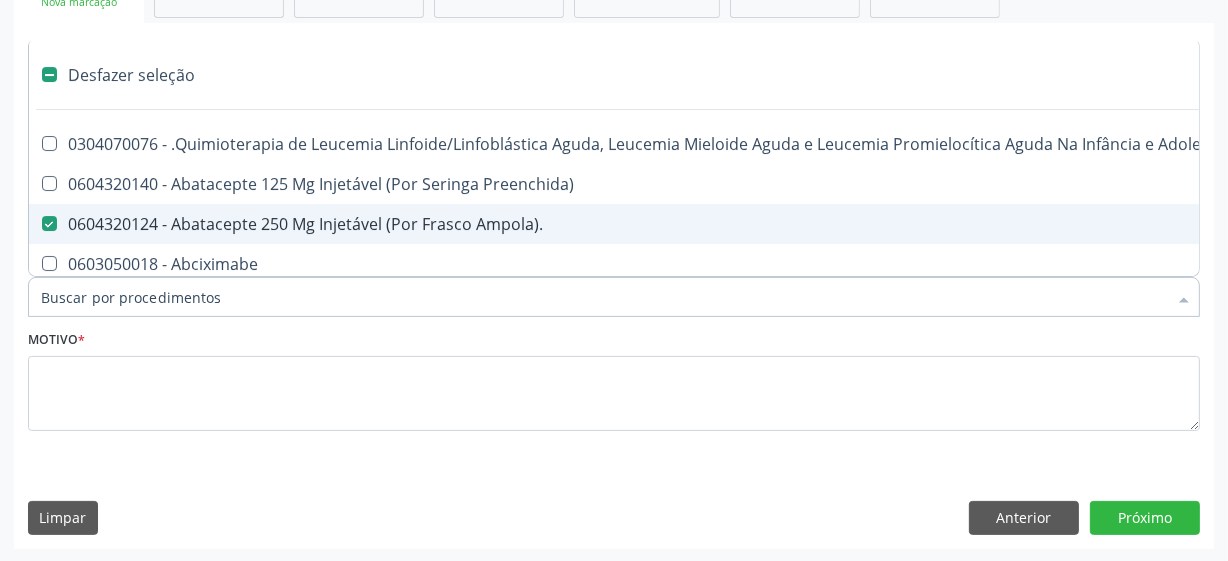 click on "0604320124 - Abatacepte 250 Mg Injetável (Por Frasco Ampola)." at bounding box center (819, 224) 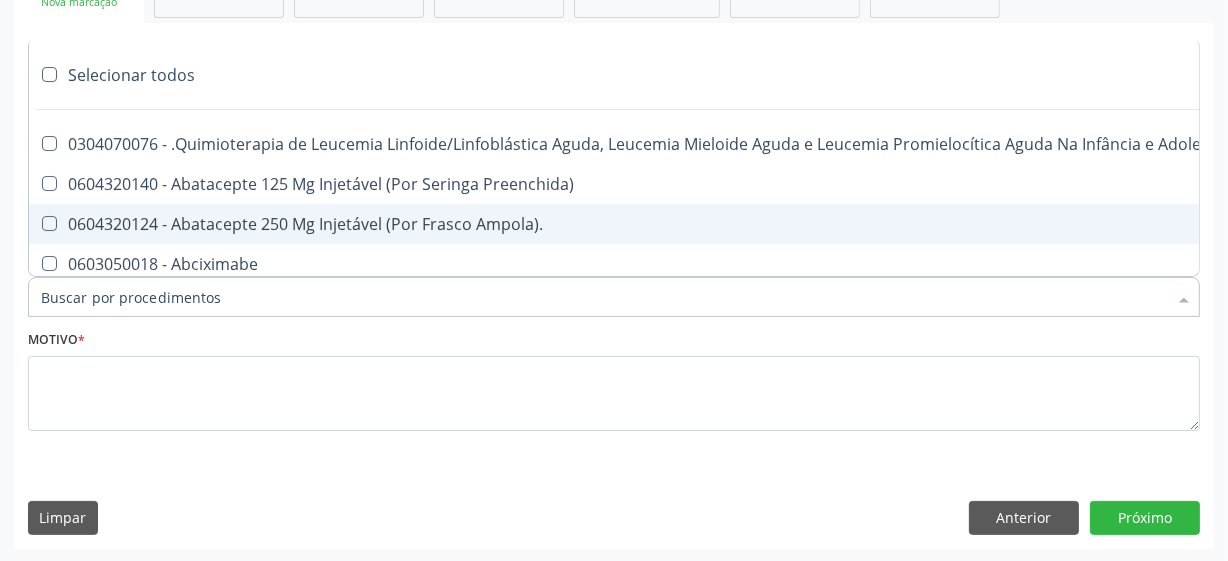 click on "0604320124 - Abatacepte 250 Mg Injetável (Por Frasco Ampola)." at bounding box center [819, 224] 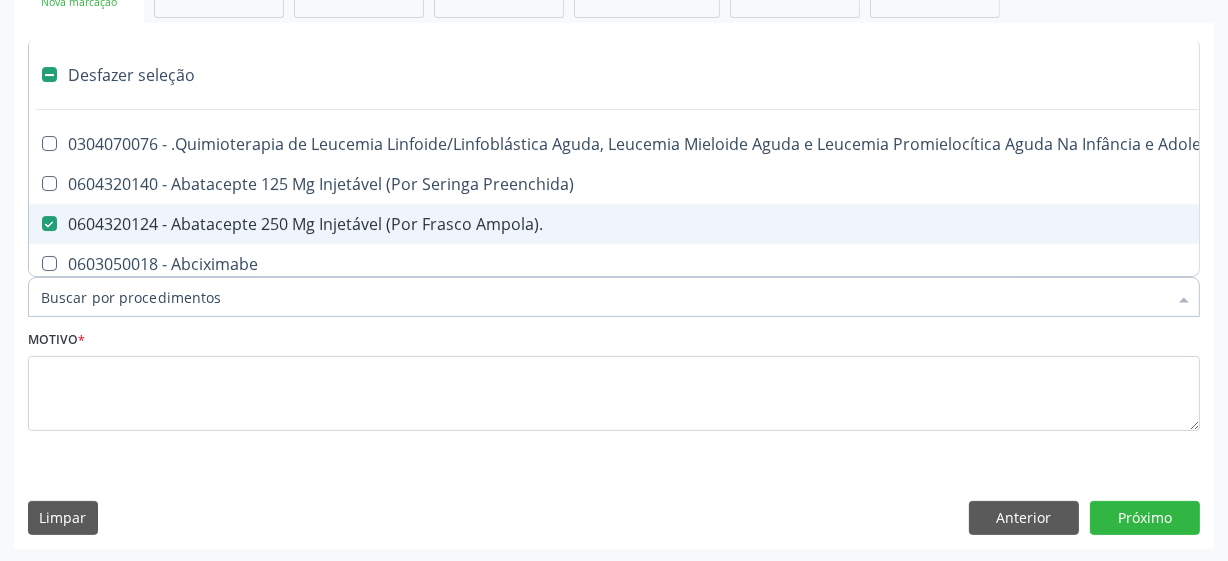 click on "0604320124 - Abatacepte 250 Mg Injetável (Por Frasco Ampola)." at bounding box center [819, 224] 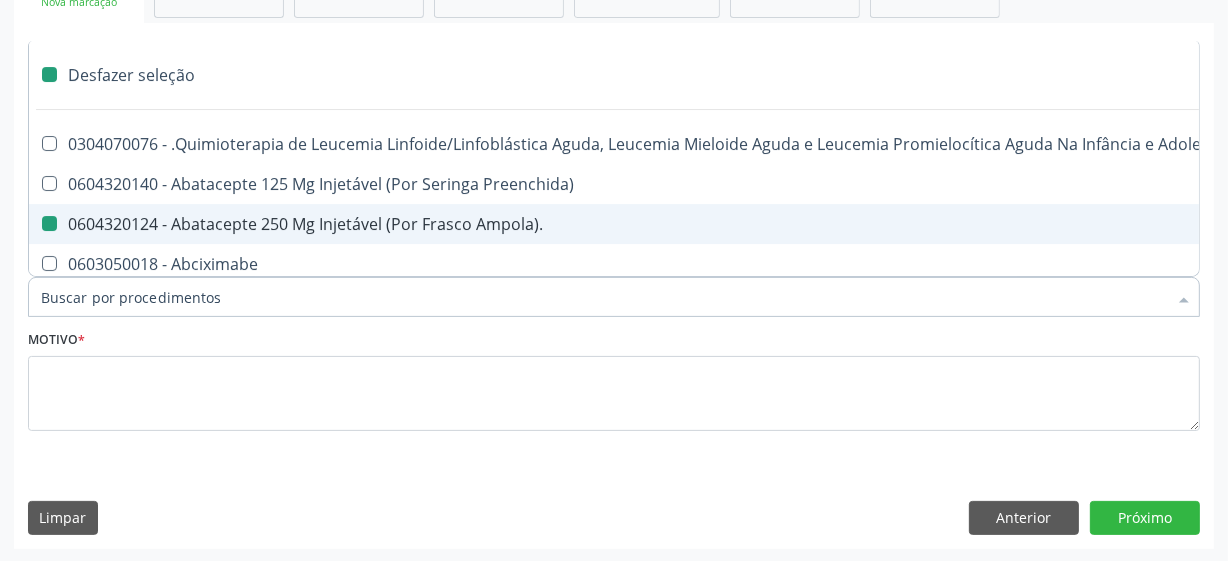 checkbox on "false" 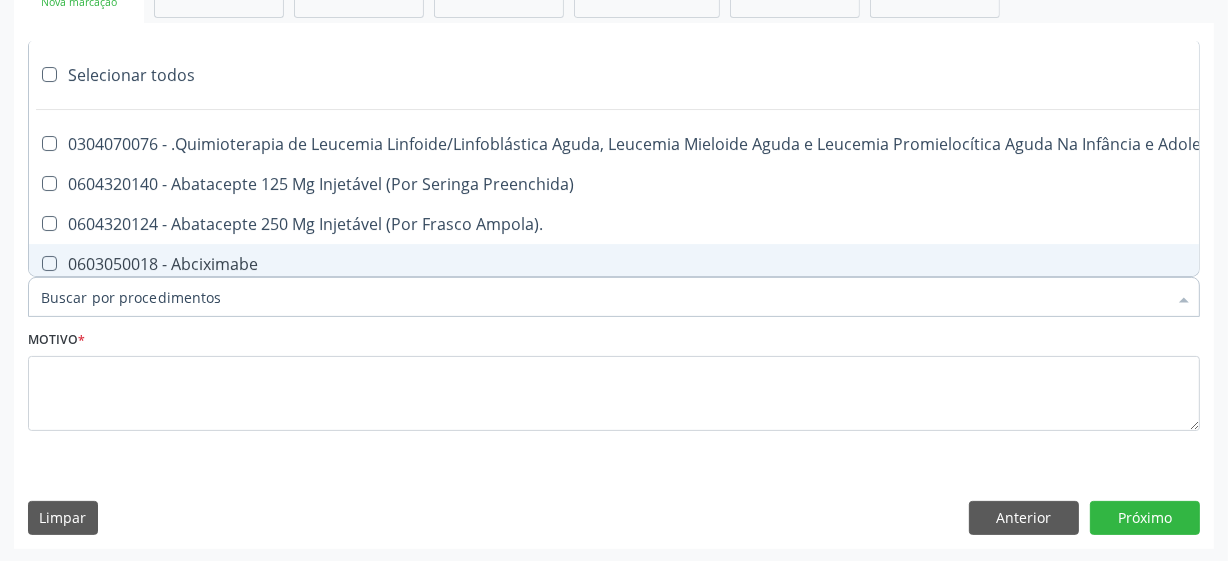 click on "Motivo
*" at bounding box center [614, 378] 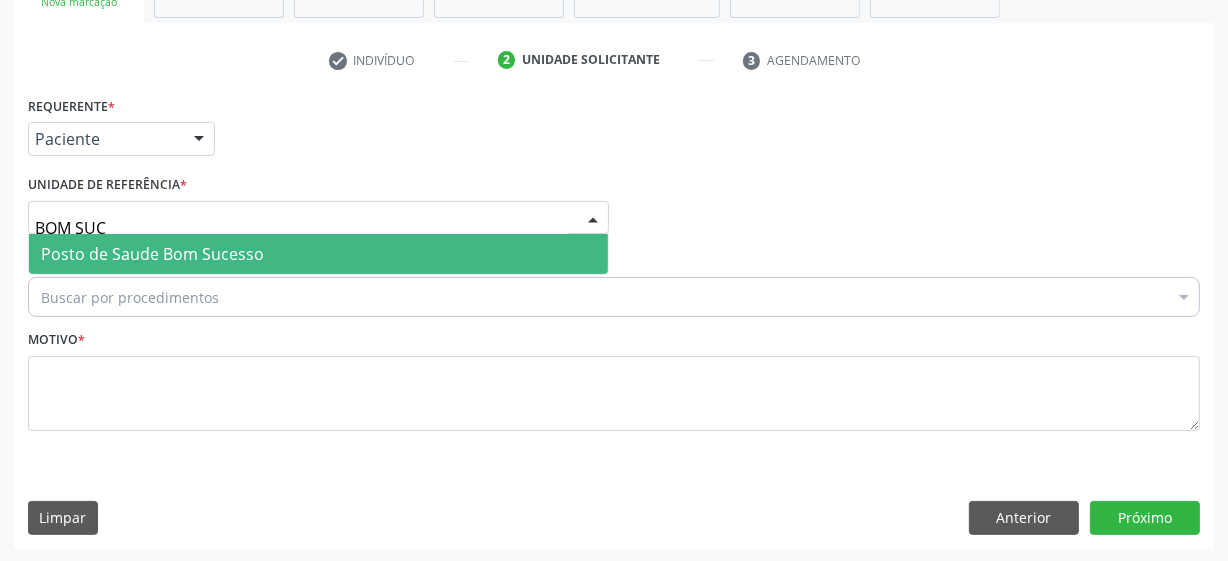 type on "BOM SUCE" 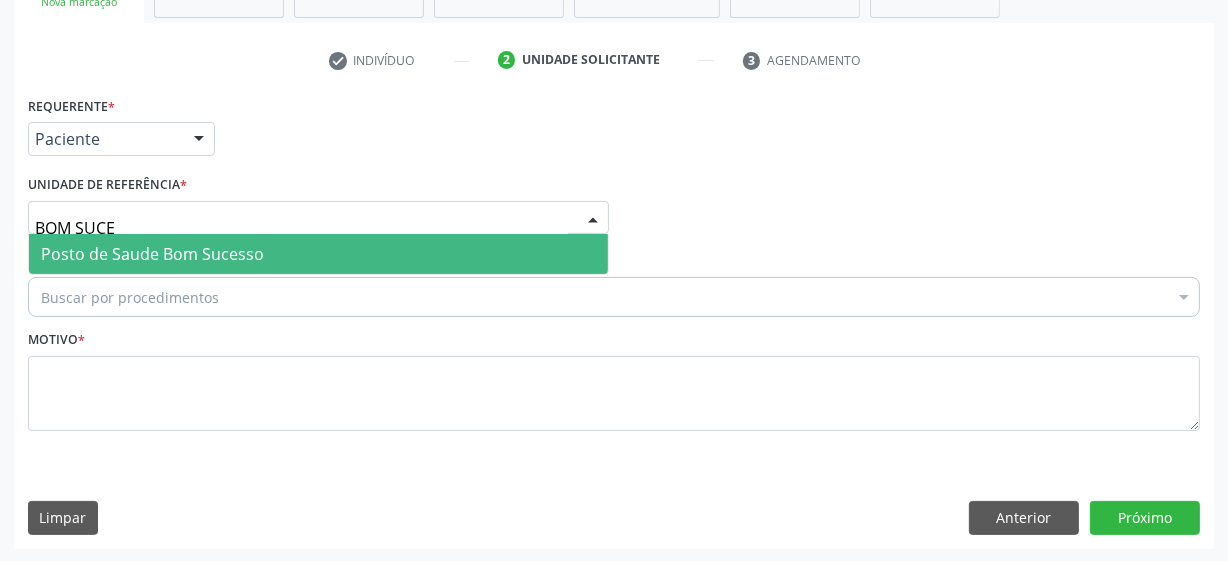 click on "Posto de Saude Bom Sucesso" at bounding box center (152, 254) 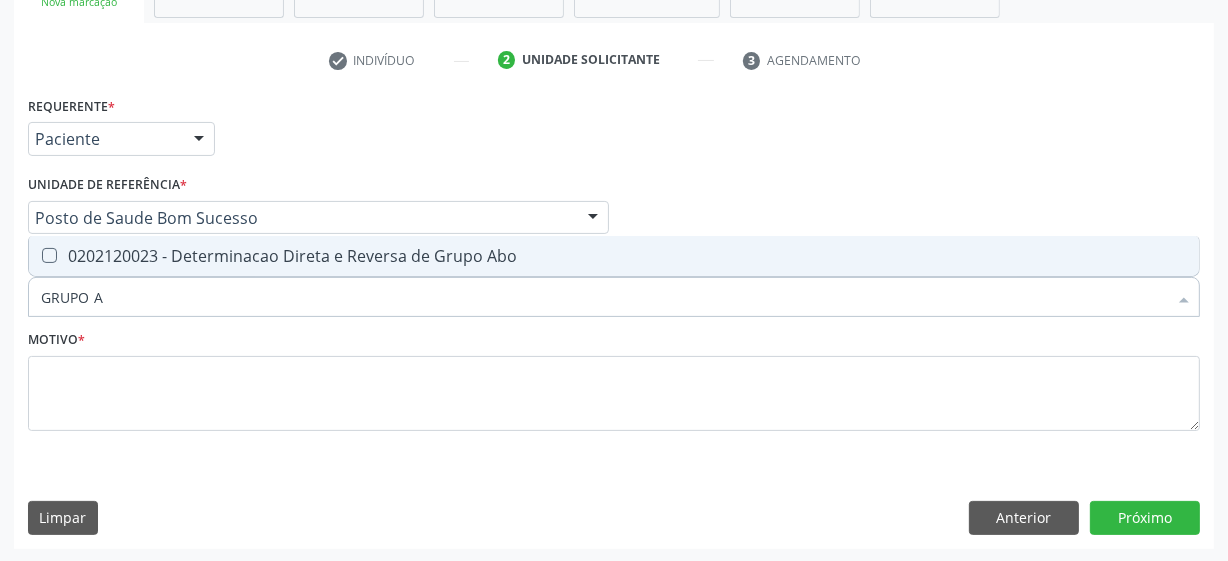 type on "GRUPO AB" 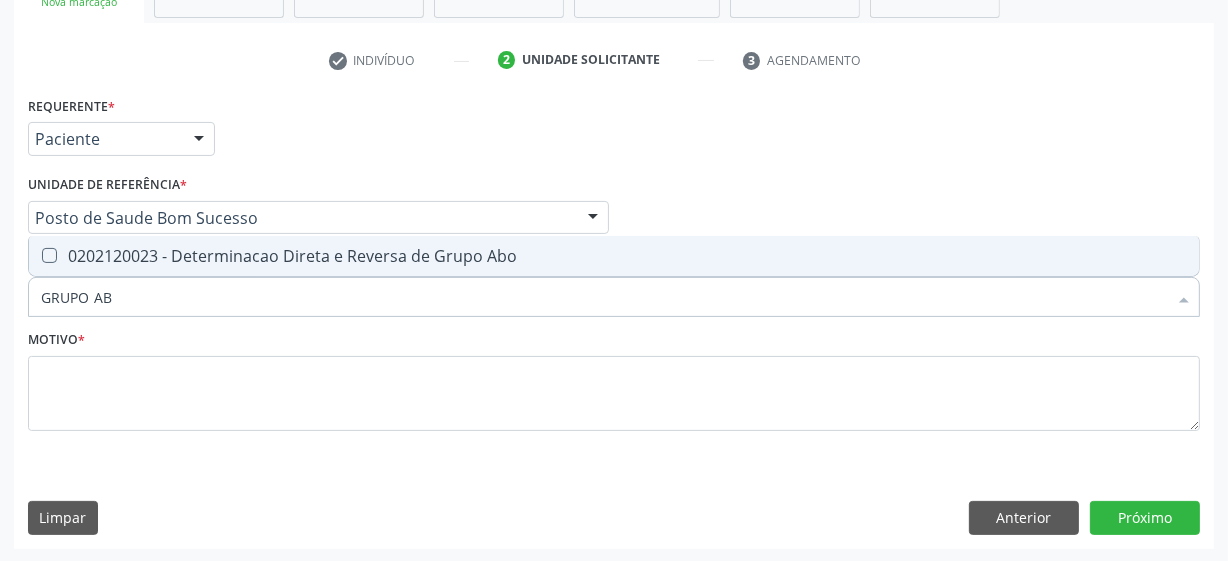 click on "0202120023 - Determinacao Direta e Reversa de Grupo Abo" at bounding box center (614, 256) 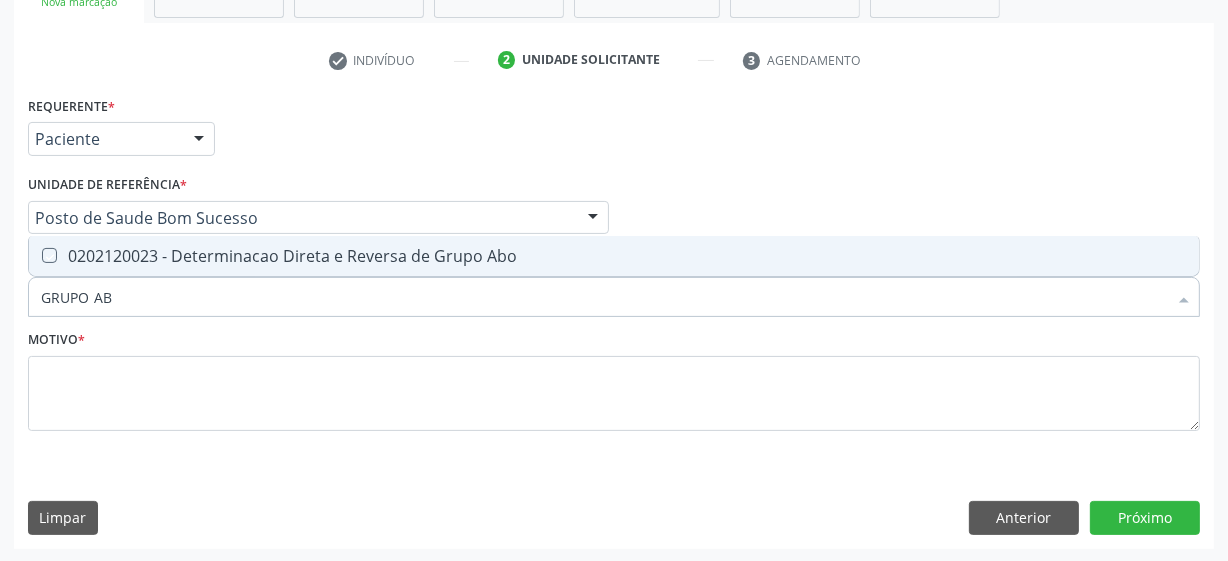 checkbox on "true" 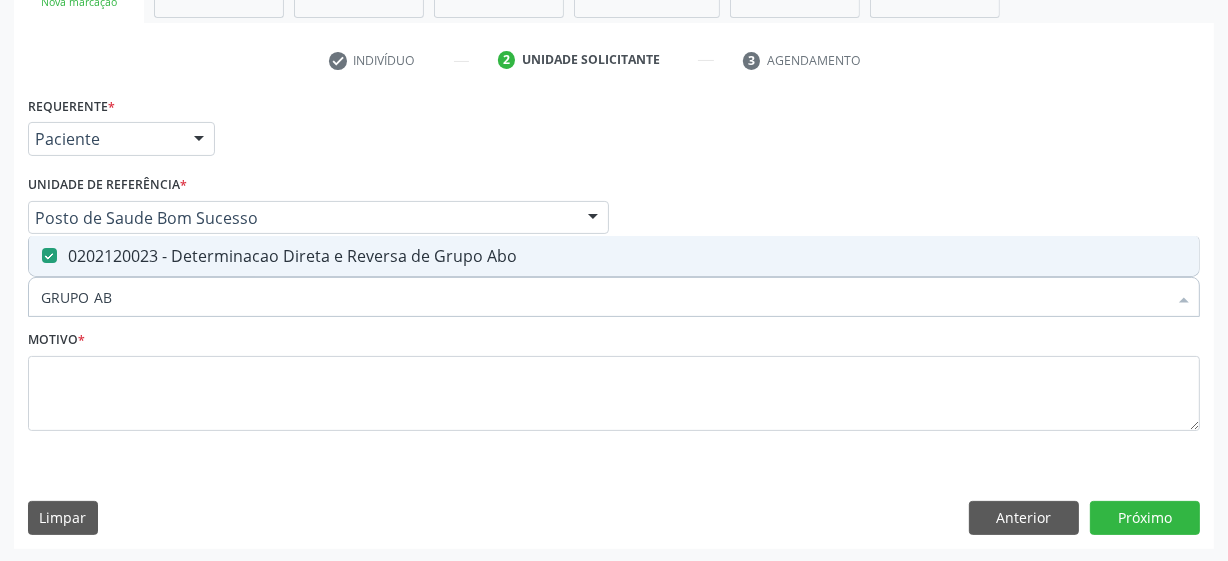 drag, startPoint x: 157, startPoint y: 294, endPoint x: 45, endPoint y: 291, distance: 112.04017 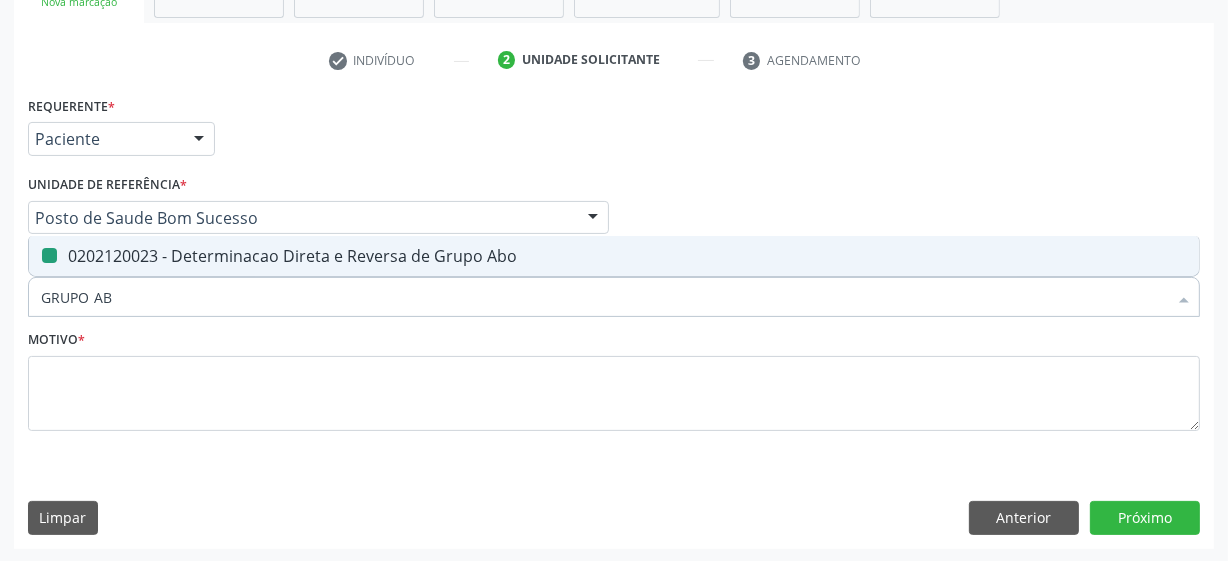 type 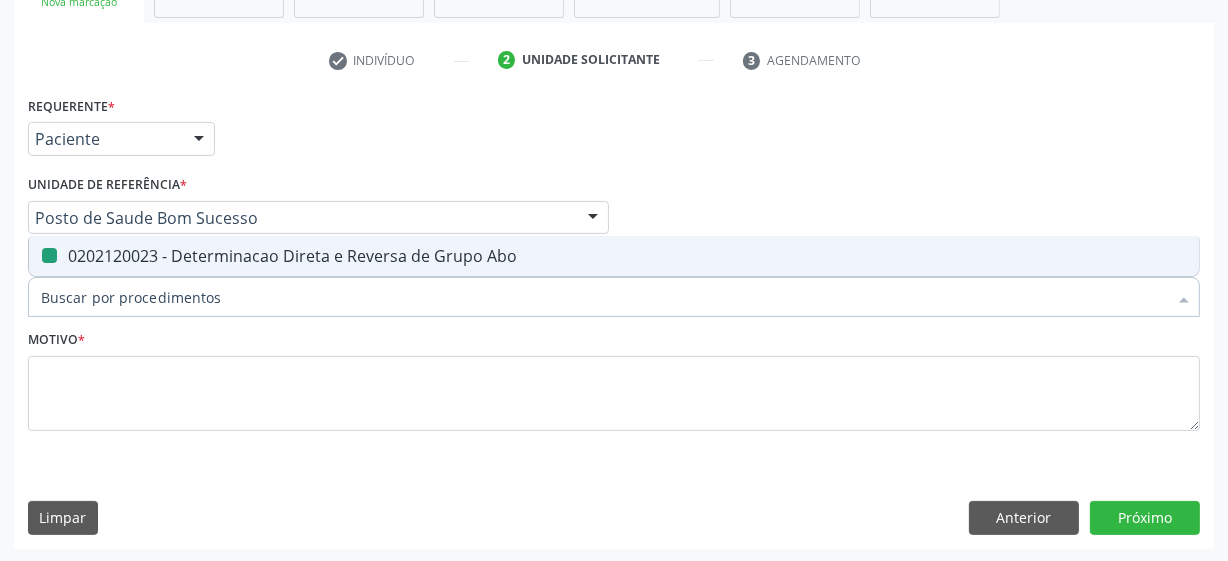 checkbox on "false" 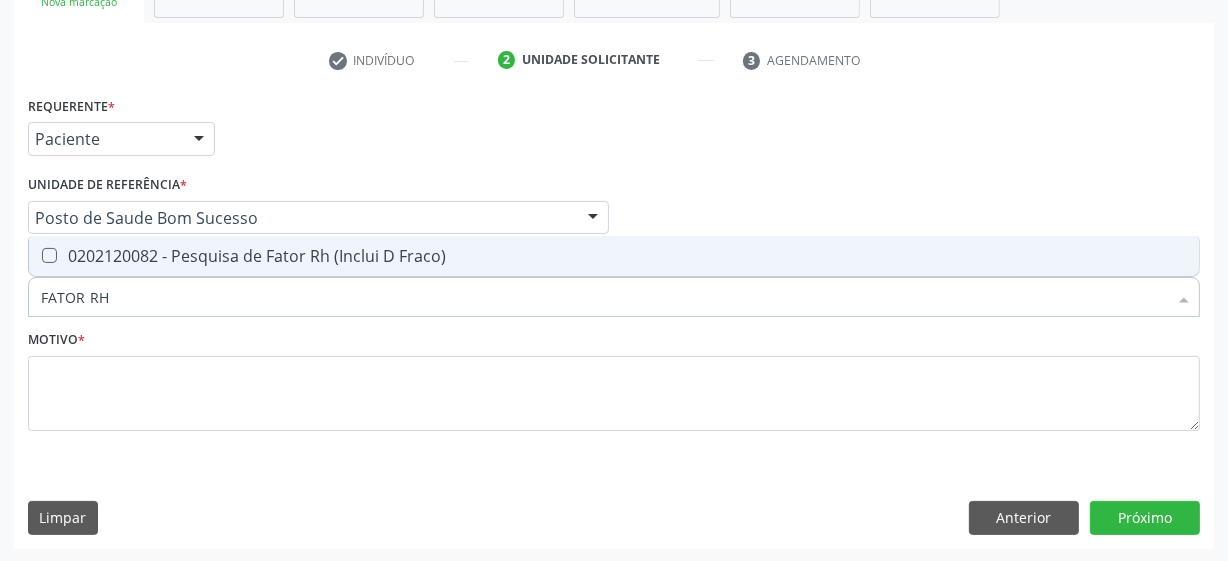 type on "FATOR RH" 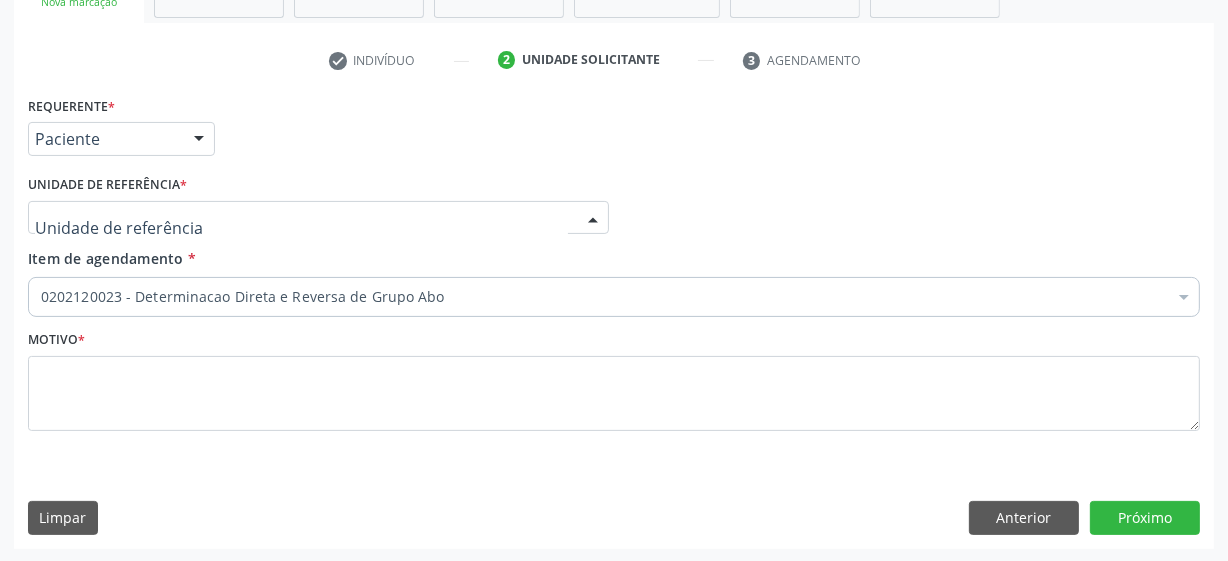 click on "0304070076 - .Quimioterapia de Leucemia Linfoide/Linfoblástica Aguda, Leucemia Mieloide Aguda e Leucemia Promielocítica Aguda Na Infância e Adolescência - 1ª Linha - Fase de Manutenção" at bounding box center (819, 261) 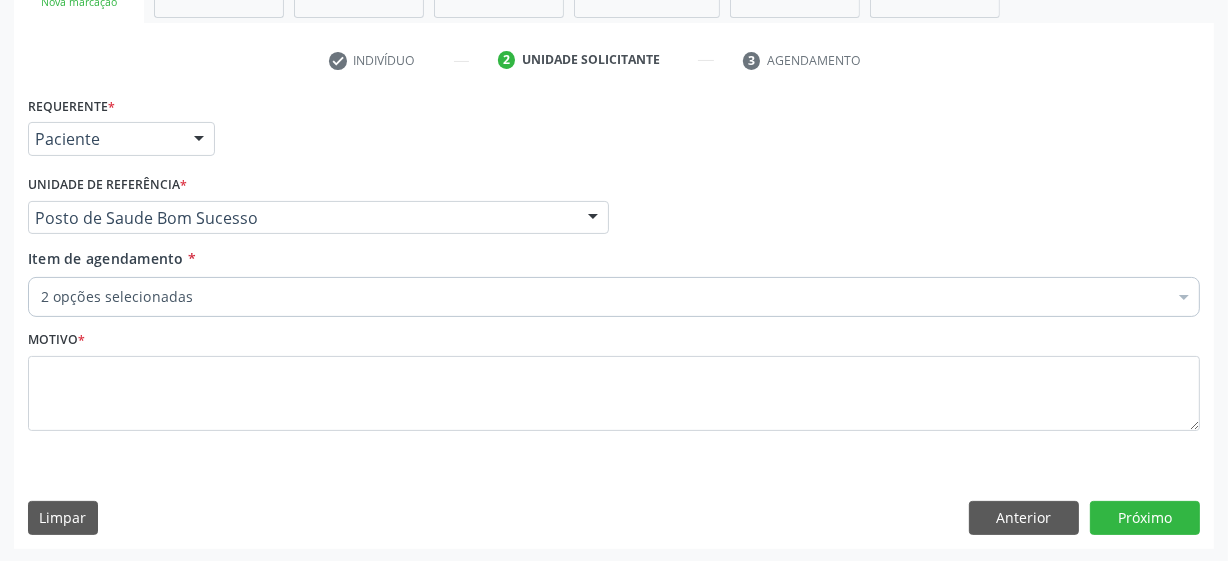 click on "Unidade de referência
*
Posto de Saude Bom Sucesso         Usf do Mutirao   Usf Cohab   Usf Caicarinha da Penha Tauapiranga   Posto de Saude Bernardo Vieira   Usf Borborema   Usf Bom Jesus I   Usf Ipsep   Usf Sao Cristovao   Usf Santa Rita Bernardo Vieira   Usf Cagep   Usf Caxixola   Usf Bom Jesus II   Usf Malhada Cortada   Usf Alto da Conceicao   Usf Varzea Aabb   Usf Ipsep II   Usf Cohab II   Usf Varzinha   Usf Ipa Faz Nova   Usf Centro I   Usf Vila Bela   Usf Centro II   Usf Luanda Jardim   Usf Ipsep III   Posto de Saude Logradouro   Posto de Saude Poco da Cerca   Posto de Saude de Juazeirinho   Central Regional de Rede de Frio Xi Geres   Hospital Eduardo Campos   Rede de Atencao Ao Covid 19 Leitos de Retaguarda Municipal   Posto de Saude Malhada da Areia   Posto de Saude Malhada do Jua   Vigilancia Epidemiologica   Central de Regulacao Medica das Urgencias Serra Talhada Pe   Usb Base Samu Serra Talhada   Usa Base Samu Serra Talhada   3 Grupamento de Bombeiros" at bounding box center (318, 202) 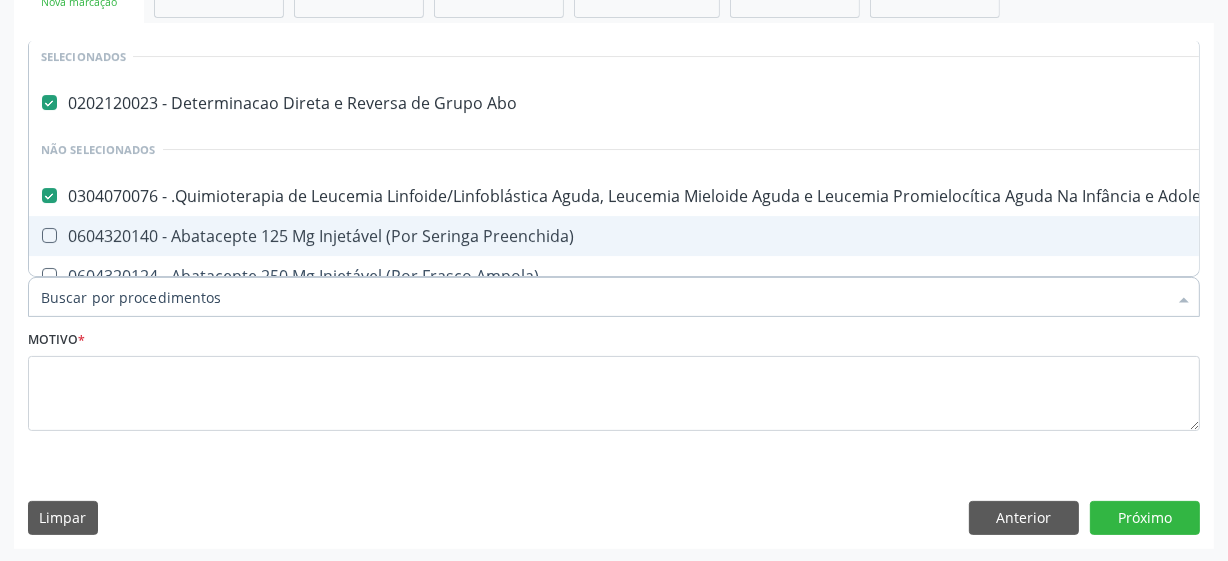 scroll, scrollTop: 90, scrollLeft: 0, axis: vertical 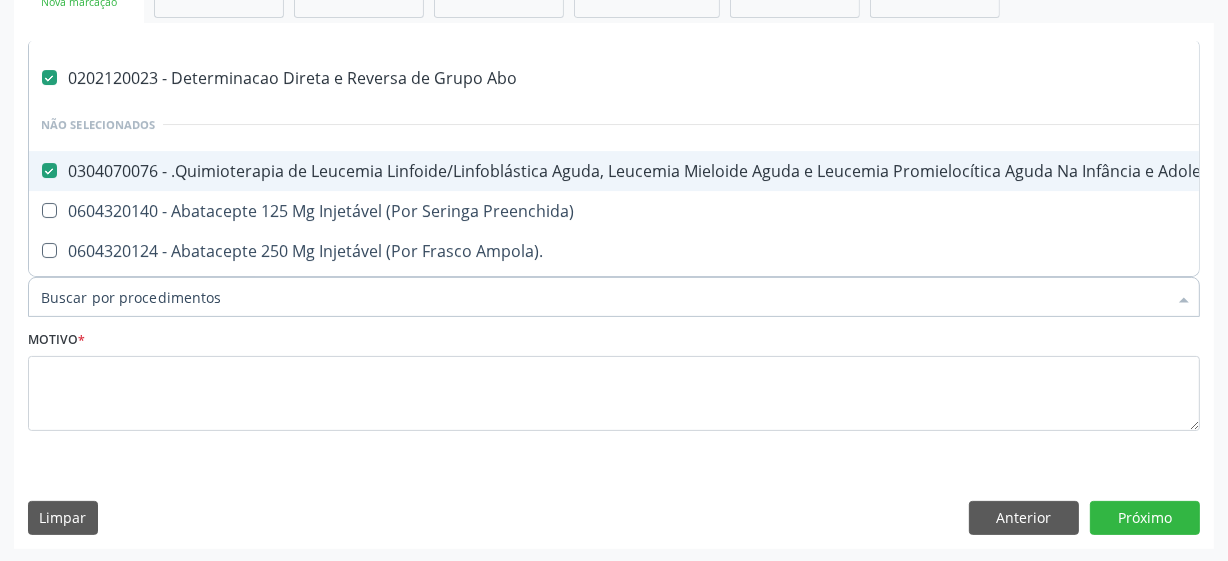 click on "0304070076 - .Quimioterapia de Leucemia Linfoide/Linfoblástica Aguda, Leucemia Mieloide Aguda e Leucemia Promielocítica Aguda Na Infância e Adolescência - 1ª Linha - Fase de Manutenção" at bounding box center [819, 171] 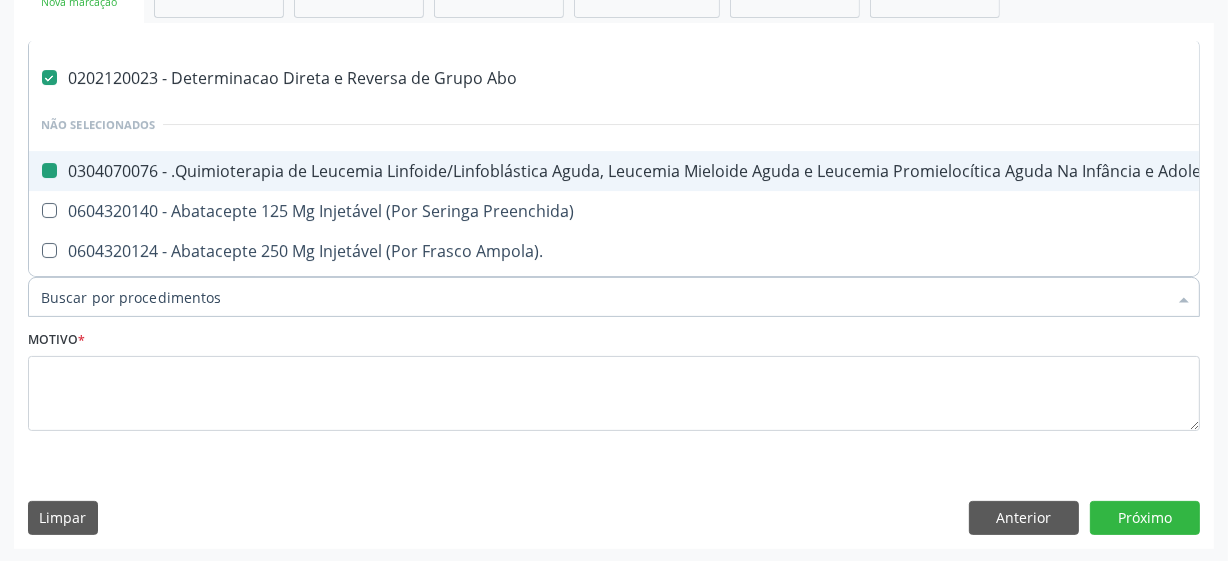 checkbox on "false" 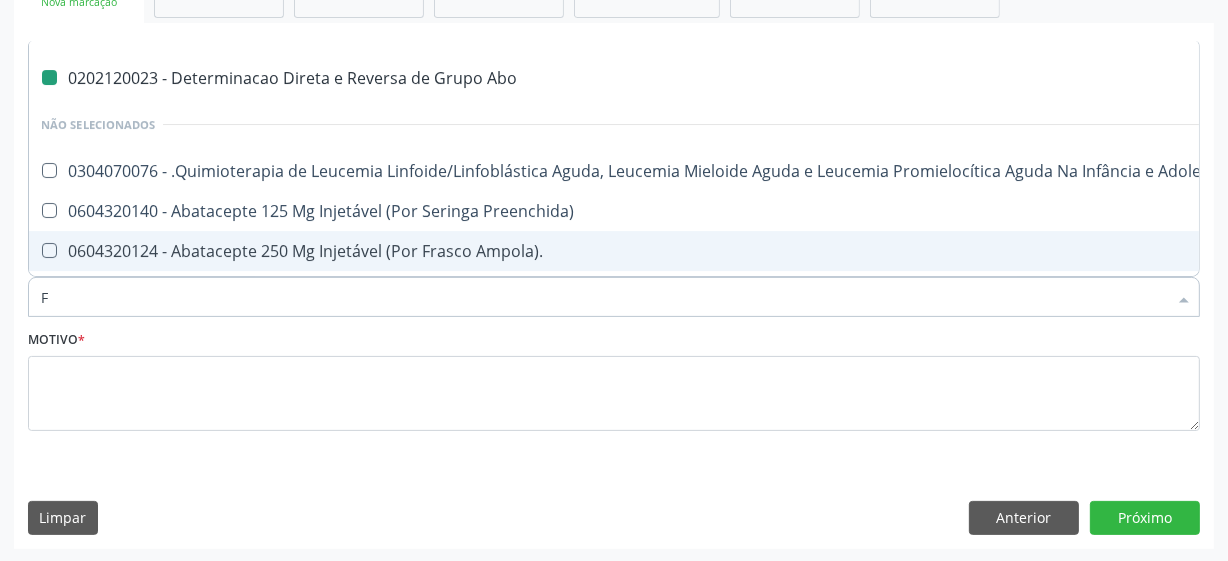 type on "FA" 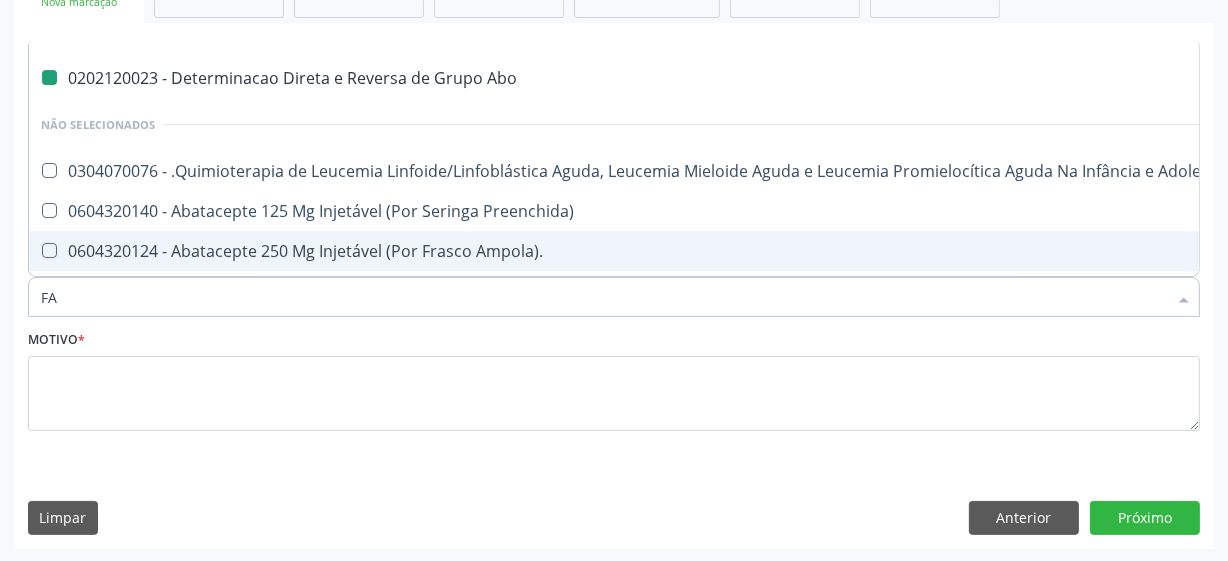 checkbox on "false" 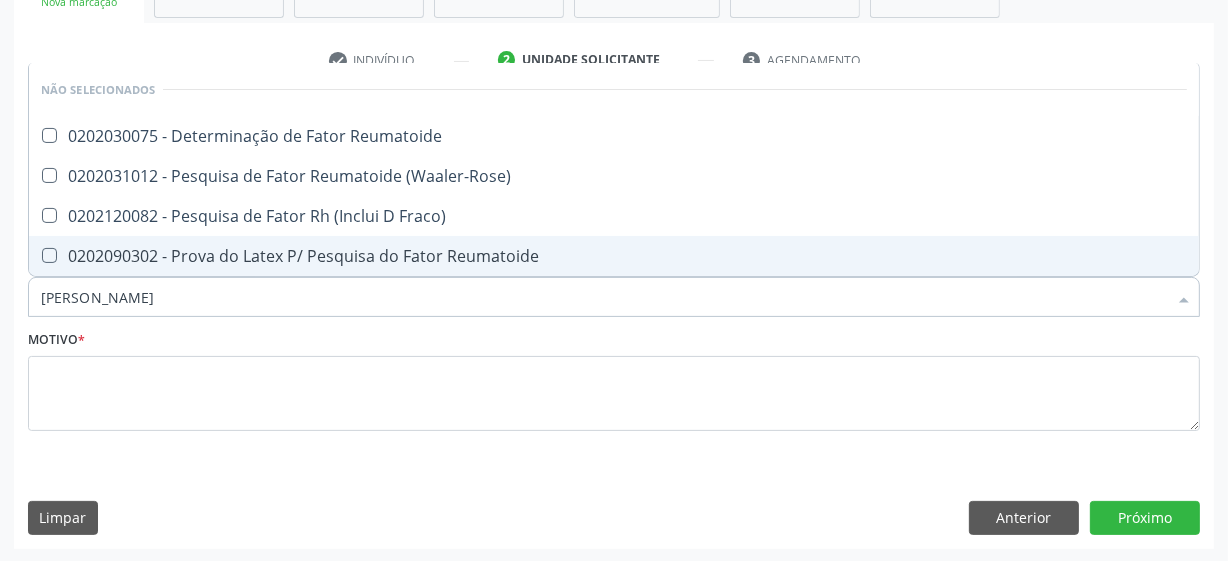 scroll, scrollTop: 0, scrollLeft: 0, axis: both 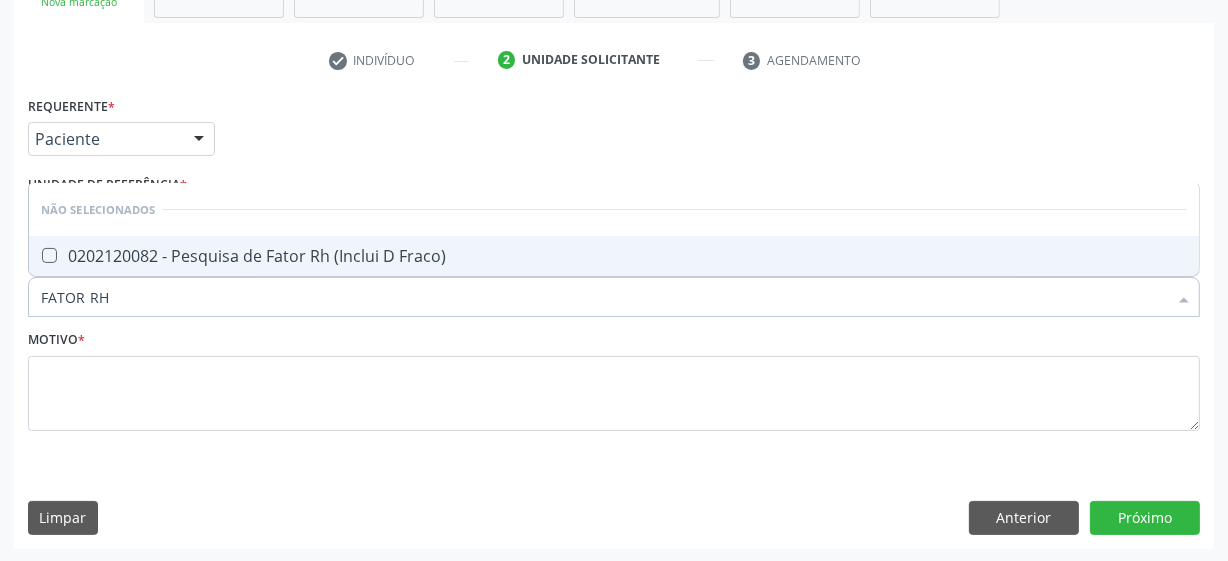 click on "0202120082 - Pesquisa de Fator Rh (Inclui D Fraco)" at bounding box center (614, 256) 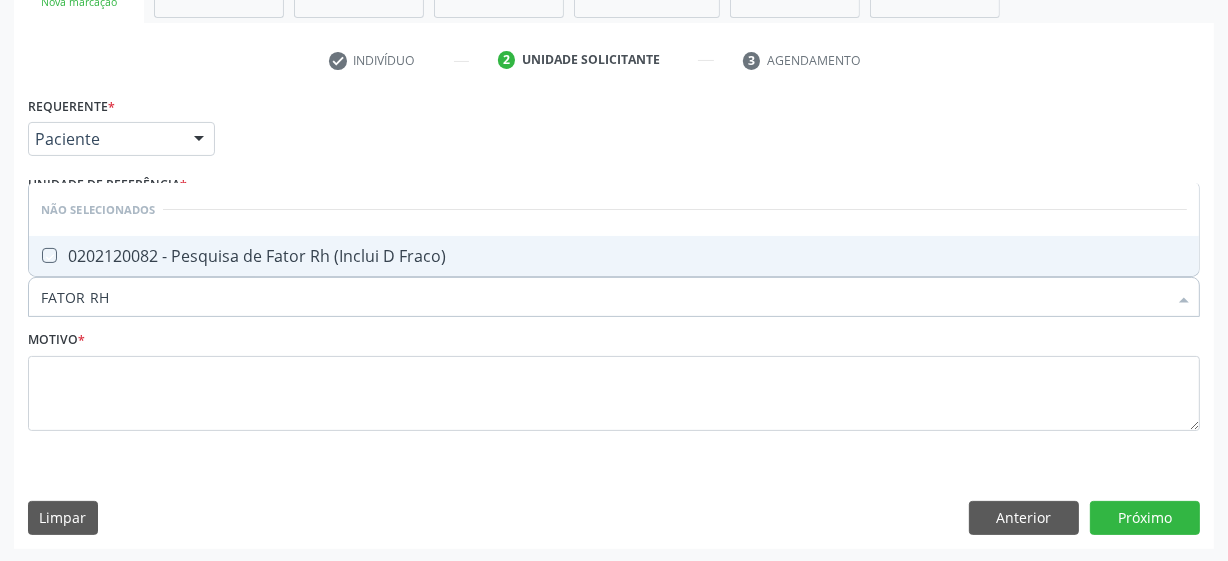 checkbox on "true" 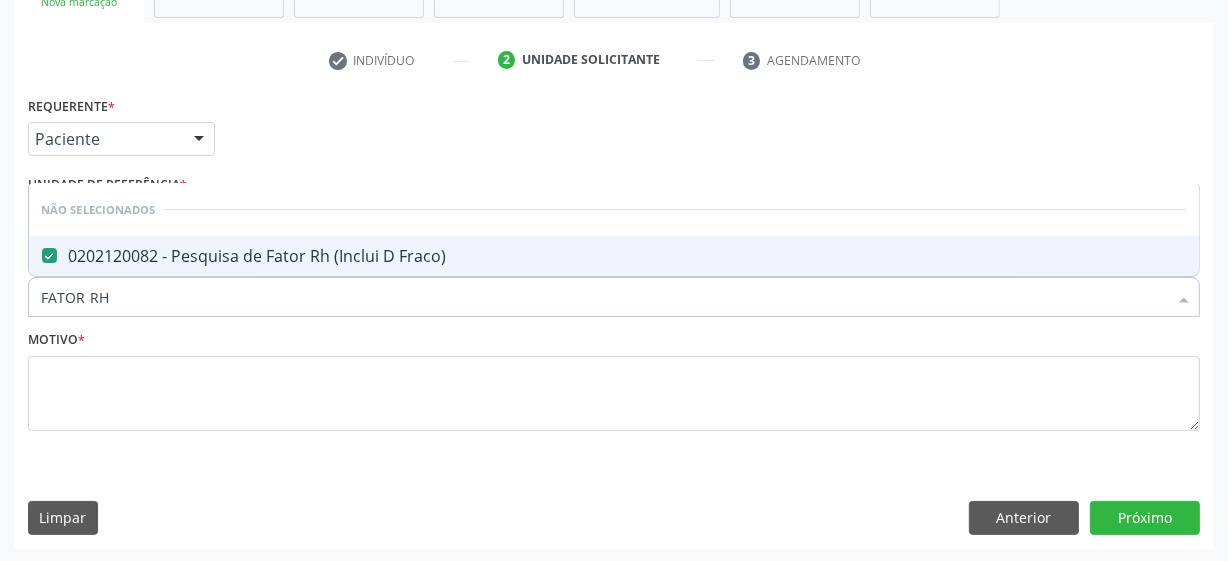 click on "Requerente
*
Paciente         Médico(a)   Enfermeiro(a)   Paciente
Nenhum resultado encontrado para: "   "
Não há nenhuma opção para ser exibida.
UF
PE         AC   AL   AM   AP   BA   CE   DF   ES   GO   MA   MG   MS   MT   PA   PB   PE   PI   PR   RJ   RN   RO   RR   RS   SC   SE   SL   SP   SV   TO
Nenhum resultado encontrado para: "   "
Não há nenhuma opção para ser exibida.
Município
Serra Talhada         Abreu e Lima   Afogados da Ingazeira   Afrânio   Agrestina   Água Preta   Águas Belas   Alagoinha   Aliança   Altinho   Amaraji   Angelim   Araçoiaba   Araripina   Arcoverde   Barra de Guabiraba   Barreiros   Belém de Maria   Belém do São Francisco   Belo Jardim   Betânia   Bezerros   Bodocó   Bom Conselho   Bom Jardim   Bonito   Brejão   Brejinho   Brejo da Madre de Deus   Buenos Aires   Buíque   Cabo de Santo Agostinho   Cabrobó   Cachoeirinha" at bounding box center [614, 275] 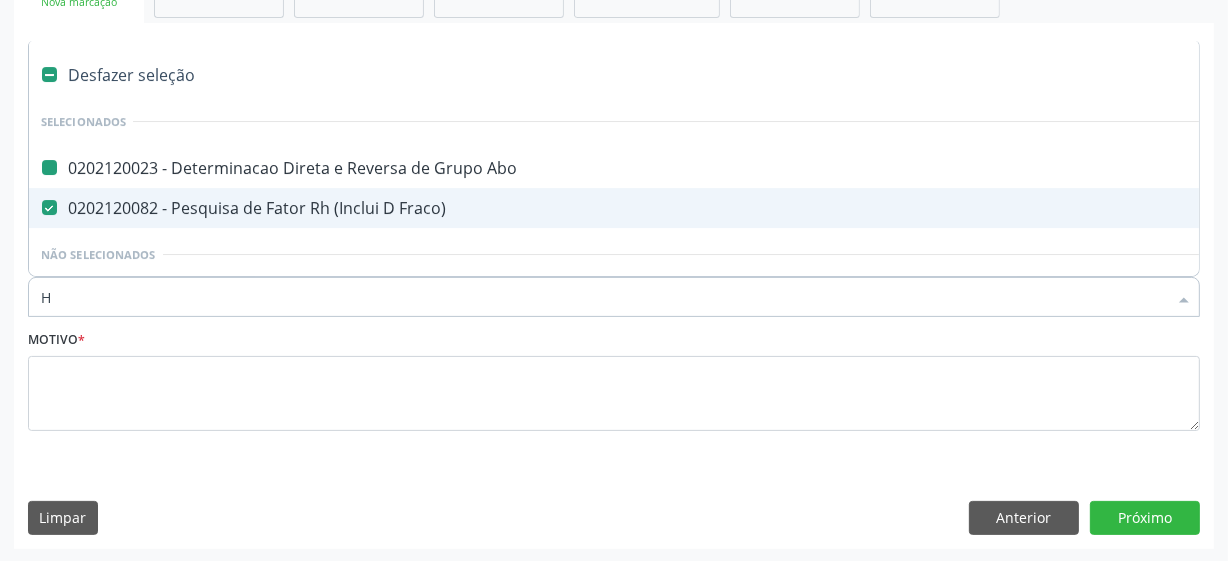 type on "HE" 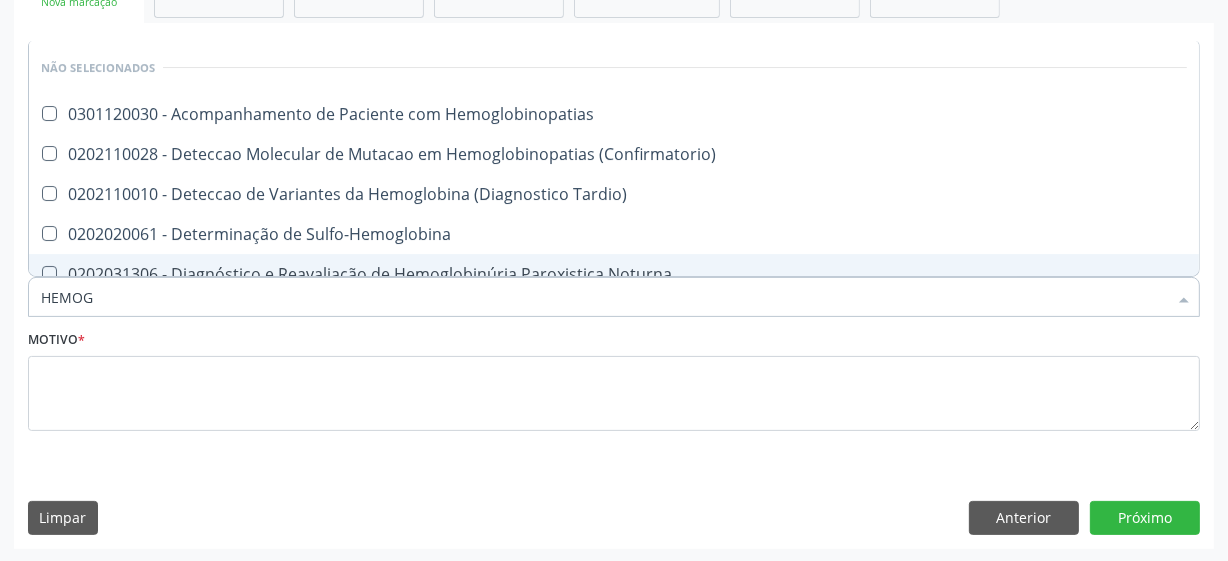 type on "HEMOGR" 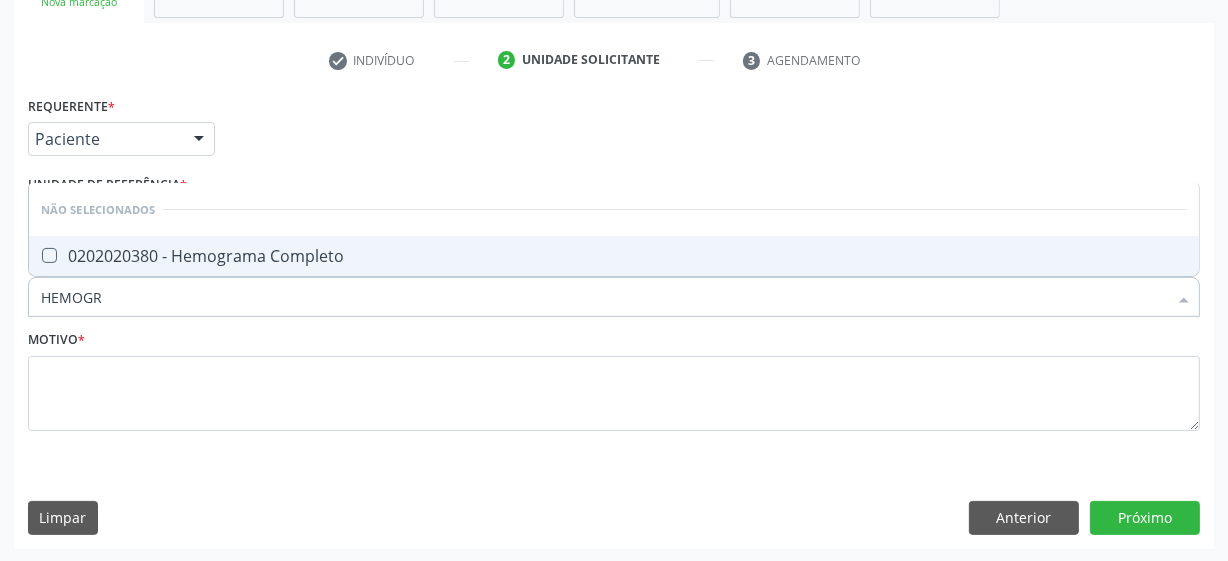 click on "0202020380 - Hemograma Completo" at bounding box center [614, 256] 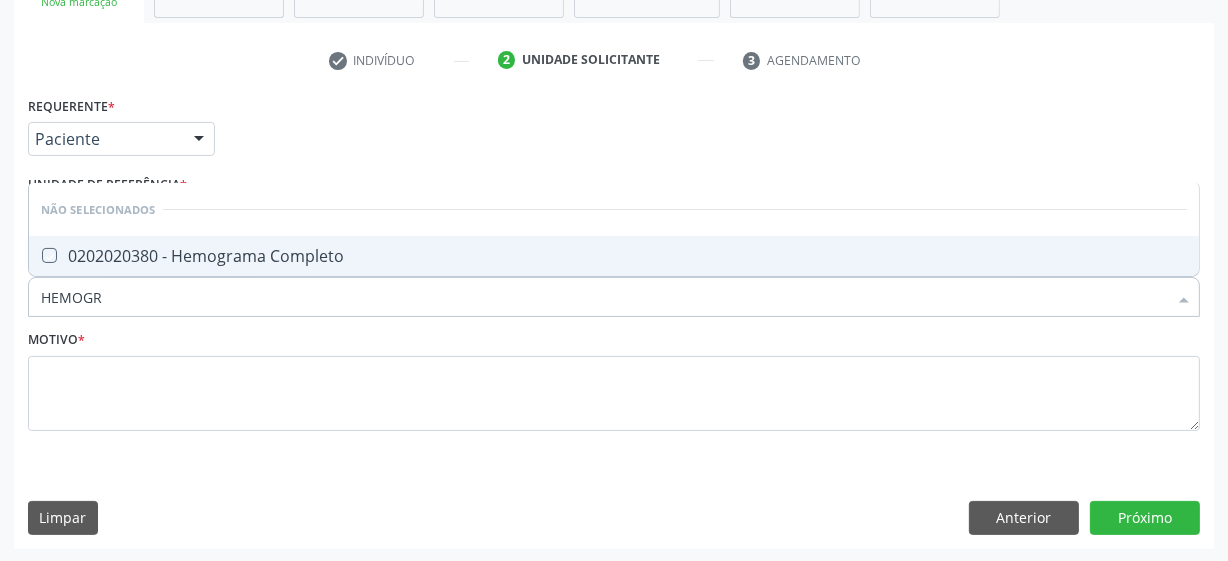checkbox on "true" 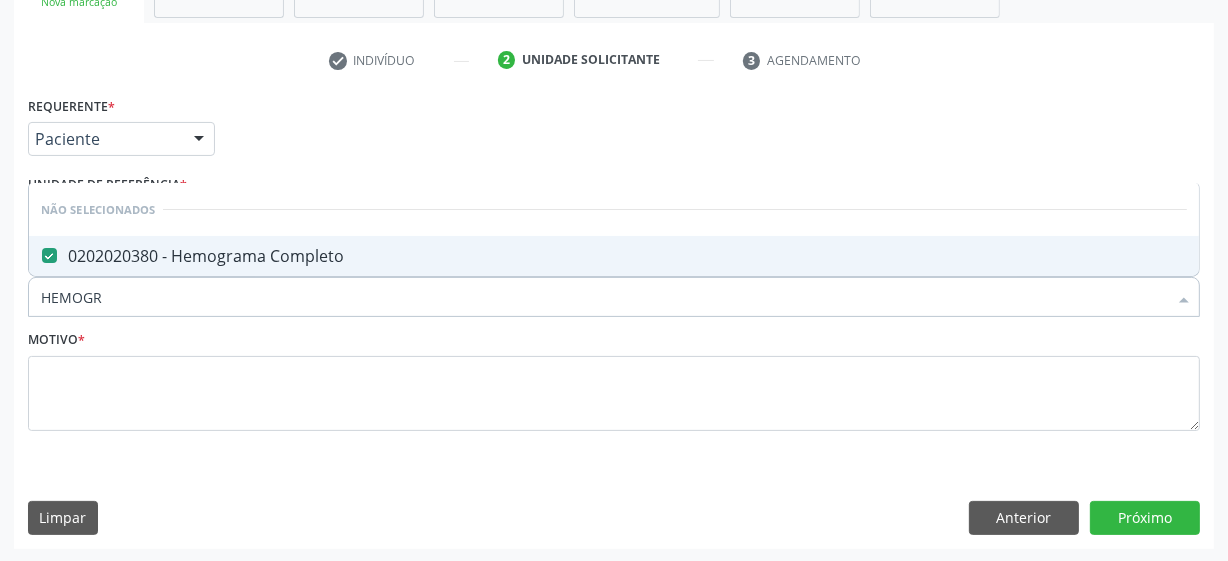 click on "Motivo
*" at bounding box center [614, 385] 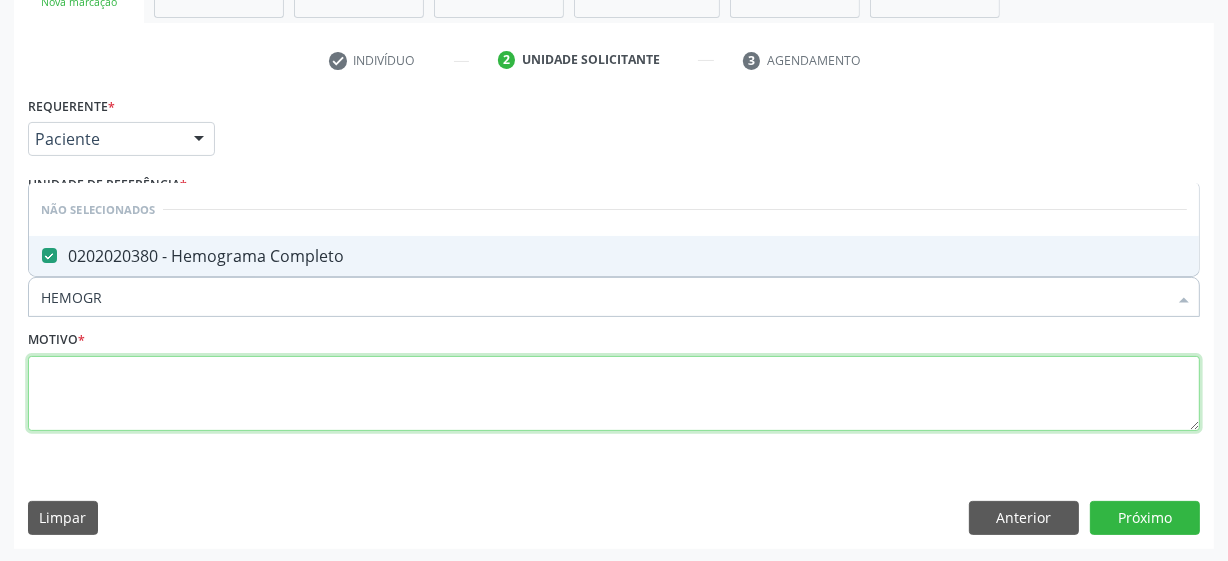 click at bounding box center [614, 394] 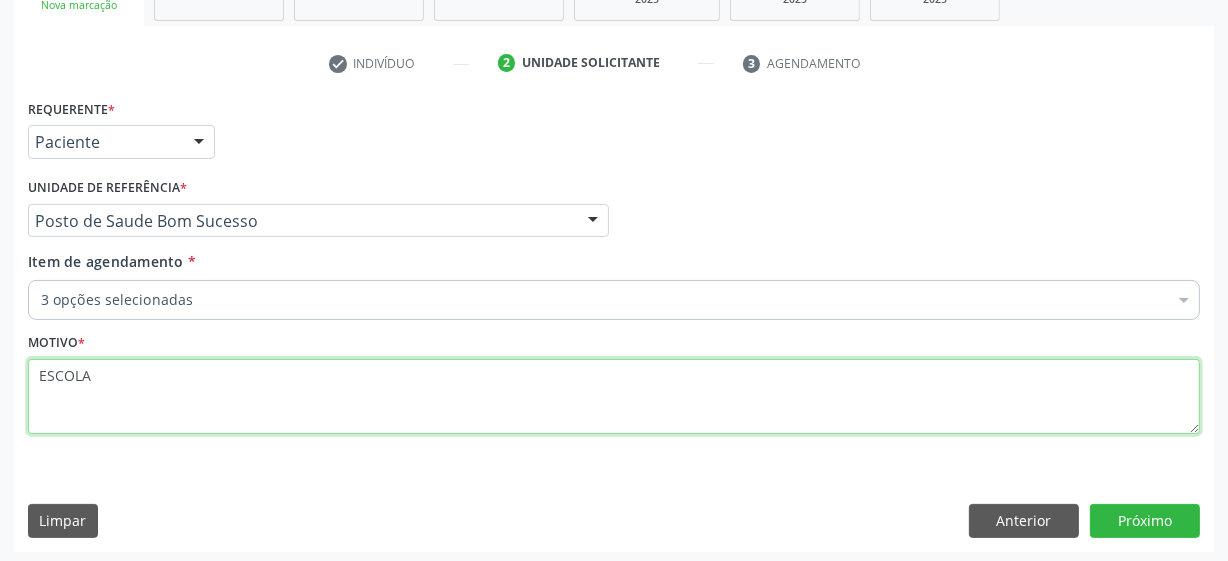 scroll, scrollTop: 343, scrollLeft: 0, axis: vertical 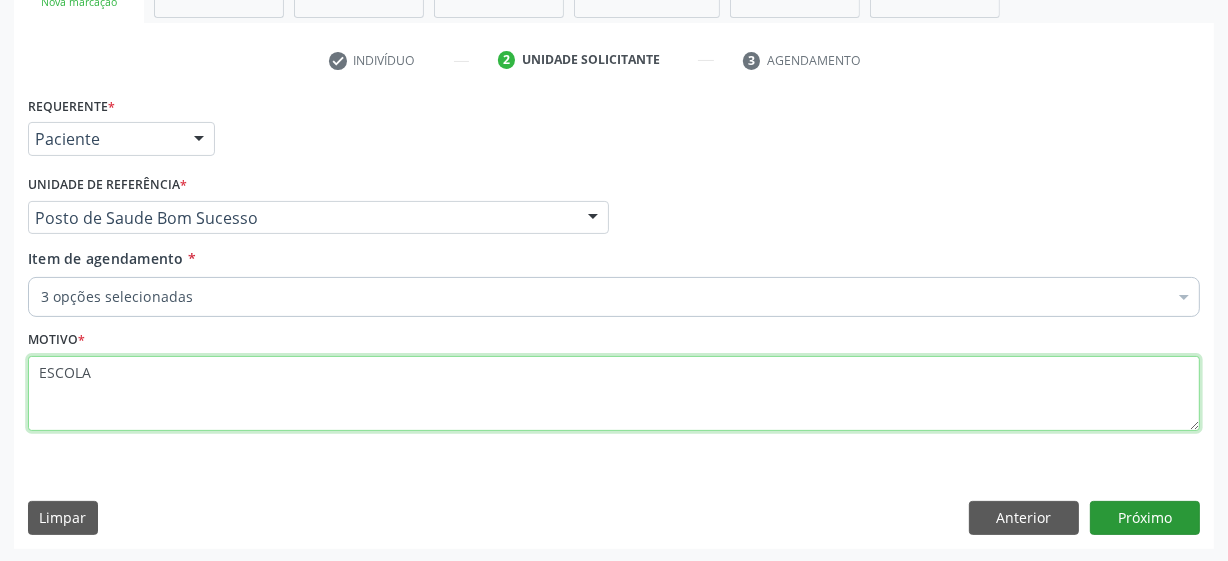 type on "ESCOLA" 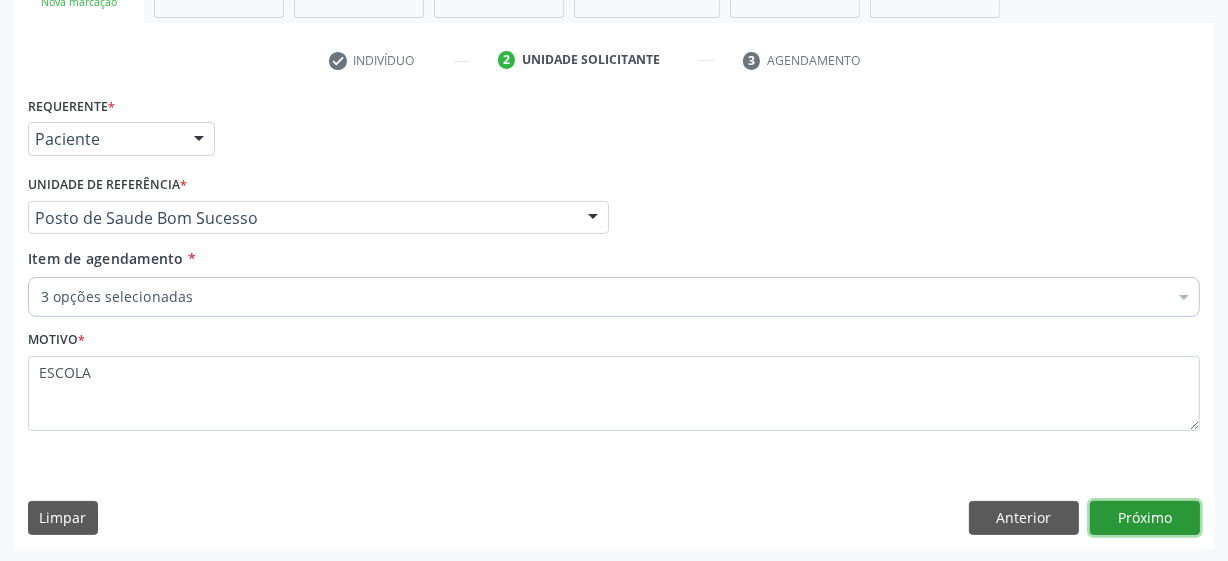 click on "Próximo" at bounding box center [1145, 518] 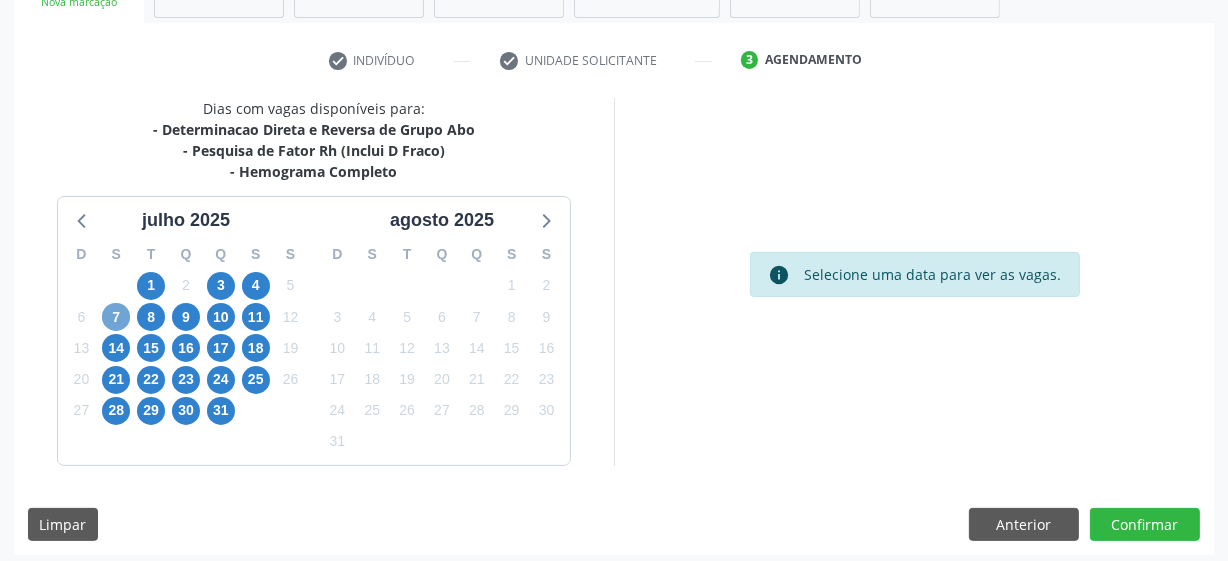 click on "7" at bounding box center (116, 317) 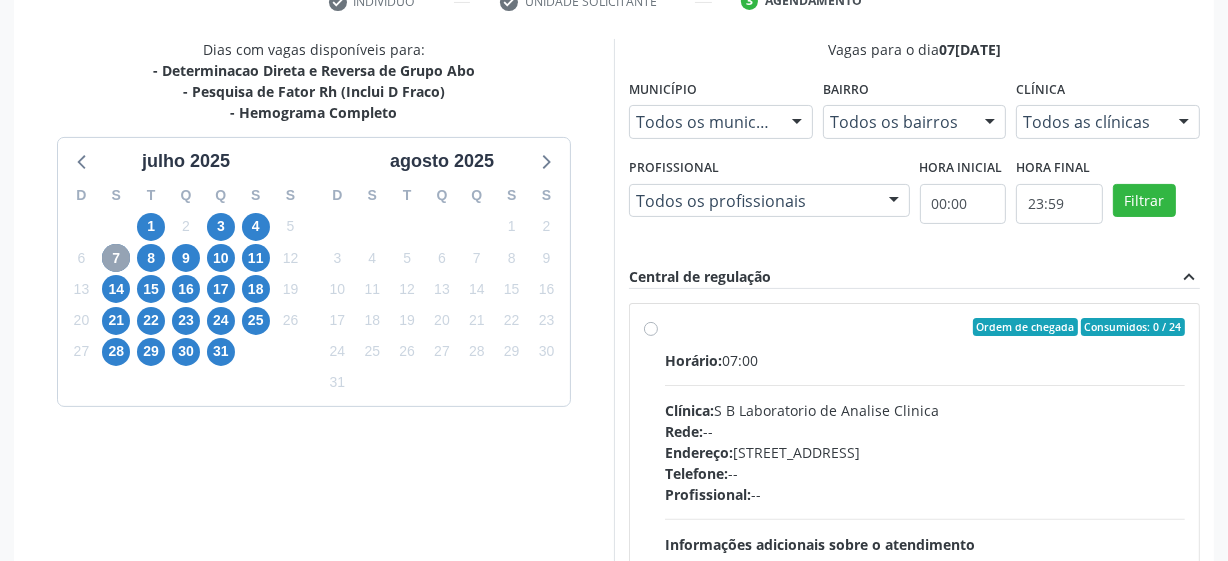 scroll, scrollTop: 434, scrollLeft: 0, axis: vertical 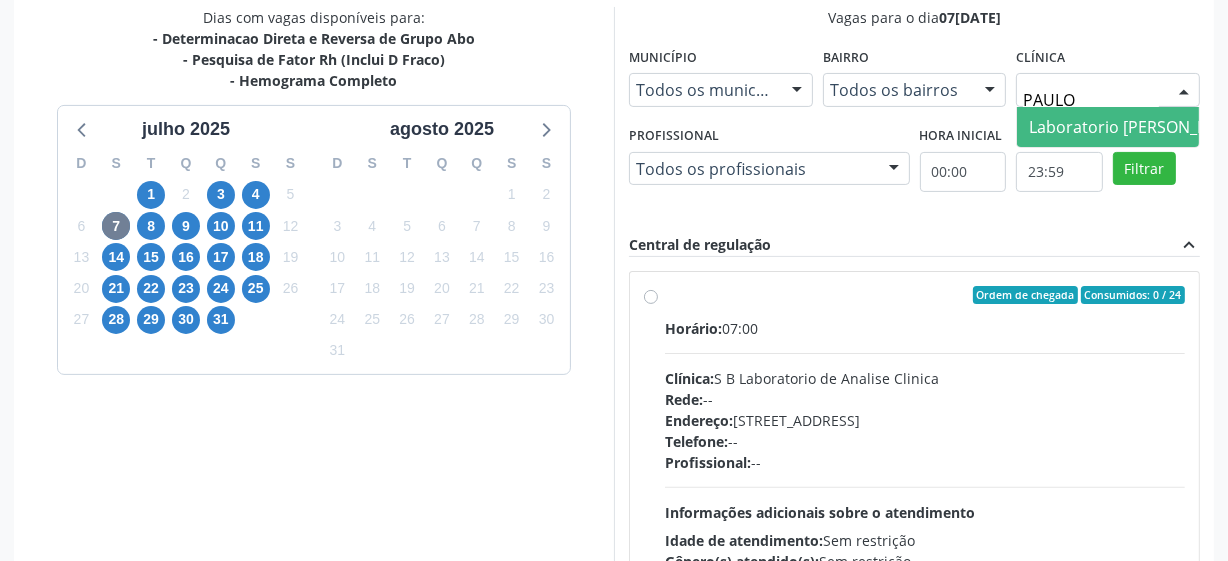 type on "PAULO T" 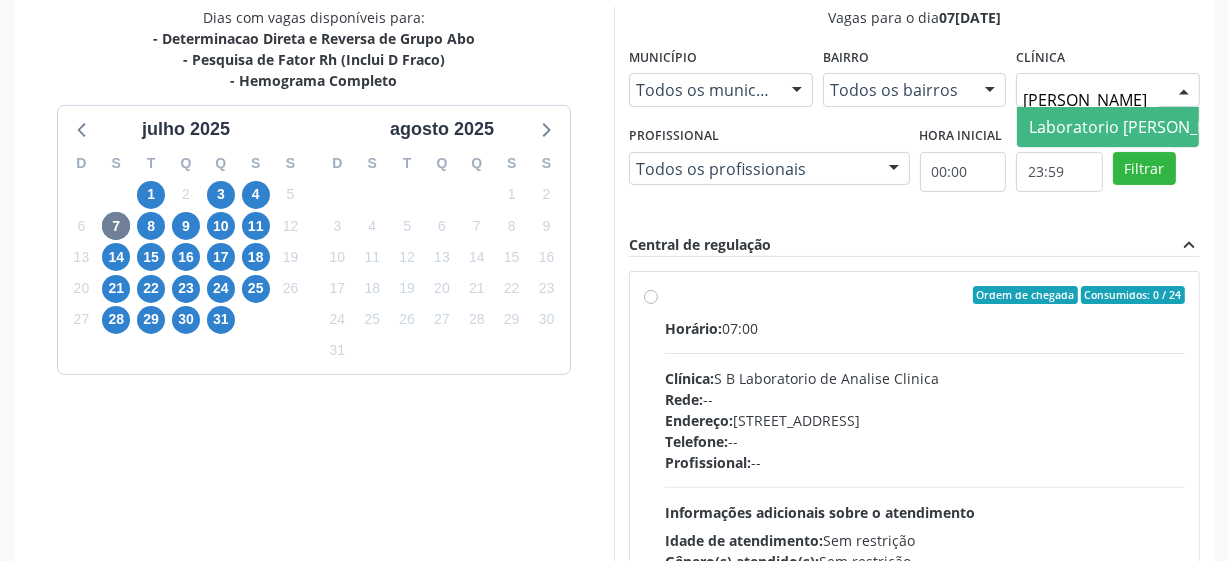 click on "Laboratorio [PERSON_NAME]" at bounding box center [1138, 127] 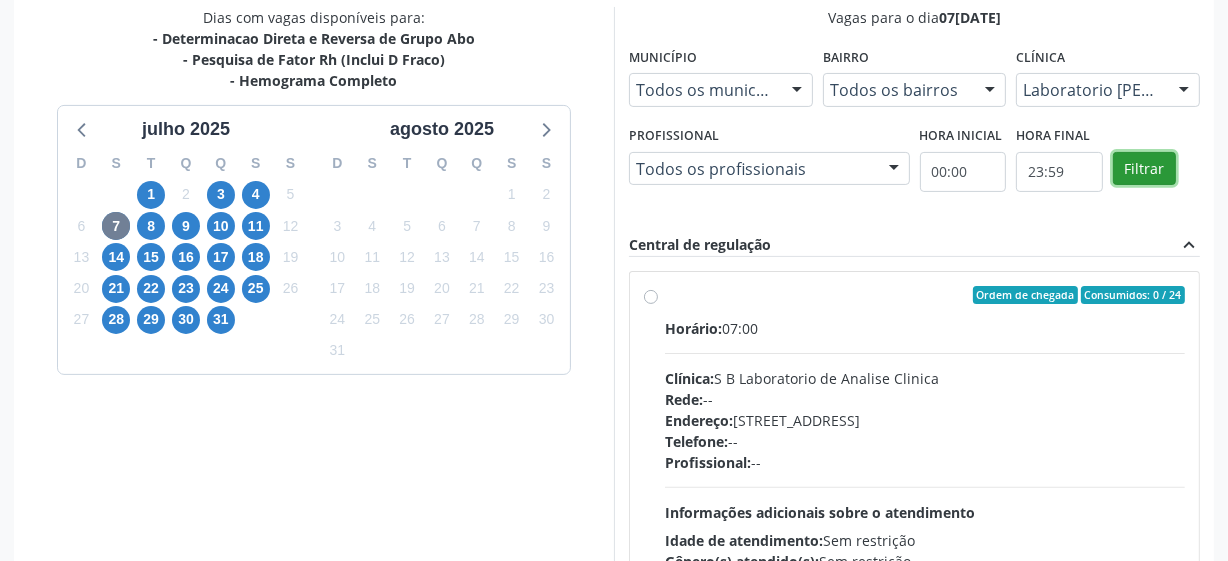 click on "Filtrar" at bounding box center [1144, 169] 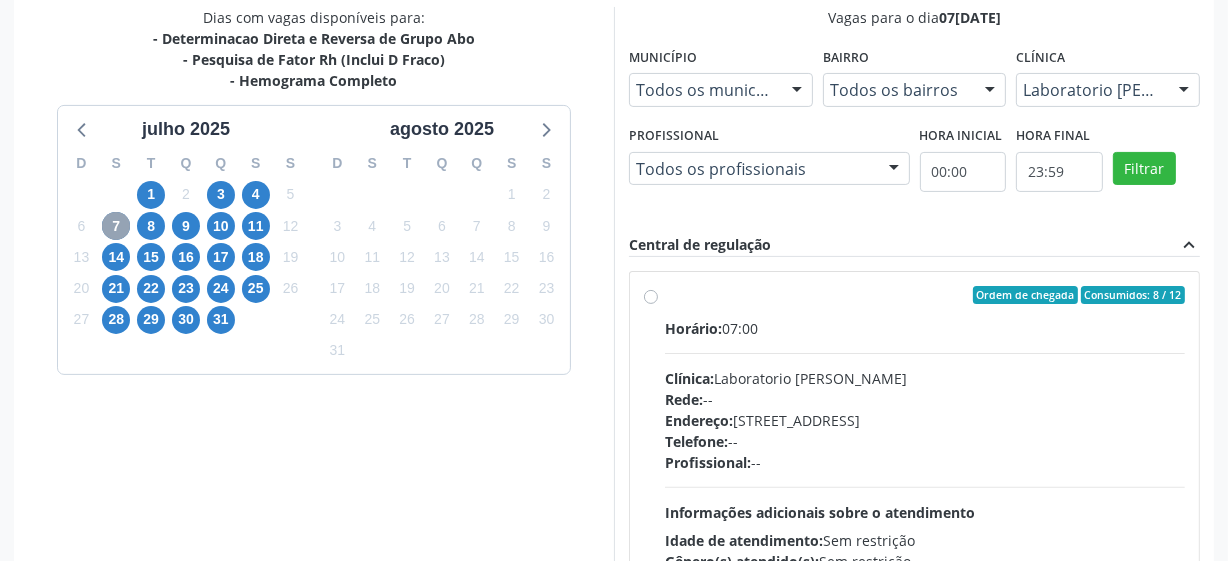 click on "7" at bounding box center (116, 226) 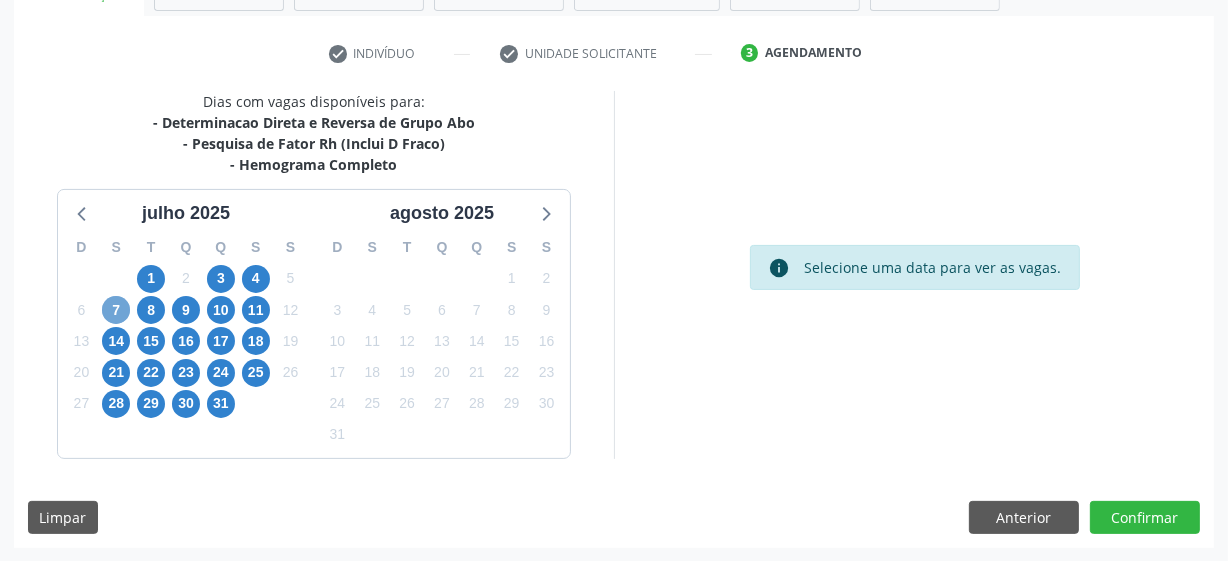 click on "7" at bounding box center [116, 310] 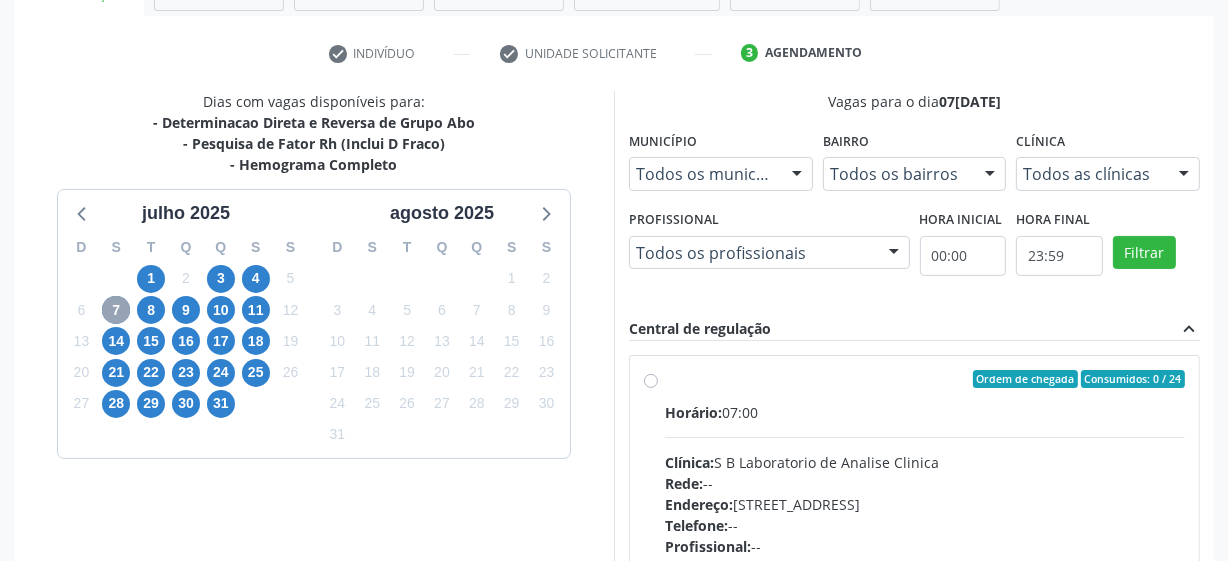 scroll, scrollTop: 434, scrollLeft: 0, axis: vertical 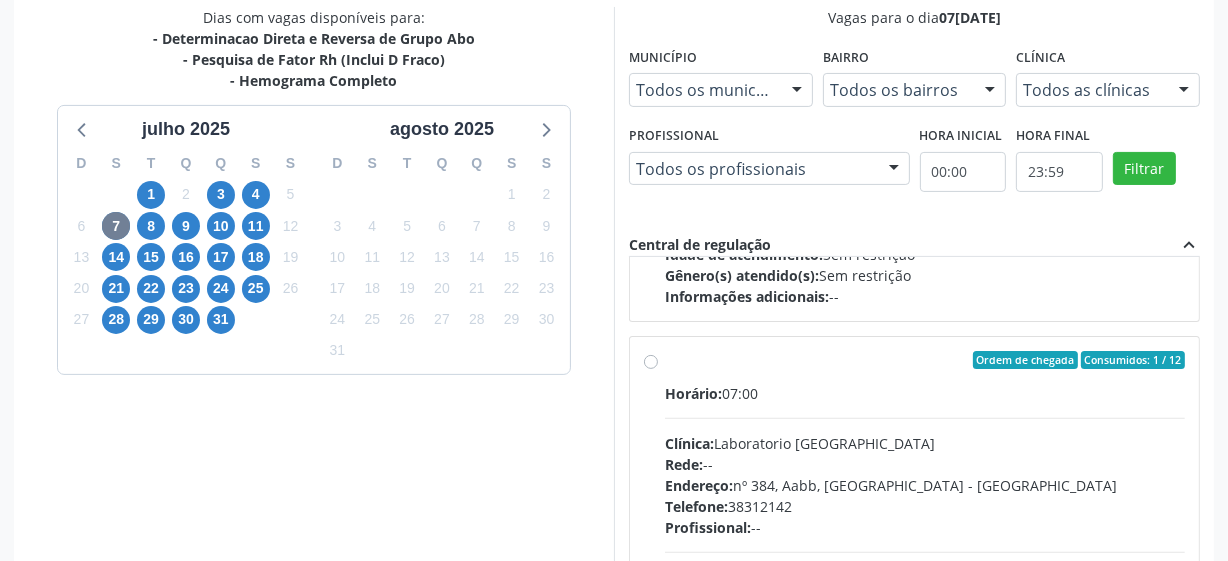 click on "Horário:   07:00
Clínica:  Laboratorio Sao Francisco
Rede:
--
Endereço:   nº 384, Aabb, Serra Talhada - PE
Telefone:   38312142
Profissional:
--
Informações adicionais sobre o atendimento
Idade de atendimento:
Sem restrição
Gênero(s) atendido(s):
Sem restrição
Informações adicionais:
--" at bounding box center (925, 520) 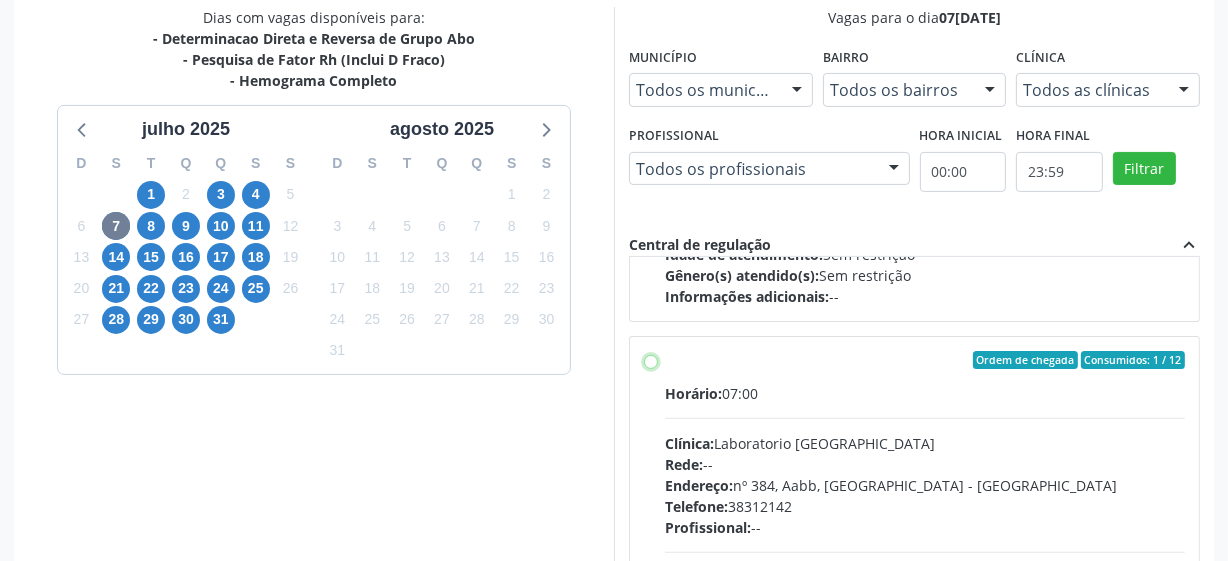 click on "Ordem de chegada
Consumidos: 1 / 12
Horário:   07:00
Clínica:  Laboratorio Sao Francisco
Rede:
--
Endereço:   nº 384, Aabb, Serra Talhada - PE
Telefone:   38312142
Profissional:
--
Informações adicionais sobre o atendimento
Idade de atendimento:
Sem restrição
Gênero(s) atendido(s):
Sem restrição
Informações adicionais:
--" at bounding box center (651, 360) 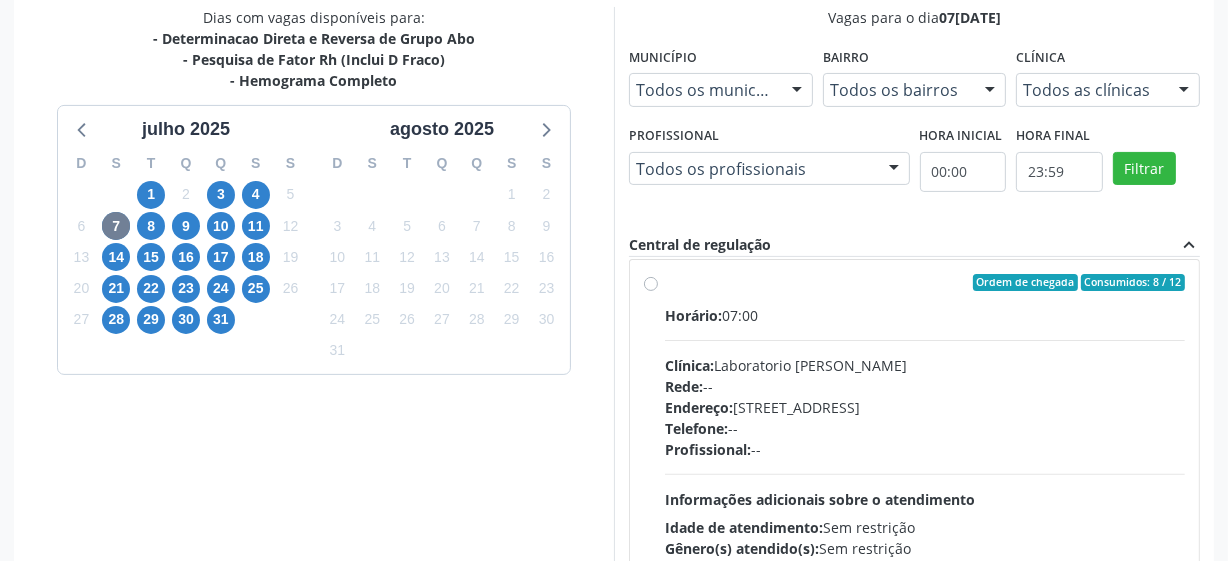 scroll, scrollTop: 272, scrollLeft: 0, axis: vertical 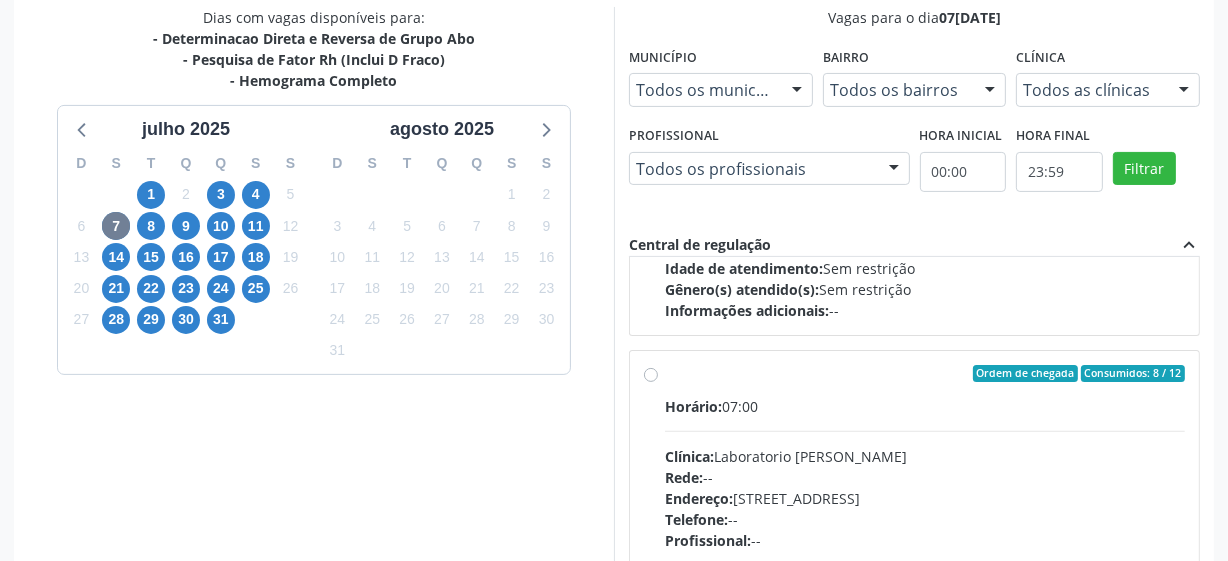 click on "Horário:   07:00" at bounding box center [925, 406] 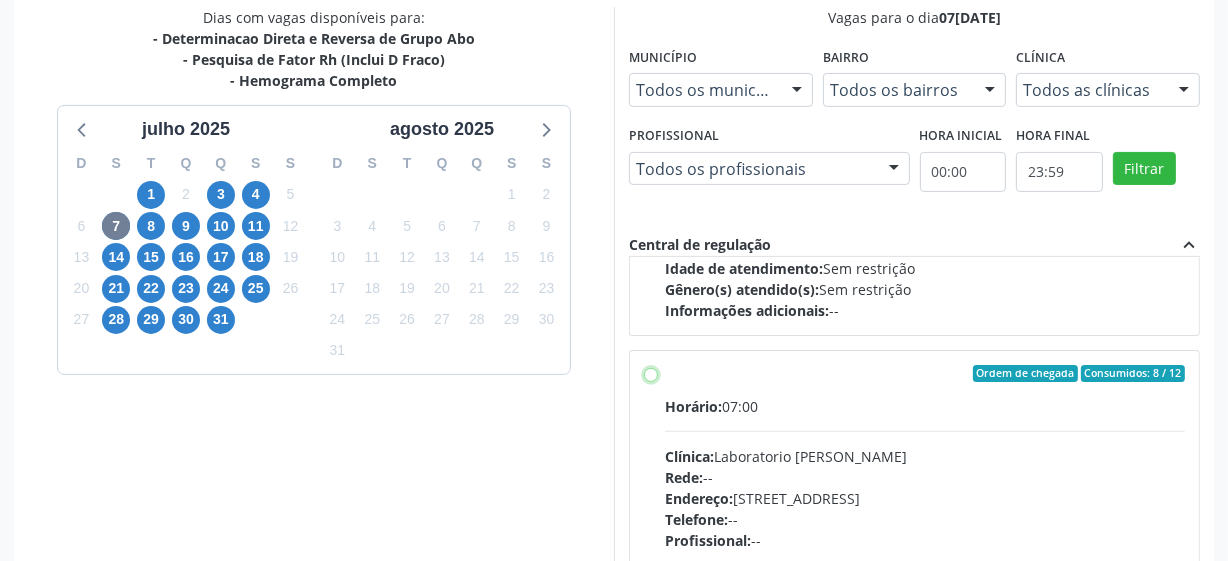 click on "Ordem de chegada
Consumidos: 8 / 12
Horário:   07:00
Clínica:  Laboratorio Jose Paulo Terto
Rede:
--
Endereço:   Casa, nº 409, N Senhora da Penha, Serra Talhada - PE
Telefone:   --
Profissional:
--
Informações adicionais sobre o atendimento
Idade de atendimento:
Sem restrição
Gênero(s) atendido(s):
Sem restrição
Informações adicionais:
--" at bounding box center [651, 374] 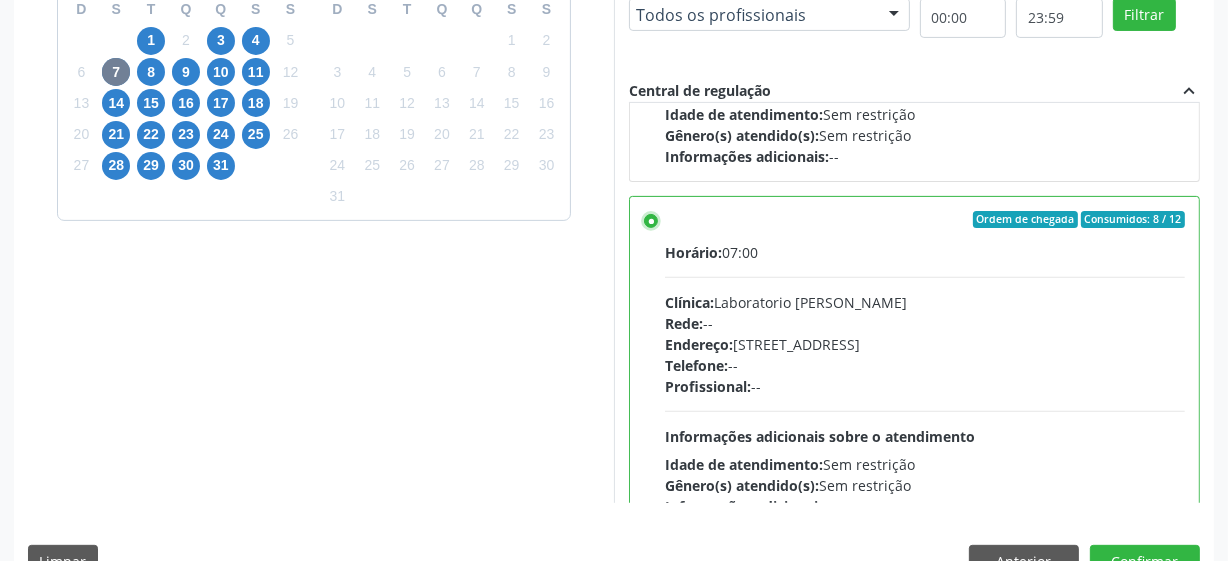 scroll, scrollTop: 632, scrollLeft: 0, axis: vertical 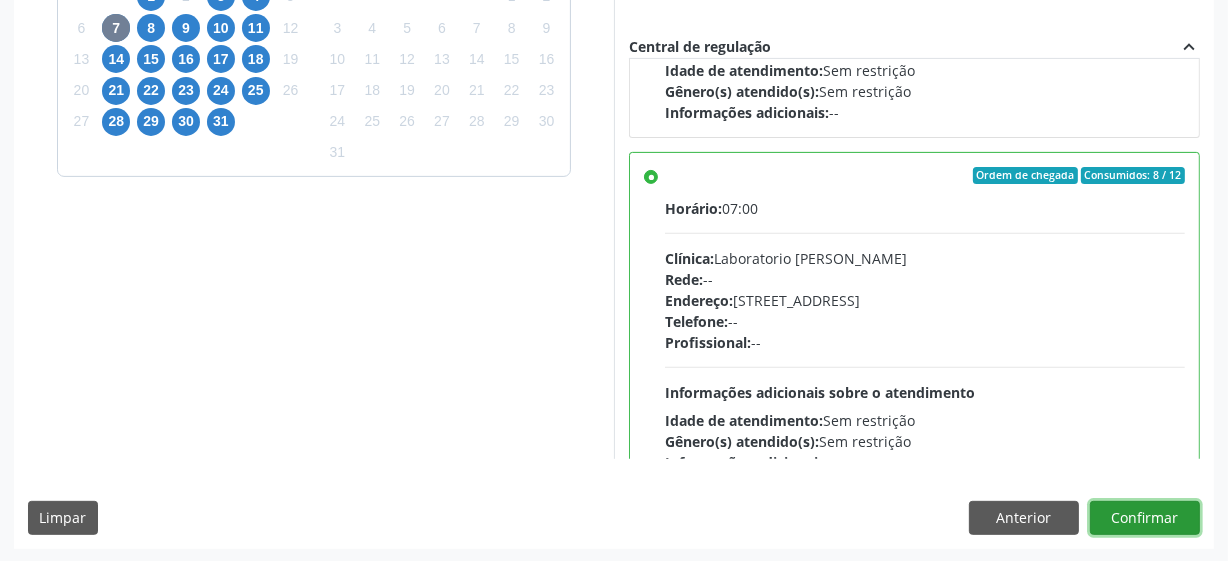 click on "Confirmar" at bounding box center (1145, 518) 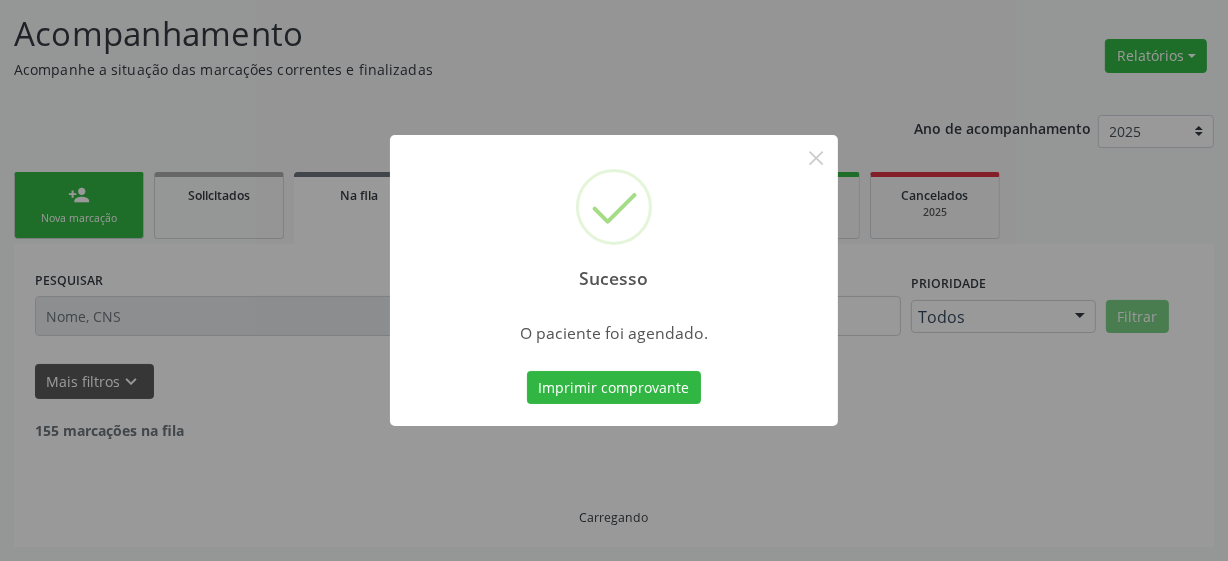 scroll, scrollTop: 105, scrollLeft: 0, axis: vertical 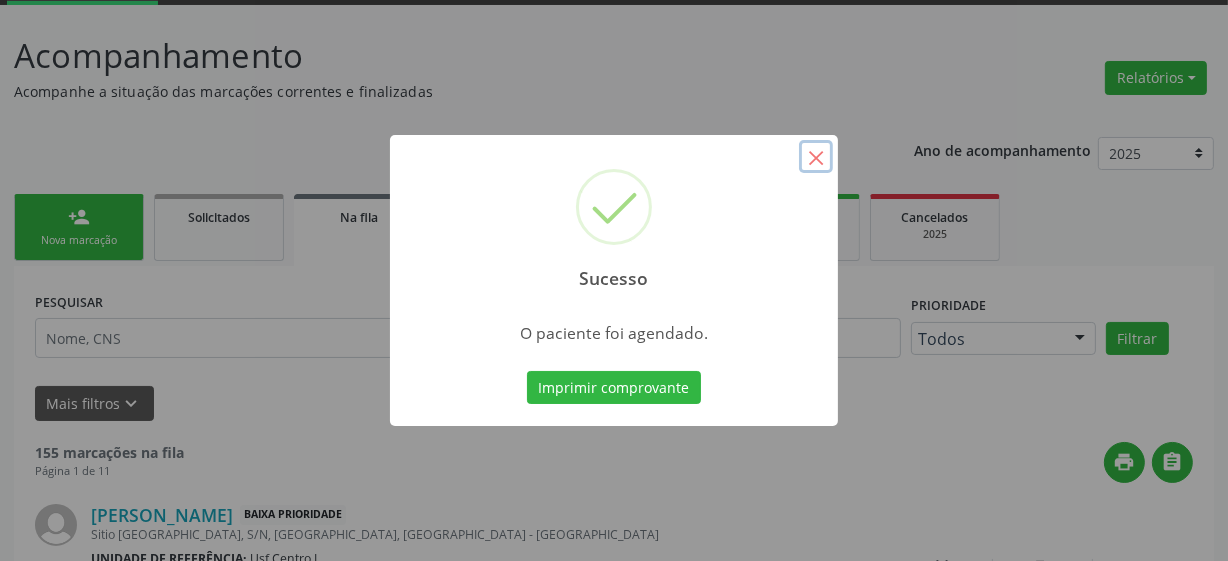 click on "×" at bounding box center [816, 157] 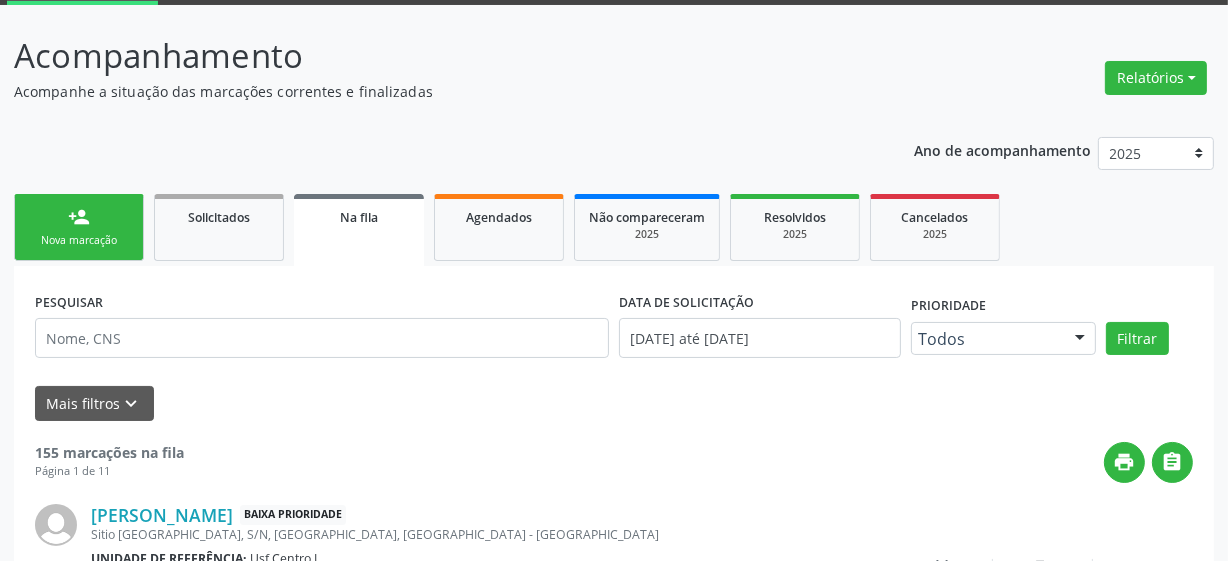 click on "person_add
Nova marcação" at bounding box center [79, 227] 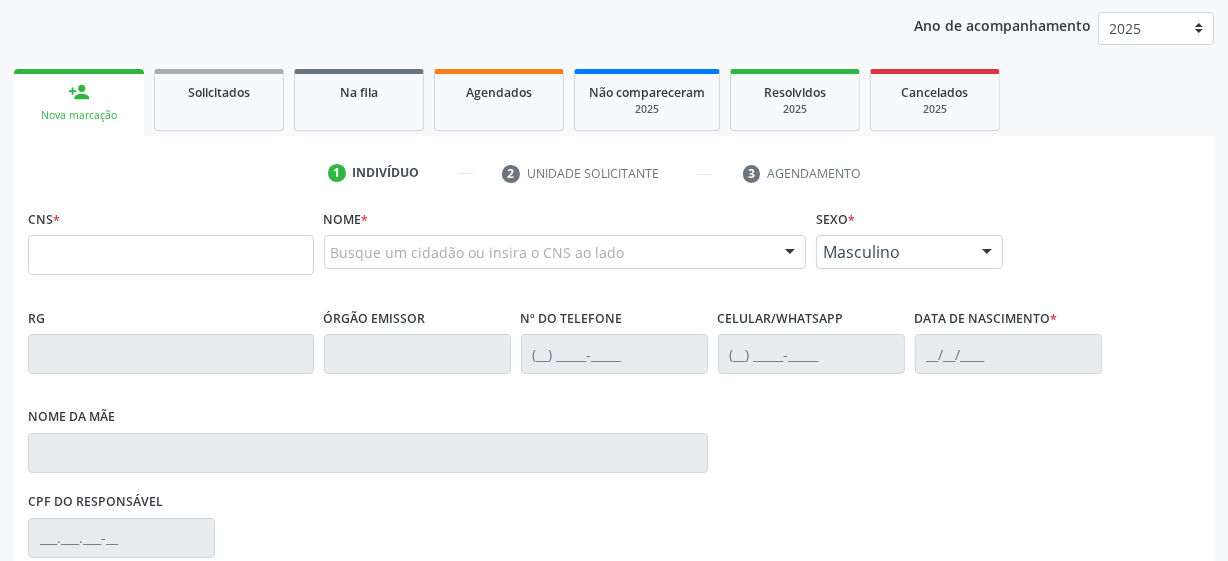 scroll, scrollTop: 287, scrollLeft: 0, axis: vertical 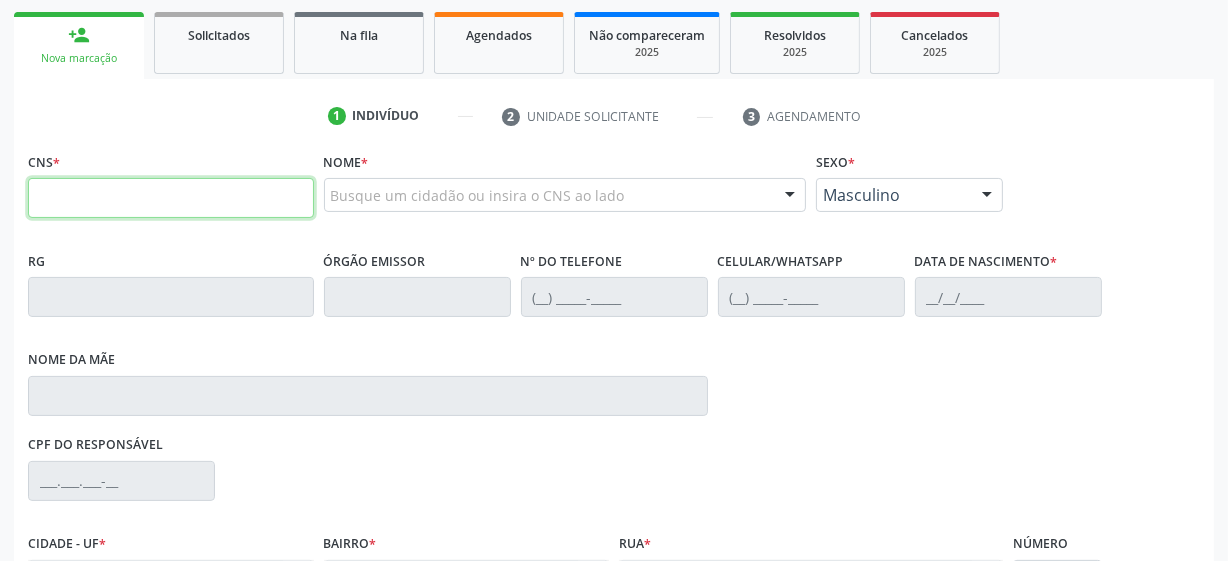 click at bounding box center (171, 198) 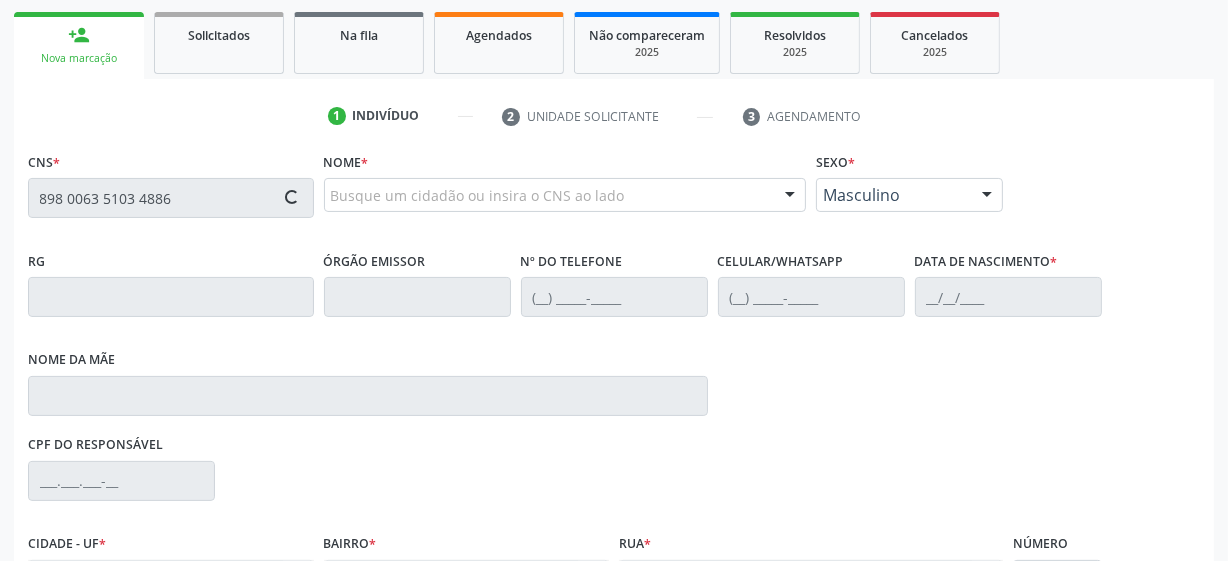 type on "898 0063 5103 4886" 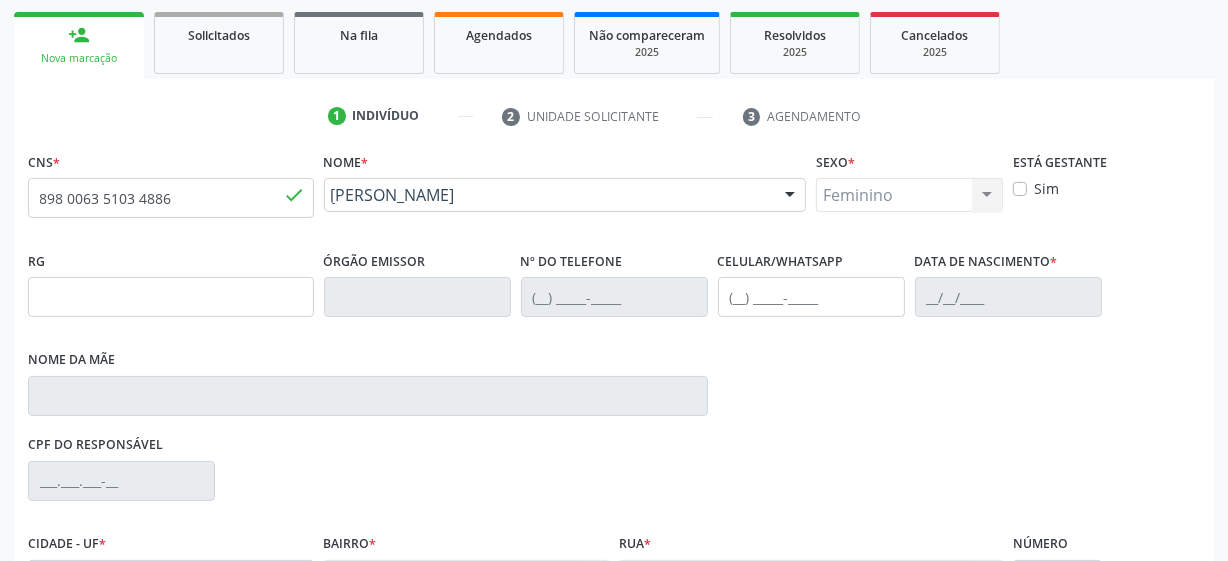 type on "(87) 99999-9999" 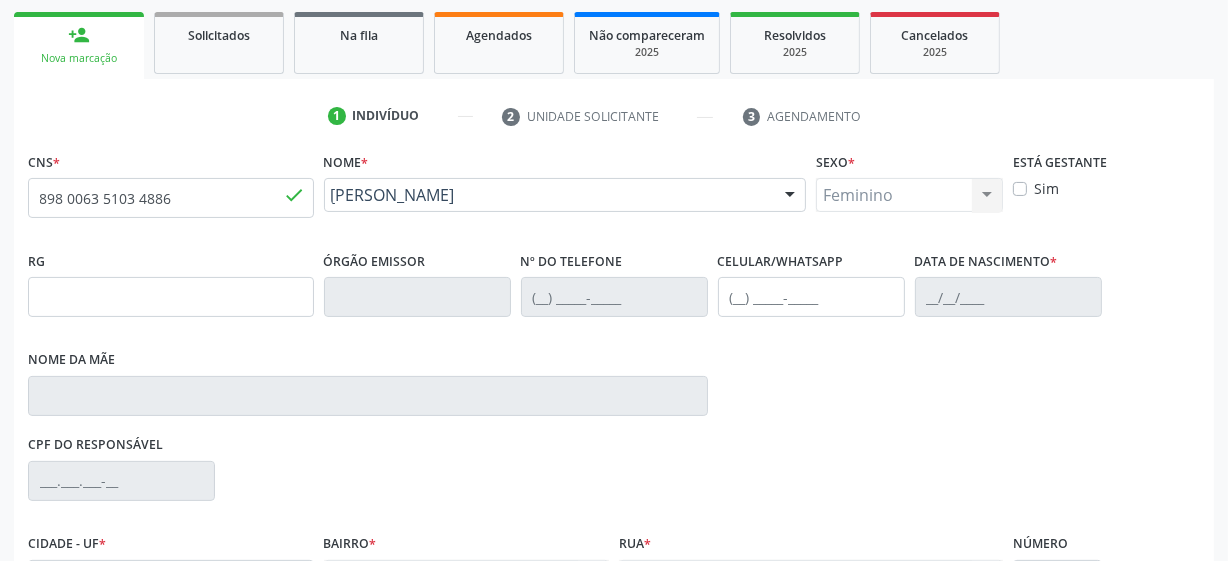 type on "07/02/2024" 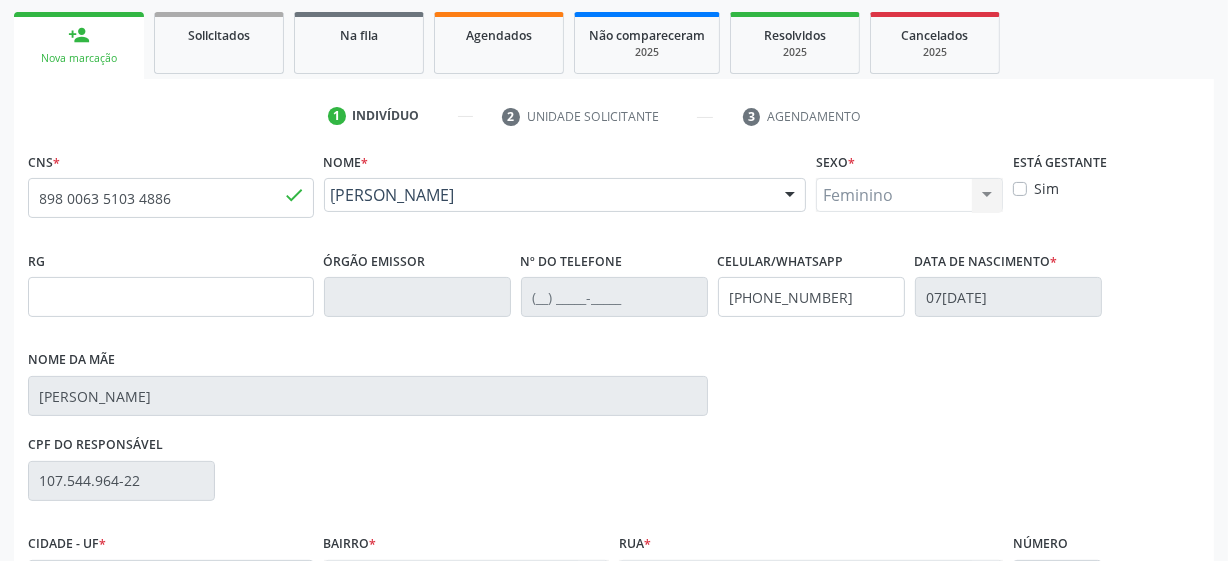 type on "S/N" 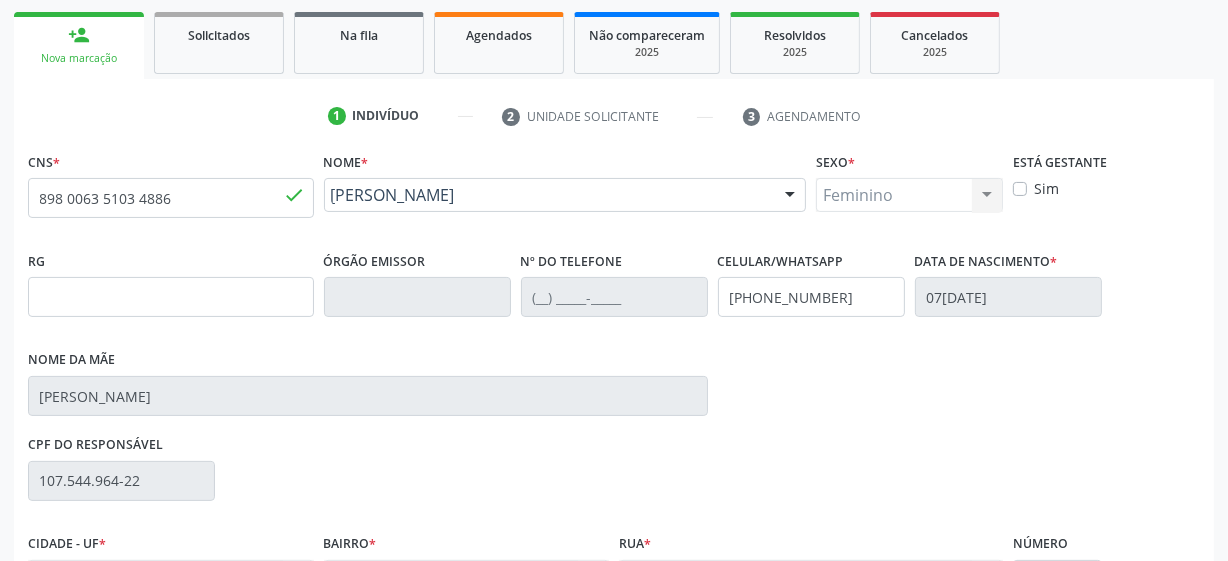 scroll, scrollTop: 508, scrollLeft: 0, axis: vertical 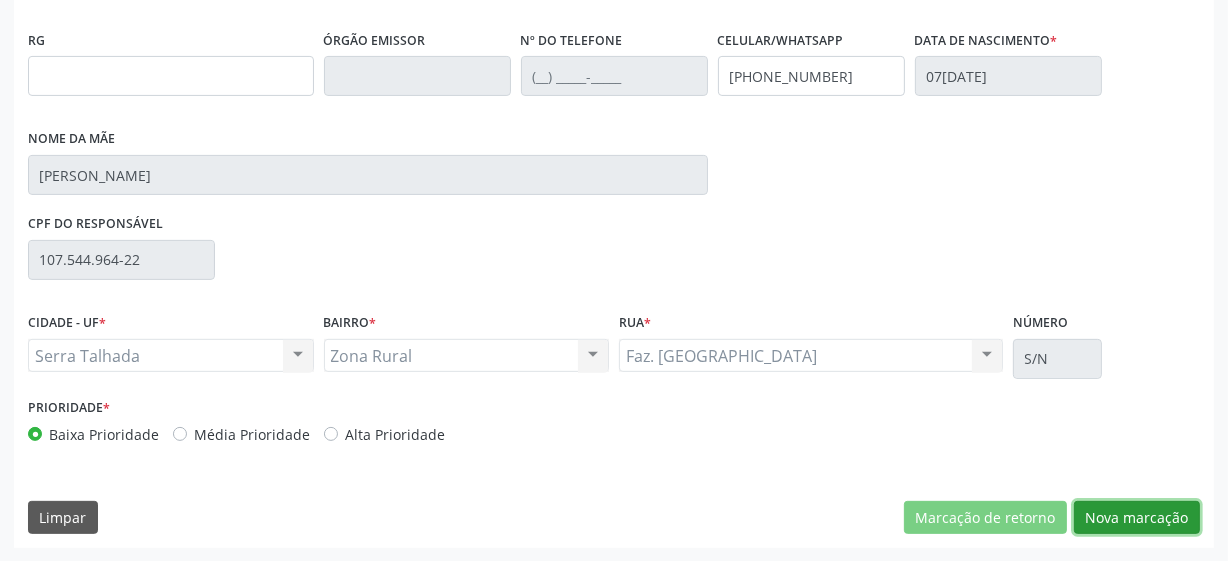 click on "Nova marcação" at bounding box center [1137, 518] 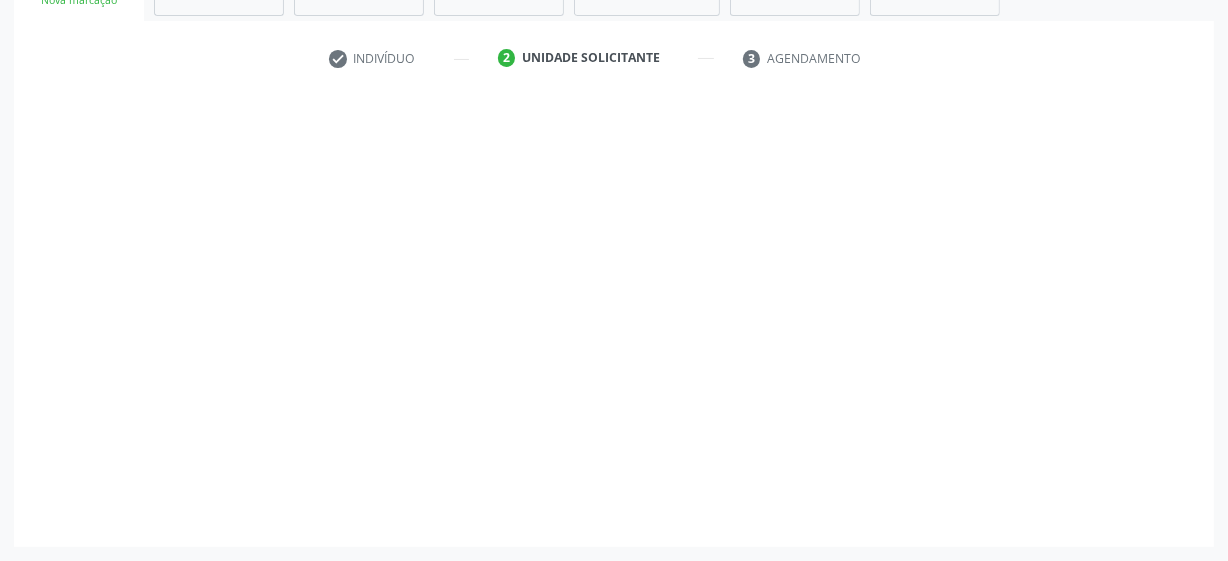 scroll, scrollTop: 343, scrollLeft: 0, axis: vertical 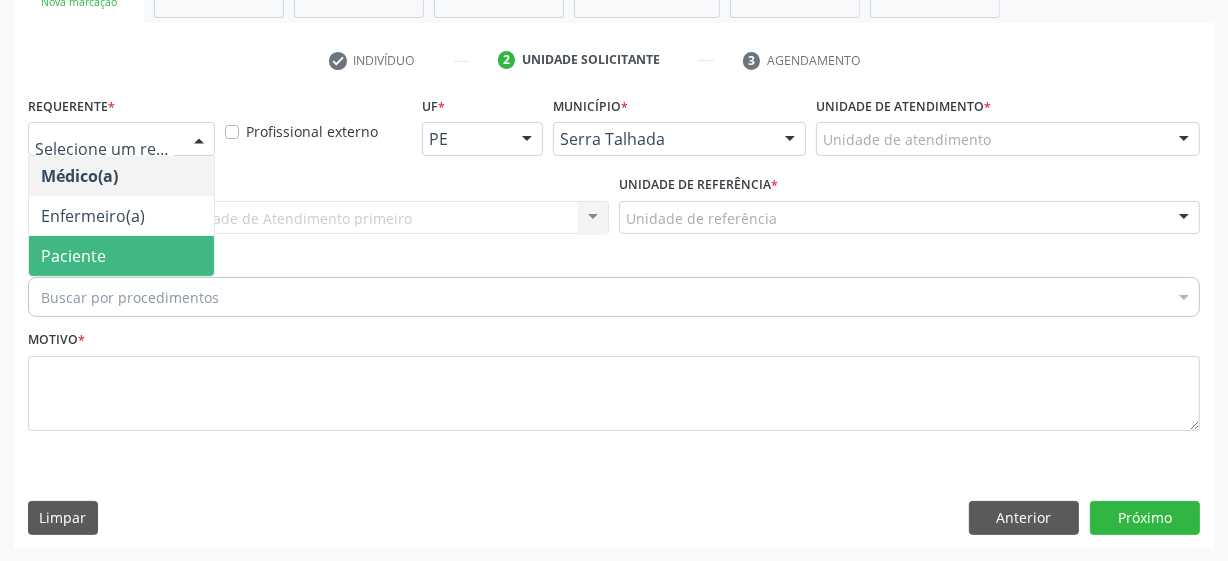 click on "Paciente" at bounding box center [73, 256] 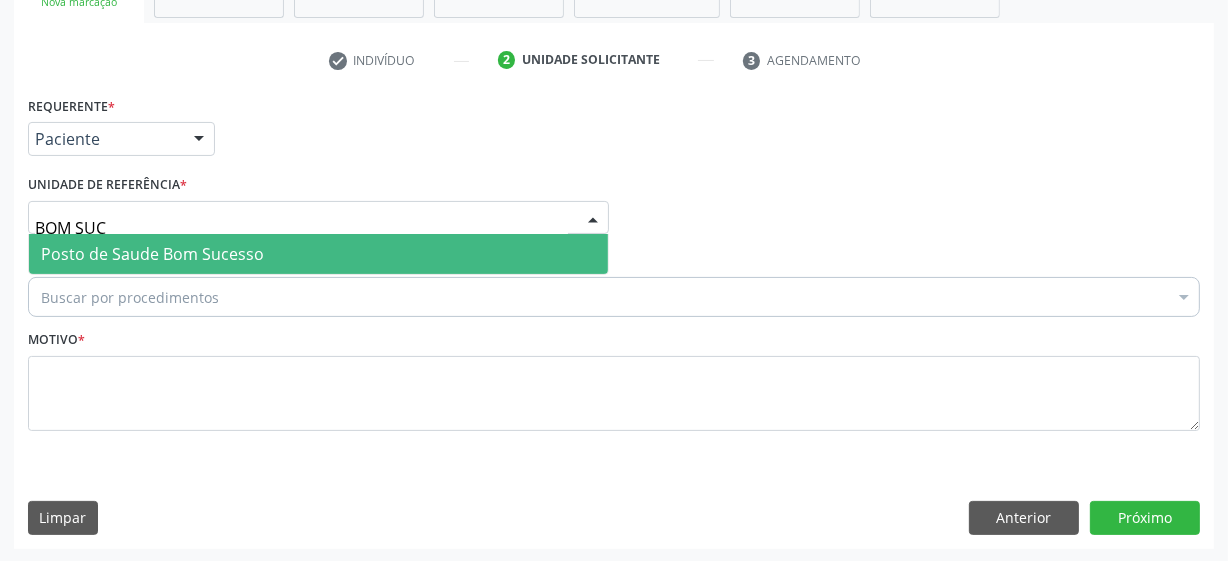 type on "BOM SUCE" 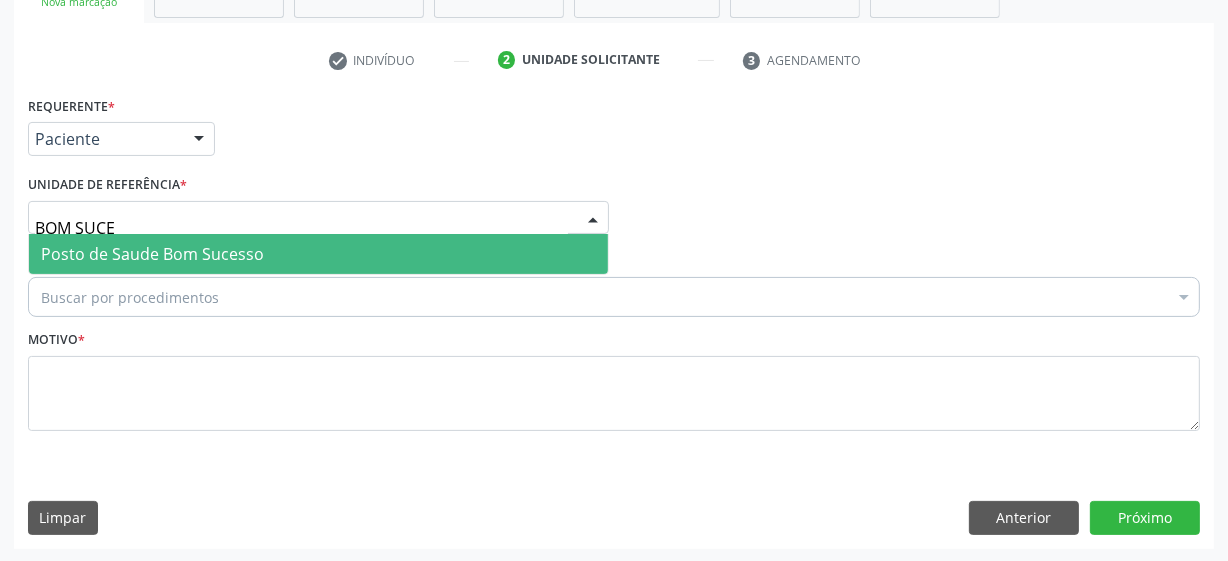 click on "Posto de Saude Bom Sucesso" at bounding box center (318, 254) 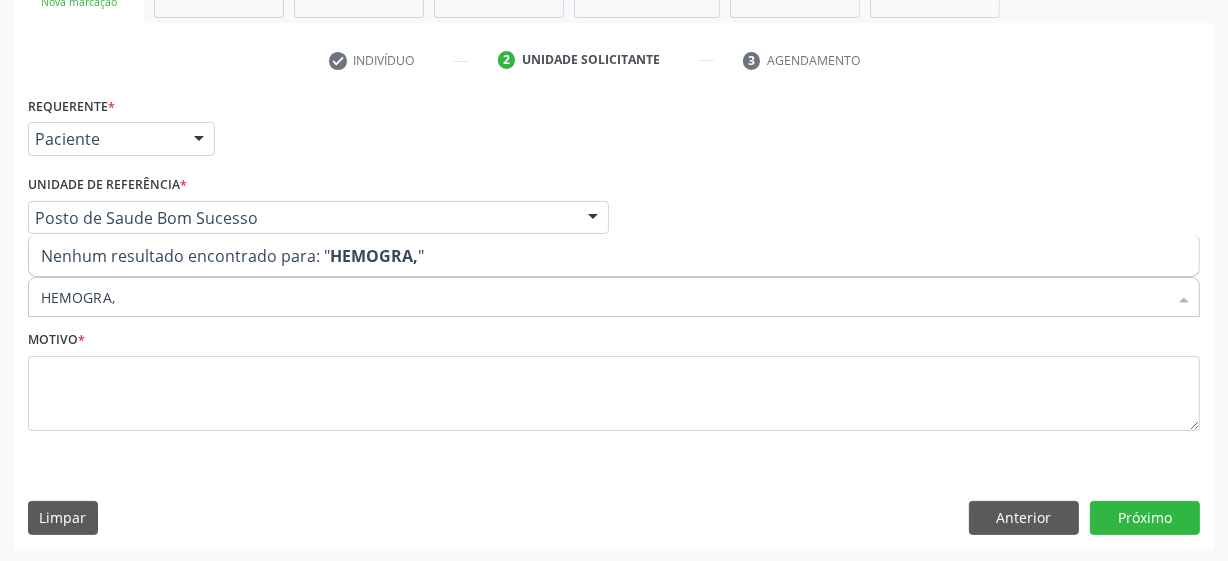 type on "HEMOGRA" 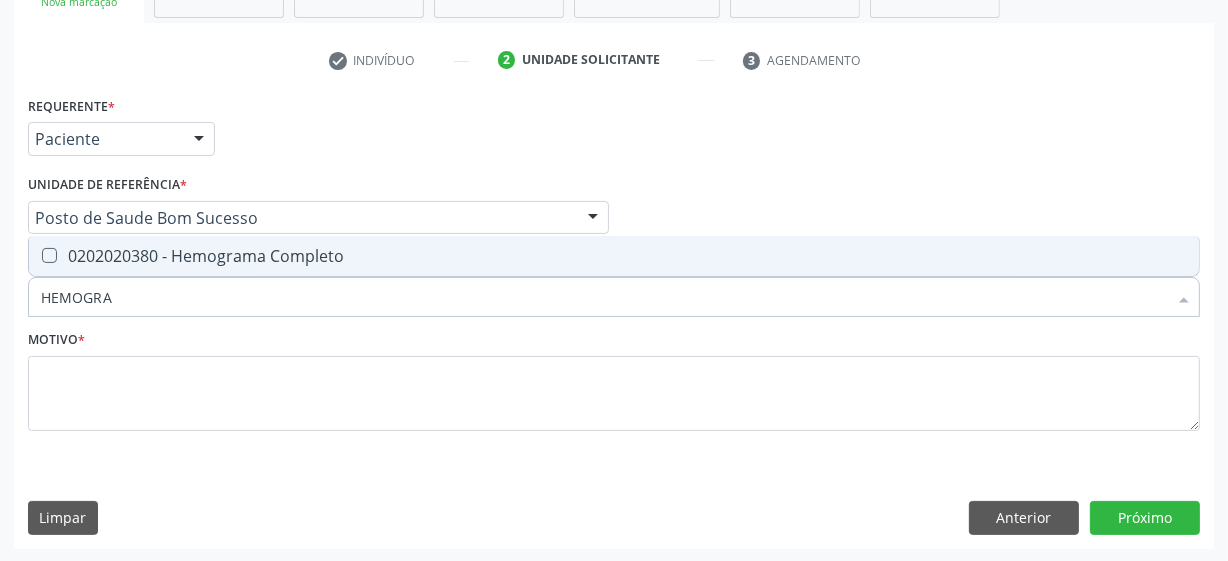 click on "0202020380 - Hemograma Completo" at bounding box center [614, 256] 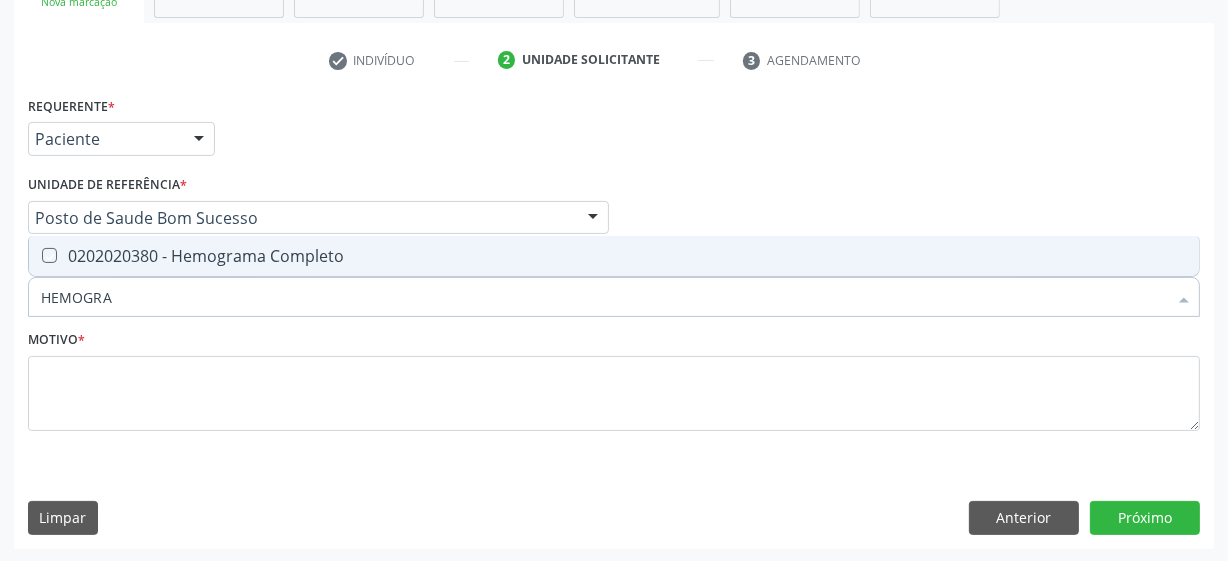 checkbox on "true" 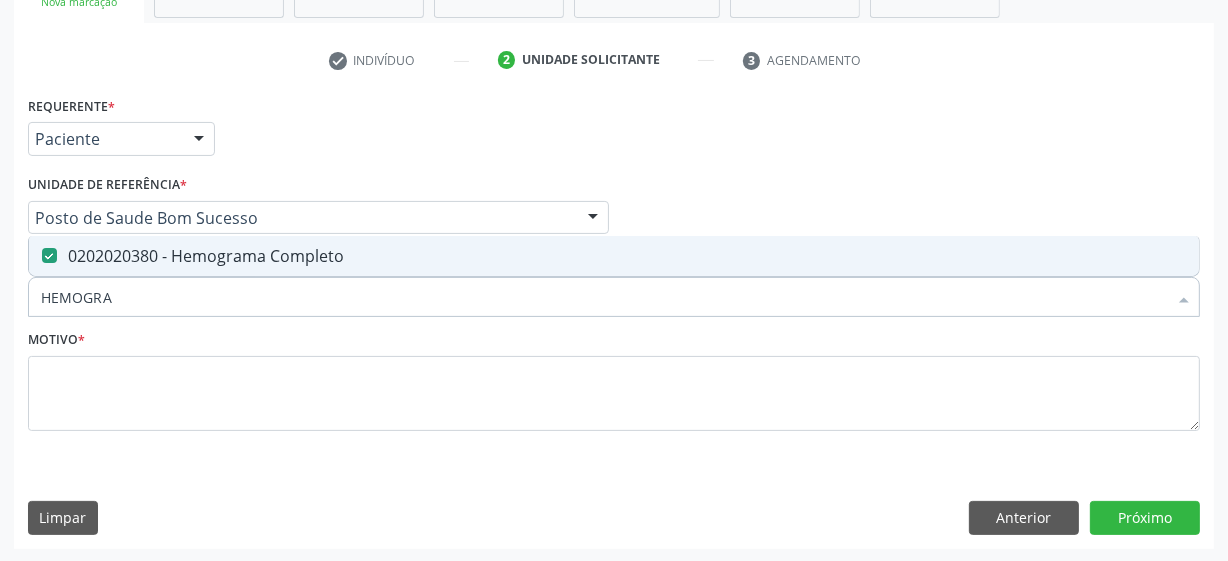 drag, startPoint x: 170, startPoint y: 302, endPoint x: 29, endPoint y: 295, distance: 141.17365 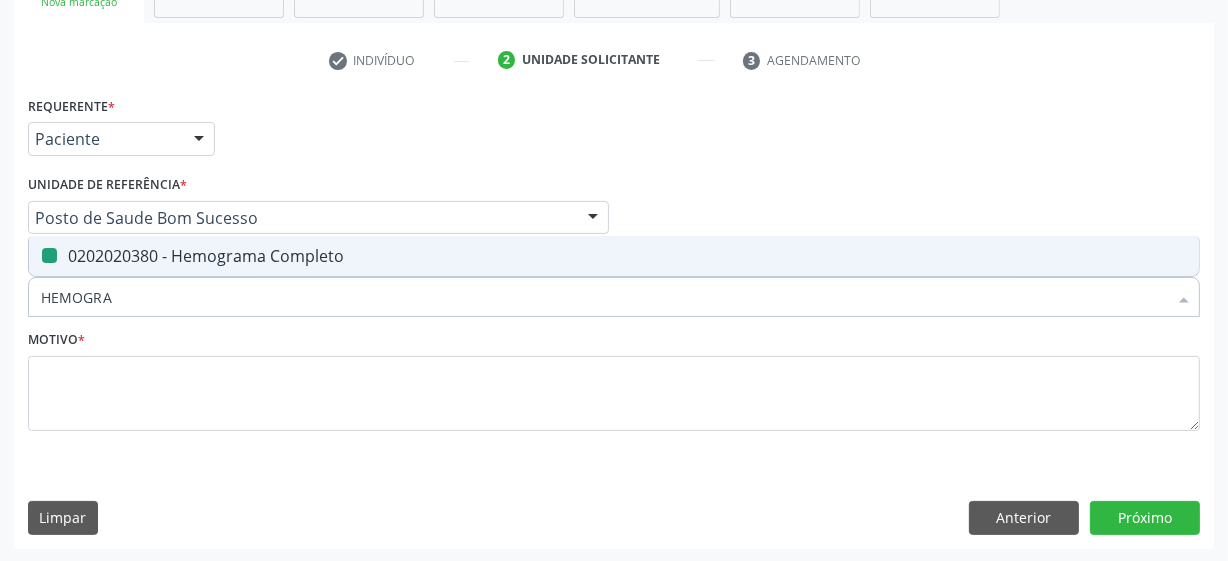 type 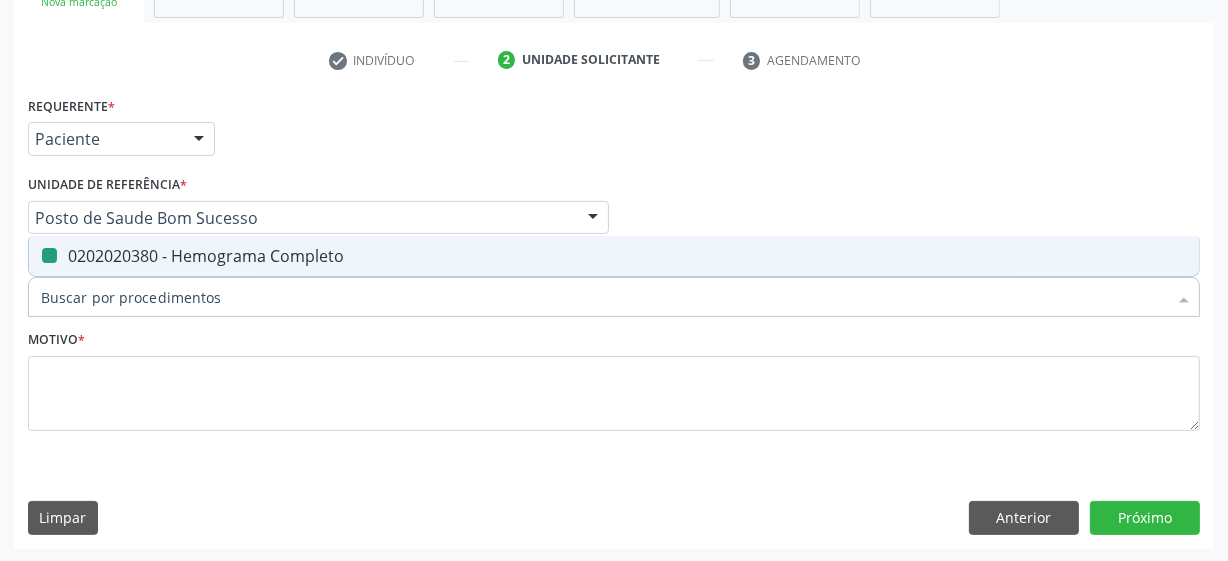 checkbox on "false" 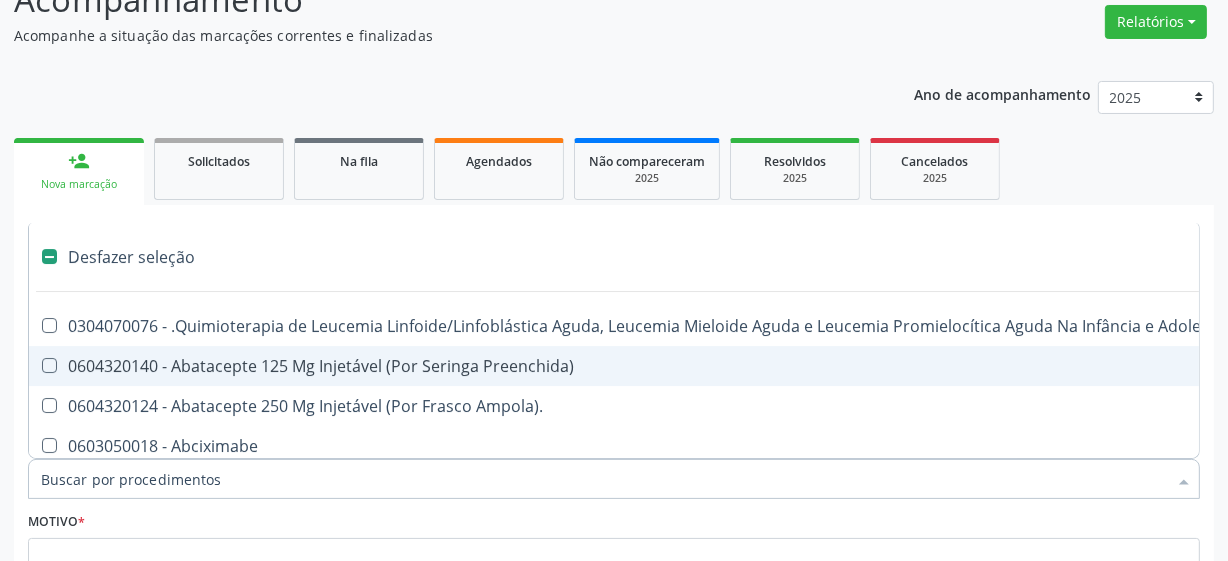 scroll, scrollTop: 70, scrollLeft: 0, axis: vertical 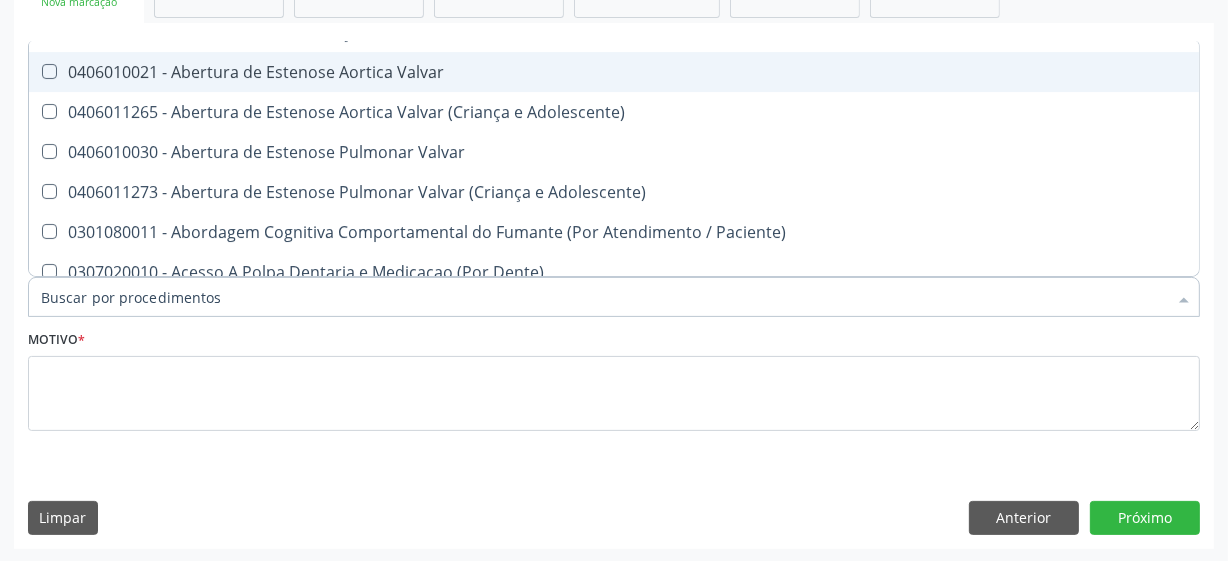 click on "Item de agendamento
*" at bounding box center [604, 297] 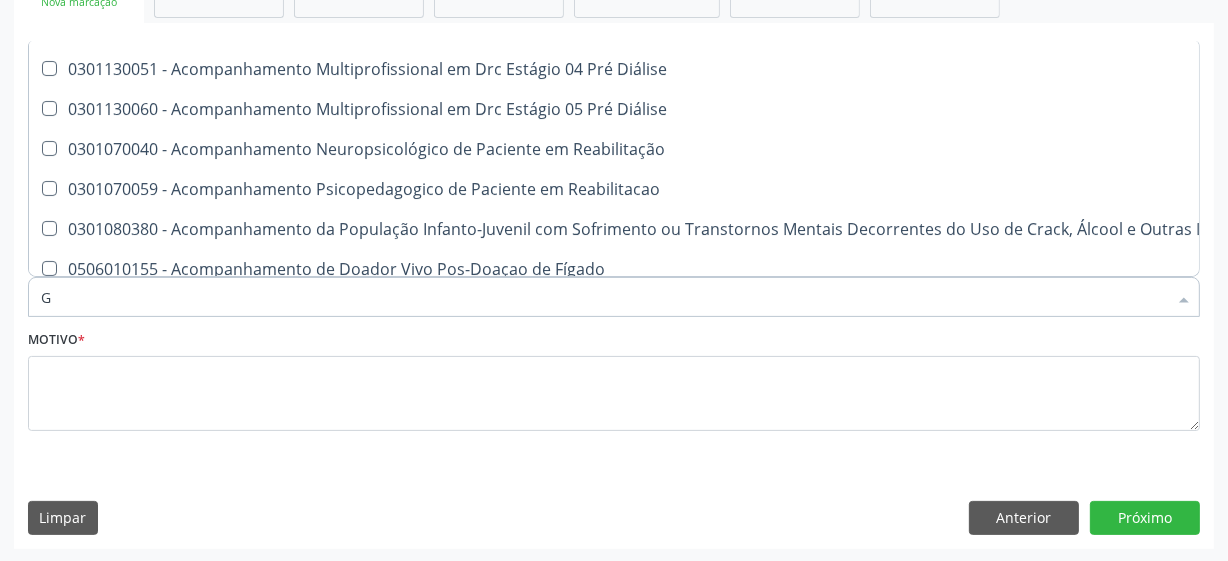 type on "GR" 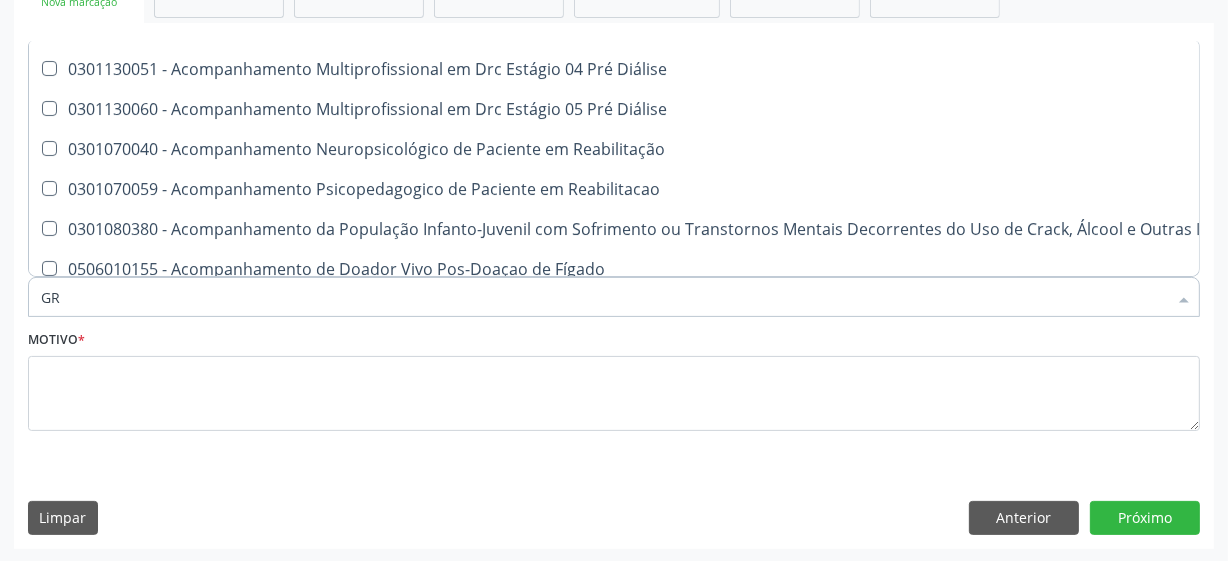 checkbox on "true" 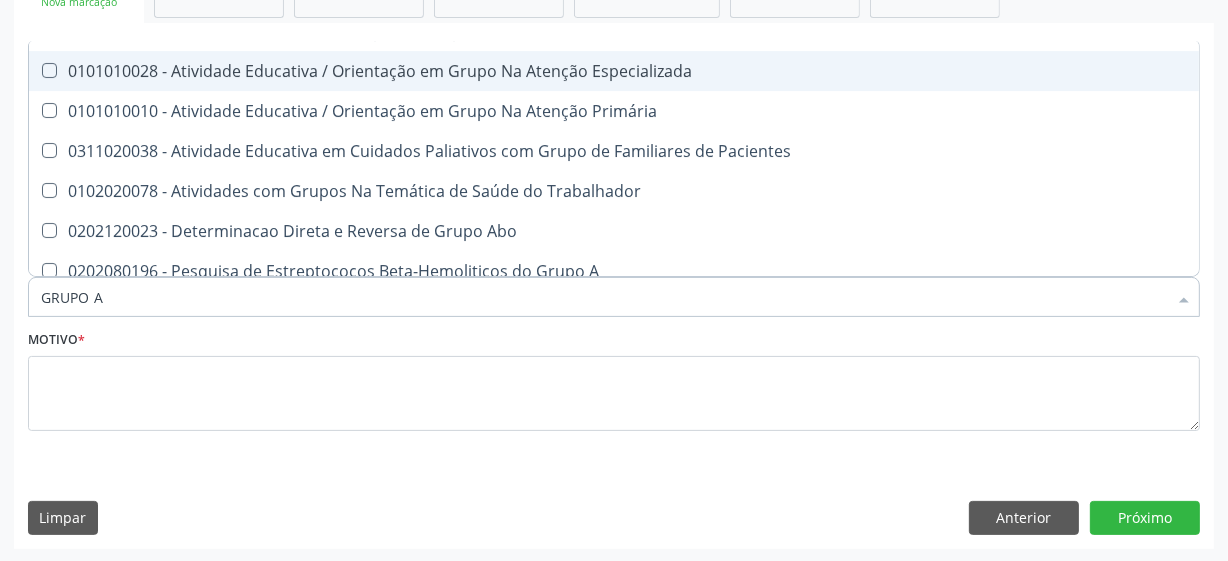 type on "GRUPO AB" 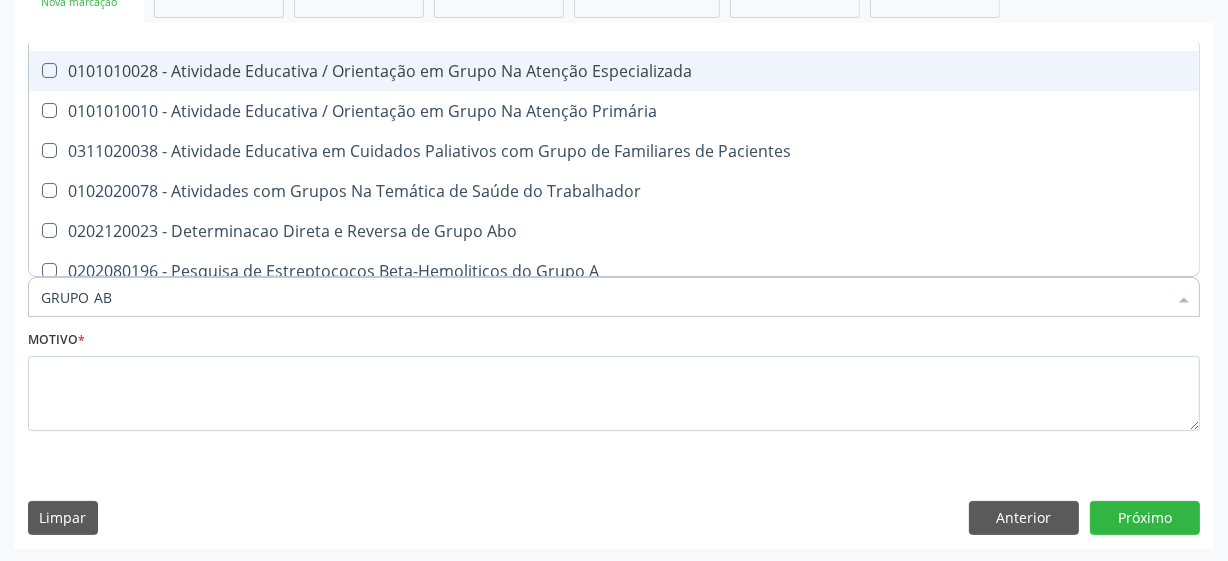 scroll, scrollTop: 0, scrollLeft: 0, axis: both 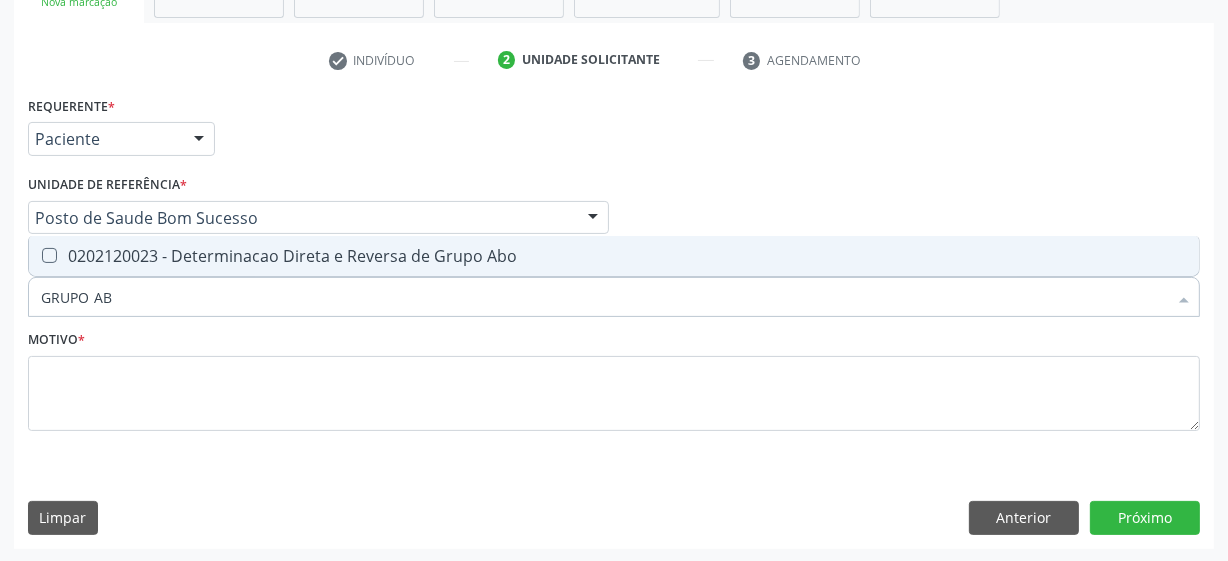 click on "0202120023 - Determinacao Direta e Reversa de Grupo Abo" at bounding box center (614, 256) 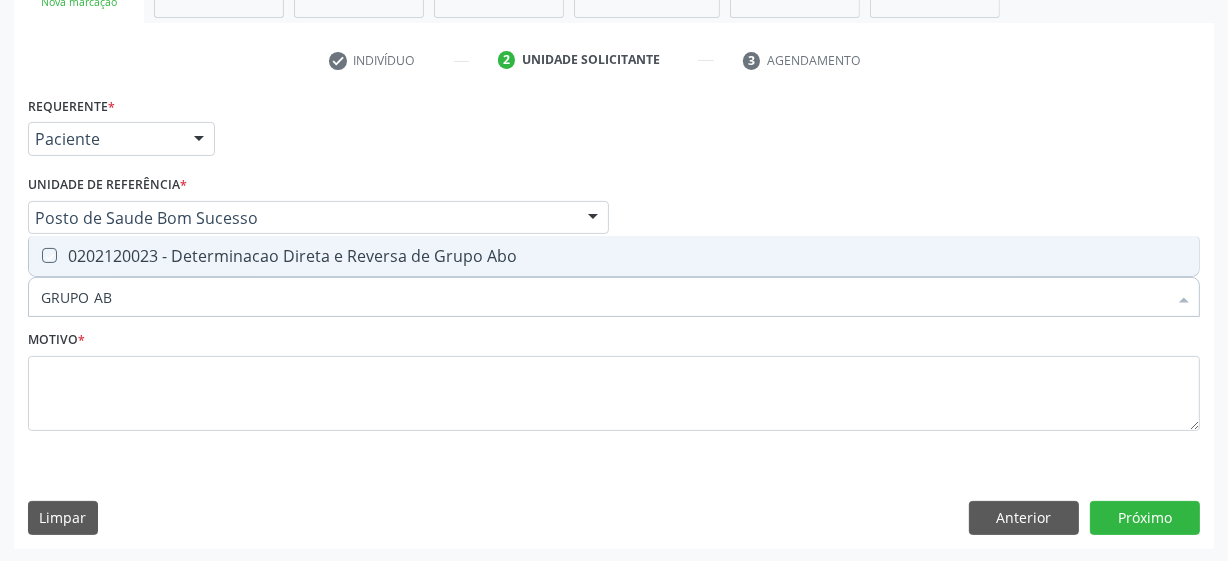 checkbox on "true" 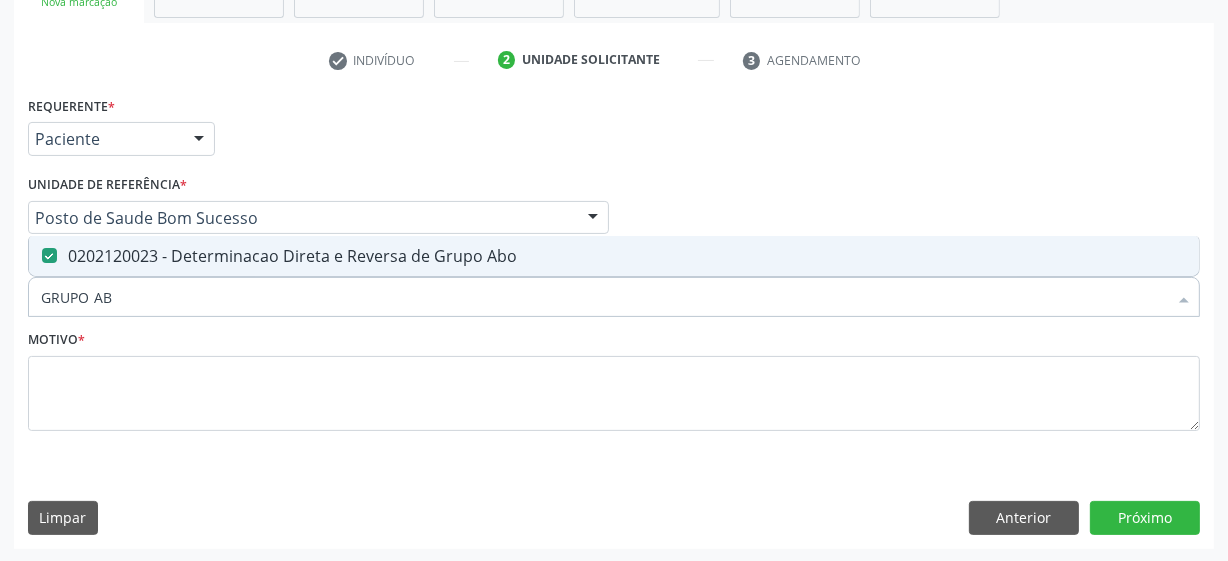 click on "GRUPO AB" at bounding box center [604, 297] 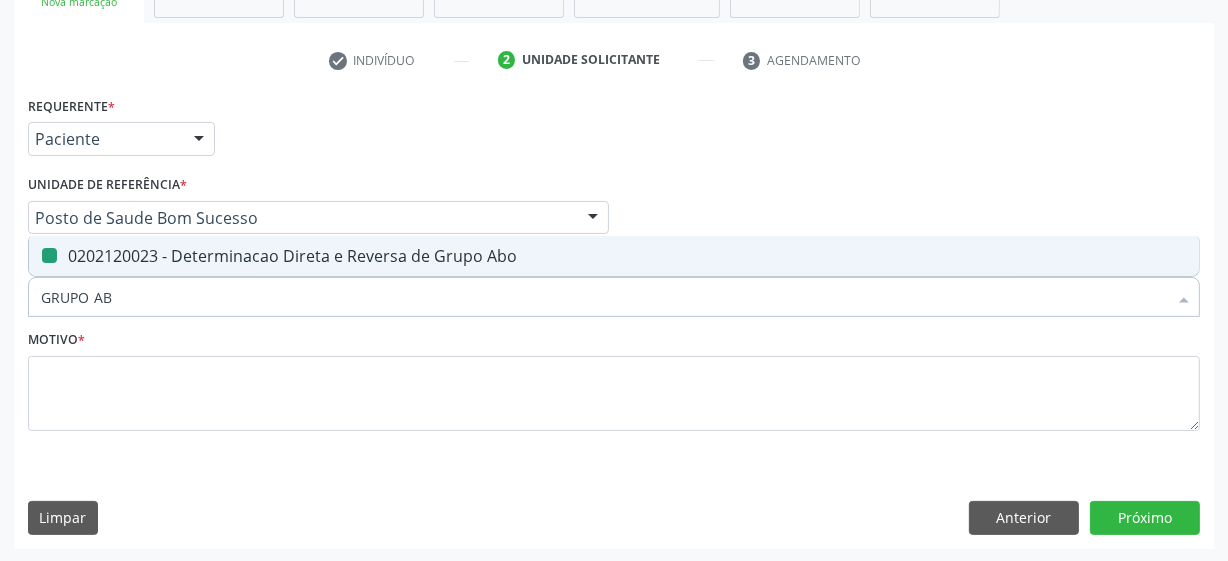 type 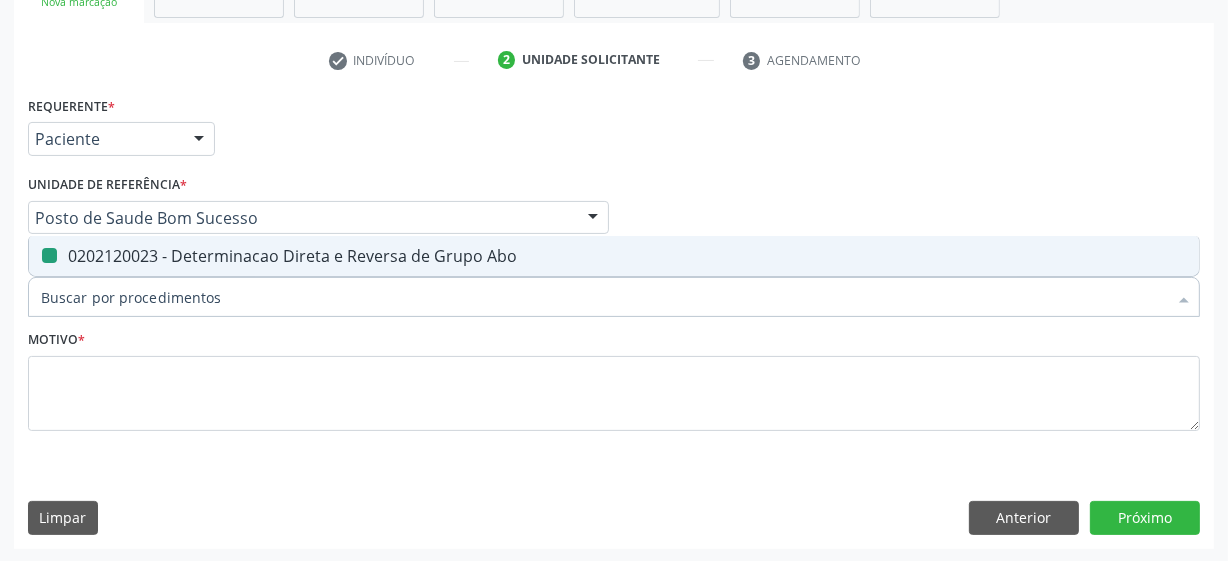 checkbox on "false" 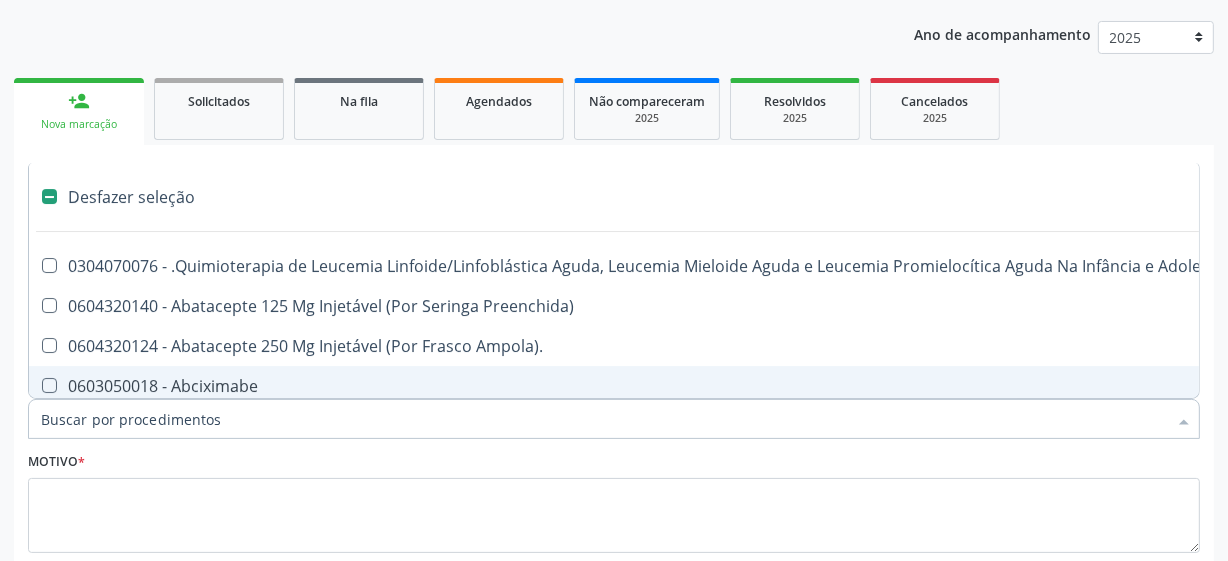 scroll, scrollTop: 343, scrollLeft: 0, axis: vertical 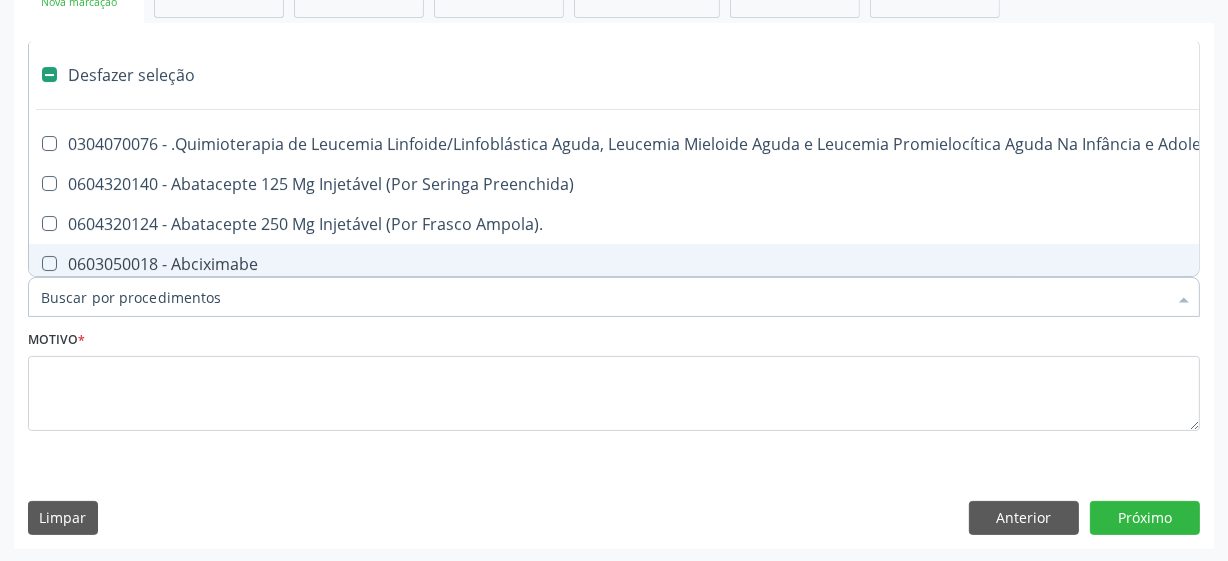 click on "Motivo
*" at bounding box center (614, 378) 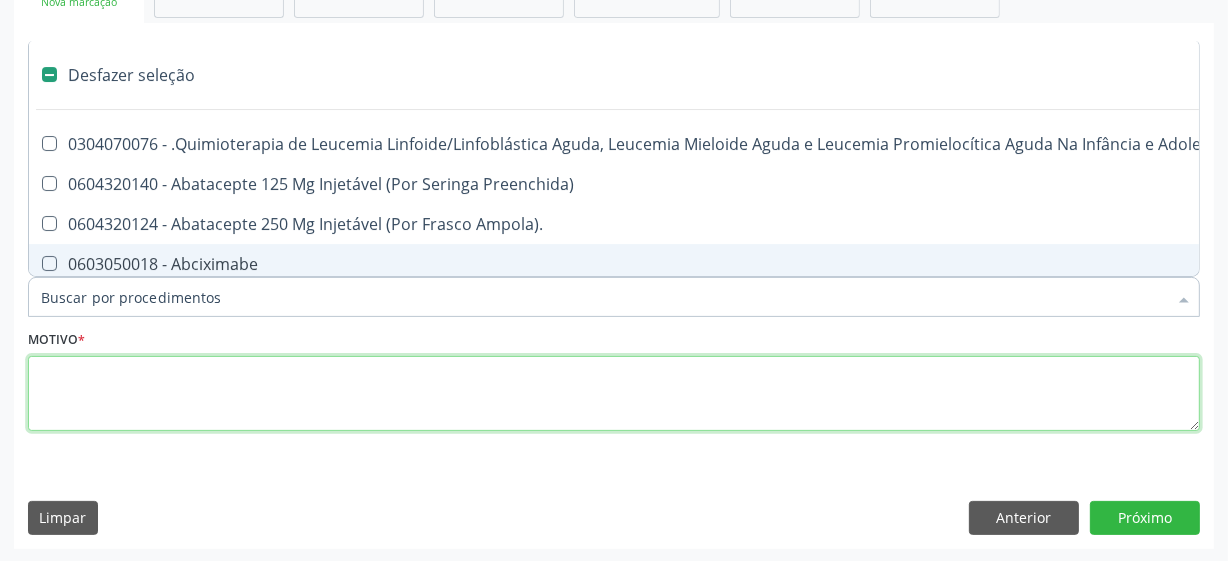 click at bounding box center [614, 394] 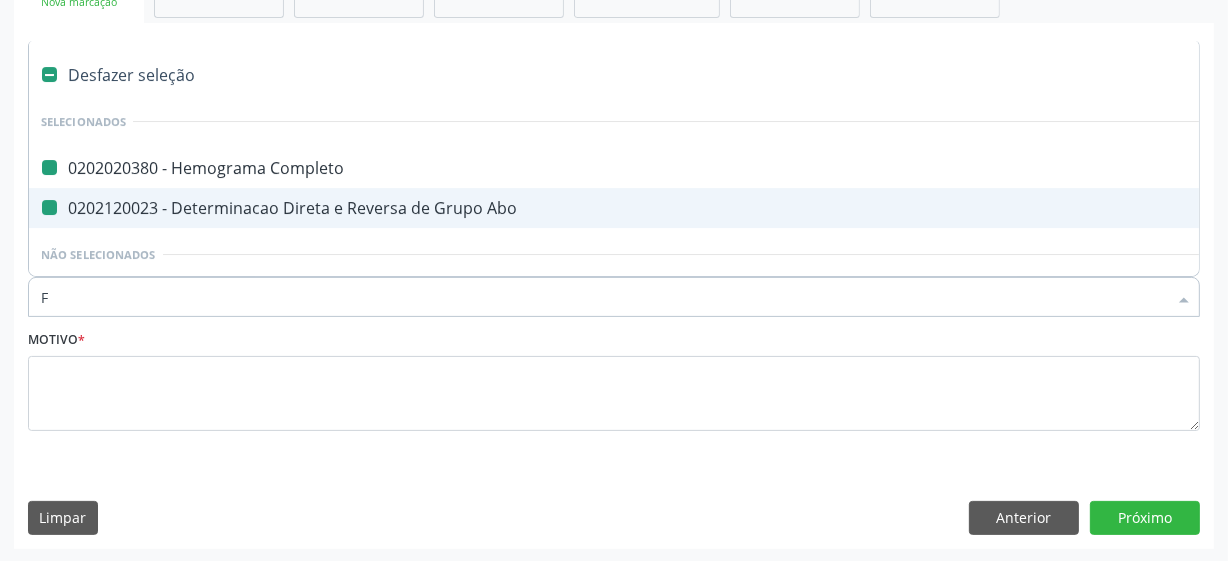 type on "FA" 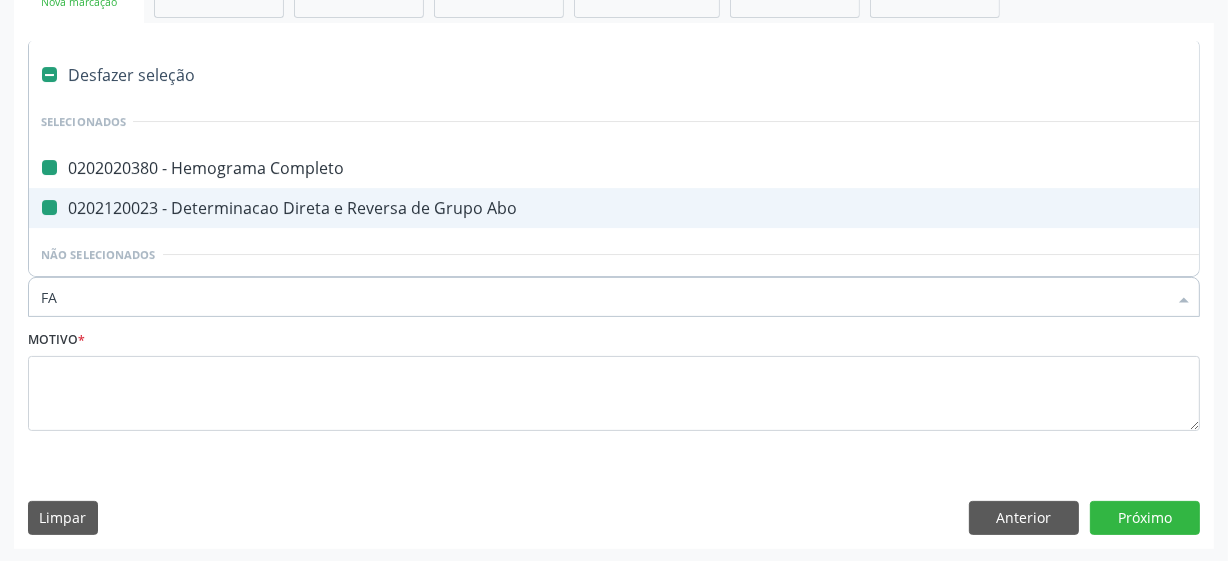 checkbox on "false" 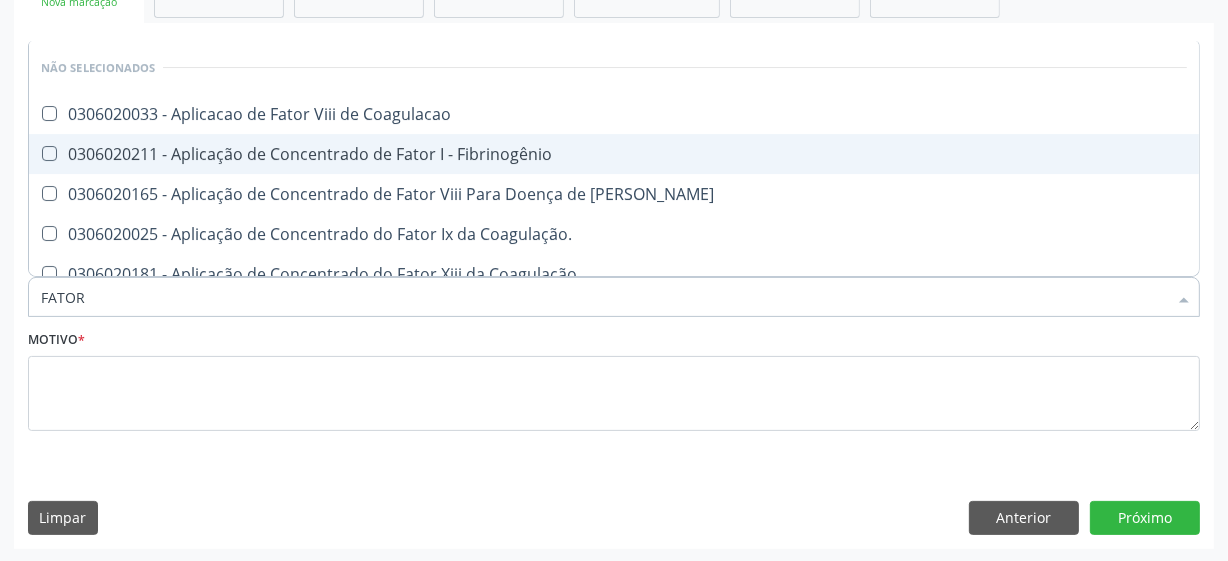 type on "FATOR R" 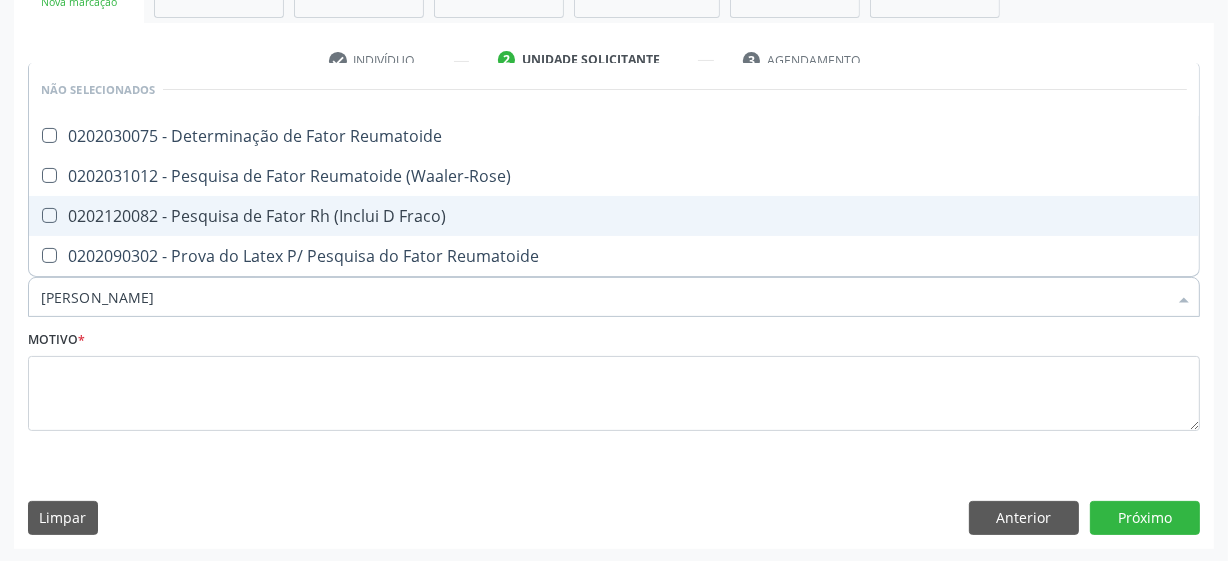 click on "0202120082 - Pesquisa de Fator Rh (Inclui D Fraco)" at bounding box center (614, 216) 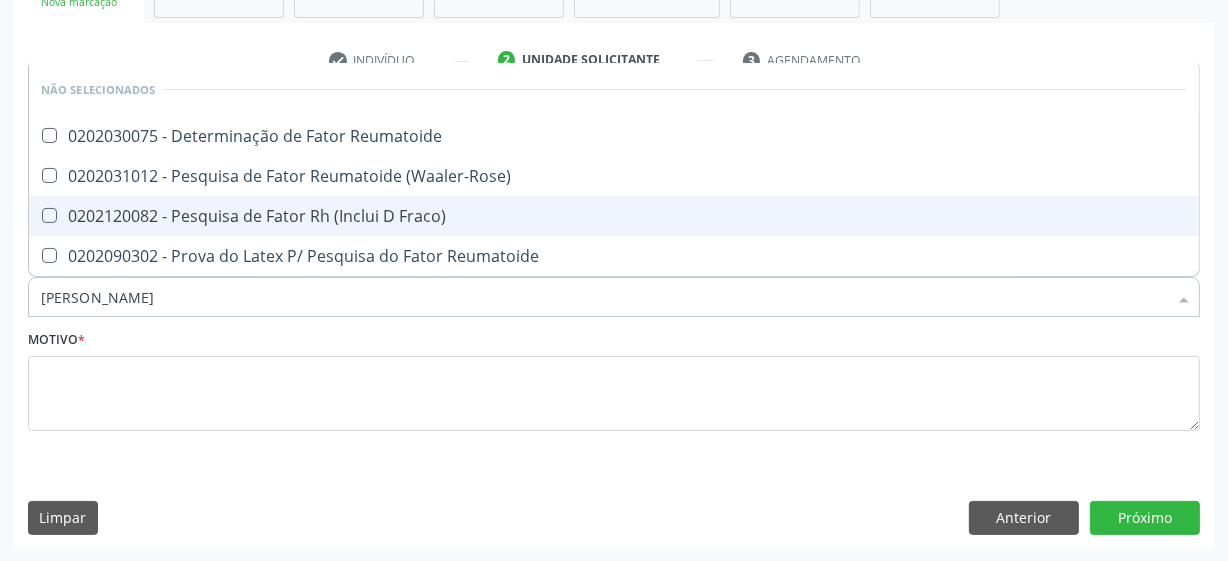 checkbox on "true" 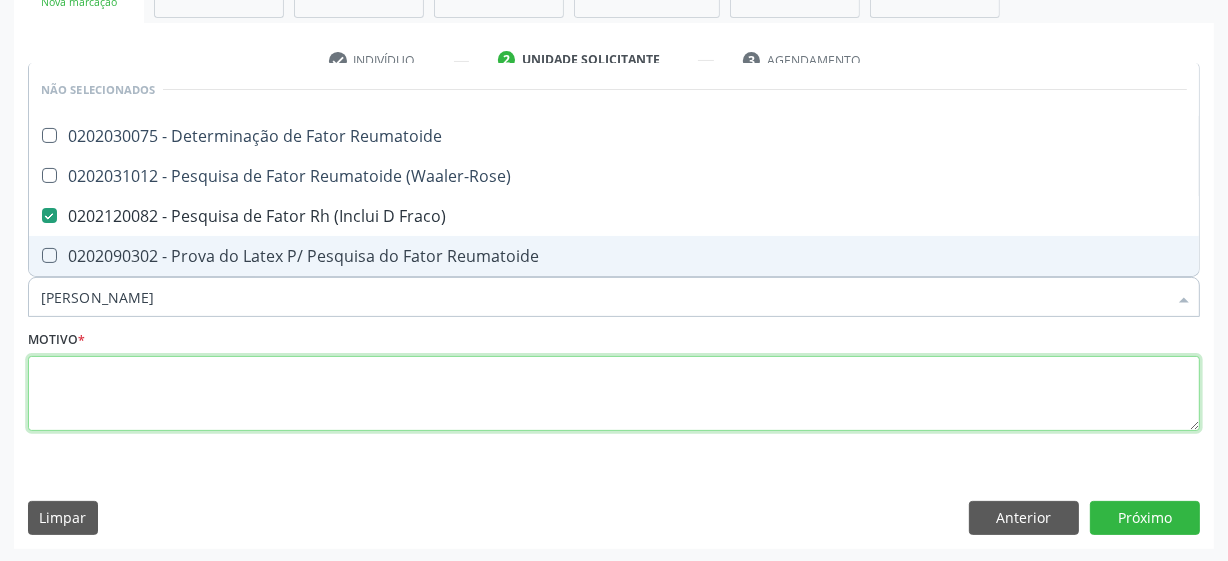 click at bounding box center [614, 394] 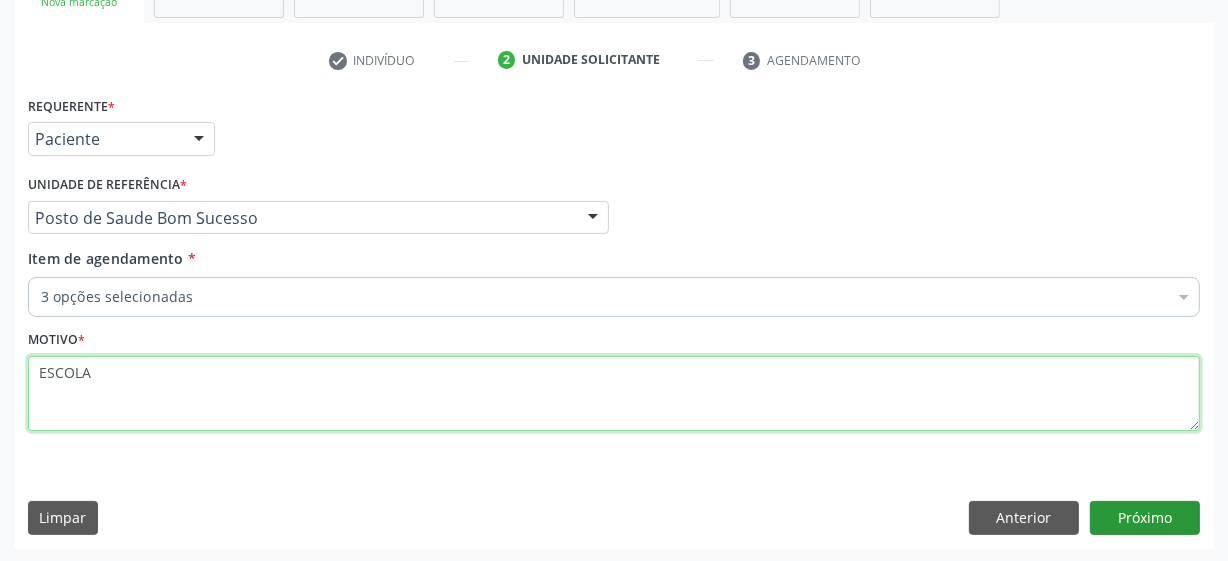 type on "ESCOLA" 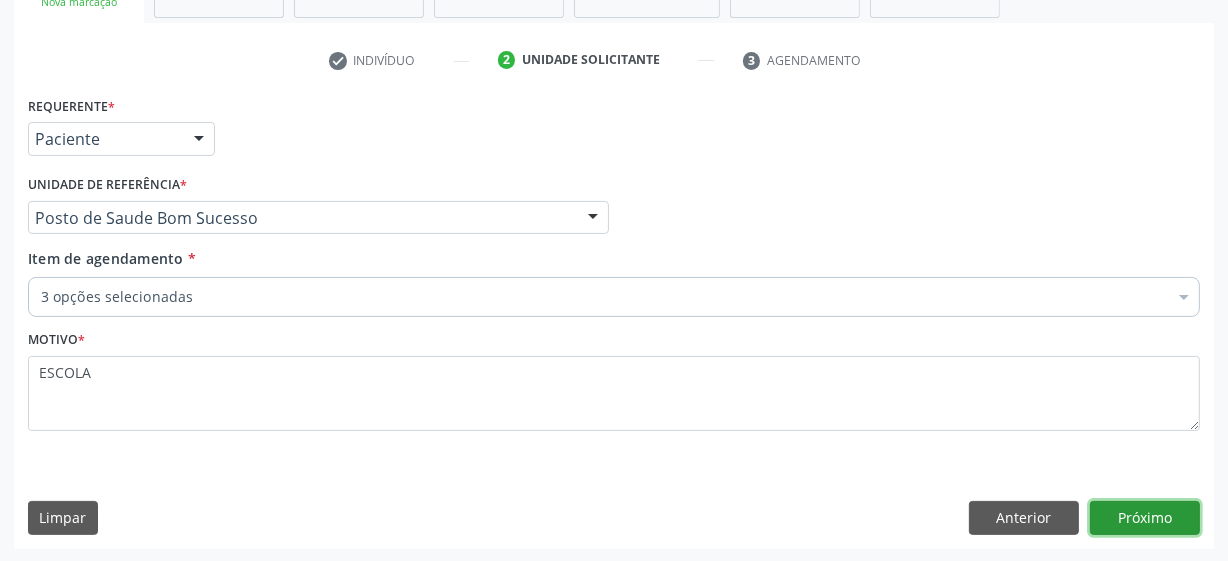 click on "Próximo" at bounding box center (1145, 518) 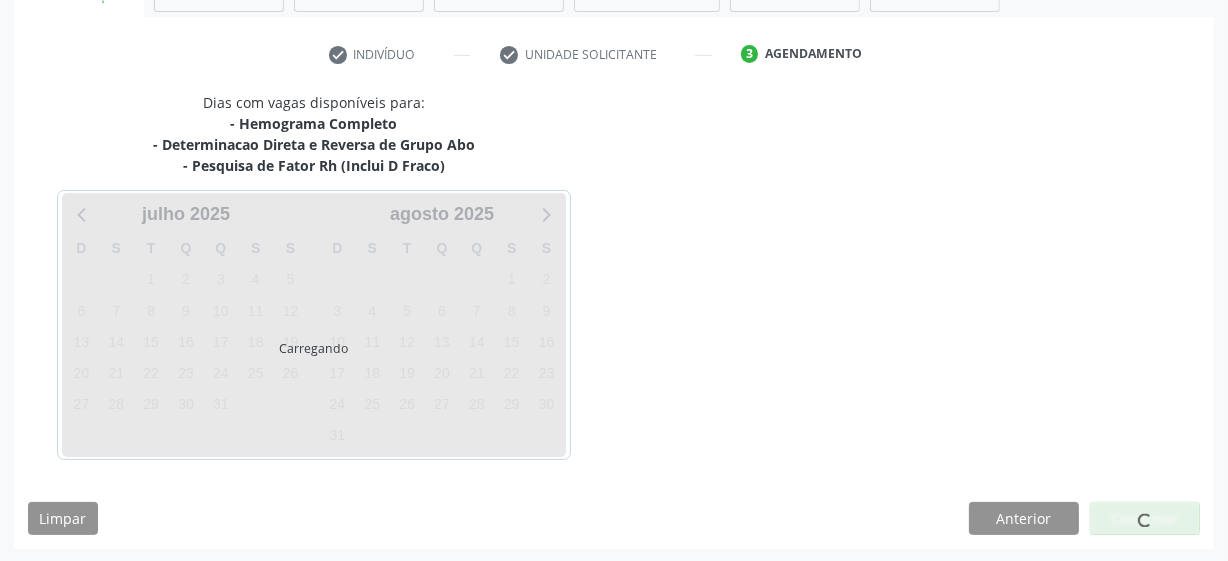 scroll, scrollTop: 350, scrollLeft: 0, axis: vertical 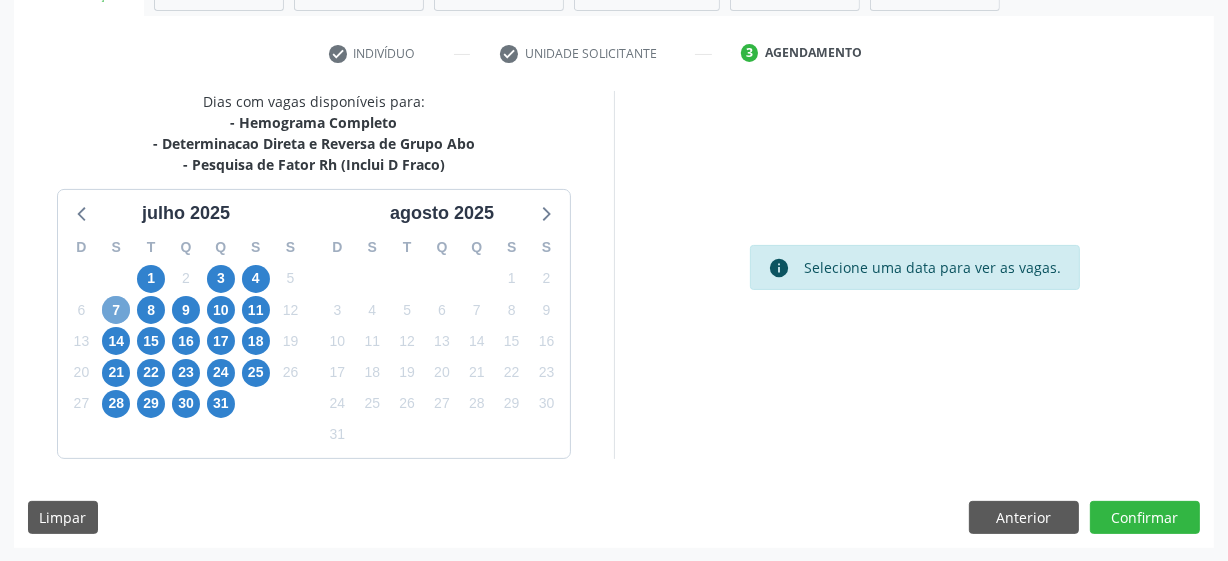 click on "7" at bounding box center [116, 310] 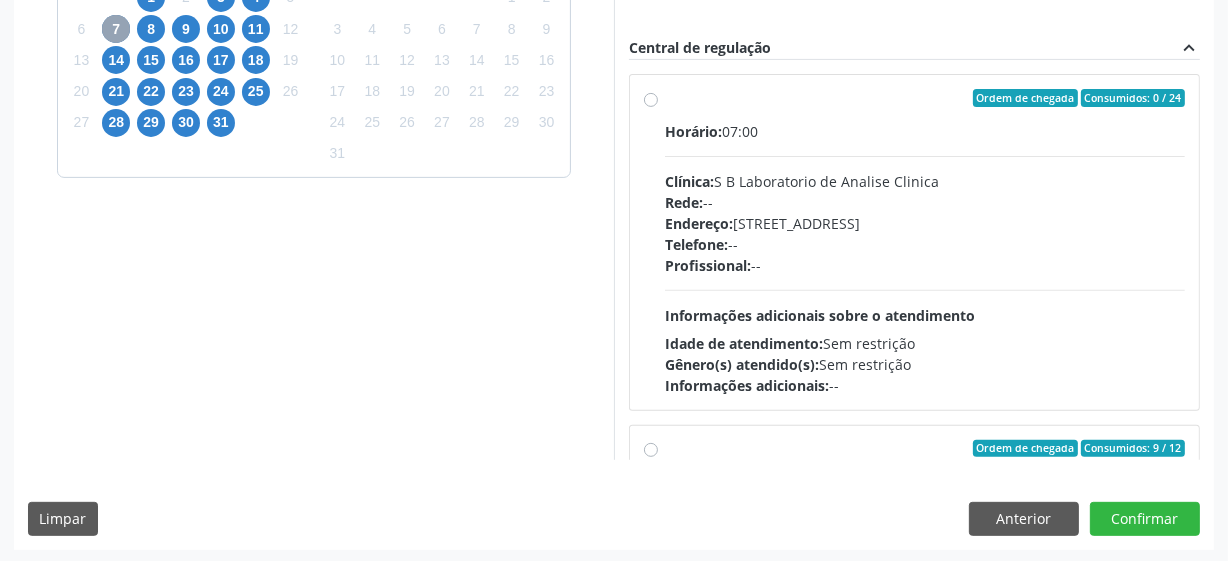 scroll, scrollTop: 632, scrollLeft: 0, axis: vertical 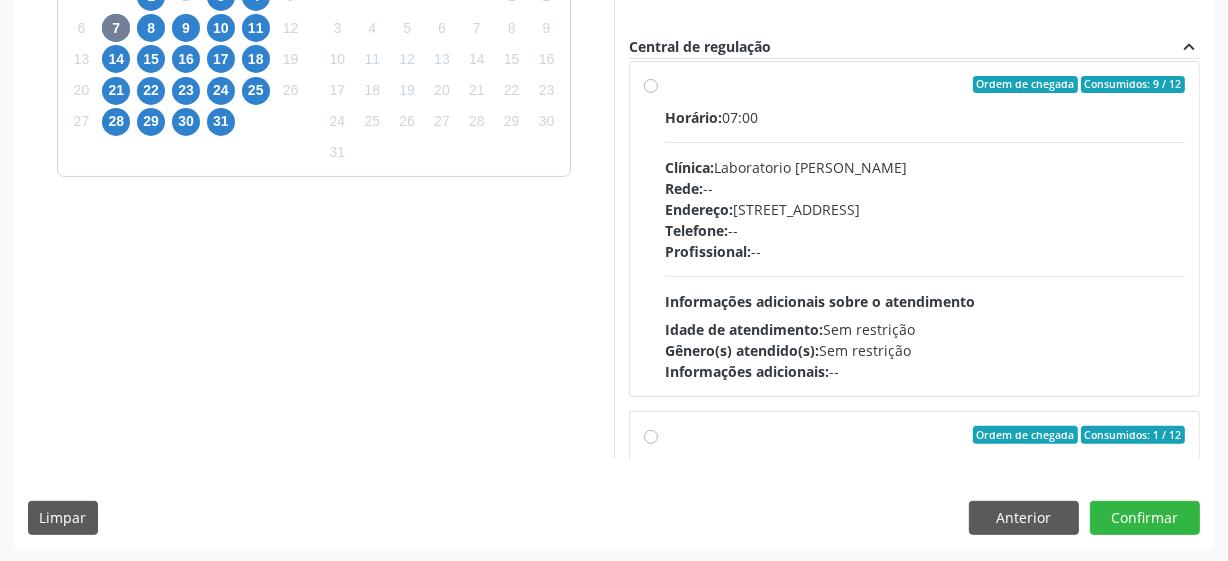 click on "Endereço:   Casa, nº 409, N Senhora da Penha, Serra Talhada - PE" at bounding box center [925, 209] 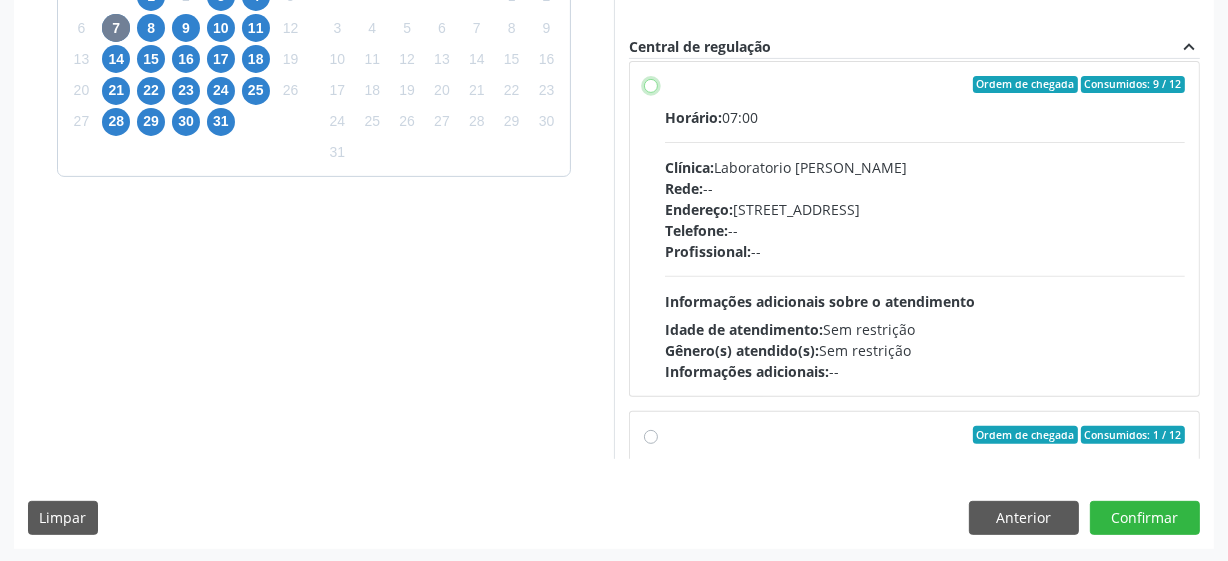 click on "Ordem de chegada
Consumidos: 9 / 12
Horário:   07:00
Clínica:  Laboratorio Jose Paulo Terto
Rede:
--
Endereço:   Casa, nº 409, N Senhora da Penha, Serra Talhada - PE
Telefone:   --
Profissional:
--
Informações adicionais sobre o atendimento
Idade de atendimento:
Sem restrição
Gênero(s) atendido(s):
Sem restrição
Informações adicionais:
--" at bounding box center [651, 85] 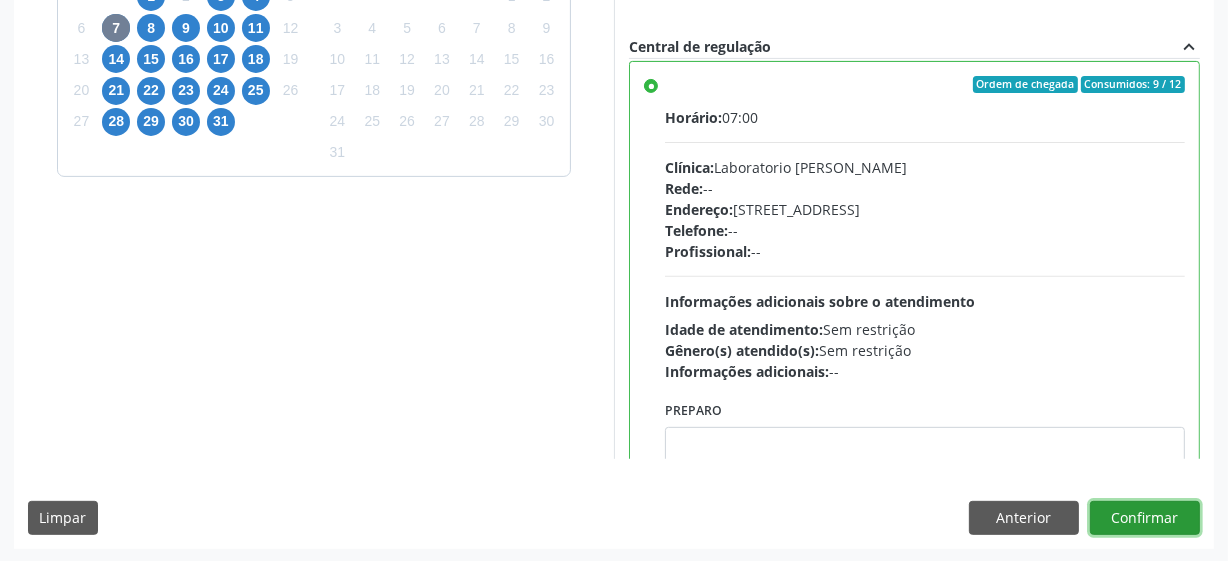 click on "Confirmar" at bounding box center [1145, 518] 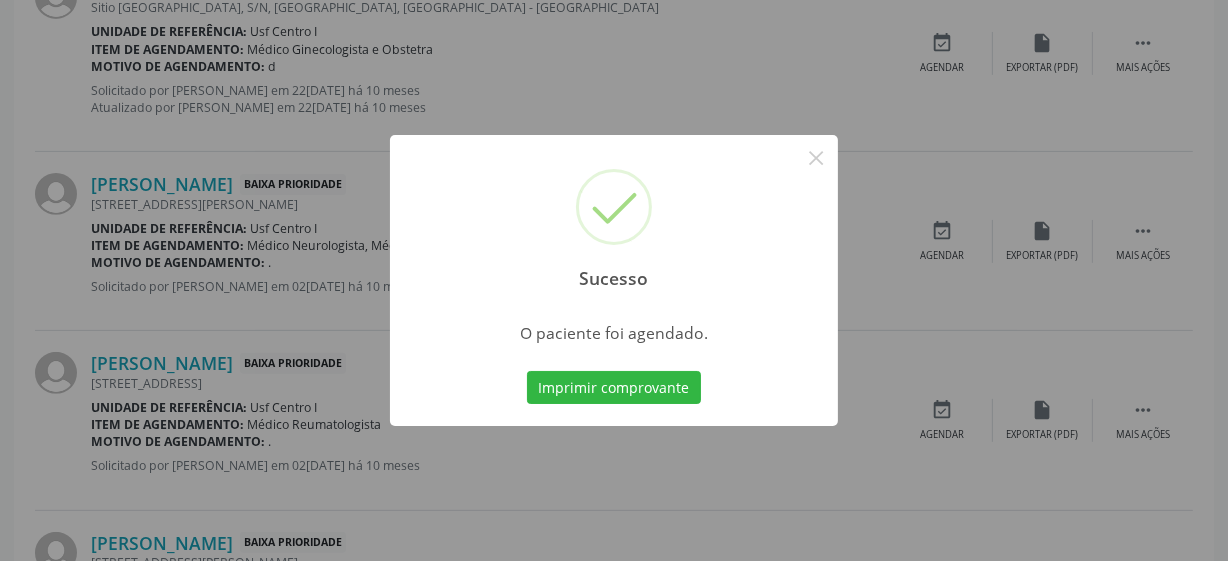 scroll, scrollTop: 105, scrollLeft: 0, axis: vertical 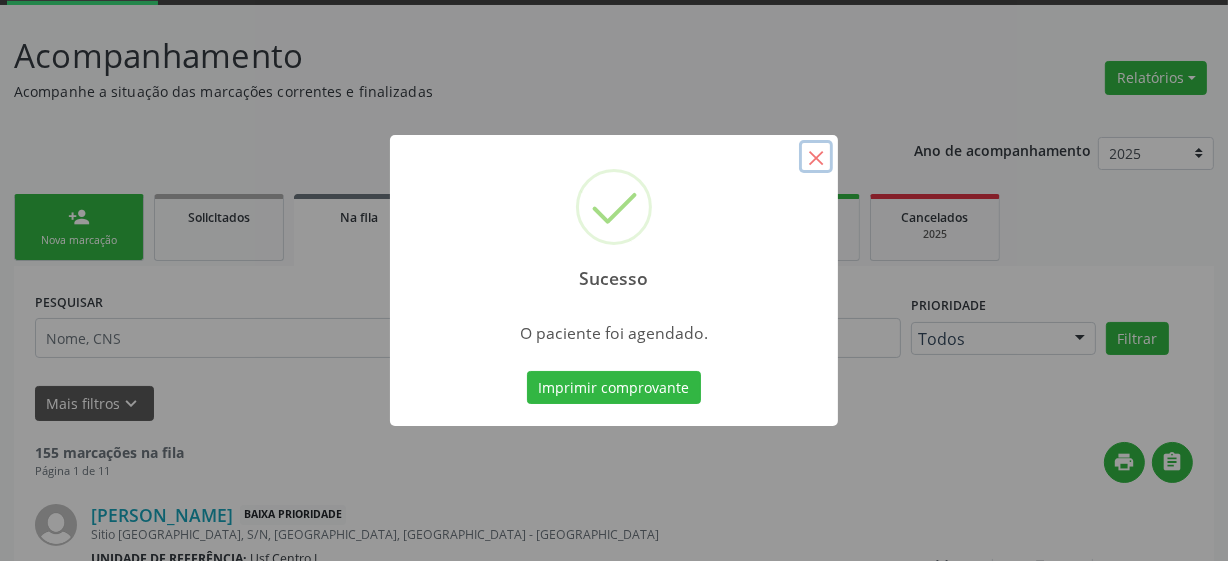 click on "×" at bounding box center (816, 157) 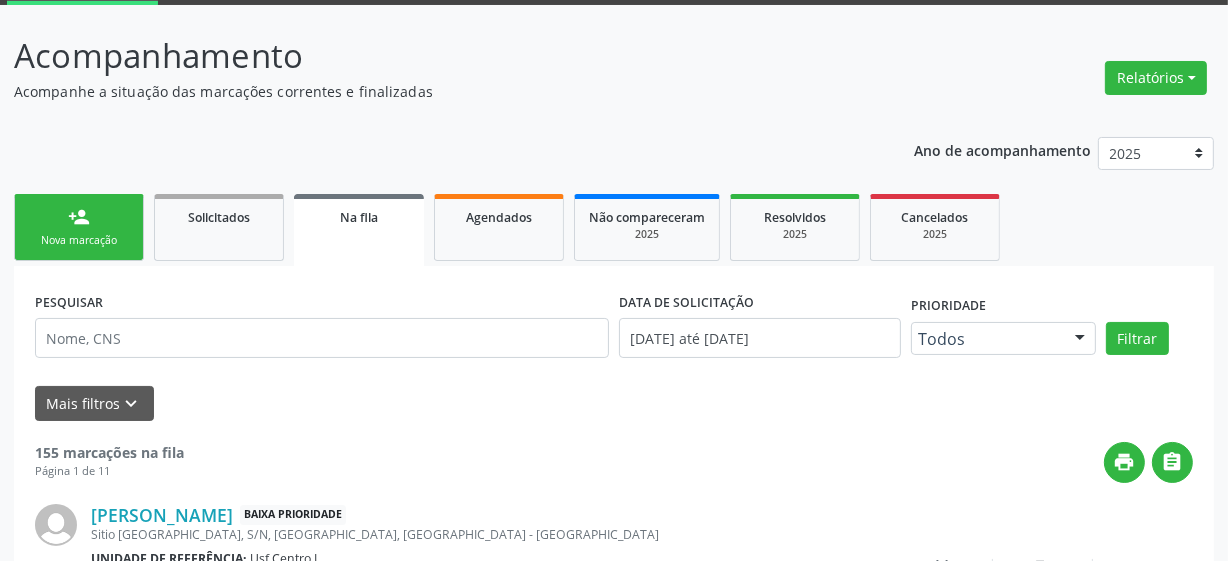 click on "Nova marcação" at bounding box center (79, 240) 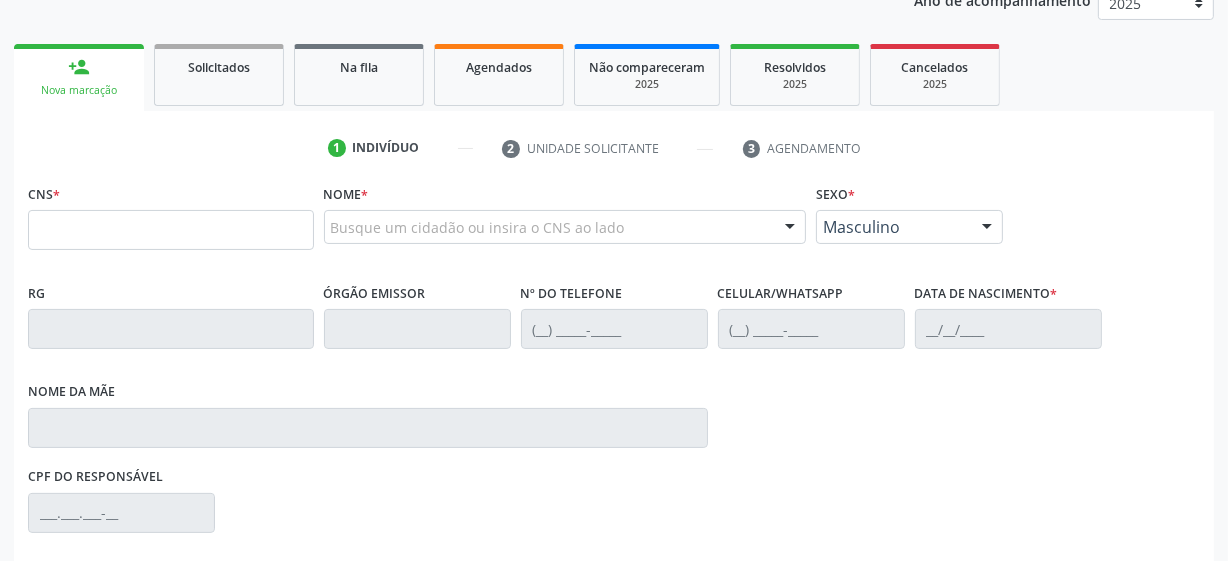 scroll, scrollTop: 287, scrollLeft: 0, axis: vertical 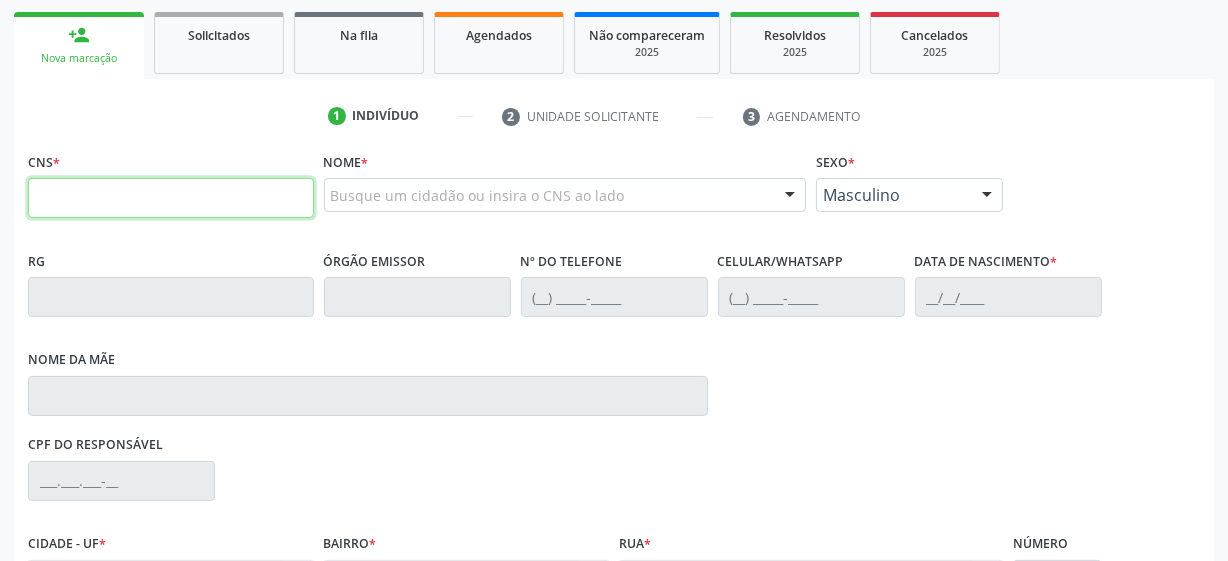 click at bounding box center [171, 198] 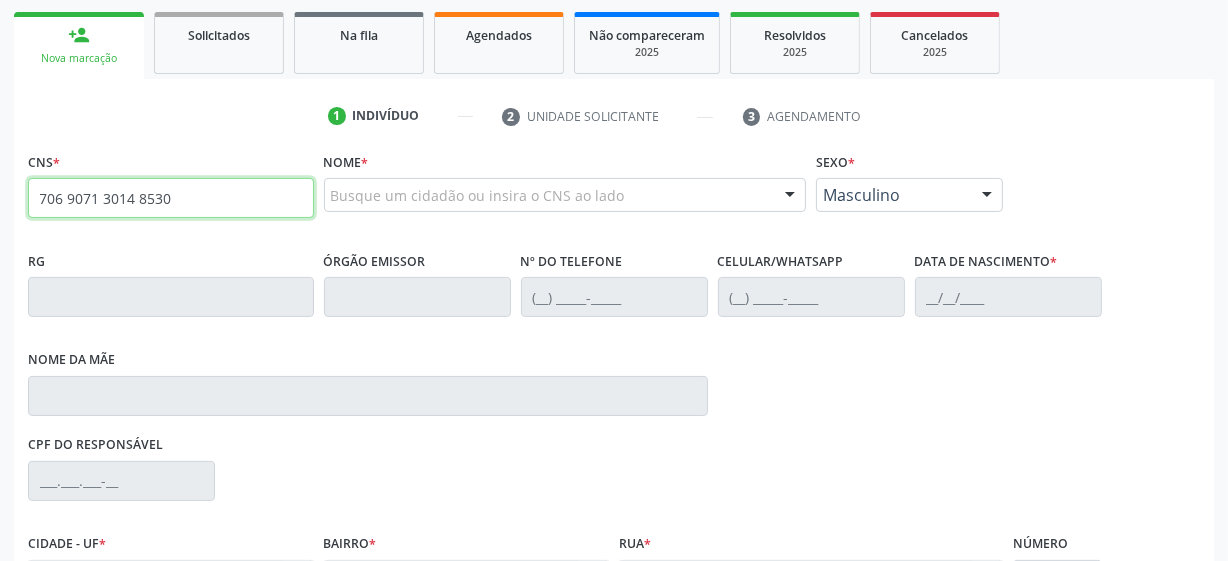 type on "706 9071 3014 8530" 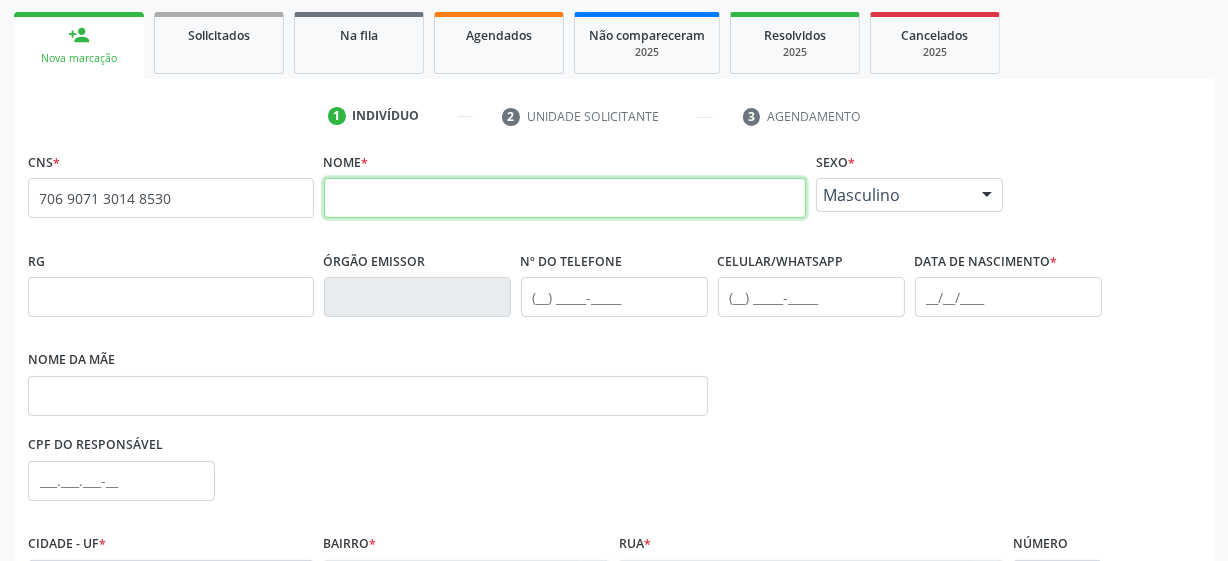 click at bounding box center [565, 198] 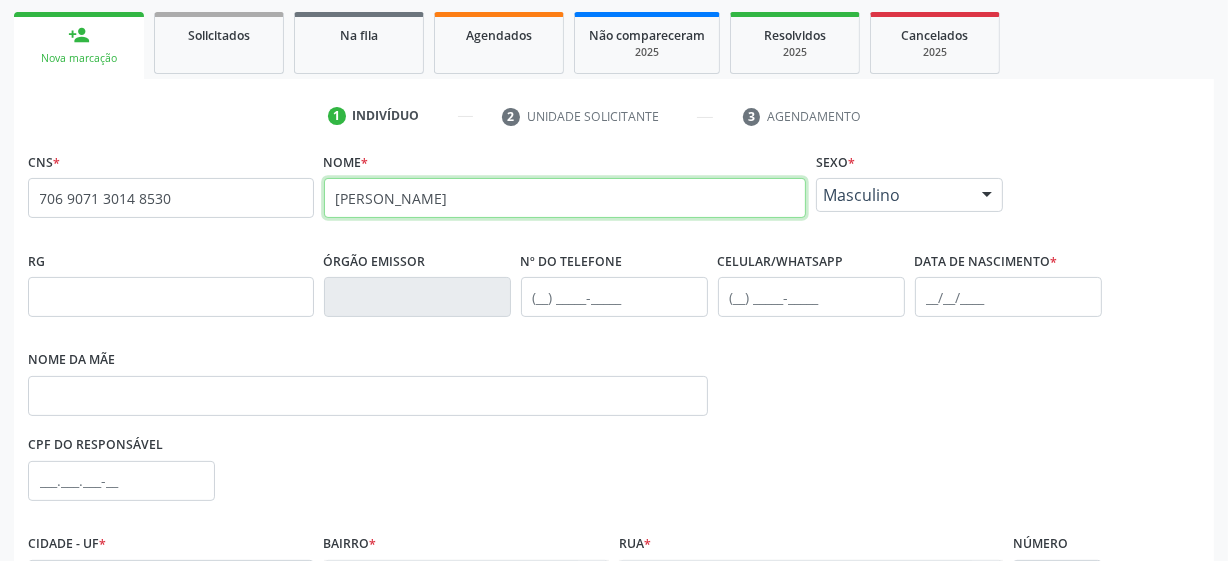 type on "SAMUEL LEVY RODRIGUES SOUZA" 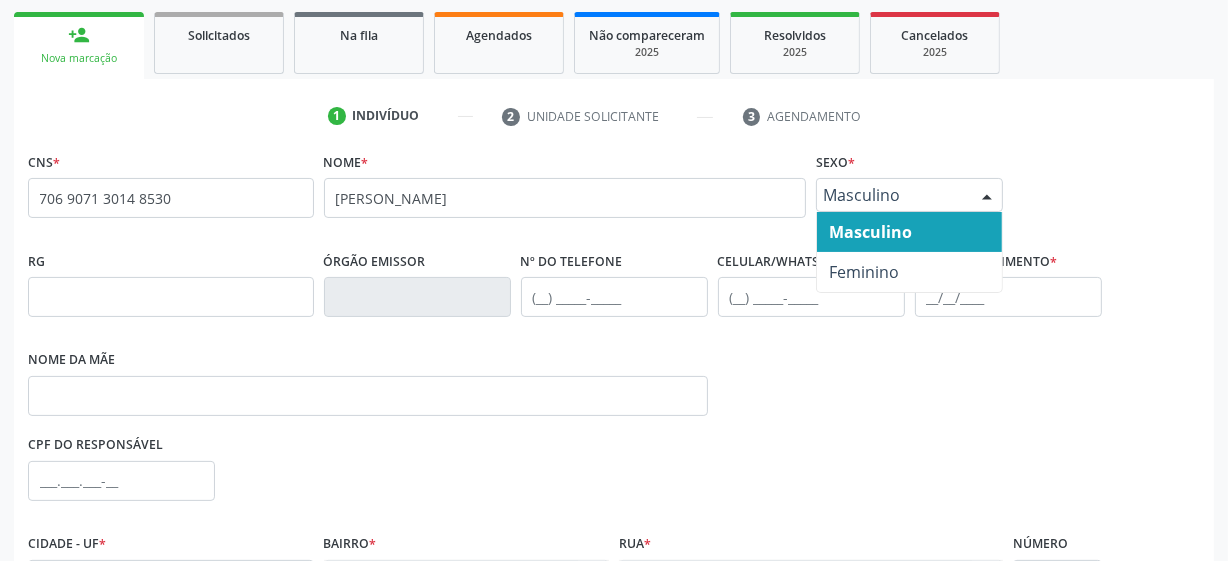 click on "Masculino" at bounding box center (909, 232) 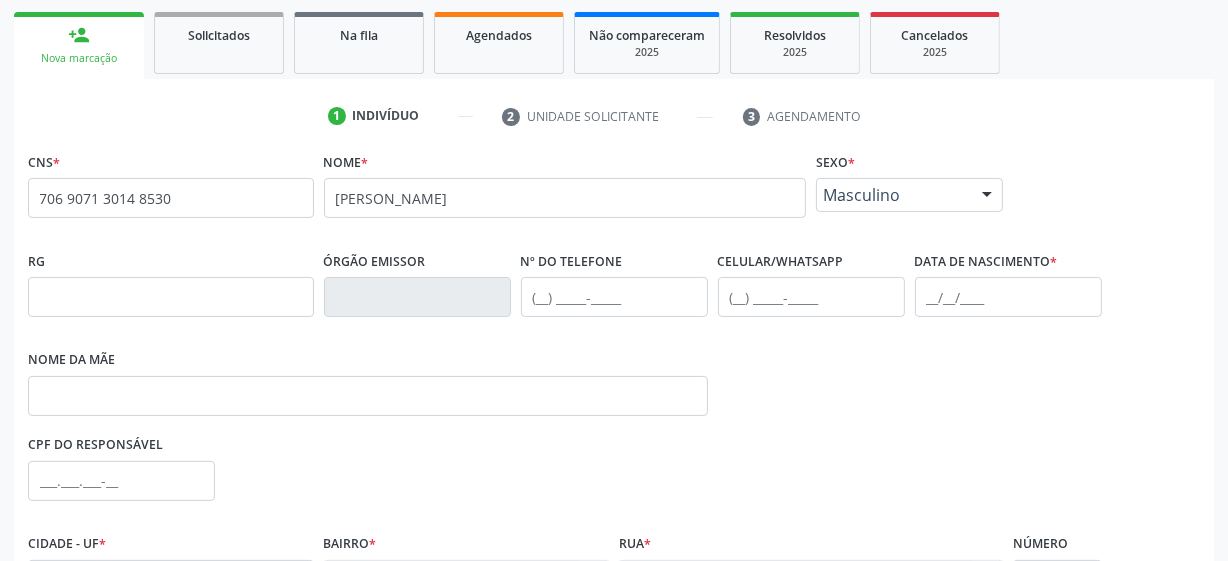 click on "Data de nascimento
*" at bounding box center (1008, 295) 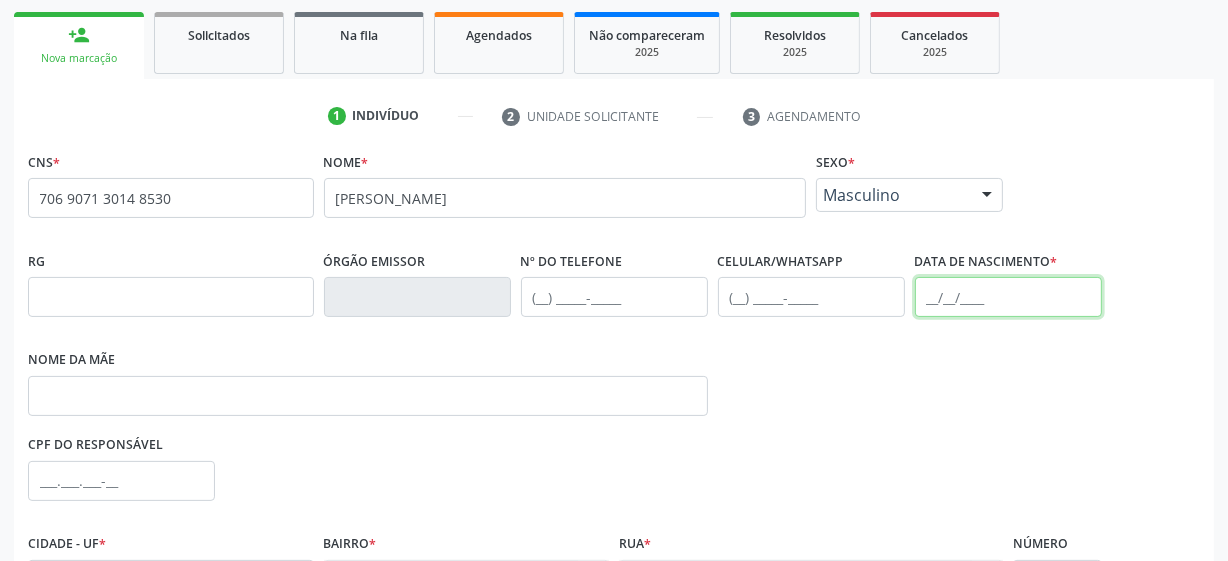 click at bounding box center (1008, 297) 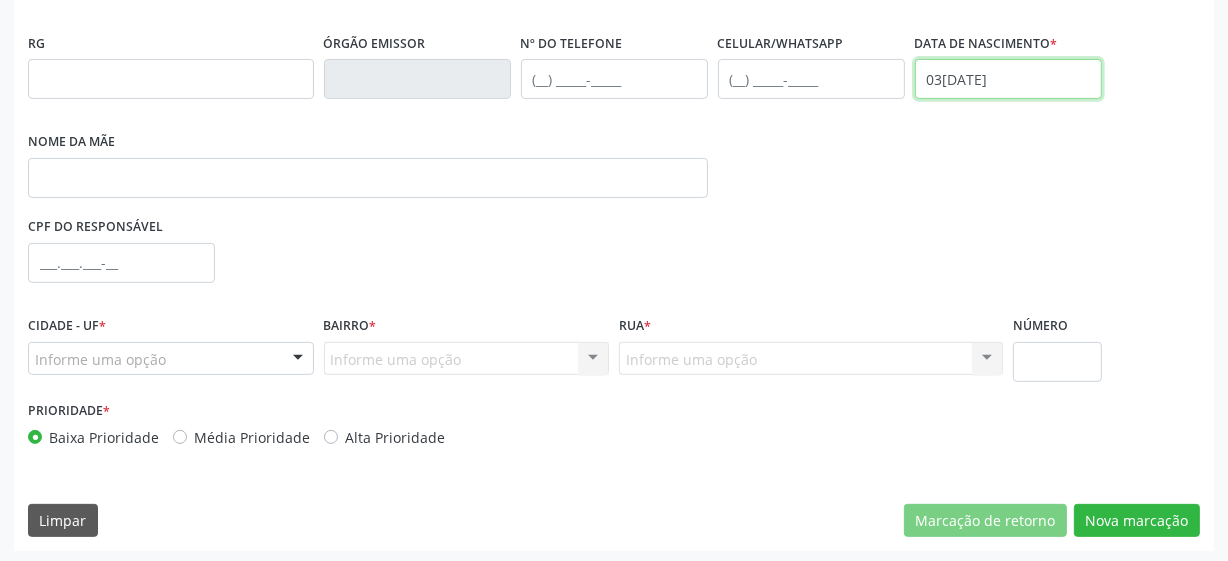 scroll, scrollTop: 508, scrollLeft: 0, axis: vertical 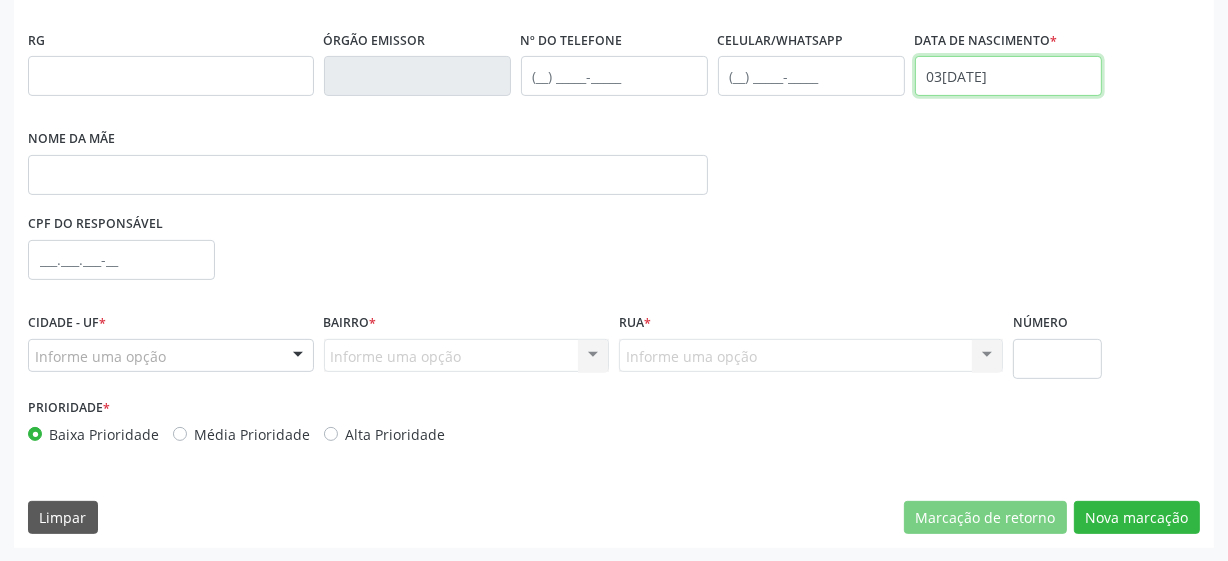 type on "03/02/2024" 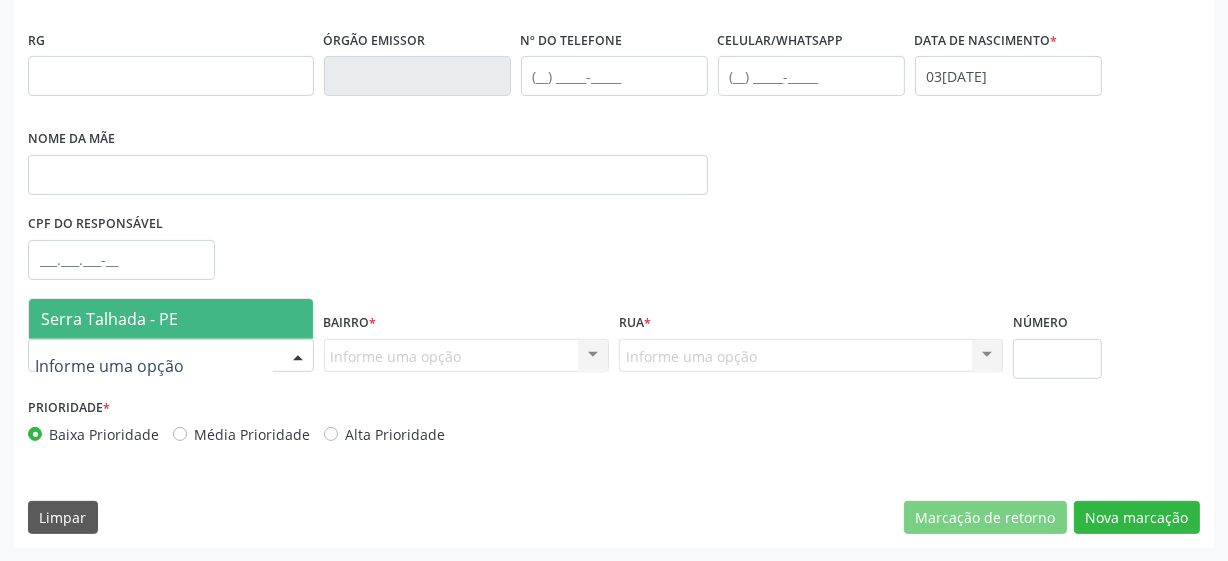 click at bounding box center (171, 356) 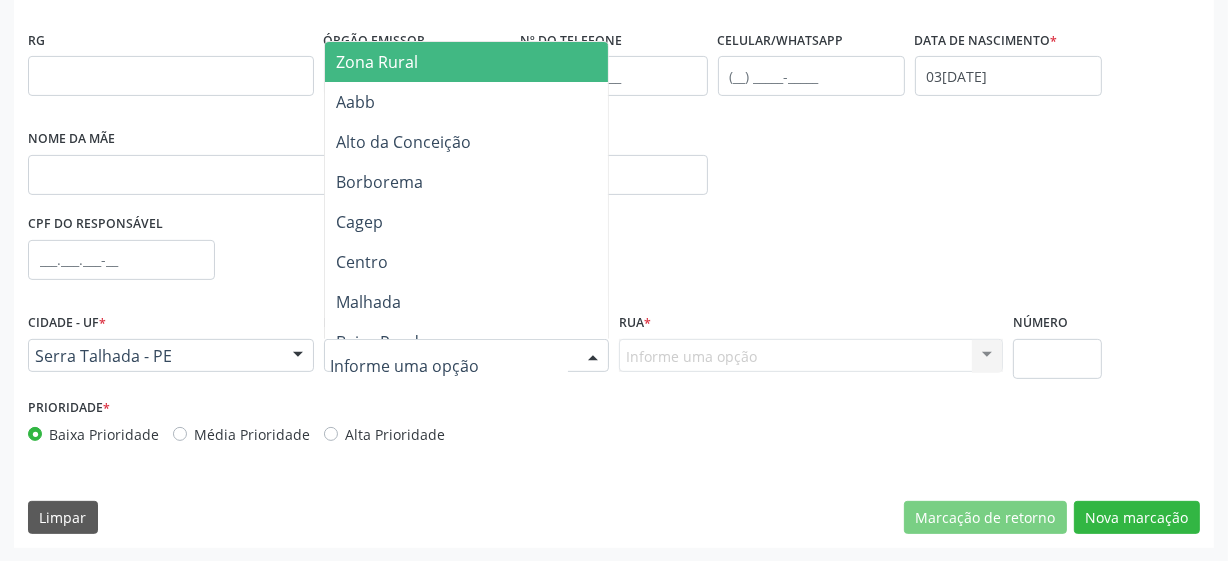 click on "Zona Rural" at bounding box center (378, 62) 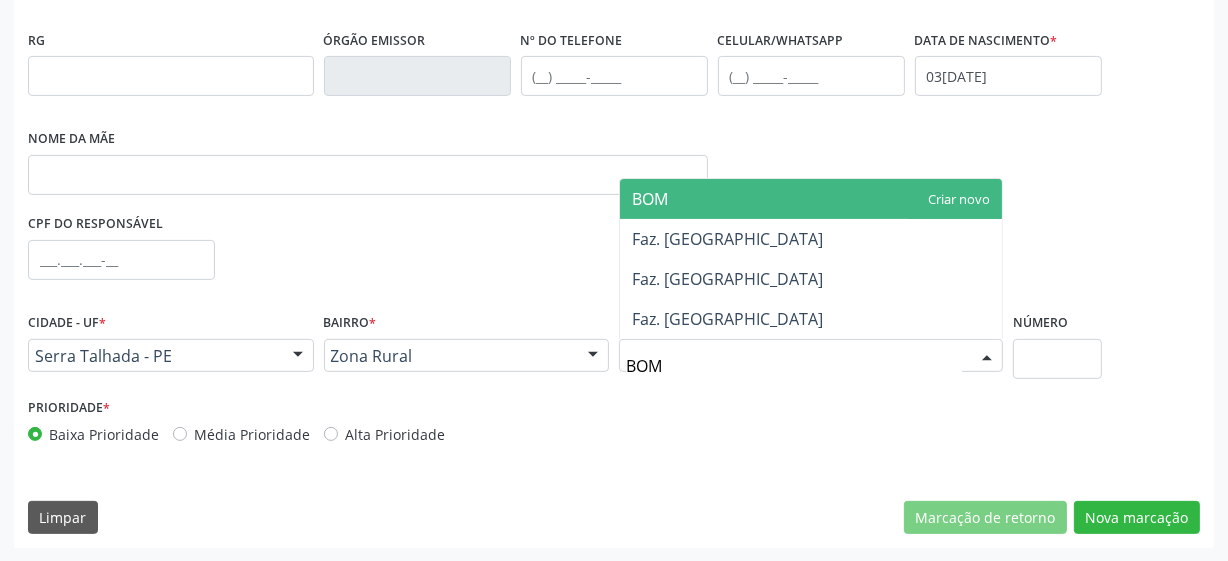 type on "BOM S" 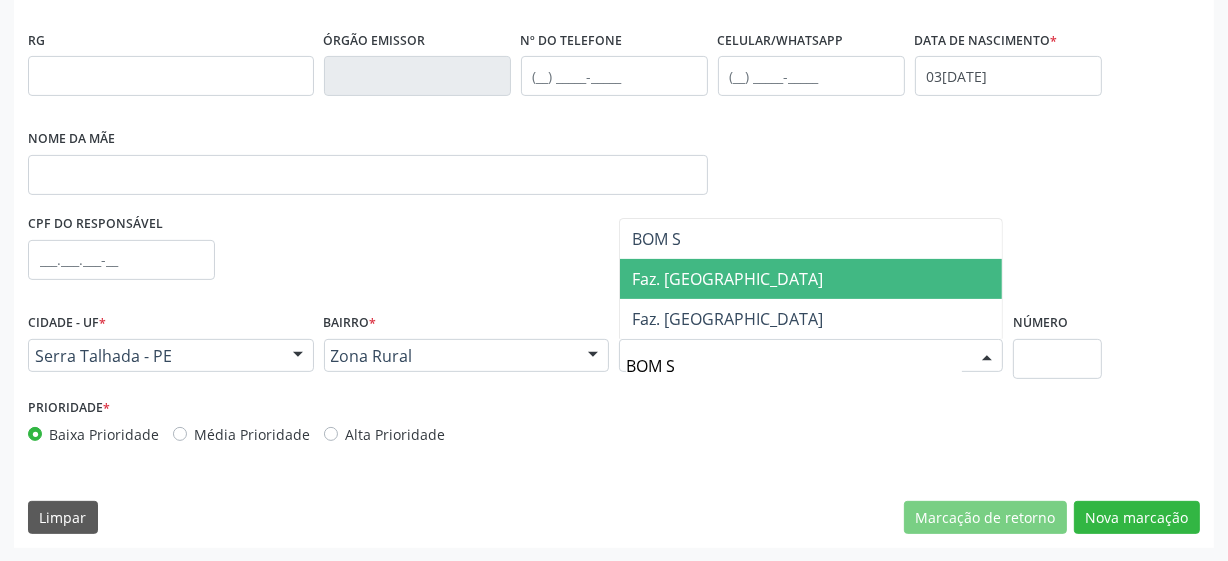 click on "Faz. Bom Sucesso" at bounding box center [727, 279] 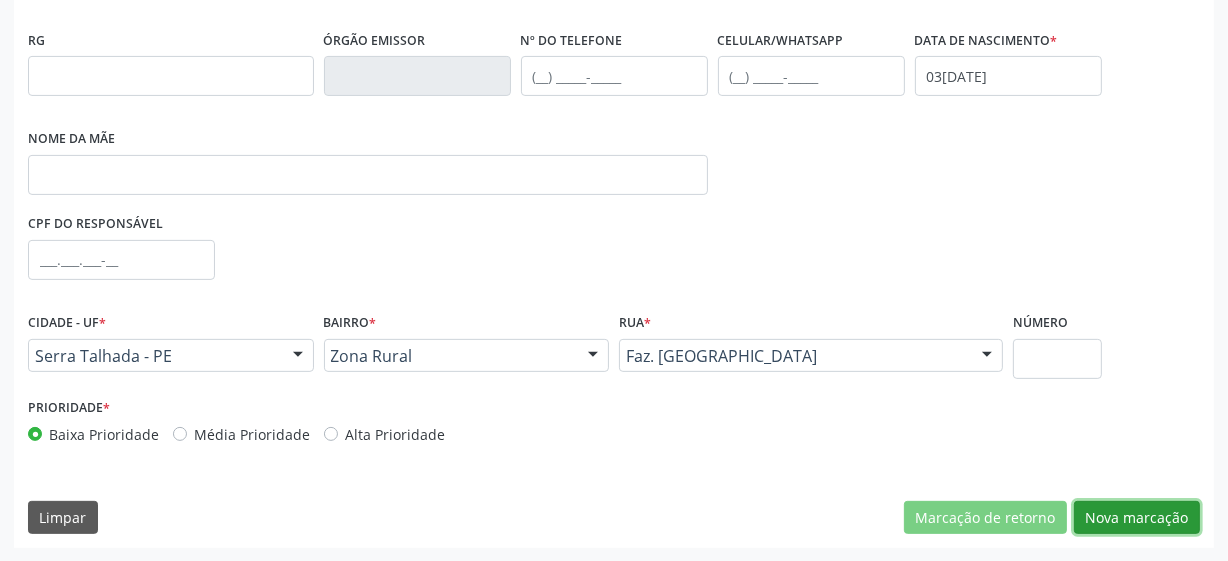 click on "Nova marcação" at bounding box center (1137, 518) 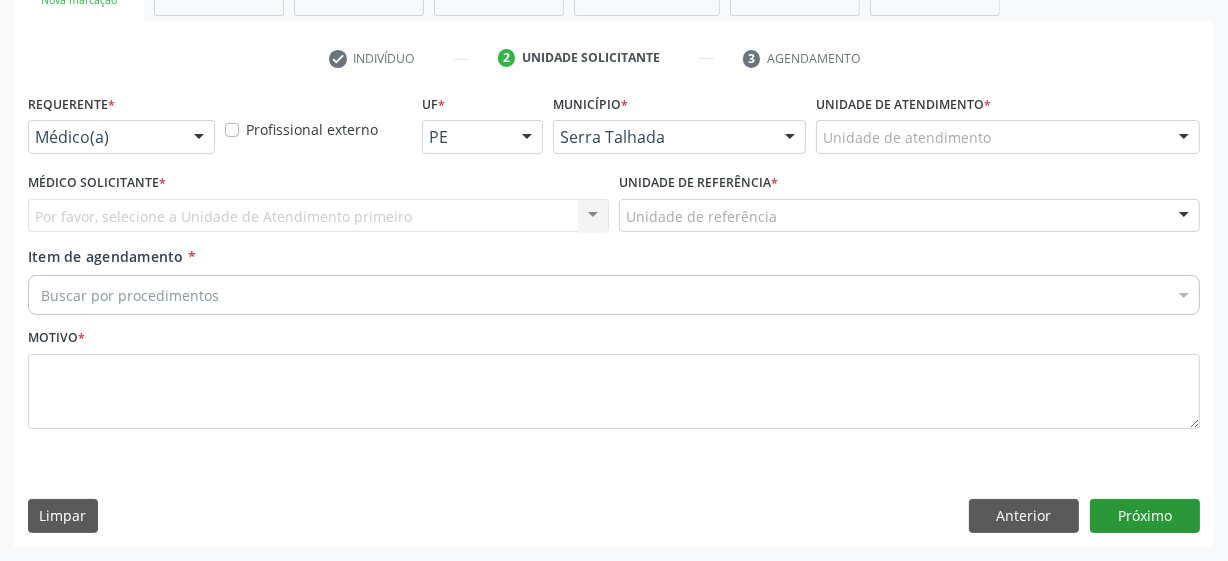 scroll, scrollTop: 343, scrollLeft: 0, axis: vertical 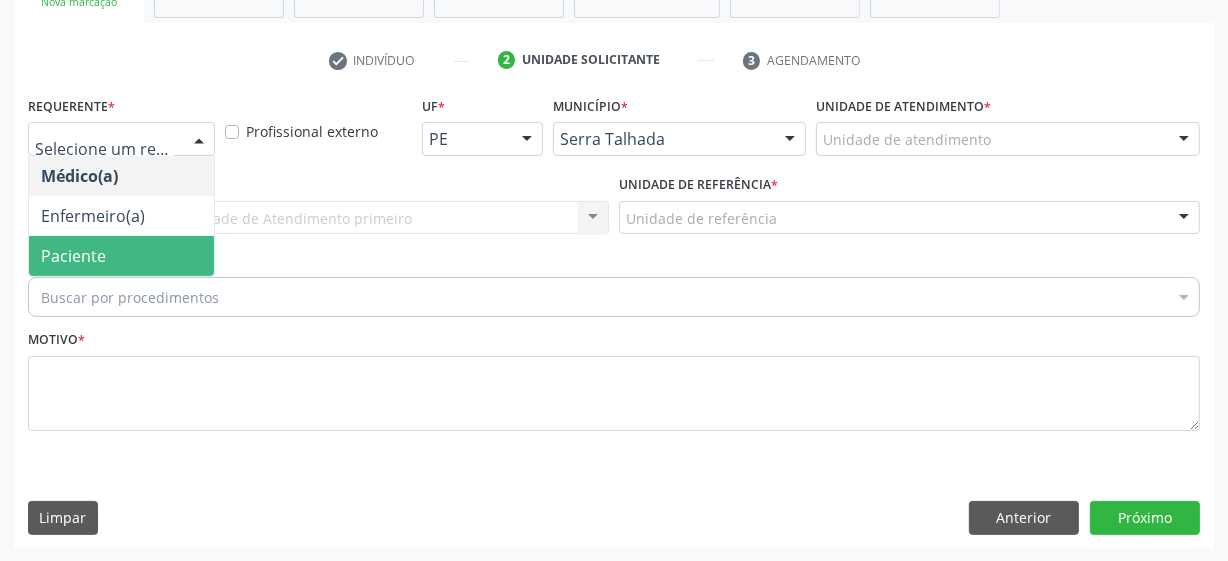 click on "Paciente" at bounding box center [121, 256] 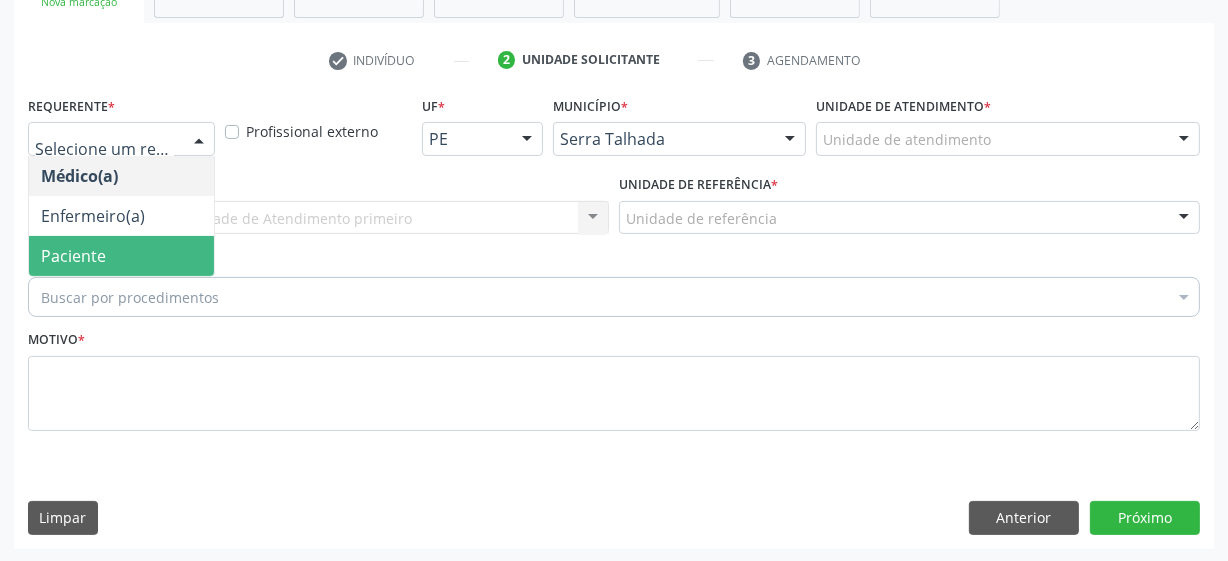 click on "Paciente" at bounding box center (121, 256) 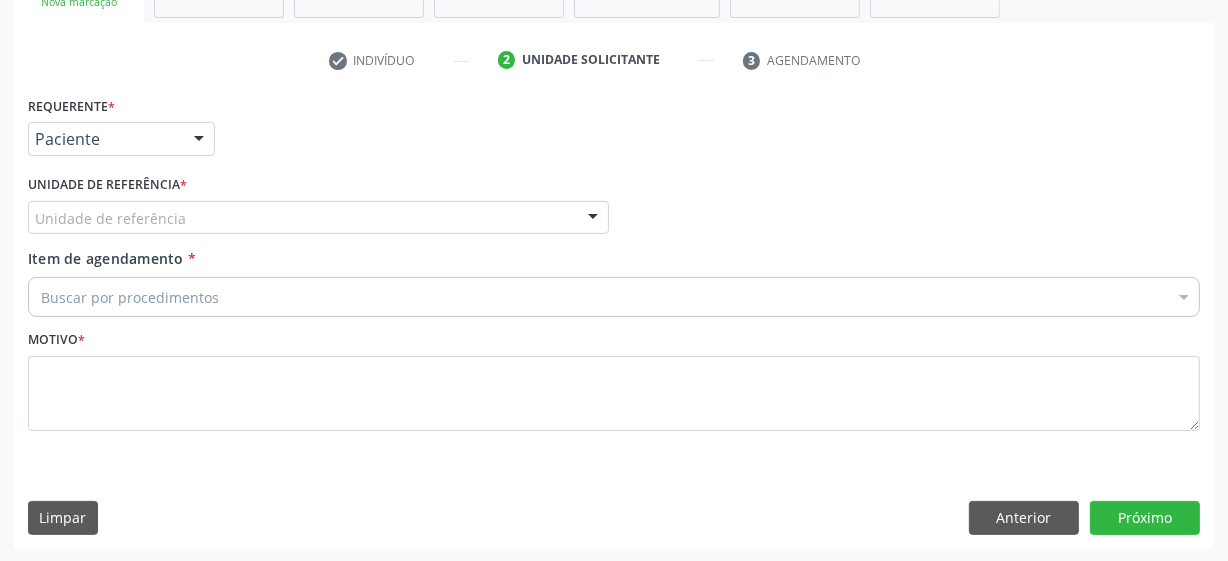 click on "Paciente" at bounding box center [75, 256] 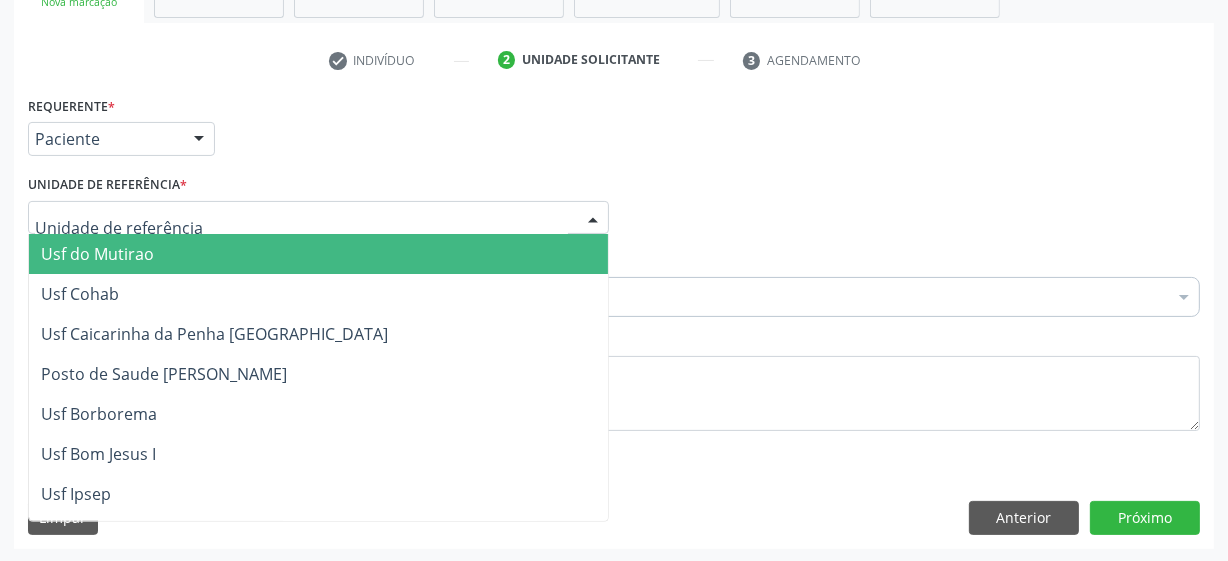 click at bounding box center [318, 218] 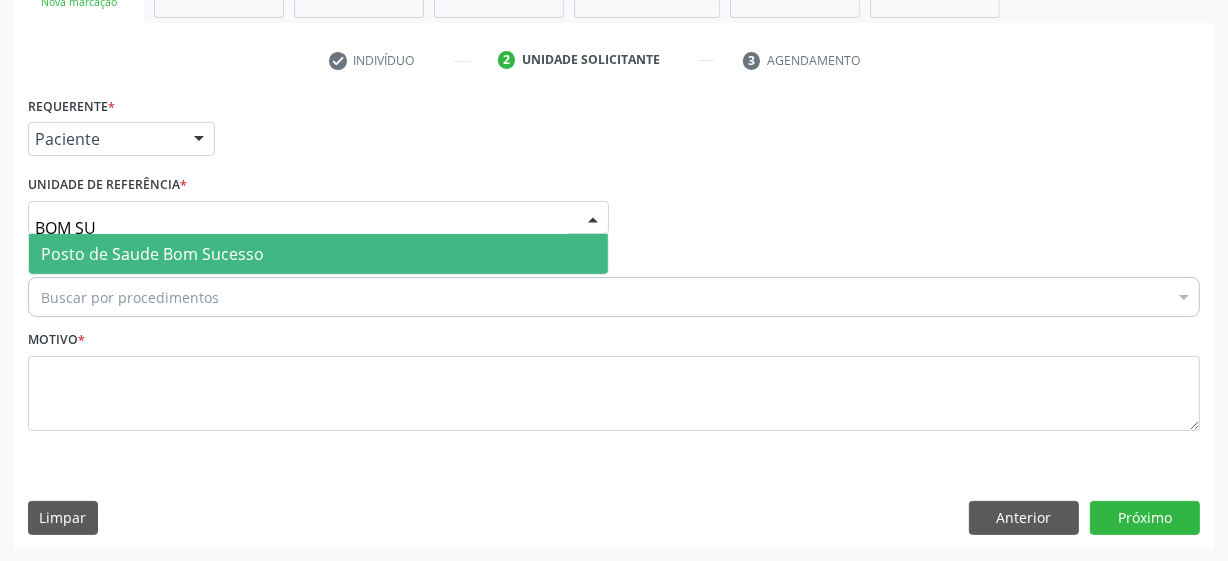 type on "BOM SUC" 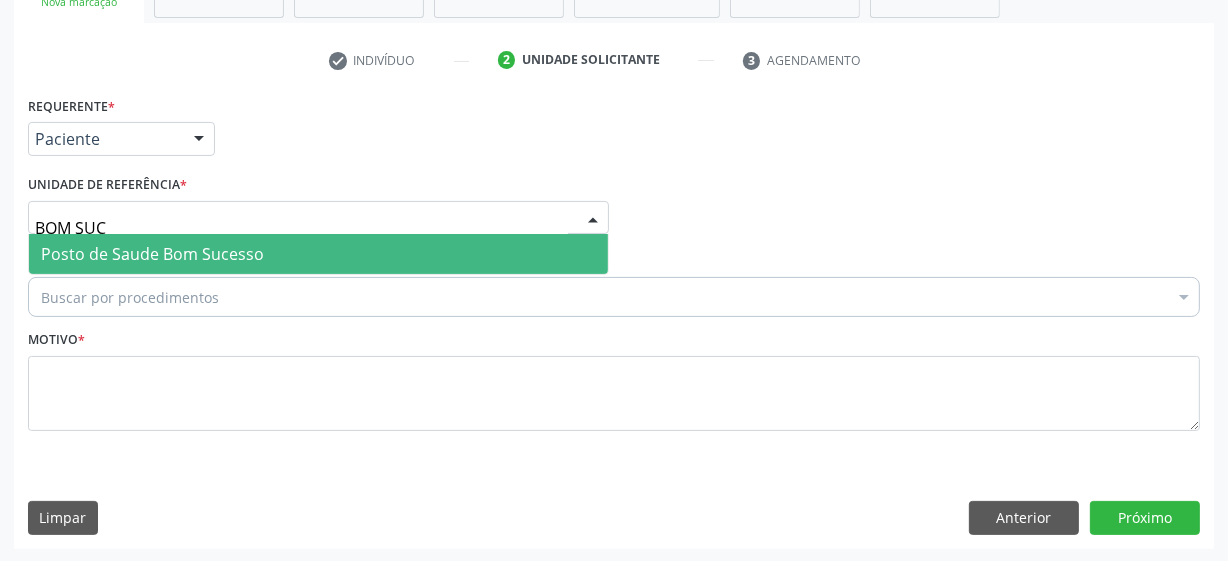 click on "Posto de Saude Bom Sucesso" at bounding box center [152, 254] 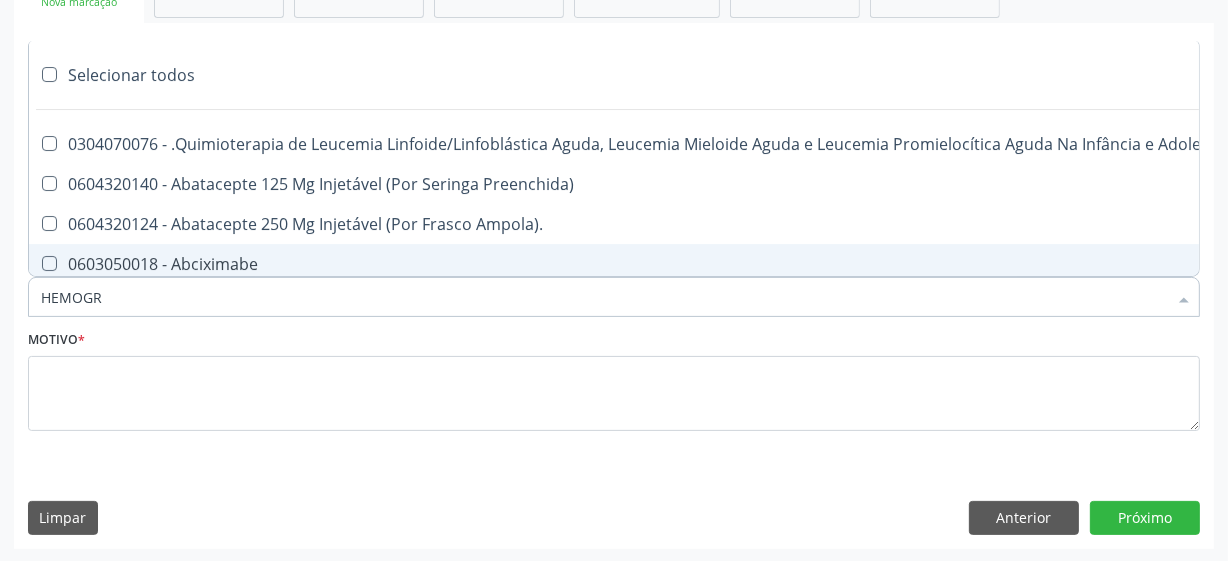 type on "HEMOGRA" 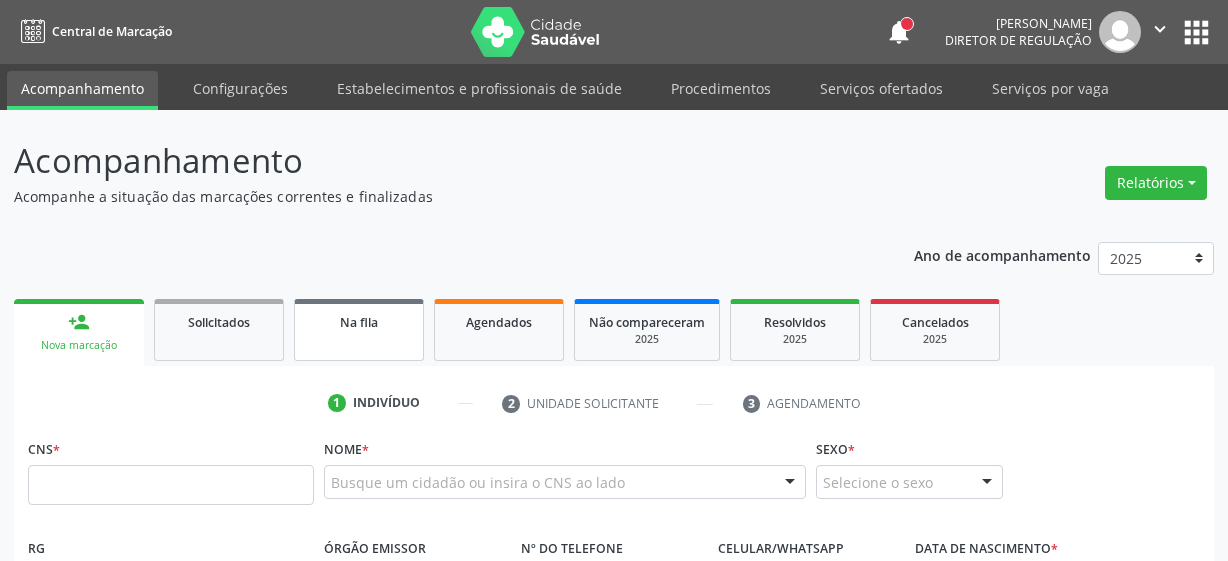 scroll, scrollTop: 181, scrollLeft: 0, axis: vertical 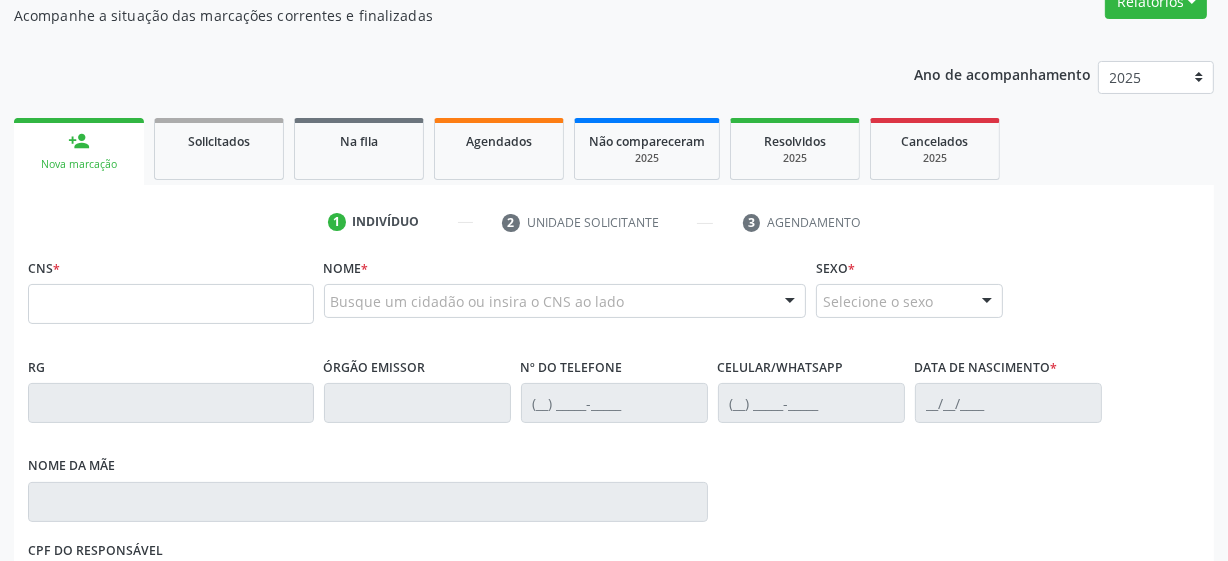 click on "1
Indivíduo
2
Unidade solicitante
3
Agendamento
CNS
*
Nome
*
Busque um cidadão ou insira o CNS ao lado
Nenhum resultado encontrado para: "   "
Digite o nome ou CNS para buscar um indivíduo
Sexo
*
Selecione o sexo
Masculino   Feminino
Nenhum resultado encontrado para: "   "
Não há nenhuma opção para ser exibida.
RG
Órgão emissor
Nº do Telefone
Celular/WhatsApp
Data de nascimento
*
Nome da mãe
CPF do responsável
Cidade - UF
*
Informe uma opção
Serra Talhada - PE
Nenhum resultado encontrado para: "" at bounding box center [614, 530] 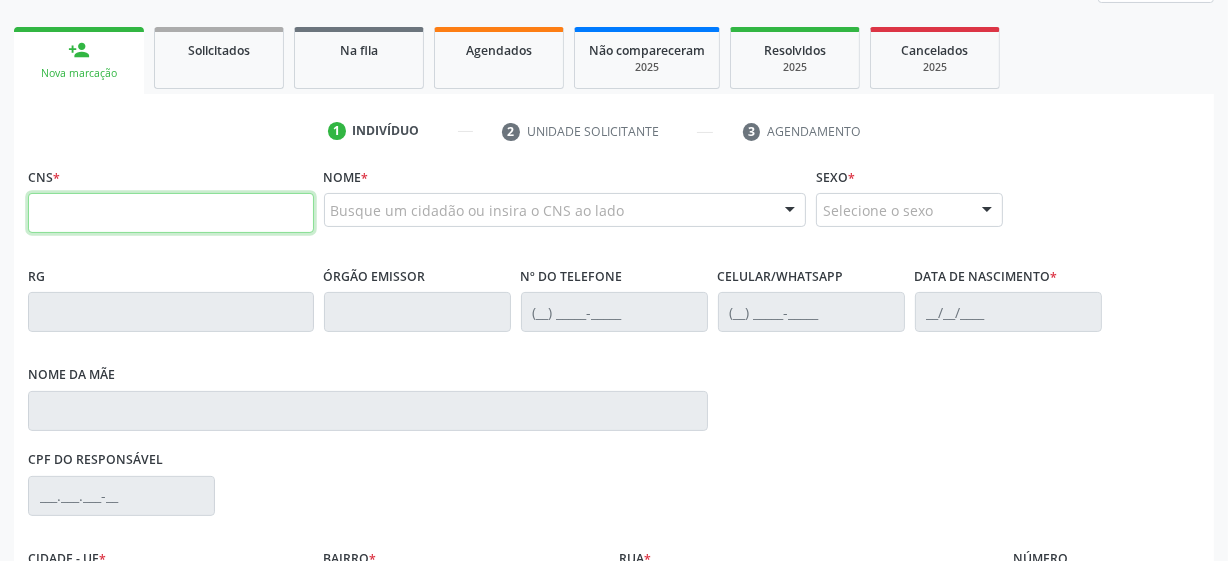 click at bounding box center (171, 213) 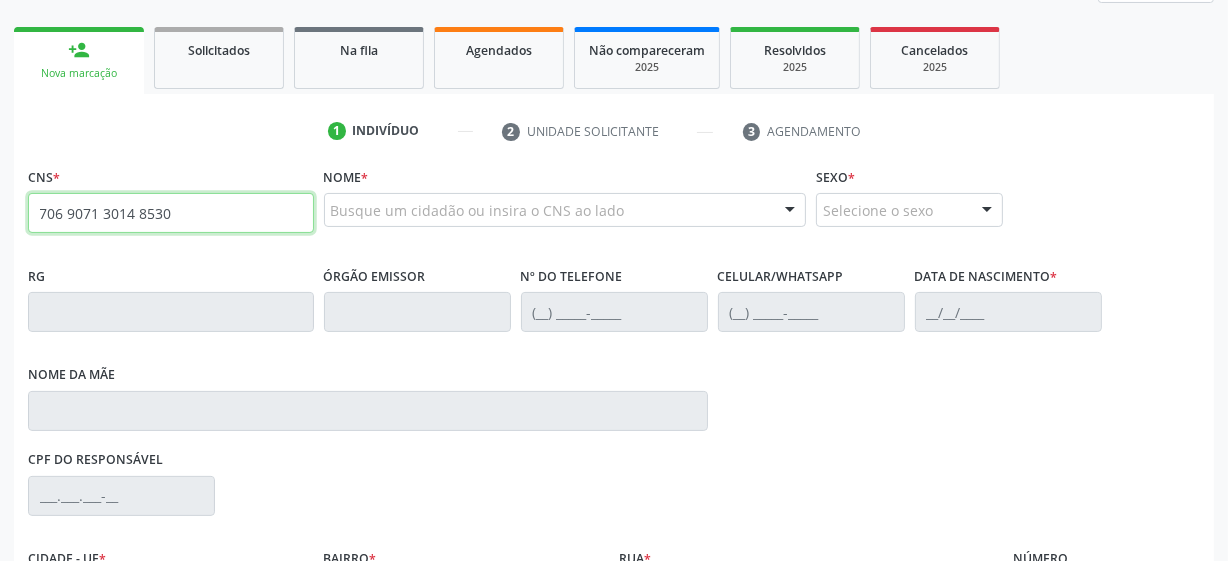 type on "706 9071 3014 8530" 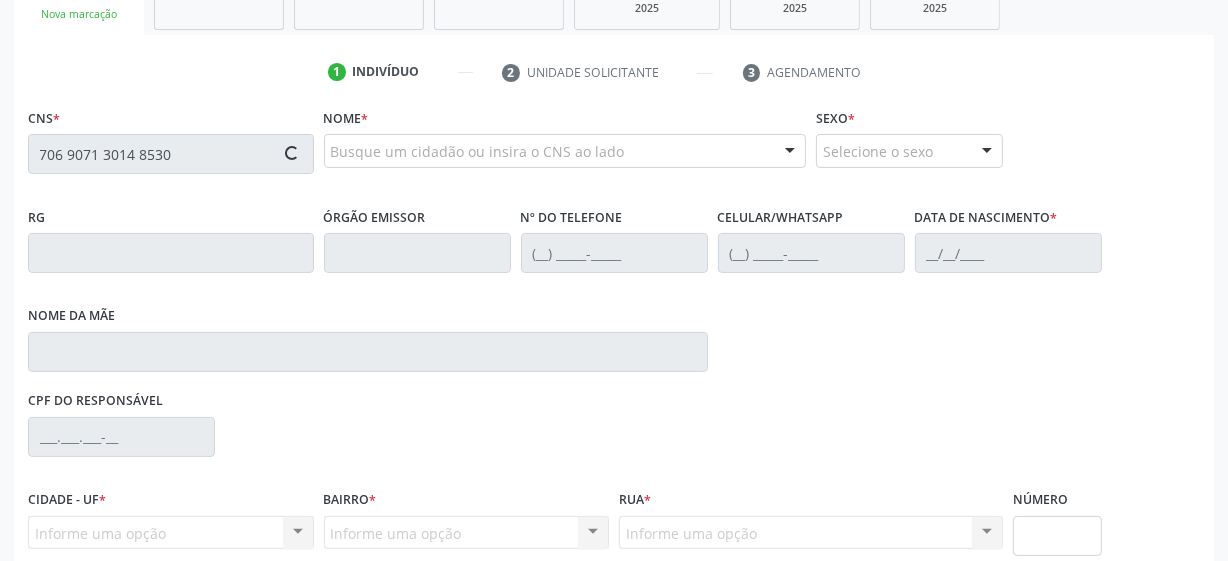 scroll, scrollTop: 363, scrollLeft: 0, axis: vertical 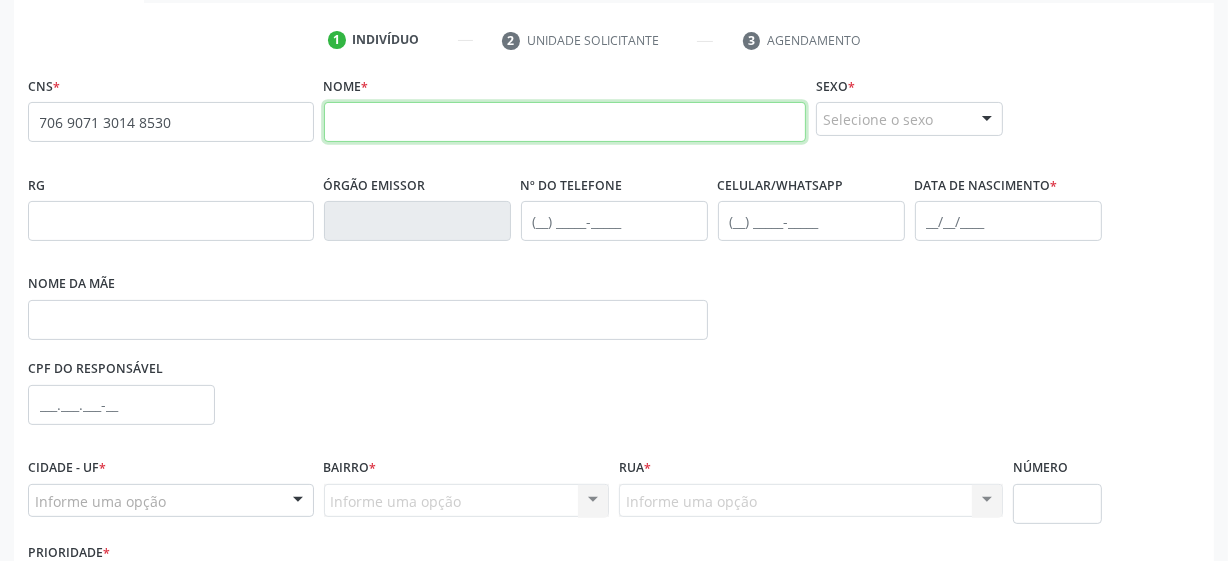 click at bounding box center (565, 122) 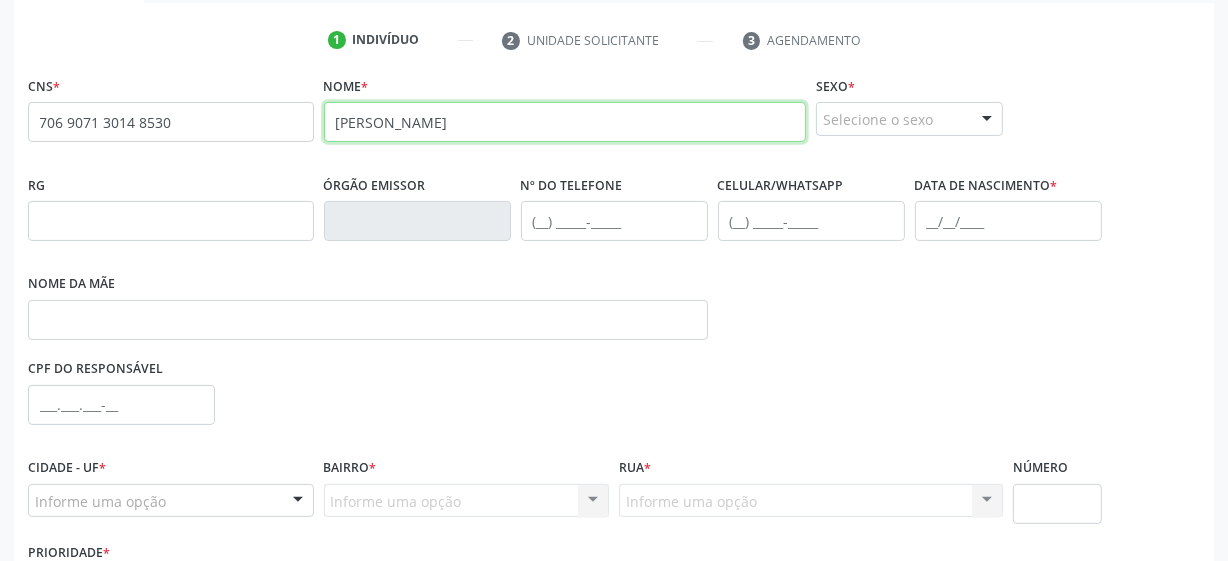 type on "[PERSON_NAME]" 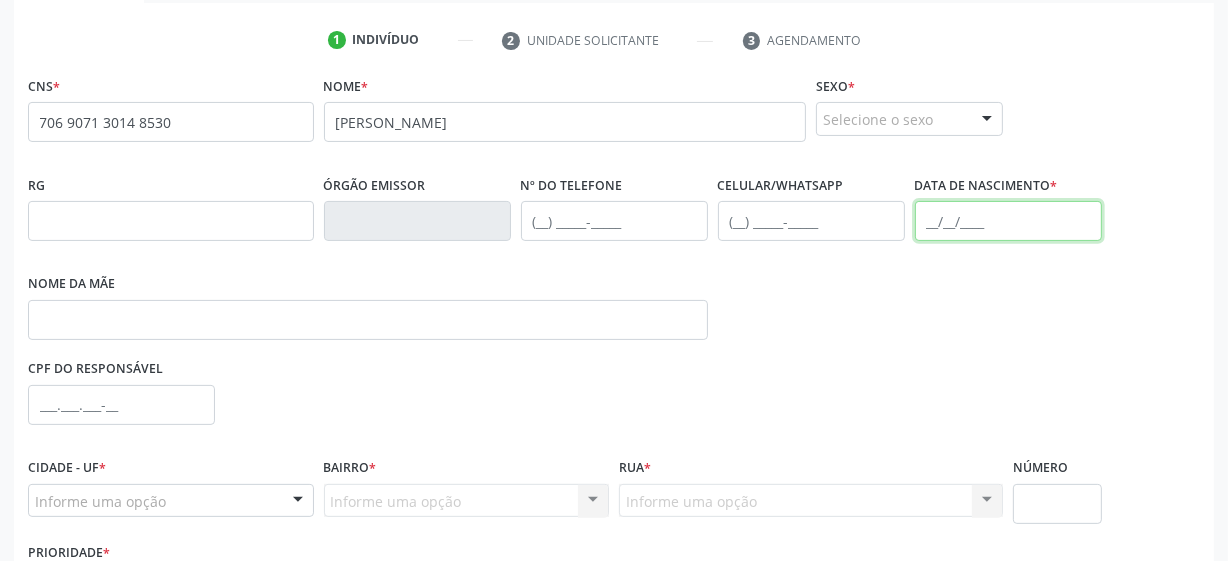 click at bounding box center (1008, 221) 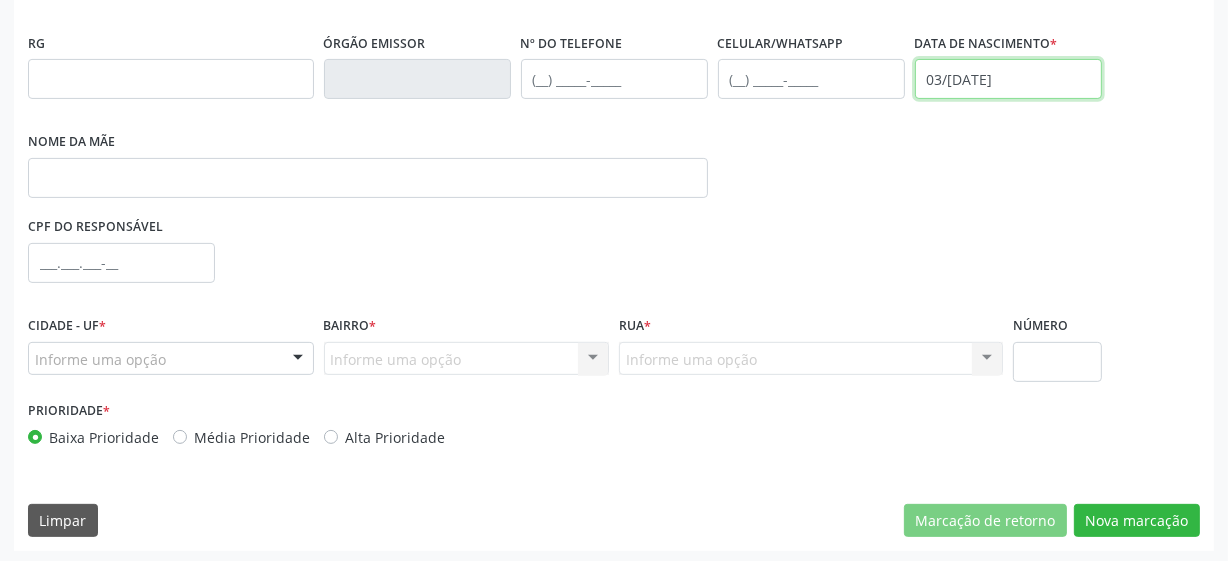 scroll, scrollTop: 508, scrollLeft: 0, axis: vertical 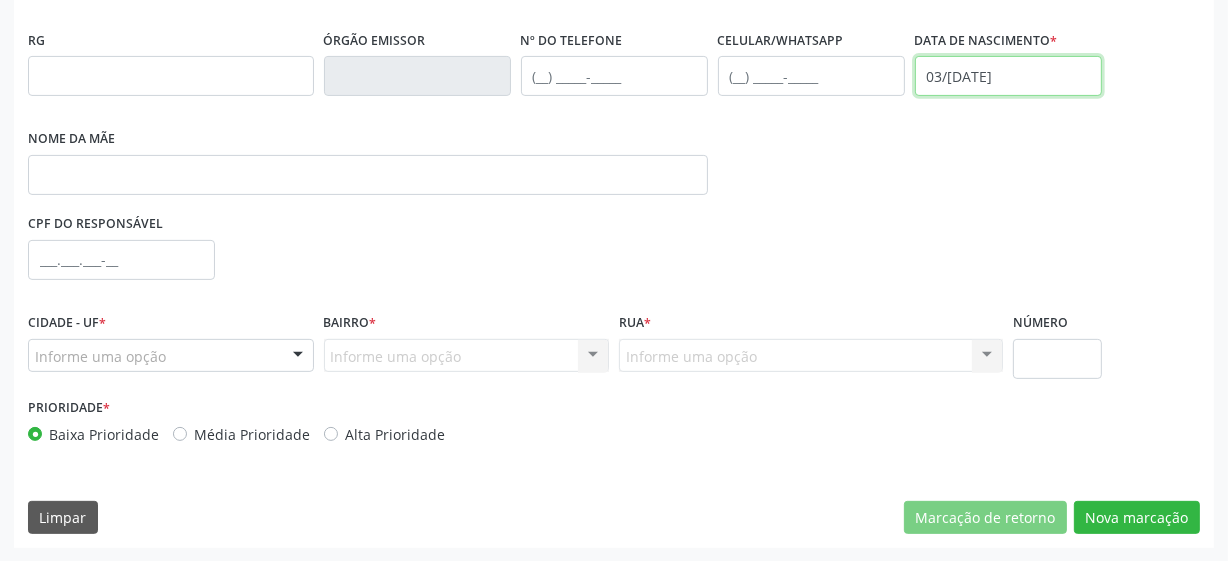 type on "03/[DATE]" 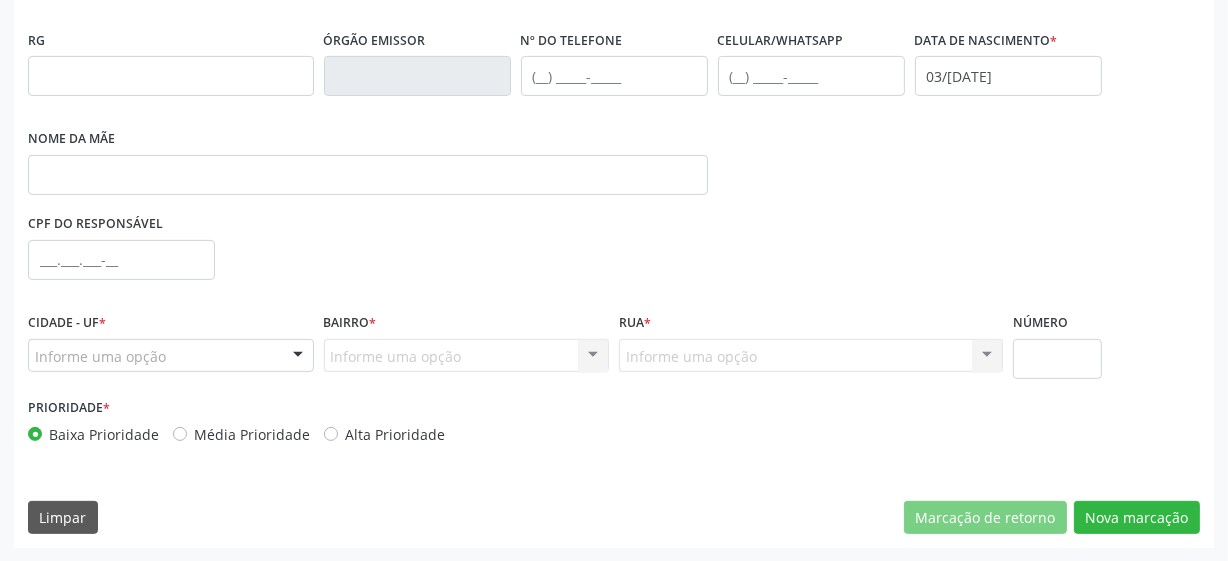 click on "Informe uma opção" at bounding box center (171, 356) 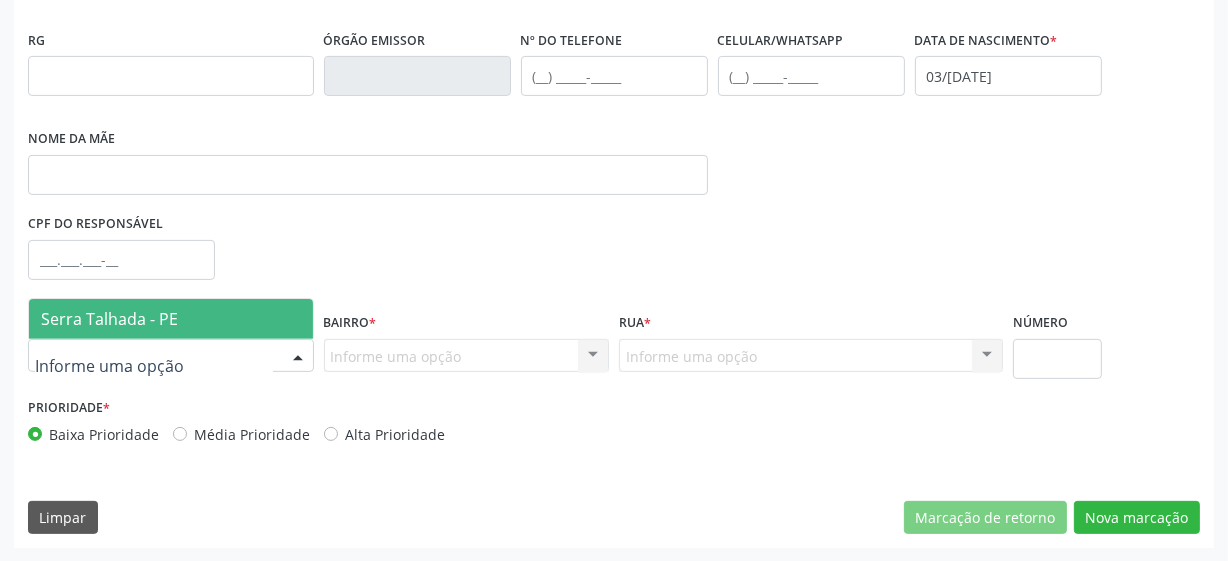click on "Serra Talhada - PE" at bounding box center [109, 319] 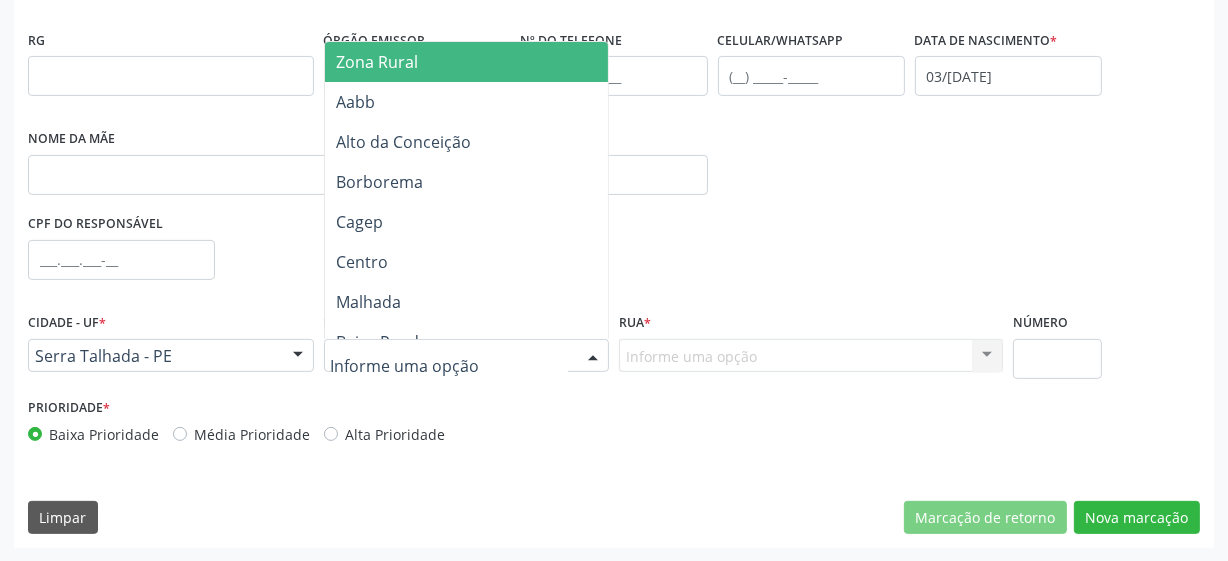 click on "Zona Rural" at bounding box center [485, 62] 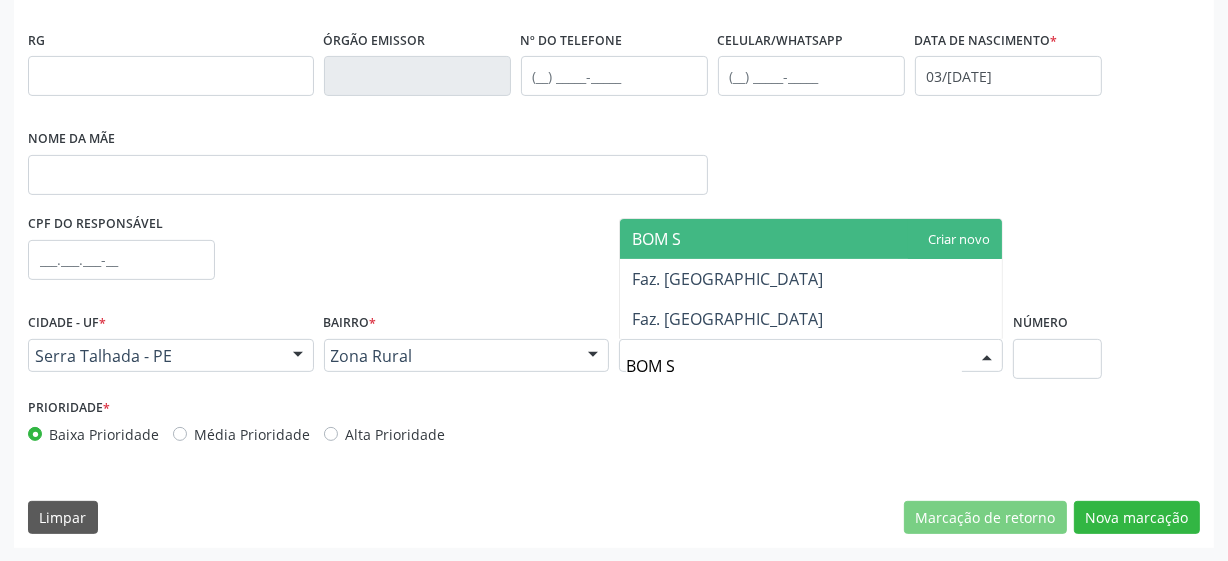 type on "BOM SU" 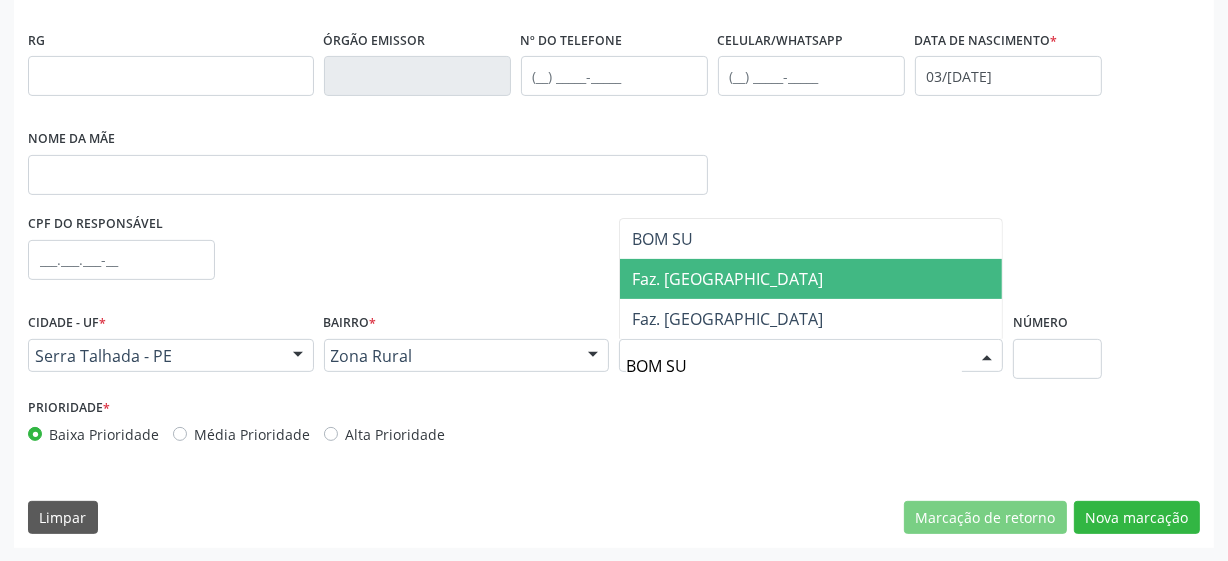 click on "Faz. [GEOGRAPHIC_DATA]" at bounding box center [811, 279] 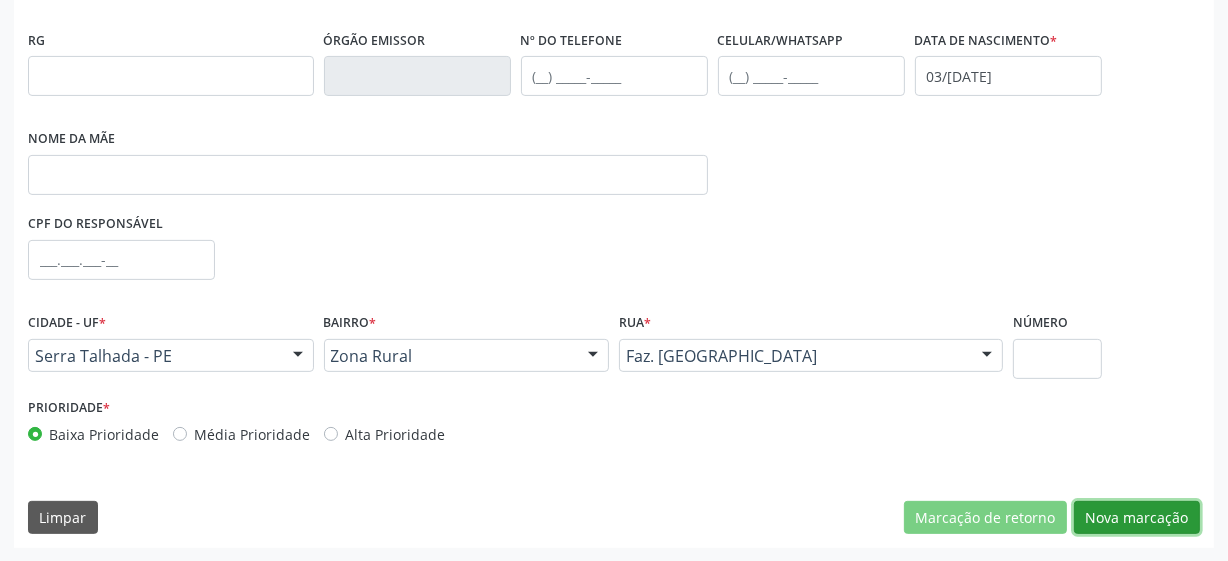 click on "Nova marcação" at bounding box center (1137, 518) 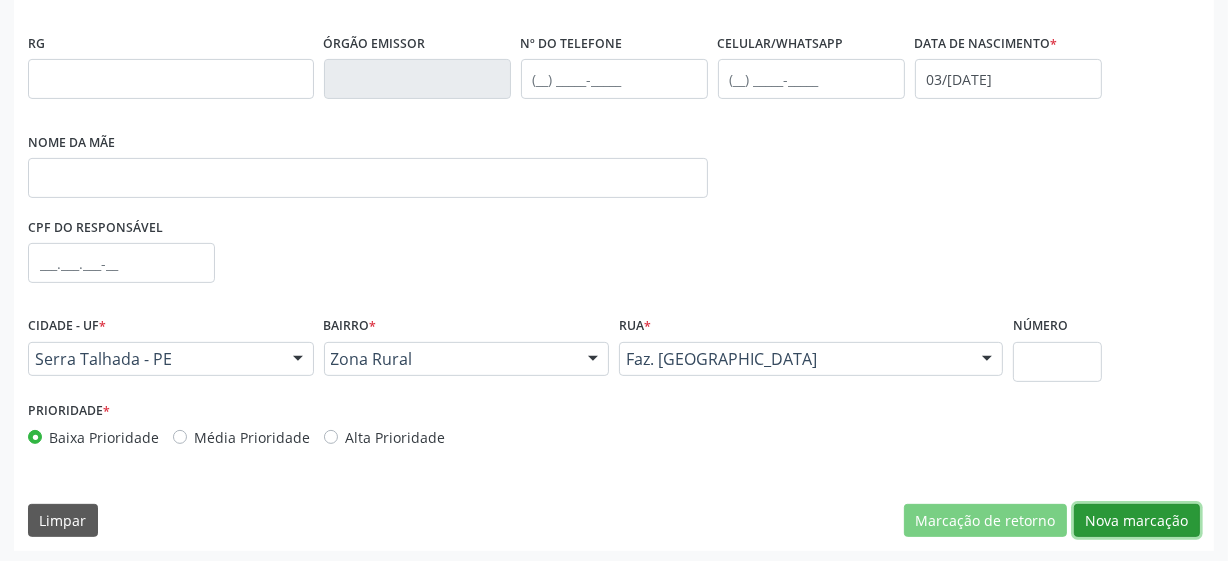 scroll, scrollTop: 525, scrollLeft: 0, axis: vertical 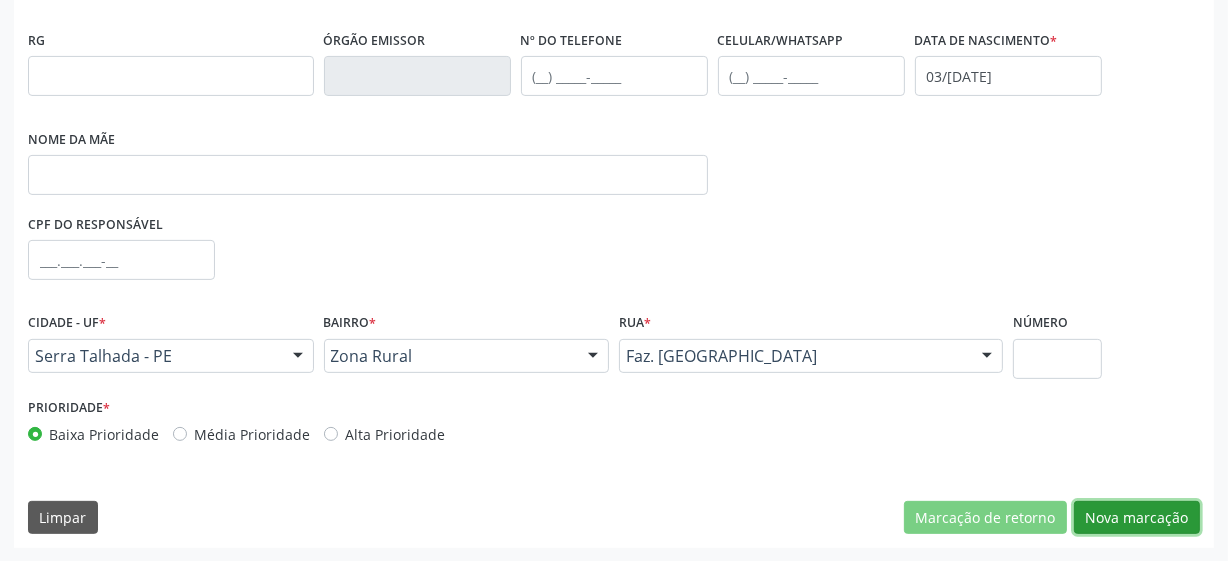 click on "Nova marcação" at bounding box center [1137, 518] 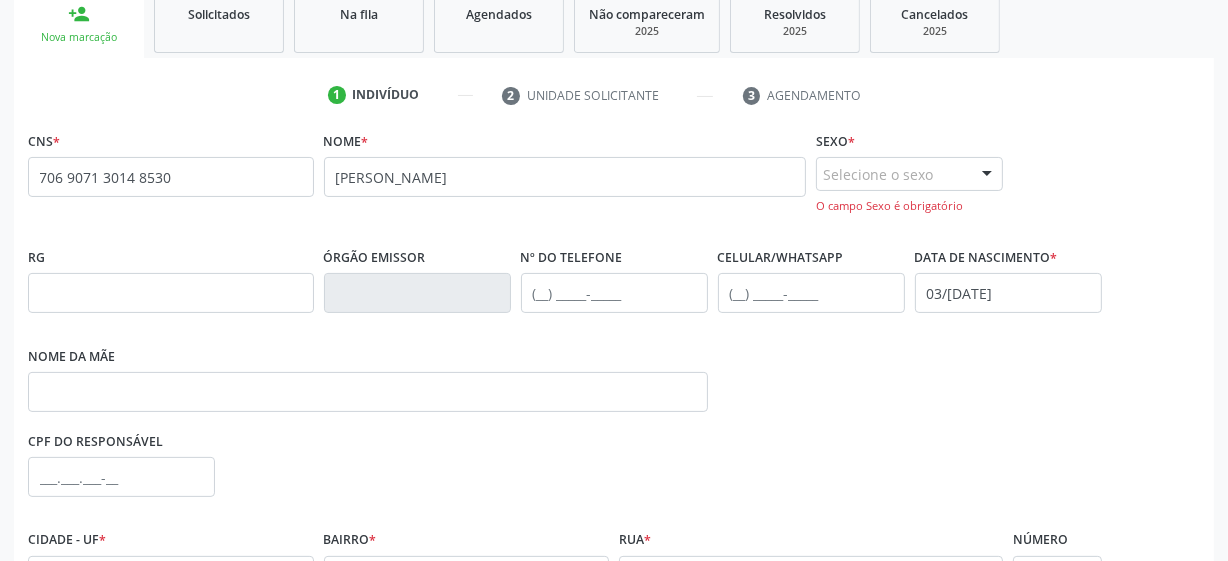scroll, scrollTop: 252, scrollLeft: 0, axis: vertical 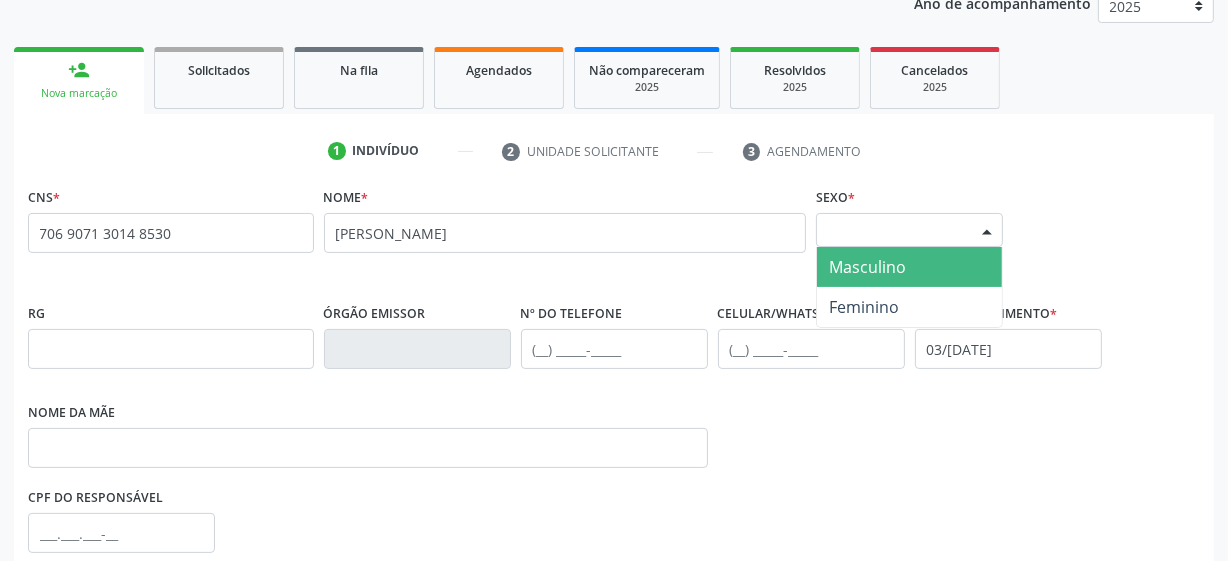 click on "Selecione o sexo" at bounding box center [909, 230] 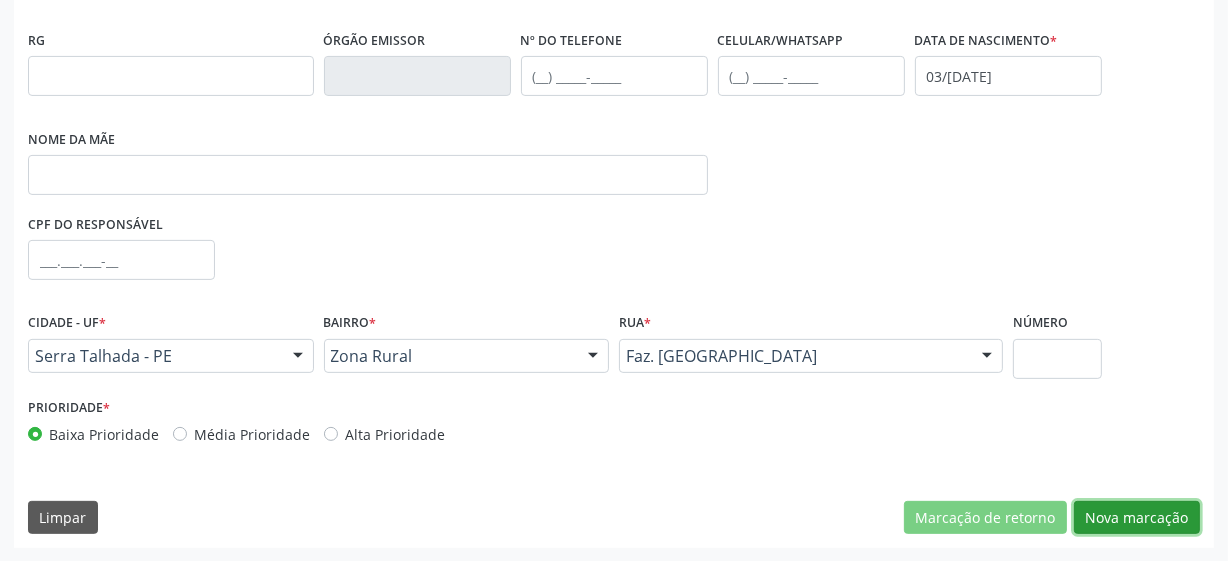 click on "Nova marcação" at bounding box center [1137, 518] 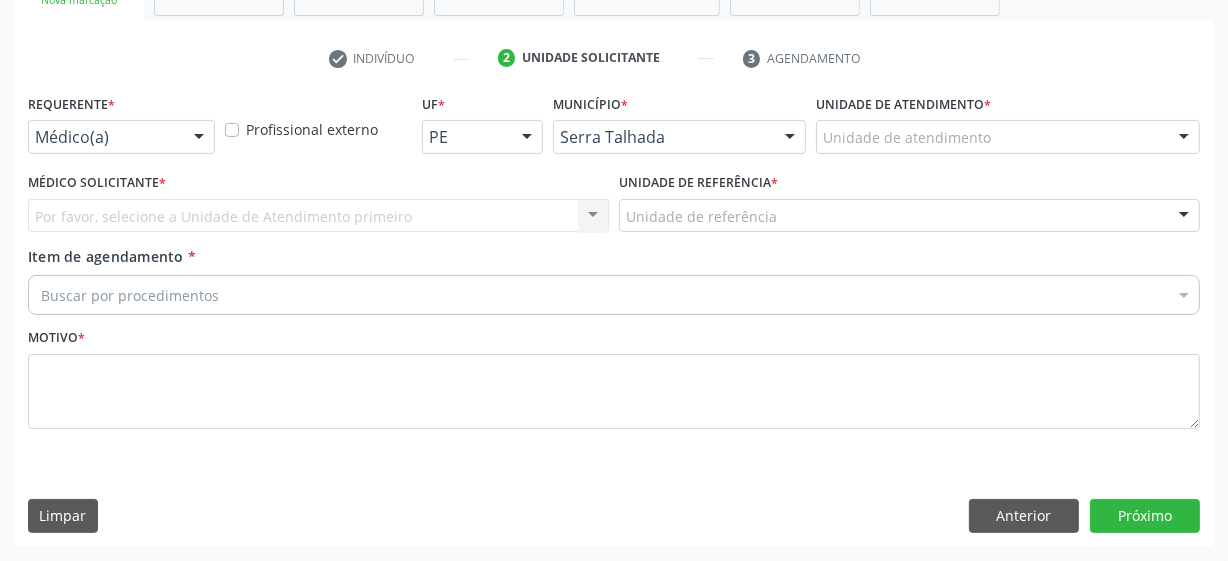 scroll, scrollTop: 343, scrollLeft: 0, axis: vertical 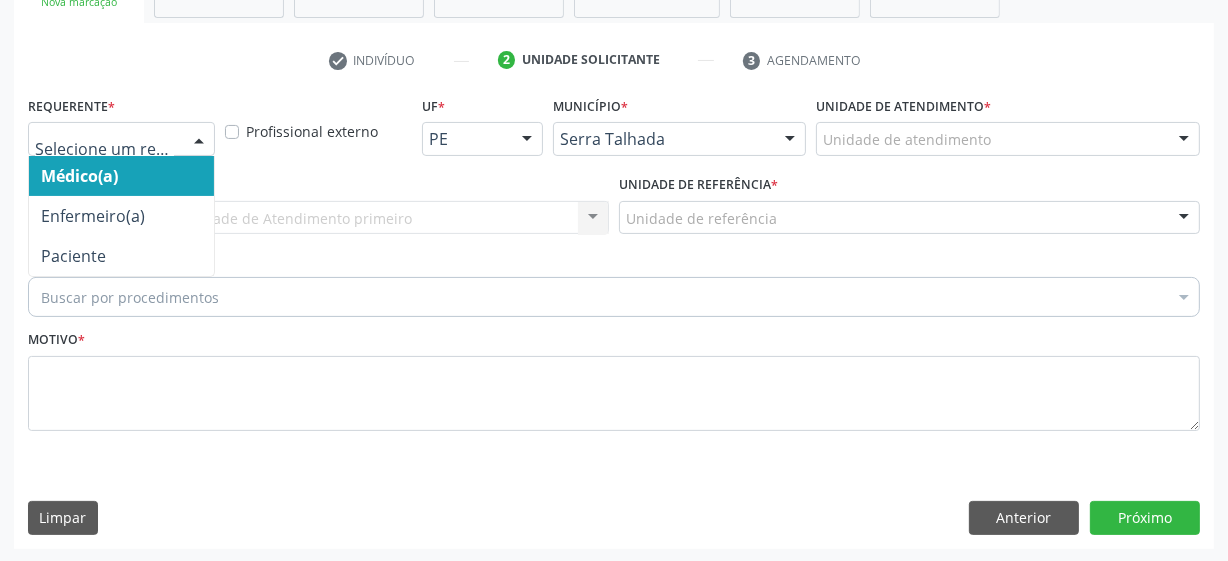 click at bounding box center (121, 139) 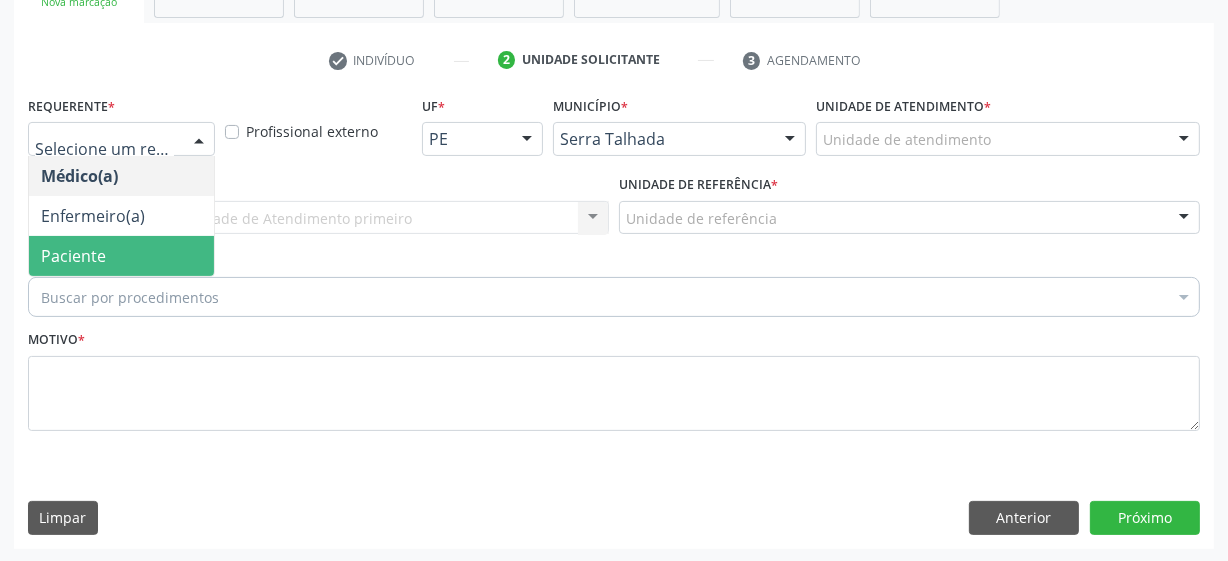 click on "Paciente" at bounding box center [121, 256] 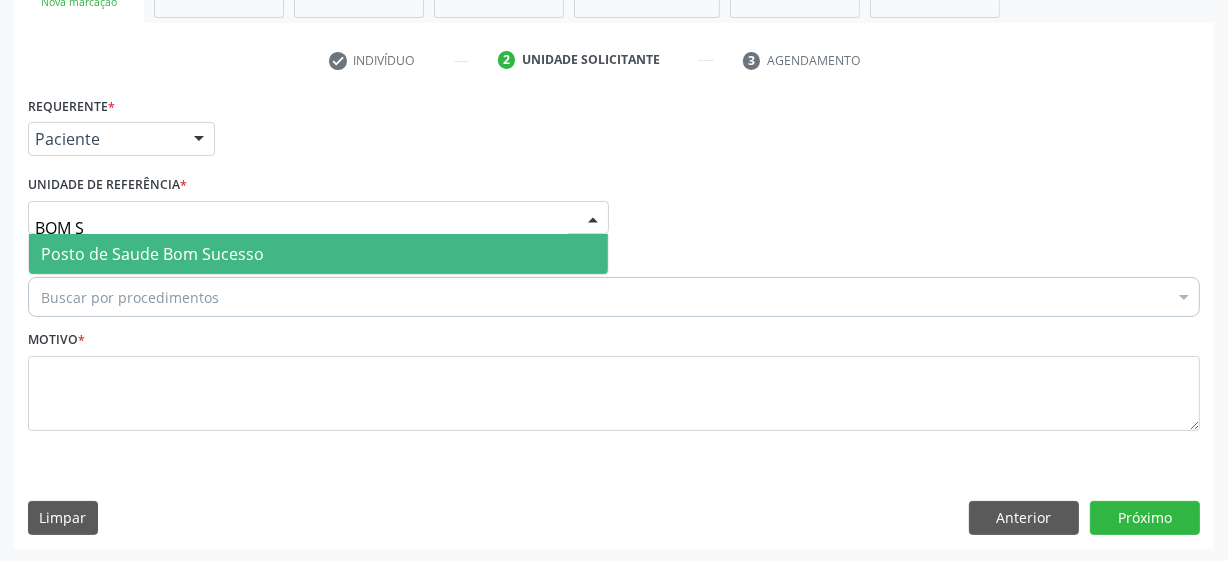 type on "BOM SU" 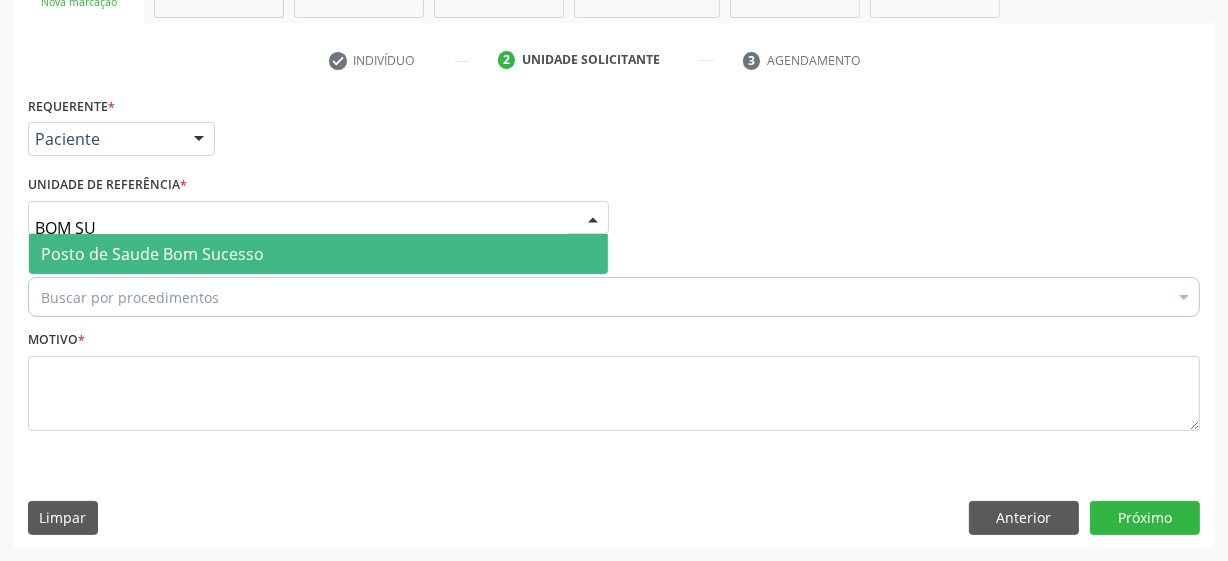 click on "Posto de Saude Bom Sucesso" at bounding box center [152, 254] 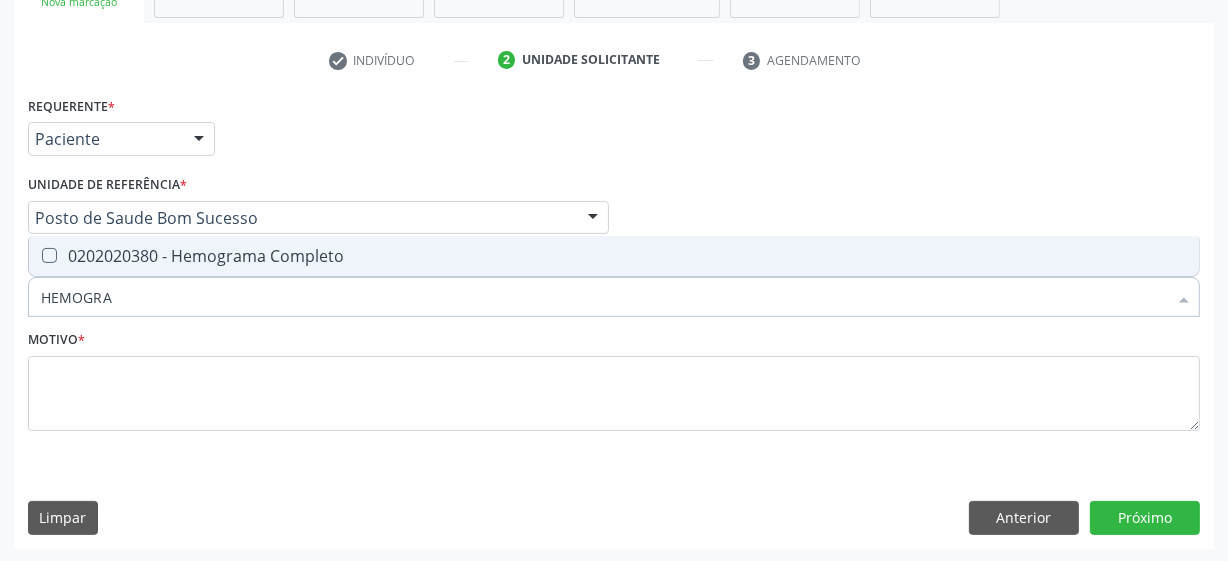 type on "HEMOGRAM" 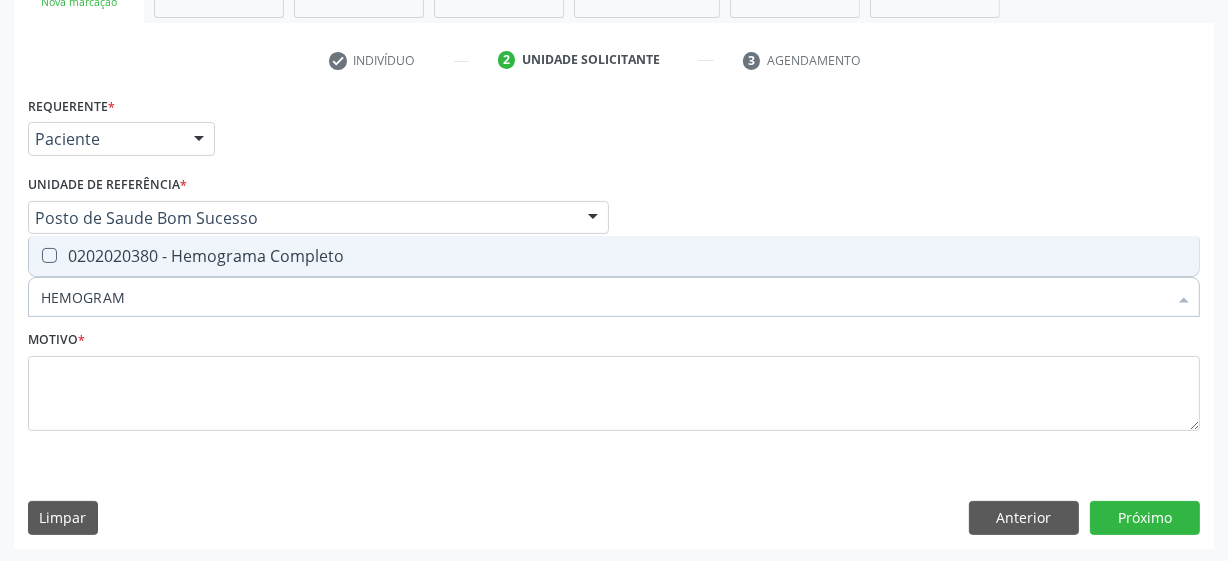 click on "0202020380 - Hemograma Completo" at bounding box center (614, 256) 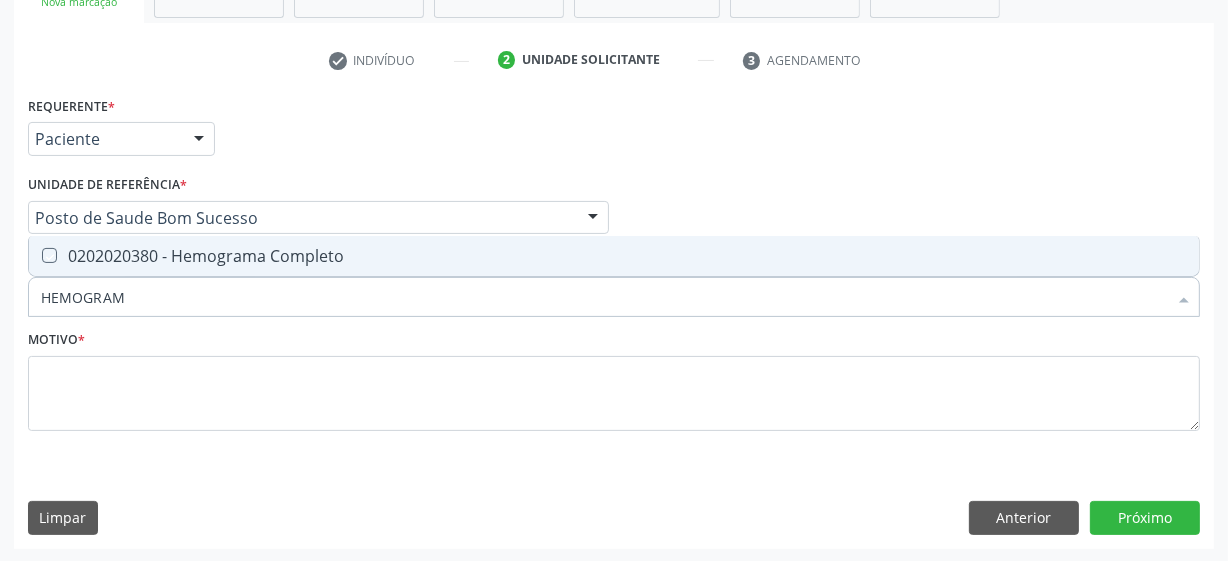 checkbox on "true" 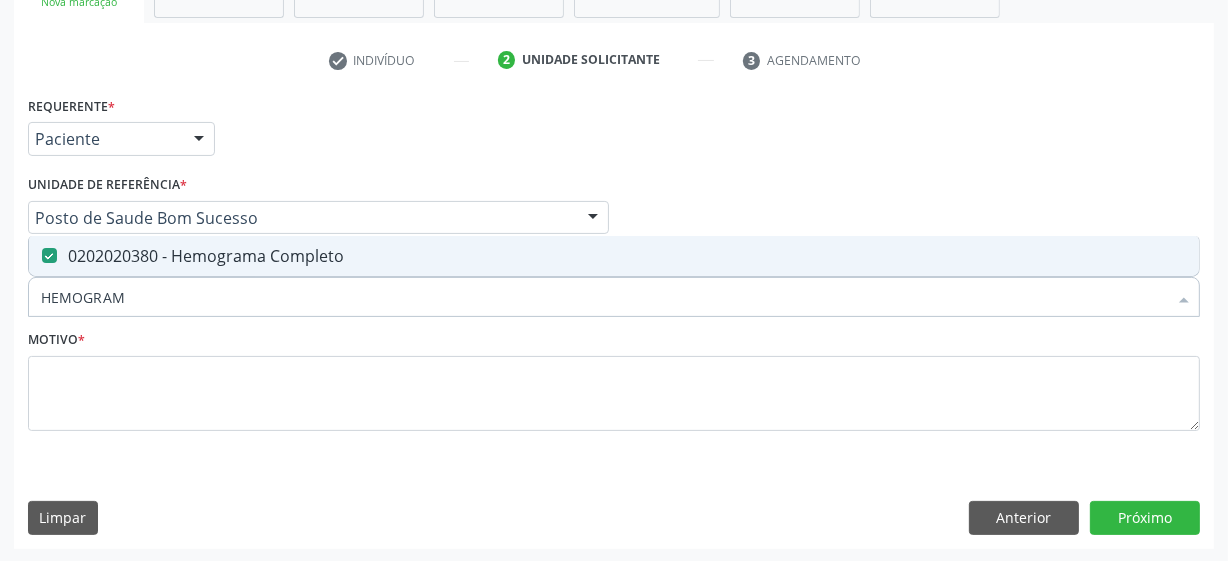 drag, startPoint x: 157, startPoint y: 289, endPoint x: 0, endPoint y: 288, distance: 157.00319 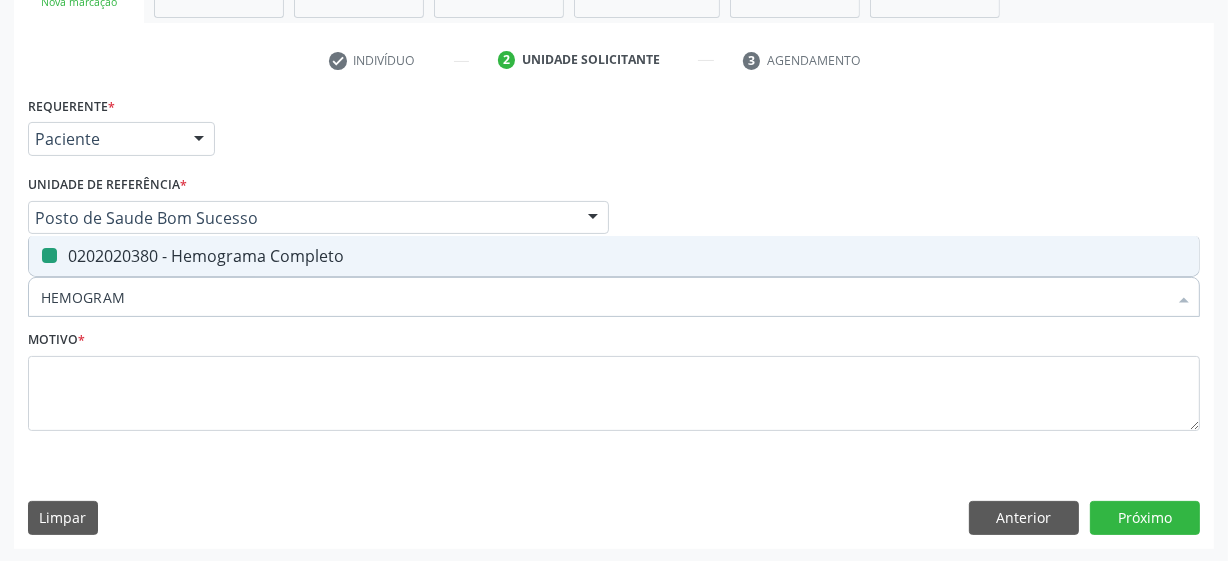 type 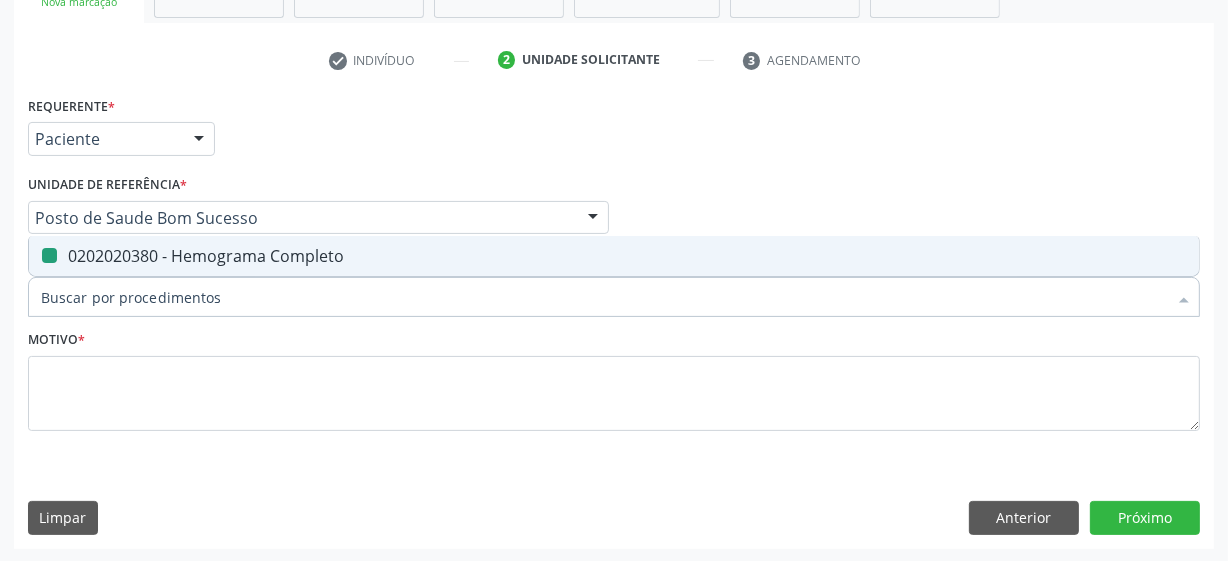 checkbox on "false" 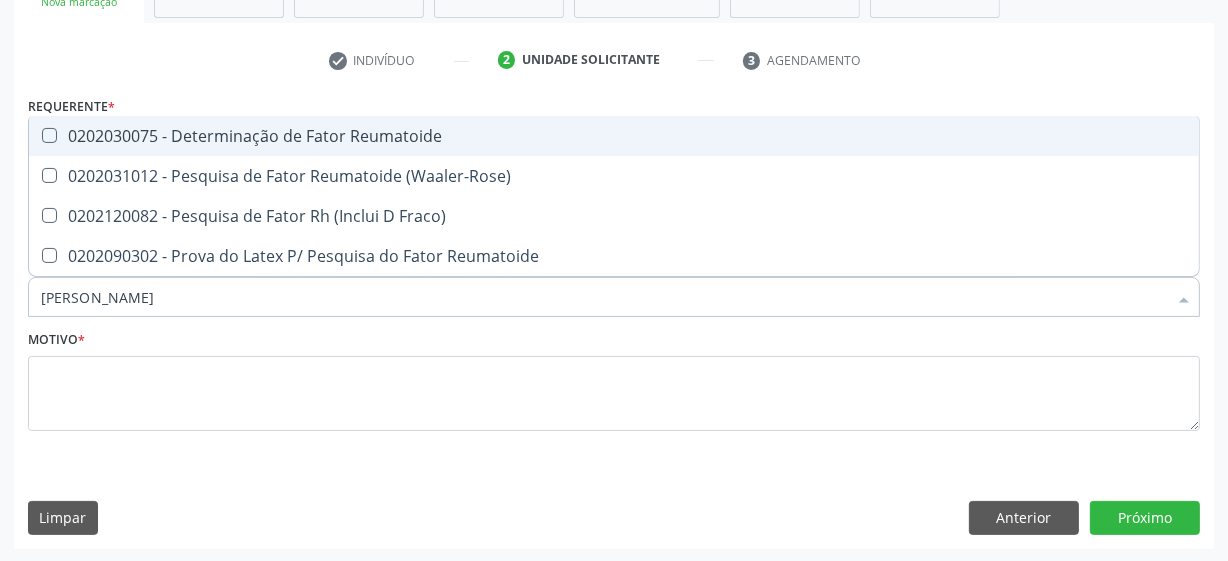 type on "FATOR RH" 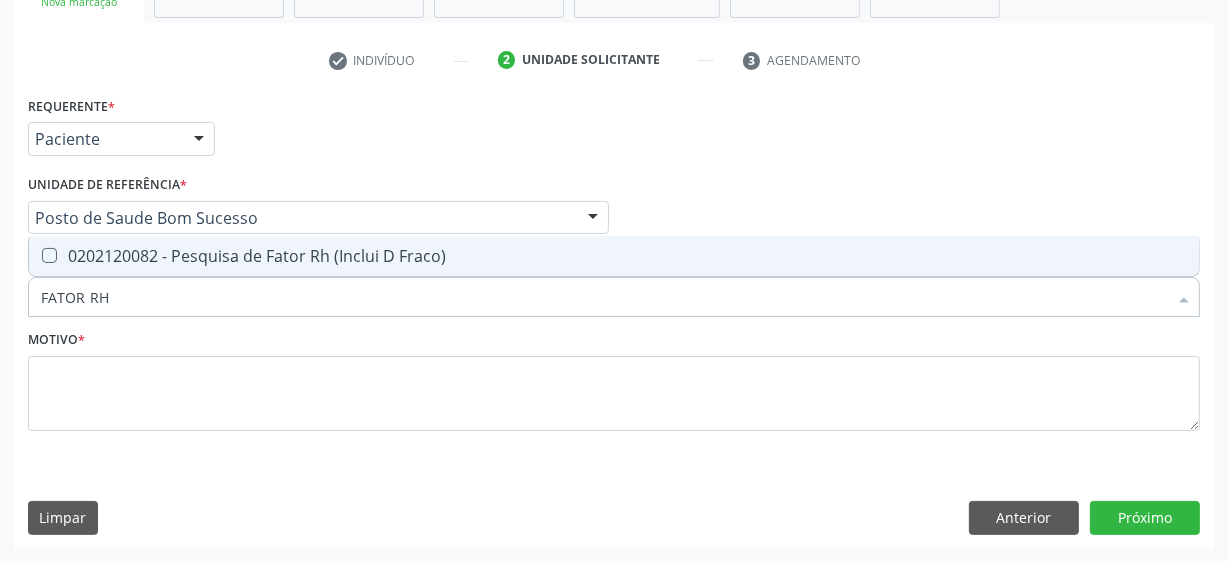 click at bounding box center (49, 255) 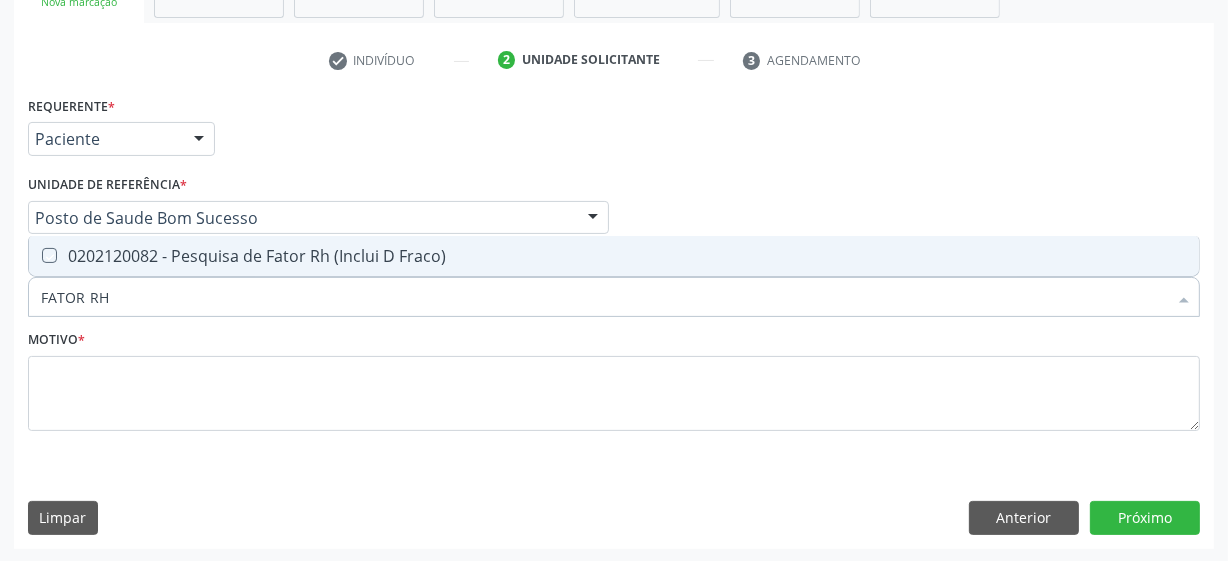 click at bounding box center (35, 255) 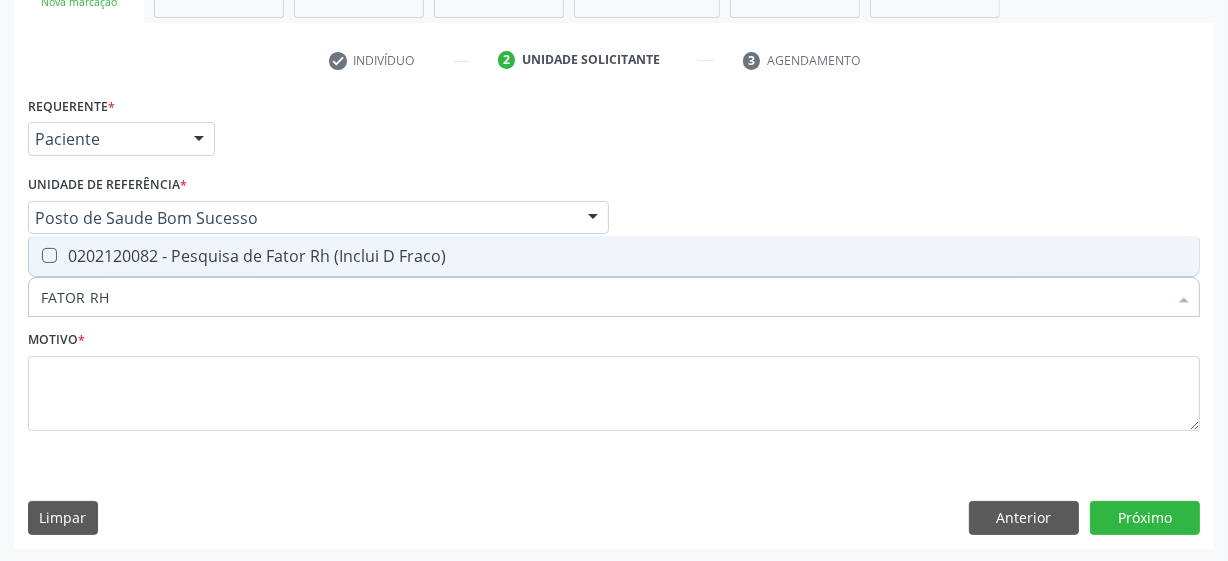 checkbox on "true" 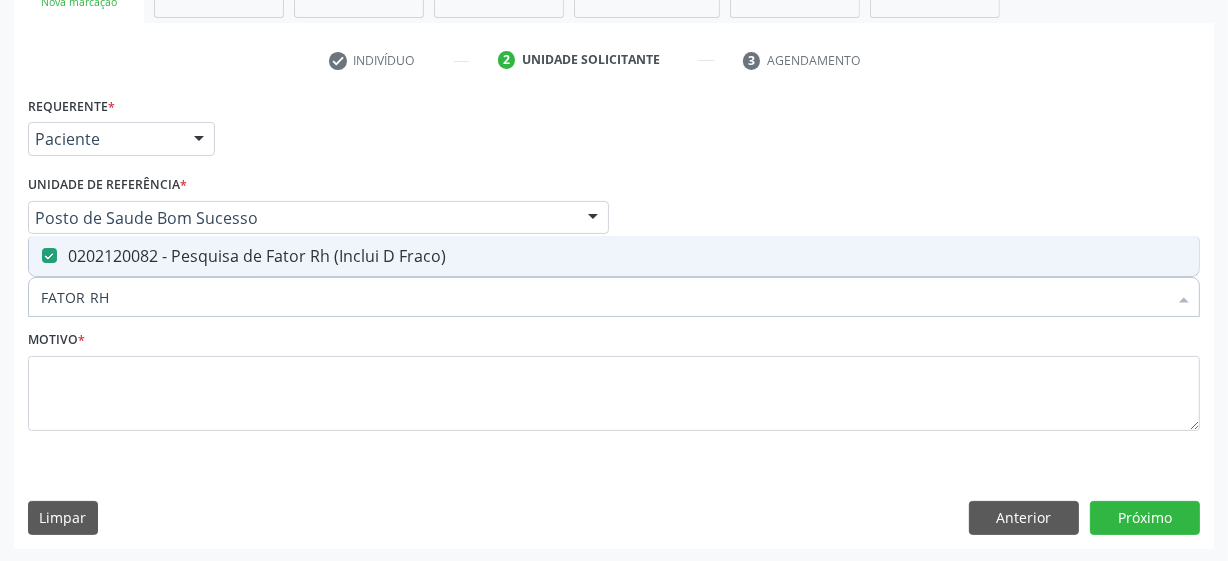 drag, startPoint x: 139, startPoint y: 291, endPoint x: 33, endPoint y: 290, distance: 106.004715 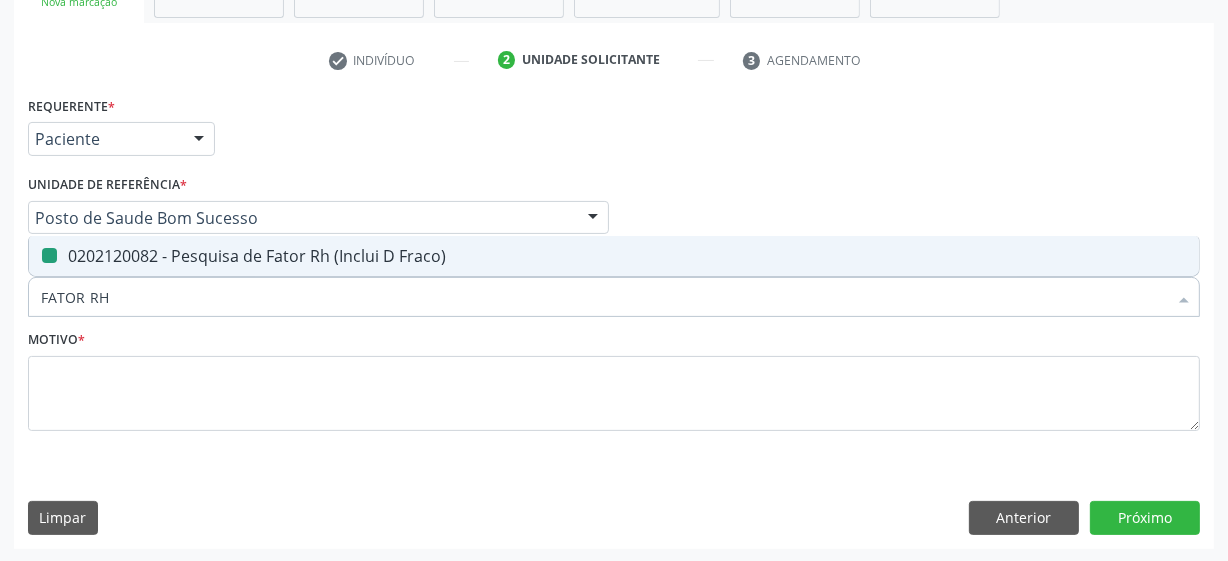 type 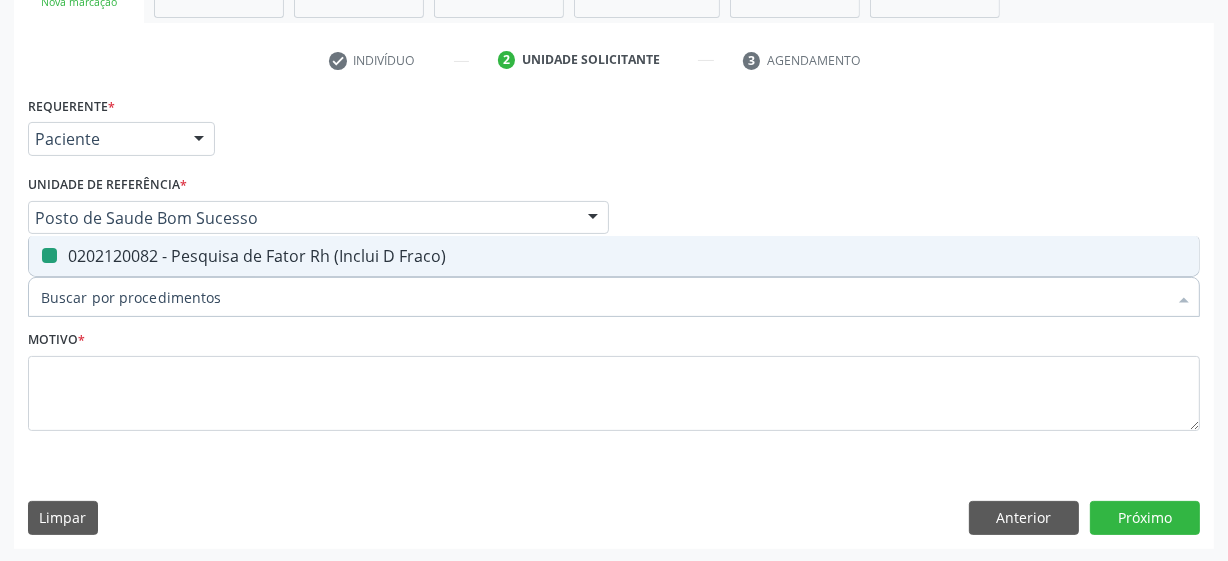 checkbox on "false" 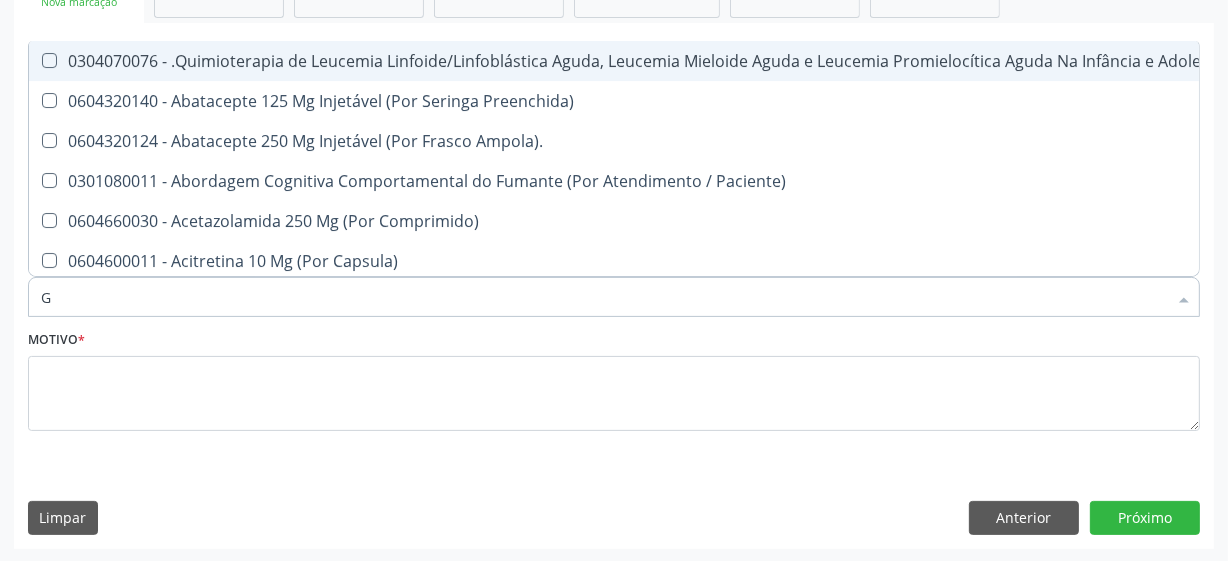type on "GR" 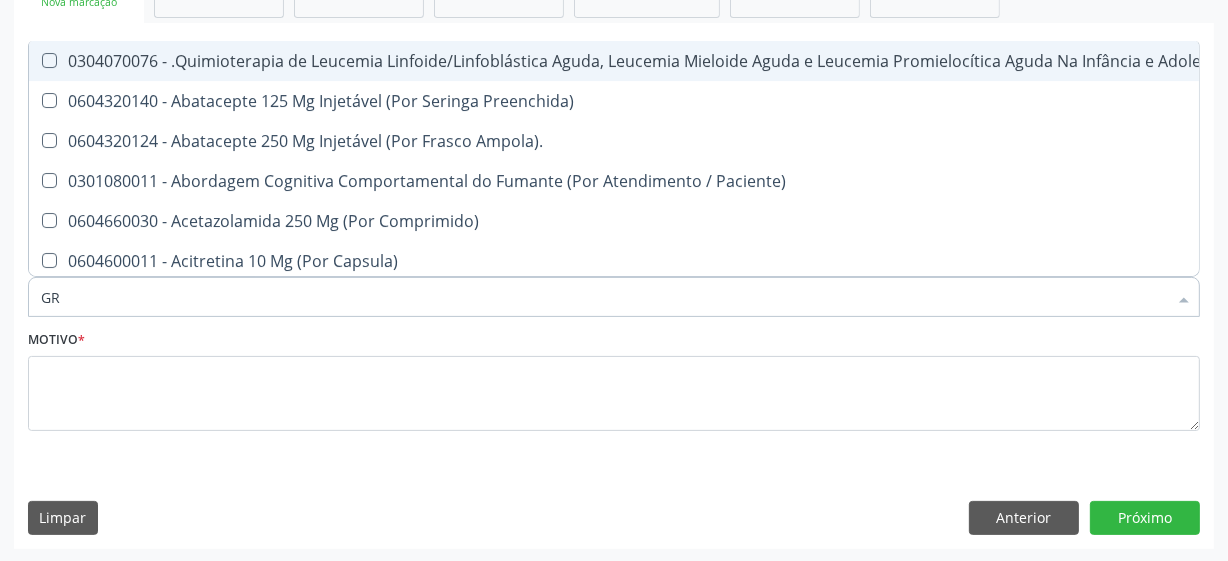 checkbox on "true" 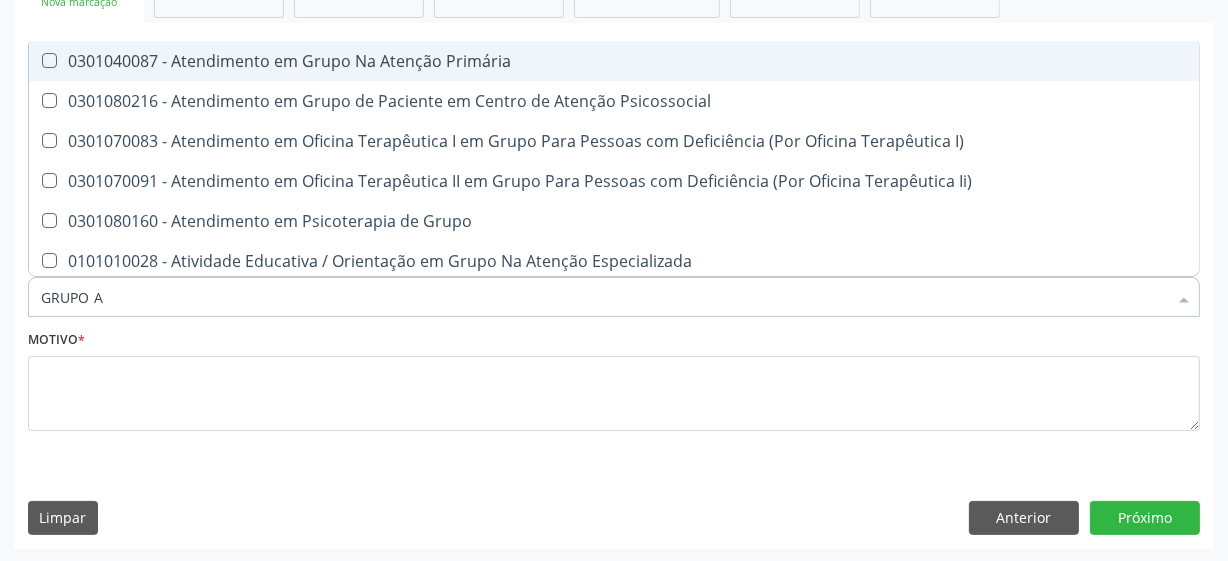 type on "GRUPO AB" 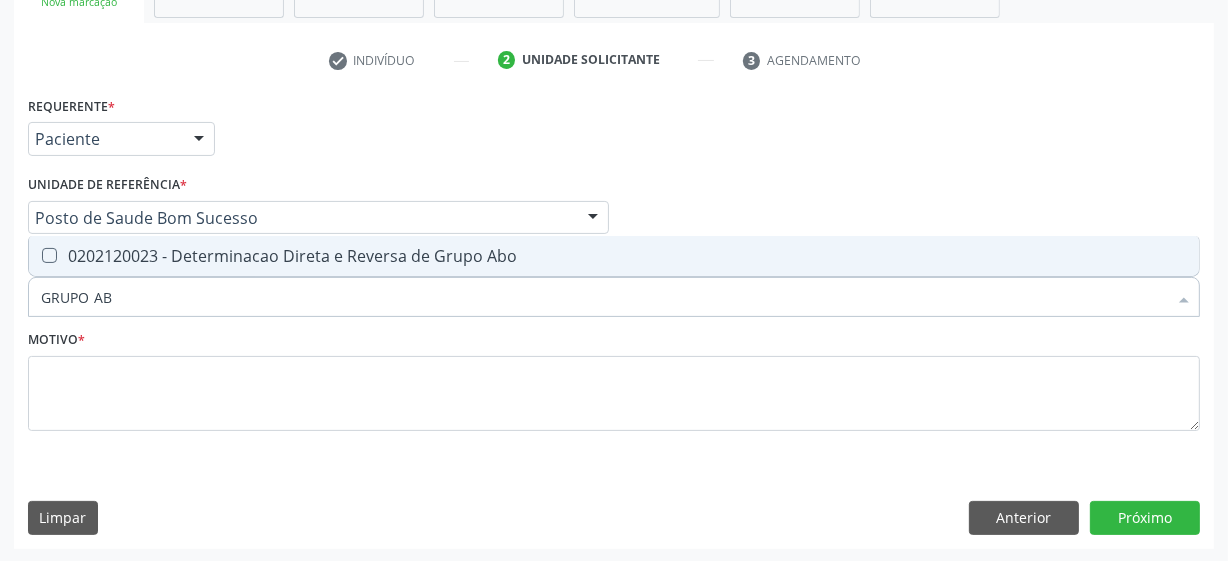 click on "0202120023 - Determinacao Direta e Reversa de Grupo Abo" at bounding box center (614, 256) 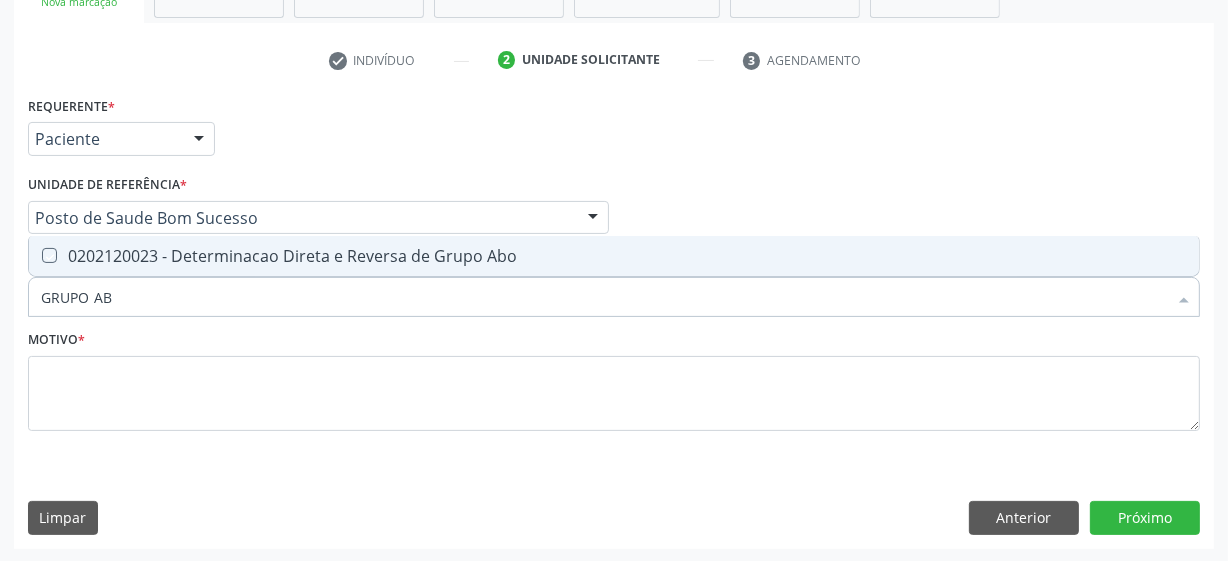 checkbox on "true" 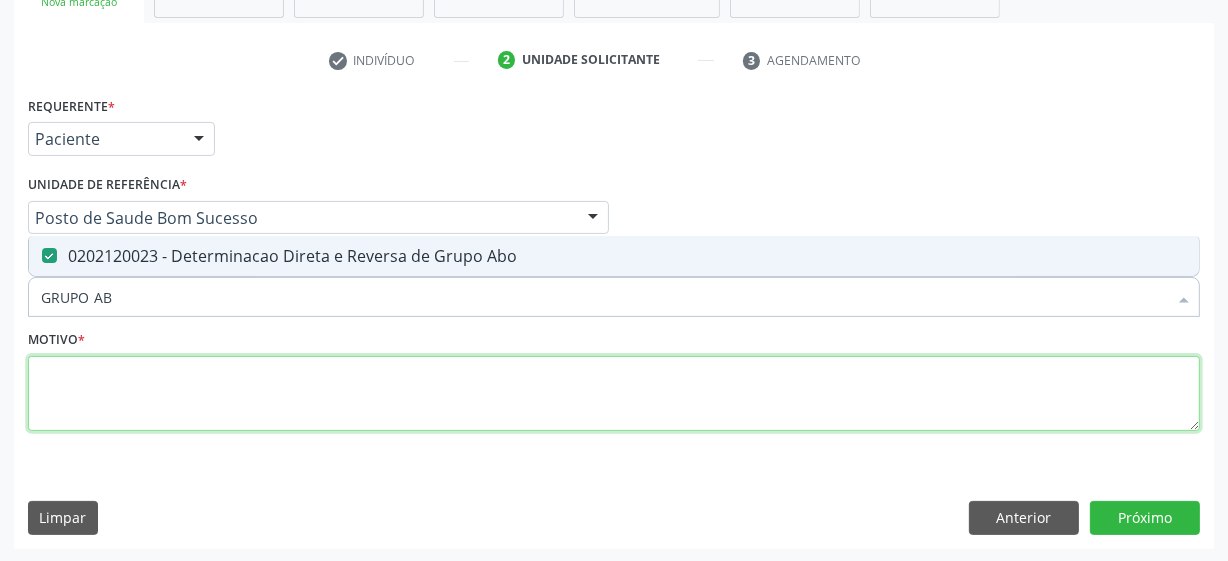 click at bounding box center [614, 394] 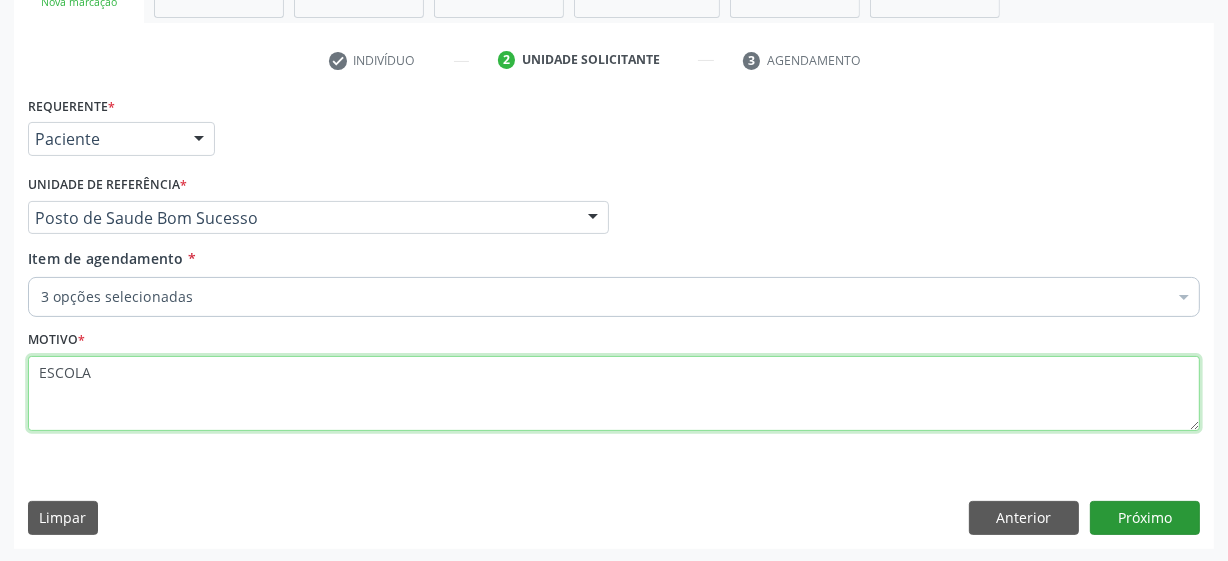 type on "ESCOLA" 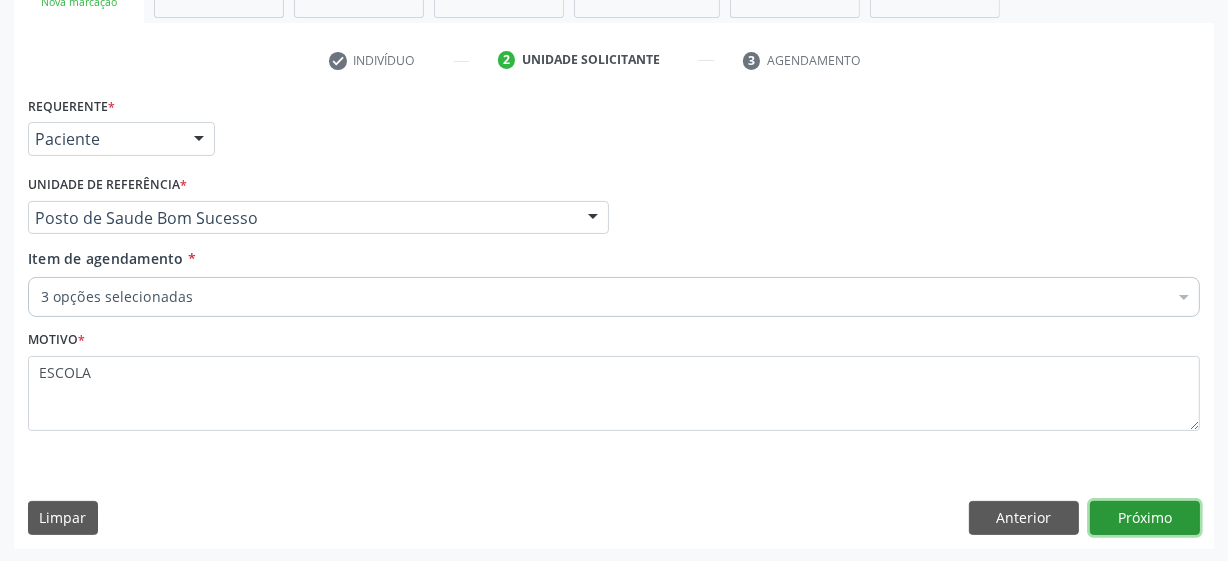 click on "Próximo" at bounding box center [1145, 518] 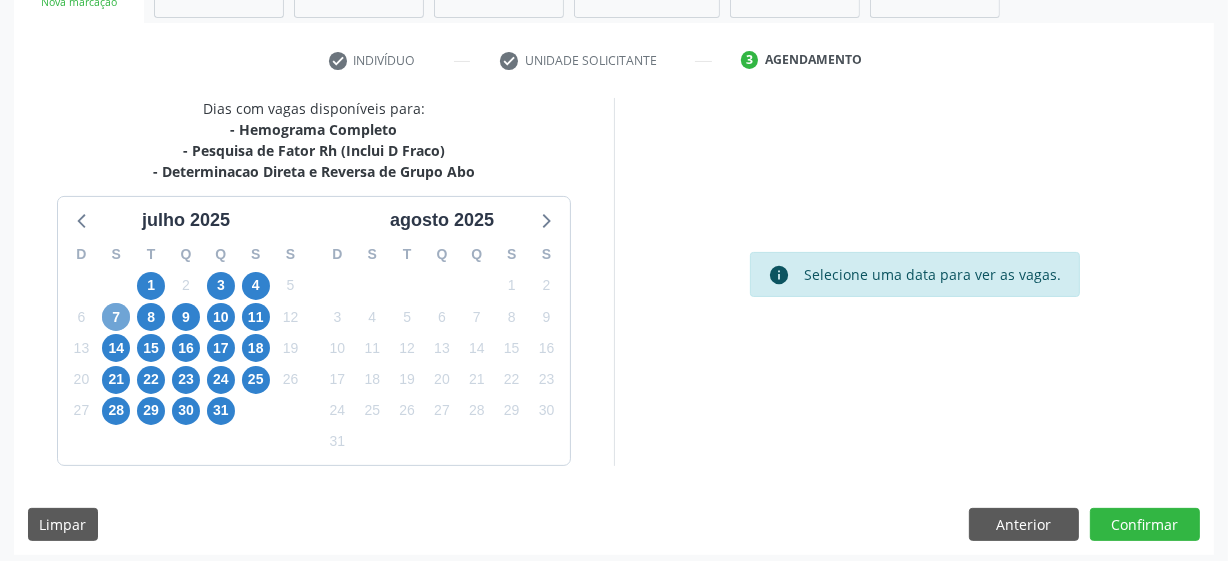 click on "7" at bounding box center [116, 317] 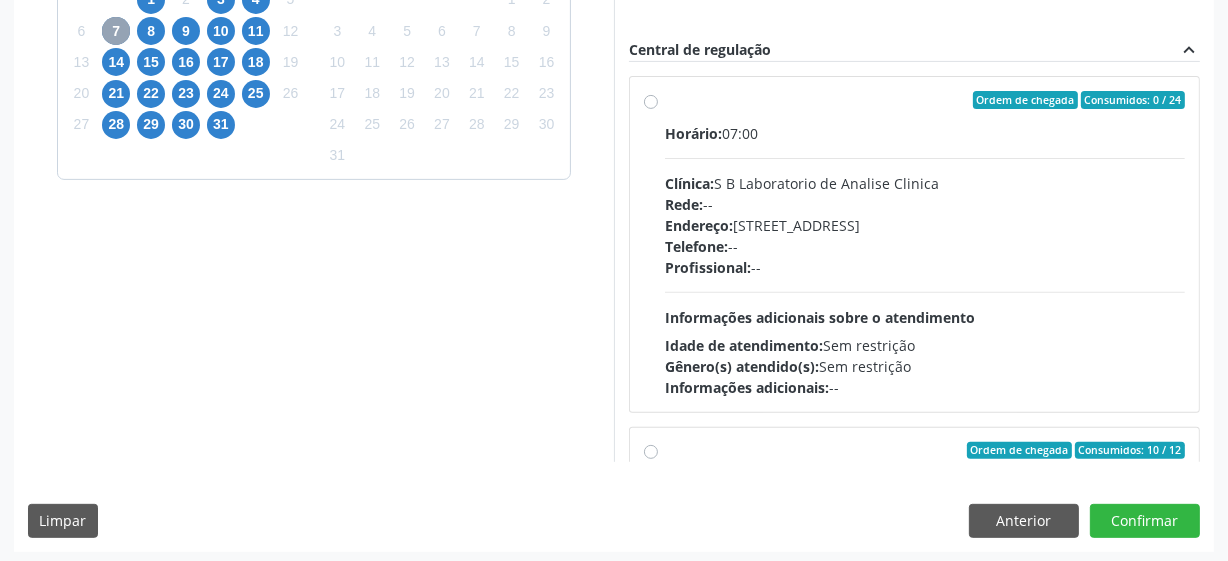 scroll, scrollTop: 632, scrollLeft: 0, axis: vertical 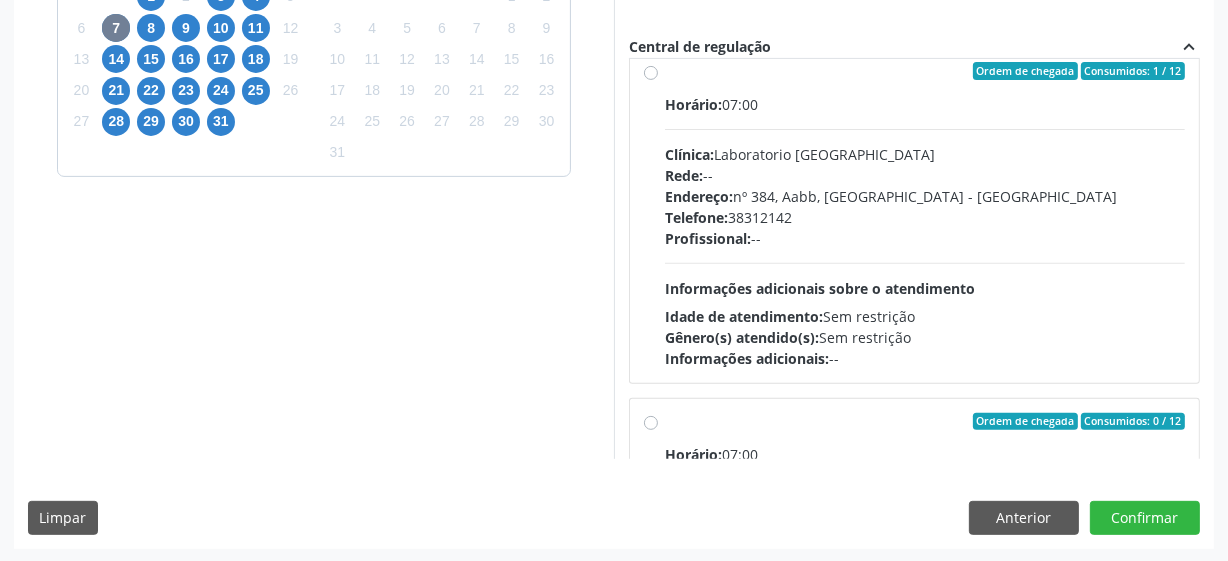 click on "Horário:   07:00" at bounding box center [925, 104] 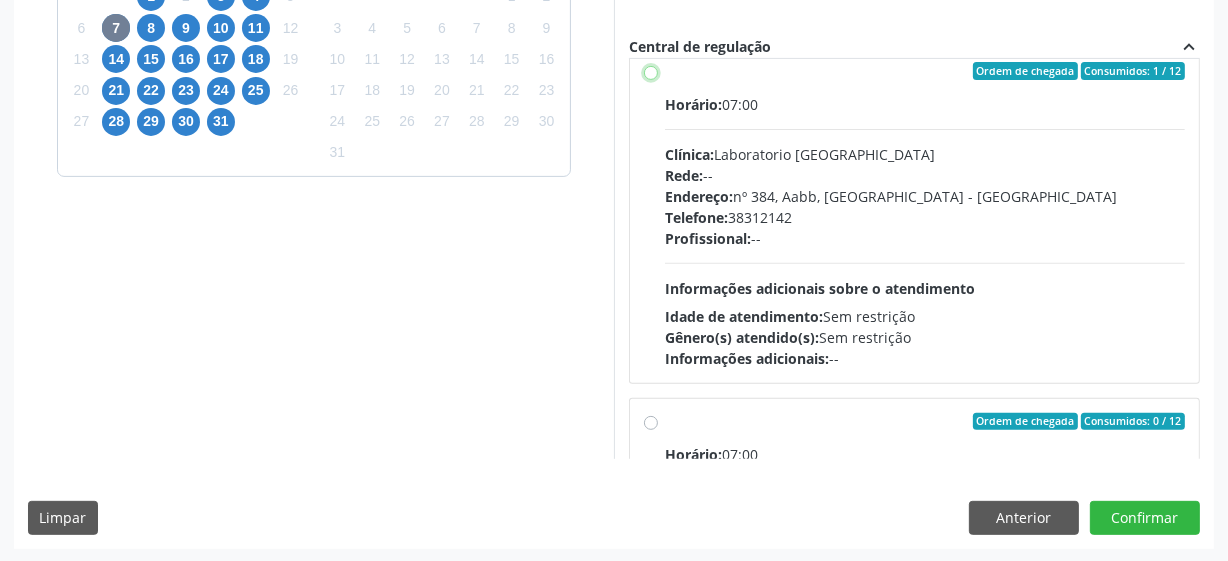 click on "Ordem de chegada
Consumidos: 1 / 12
Horário:   07:00
Clínica:  Laboratorio Sao Francisco
Rede:
--
Endereço:   nº 384, Aabb, Serra Talhada - PE
Telefone:   38312142
Profissional:
--
Informações adicionais sobre o atendimento
Idade de atendimento:
Sem restrição
Gênero(s) atendido(s):
Sem restrição
Informações adicionais:
--" at bounding box center [651, 71] 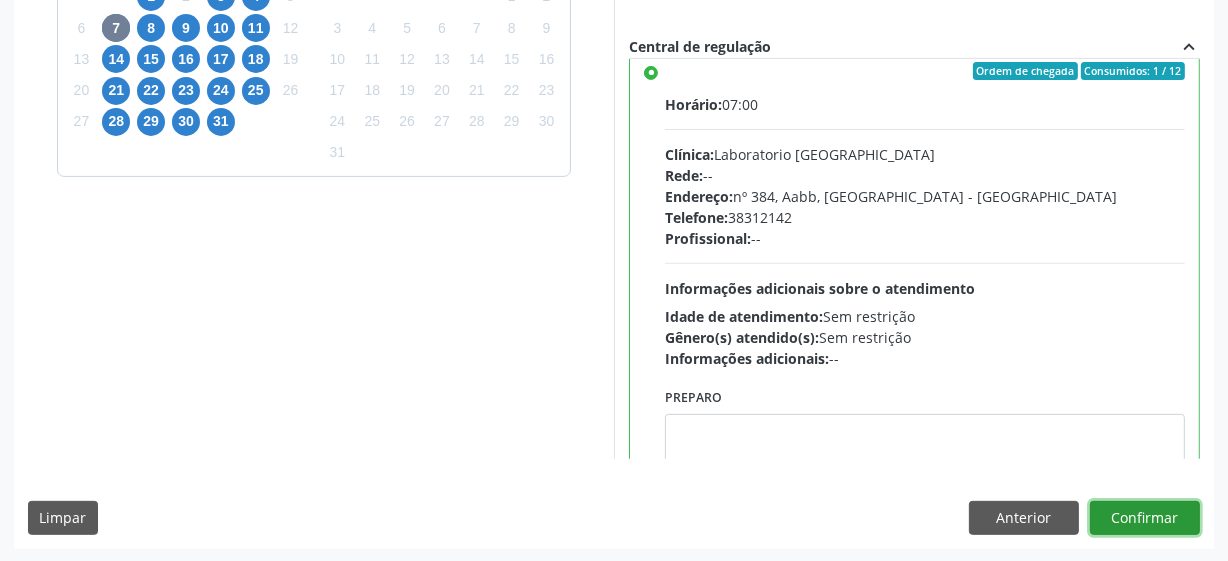 click on "Confirmar" at bounding box center (1145, 518) 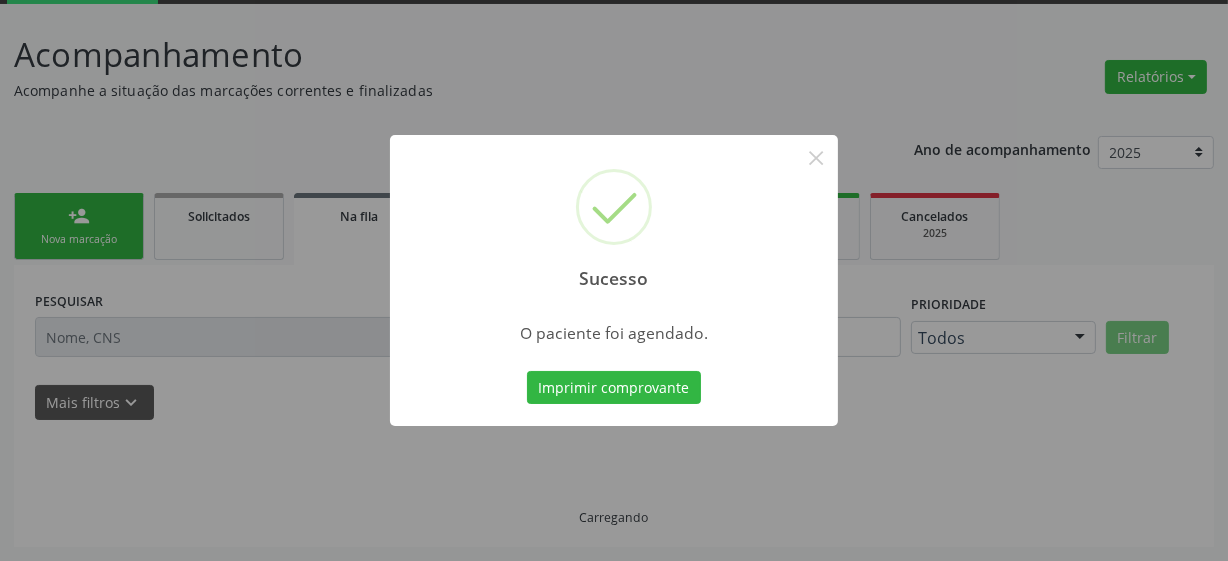 scroll, scrollTop: 105, scrollLeft: 0, axis: vertical 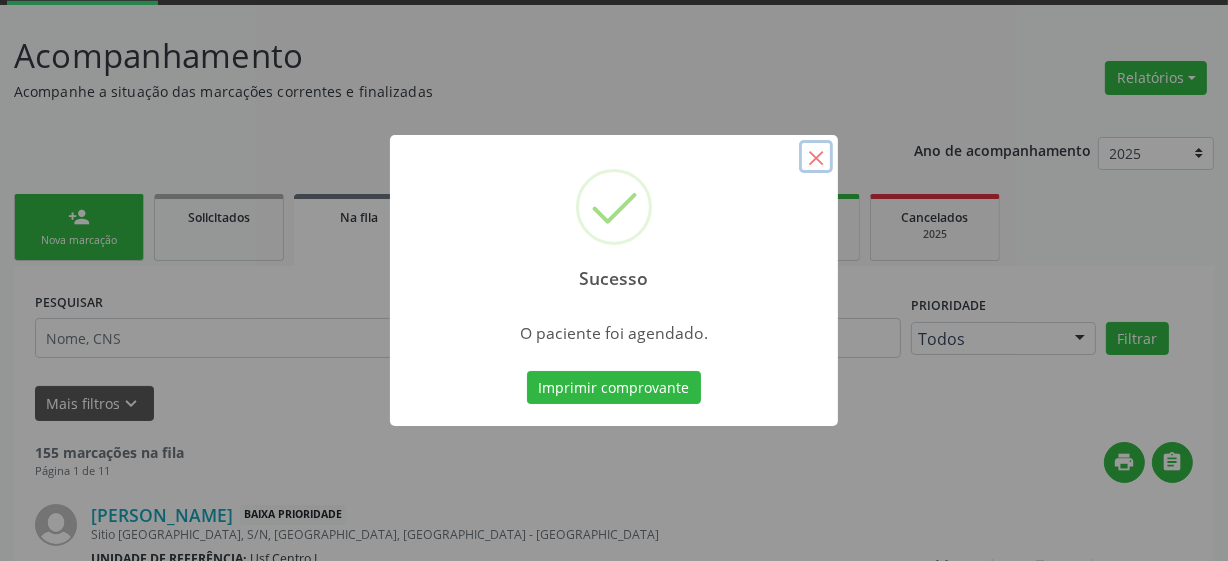 click on "×" at bounding box center (816, 157) 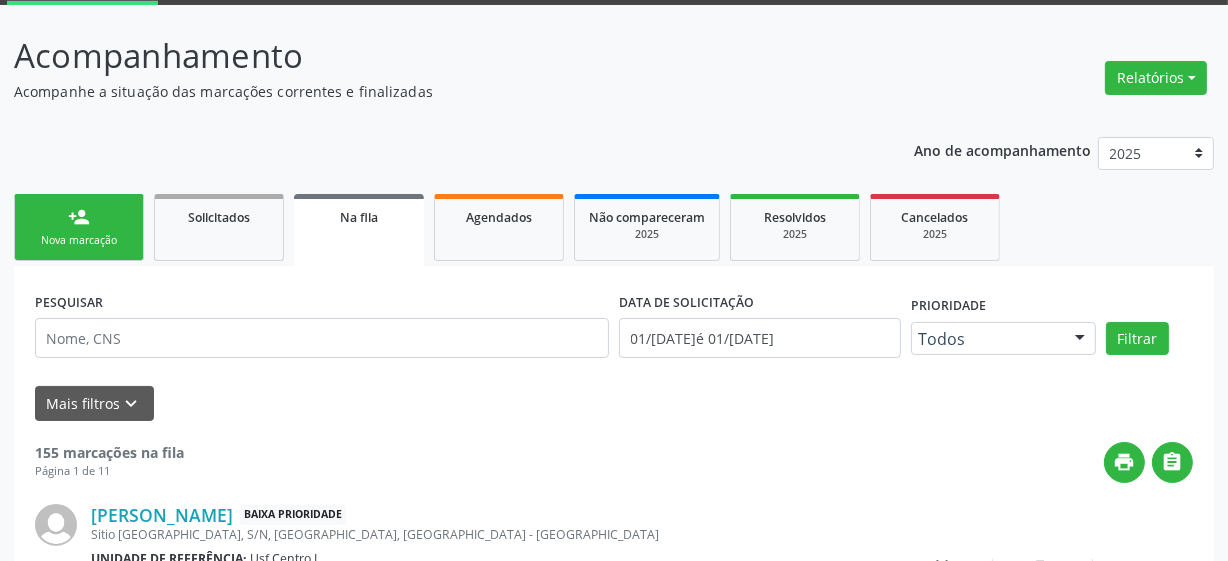 scroll, scrollTop: 0, scrollLeft: 0, axis: both 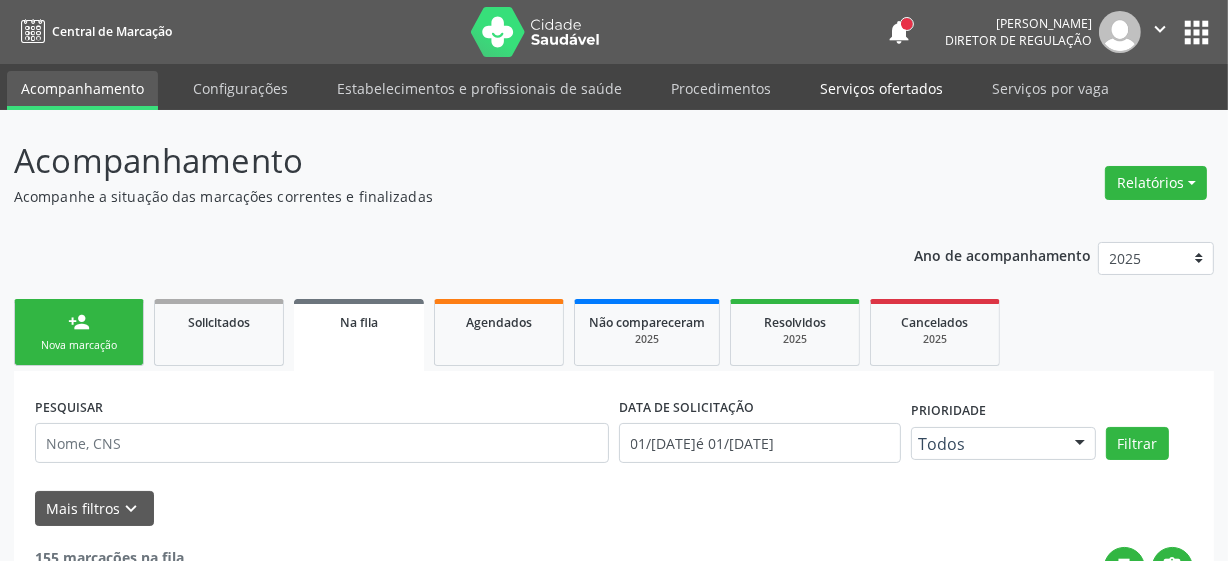 click on "Serviços ofertados" at bounding box center [881, 88] 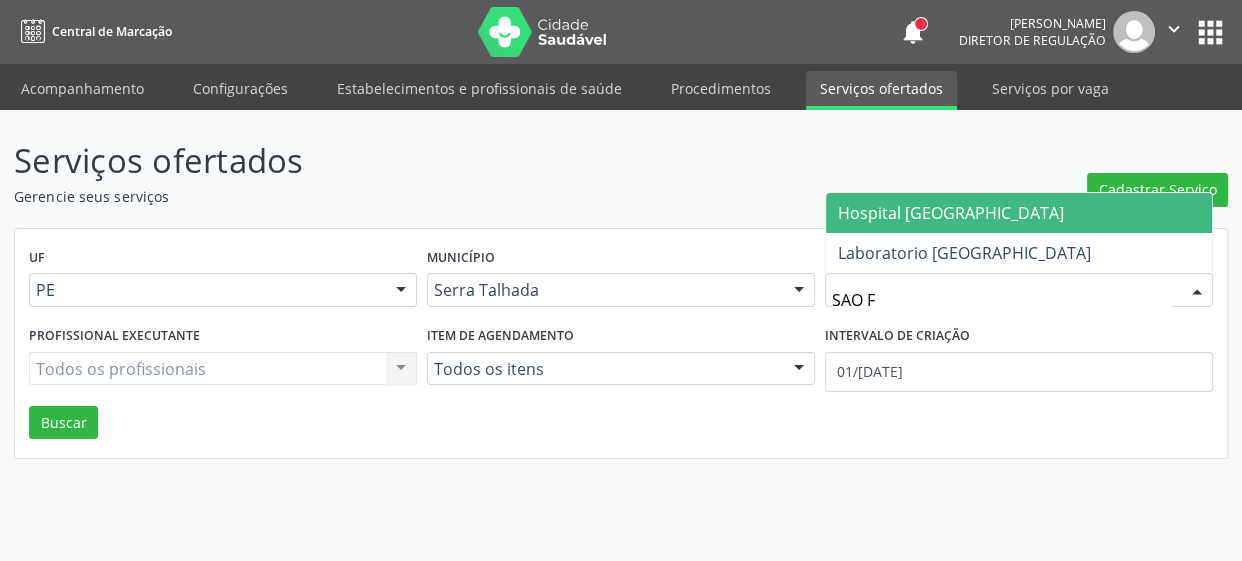 type on "SAO FR" 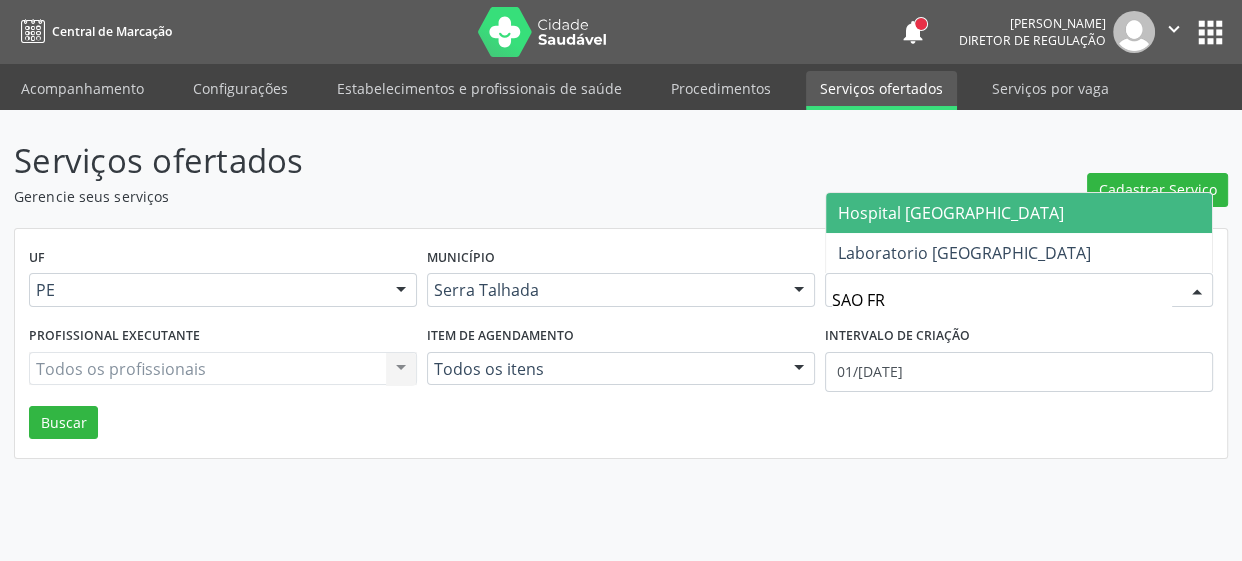 click on "Hospital [GEOGRAPHIC_DATA]" at bounding box center (951, 213) 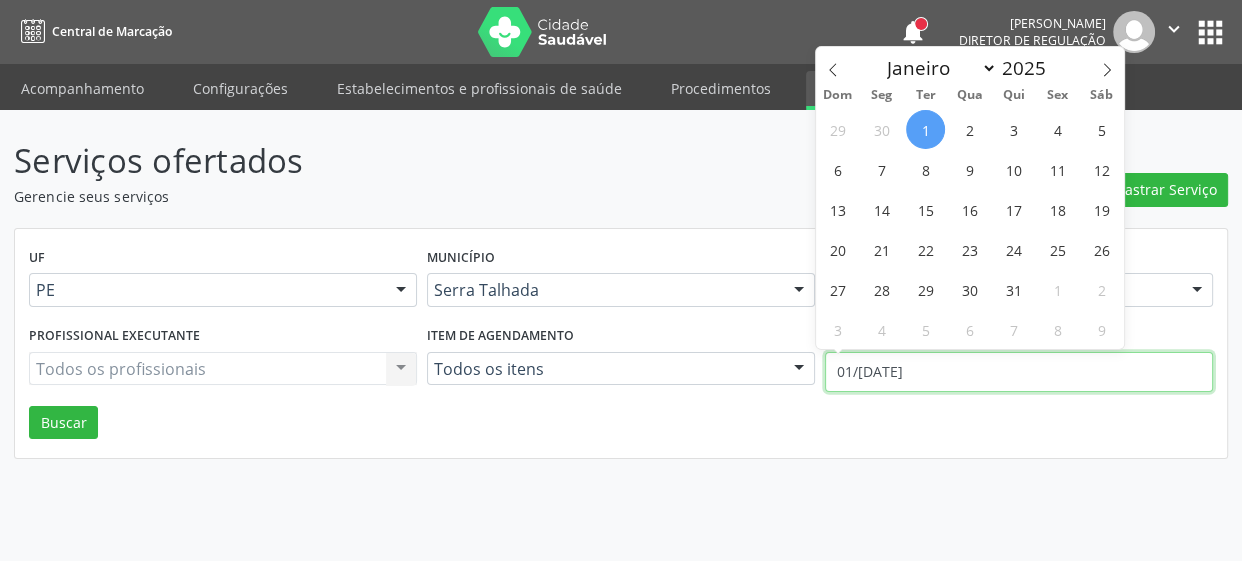 click on "01/07/2025" at bounding box center (1019, 372) 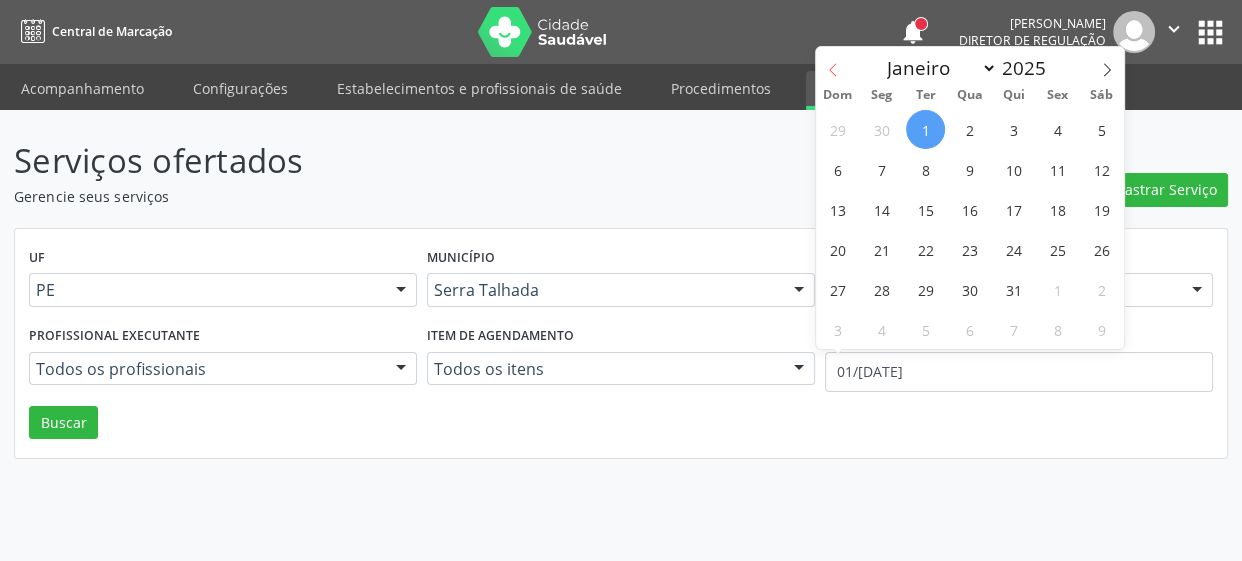 click at bounding box center [833, 64] 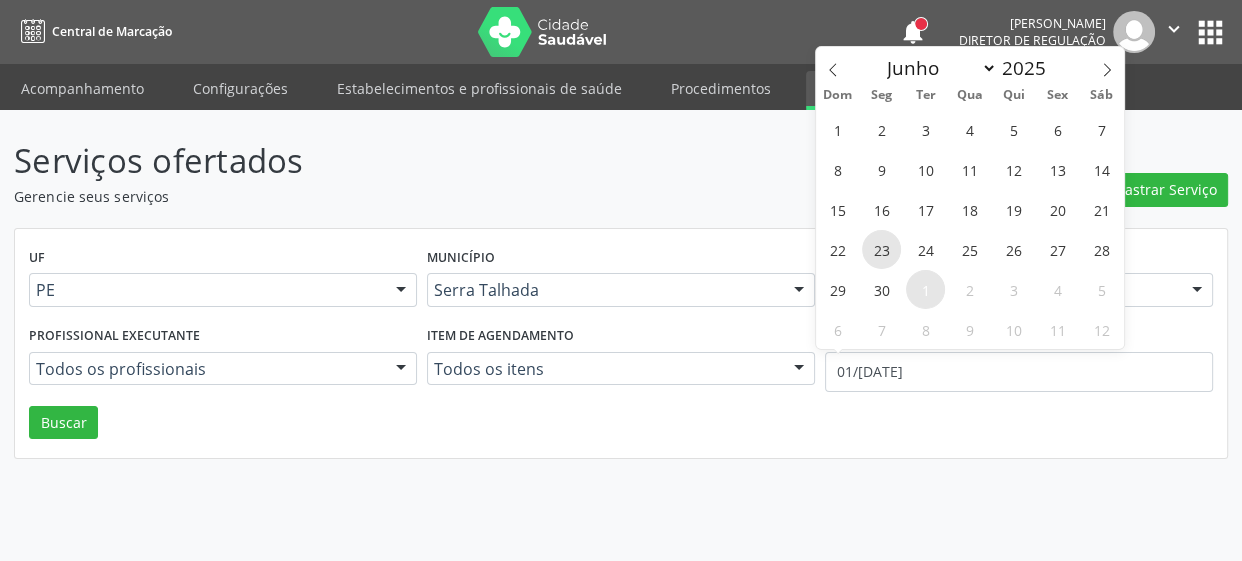 click on "23" at bounding box center (881, 249) 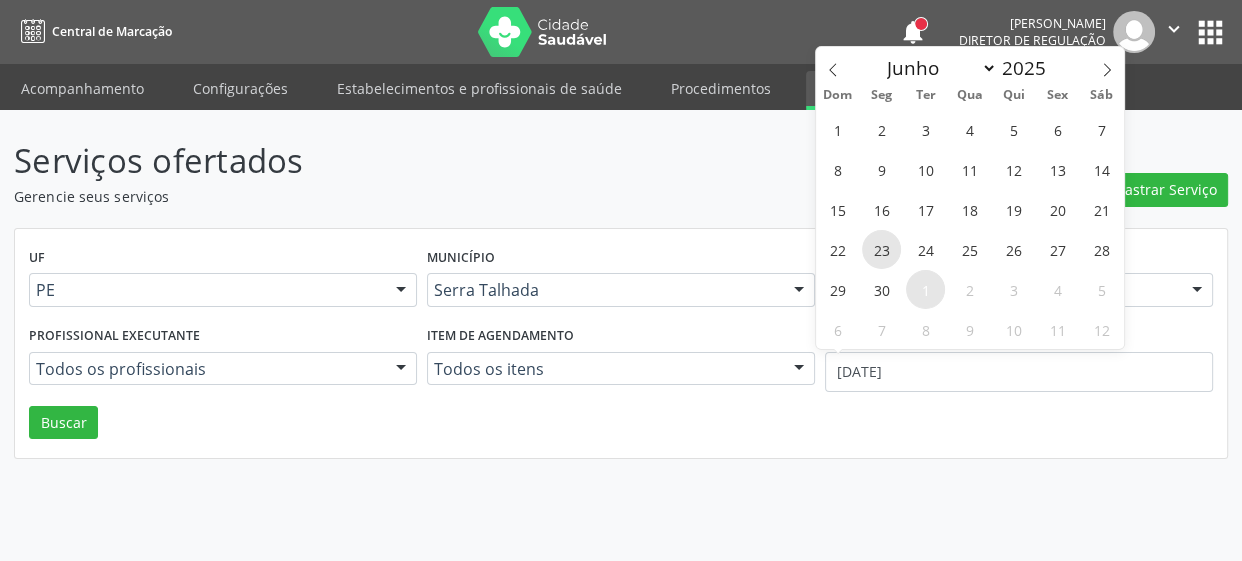 select on "5" 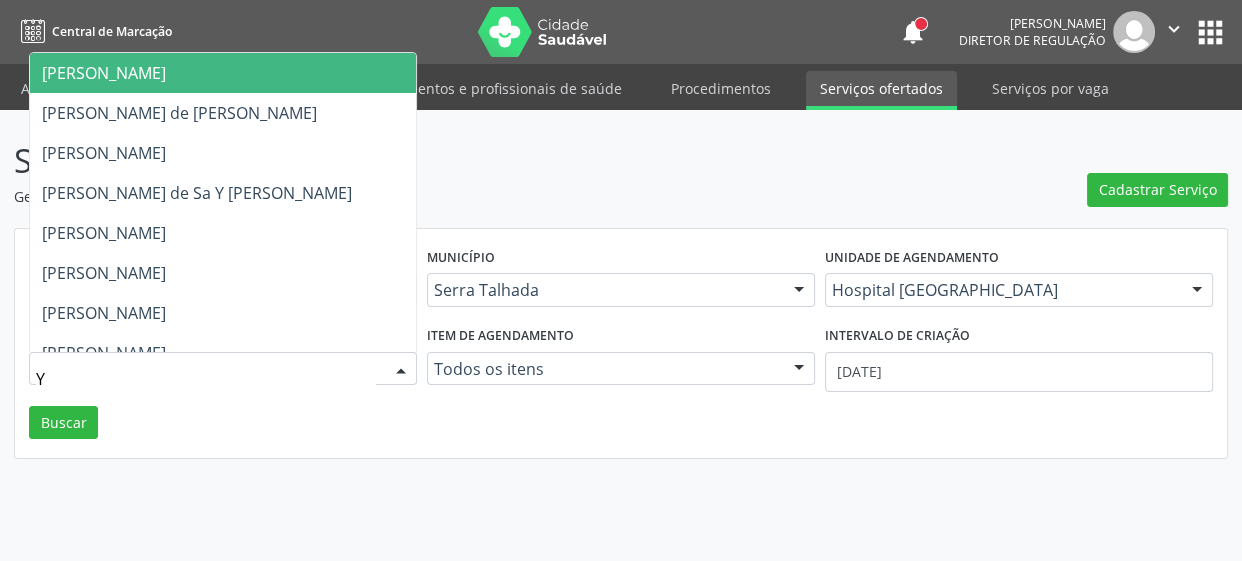 type on "YU" 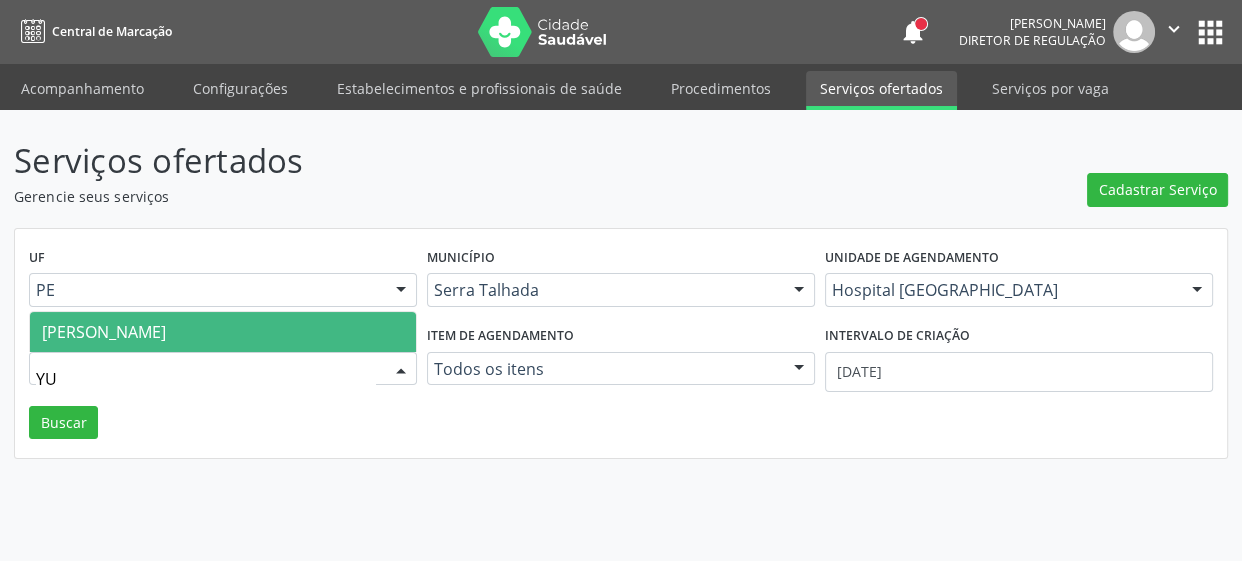 click on "[PERSON_NAME]" at bounding box center [223, 332] 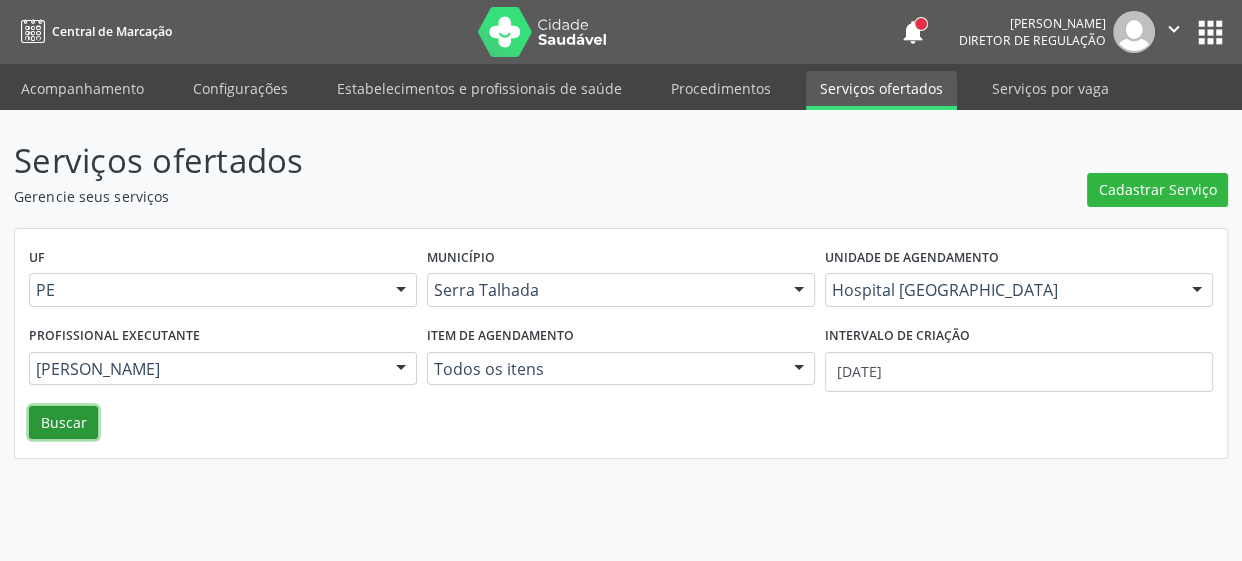 click on "Buscar" at bounding box center [63, 423] 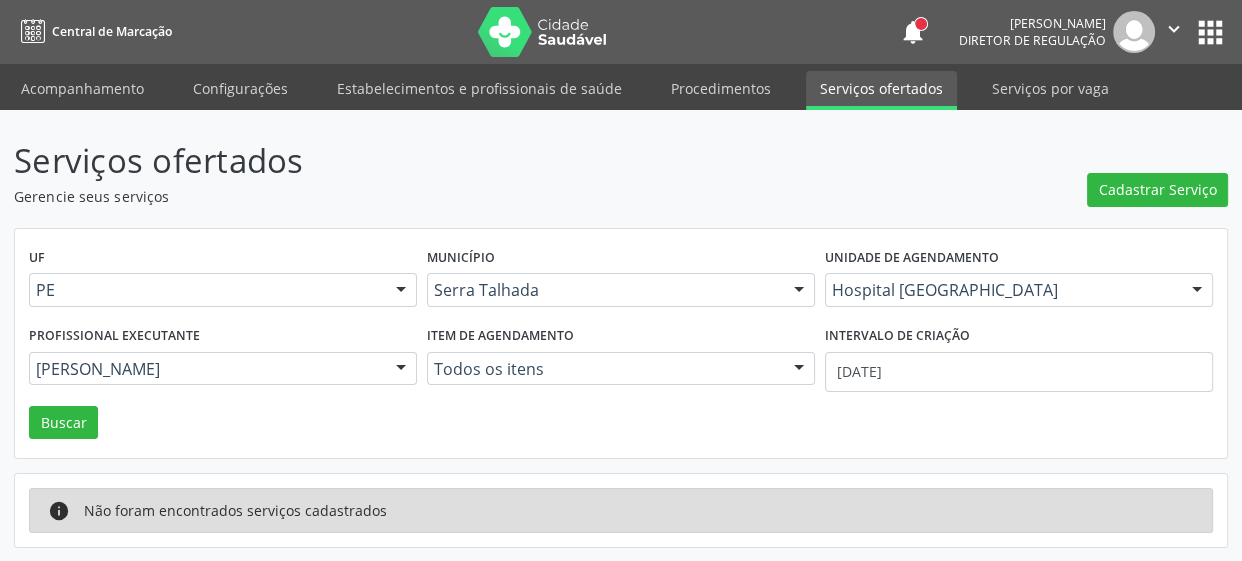 drag, startPoint x: 463, startPoint y: 423, endPoint x: 153, endPoint y: 415, distance: 310.1032 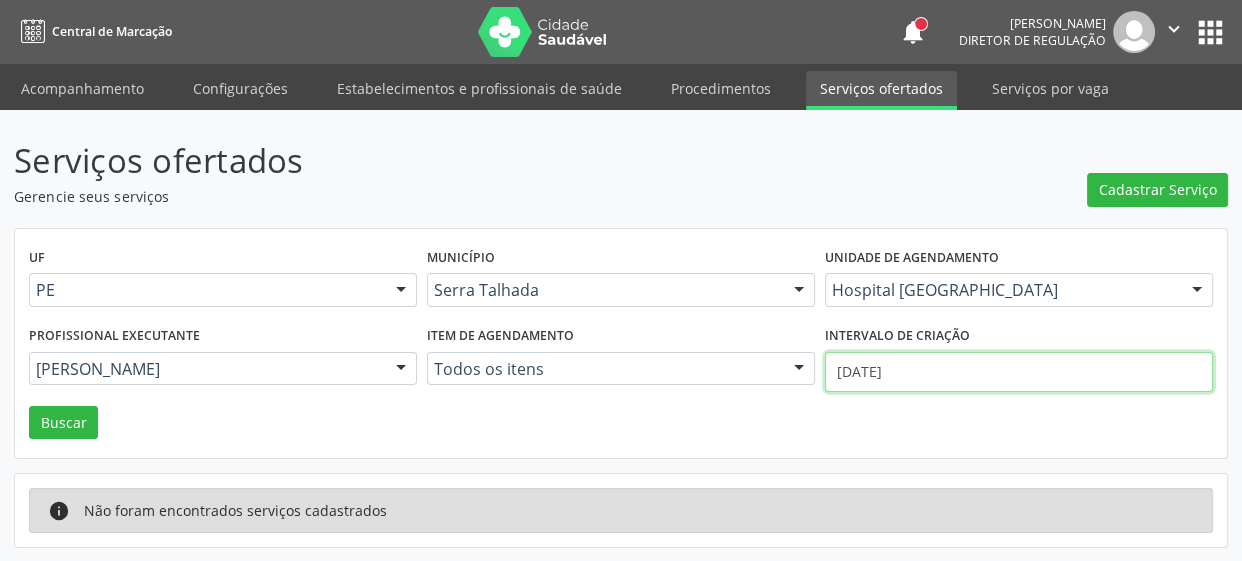 click on "23/06/2025" at bounding box center (1019, 372) 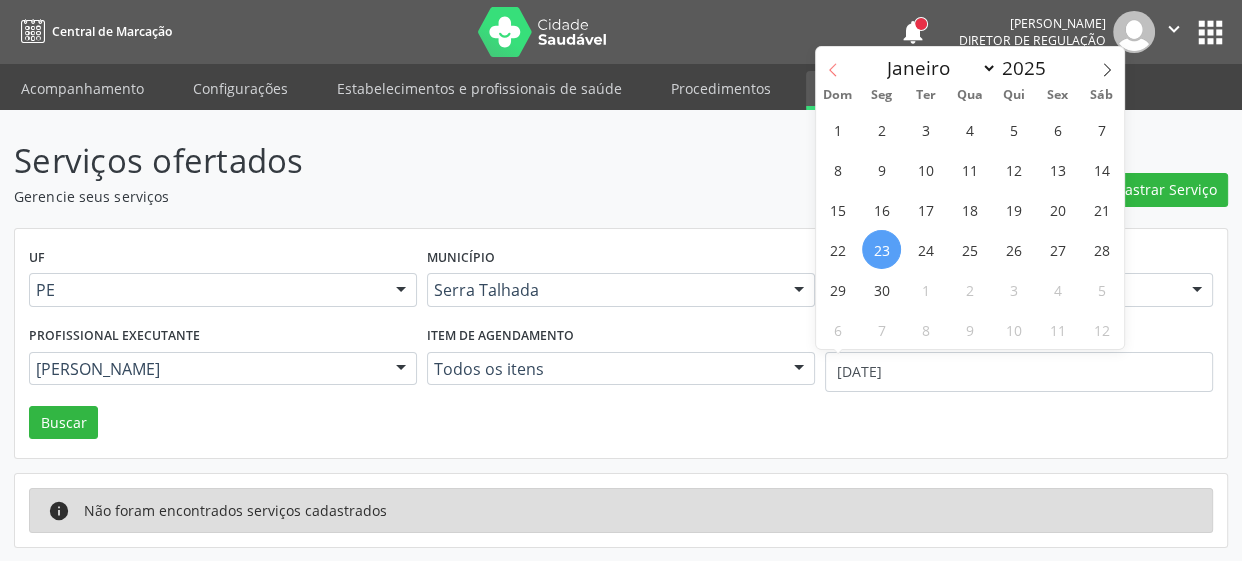 click 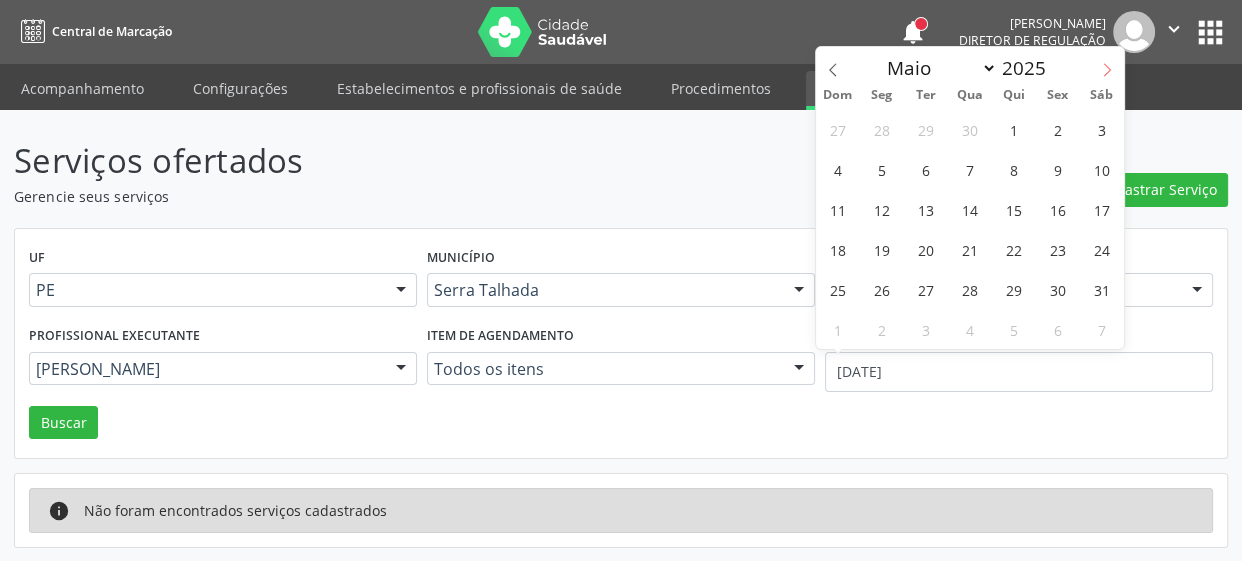 click at bounding box center [1107, 64] 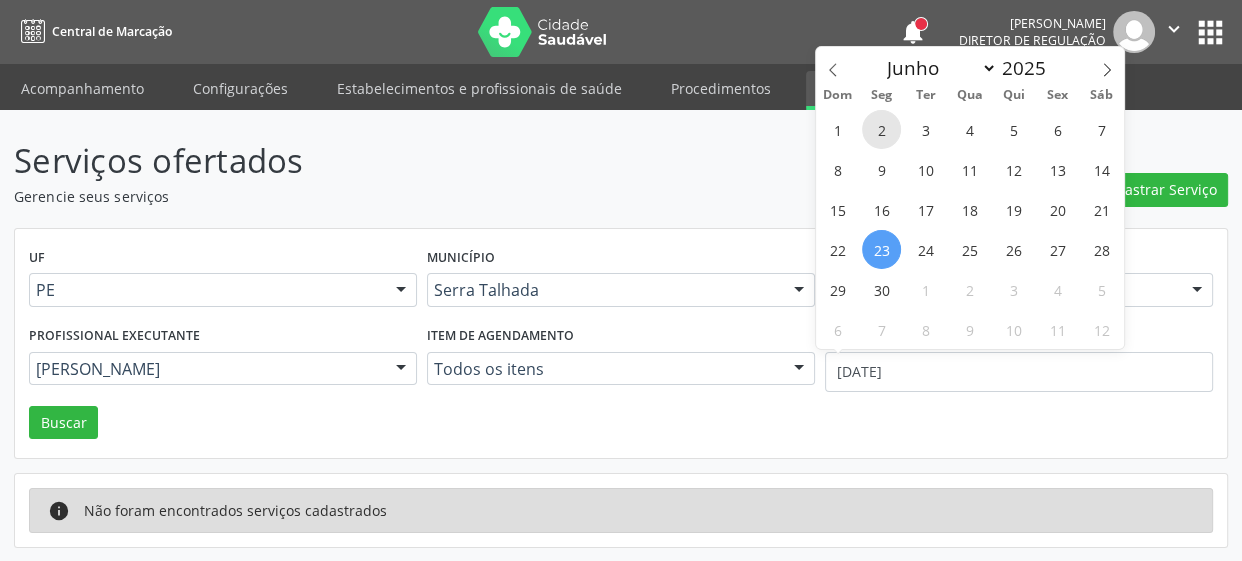 click on "2" at bounding box center (881, 129) 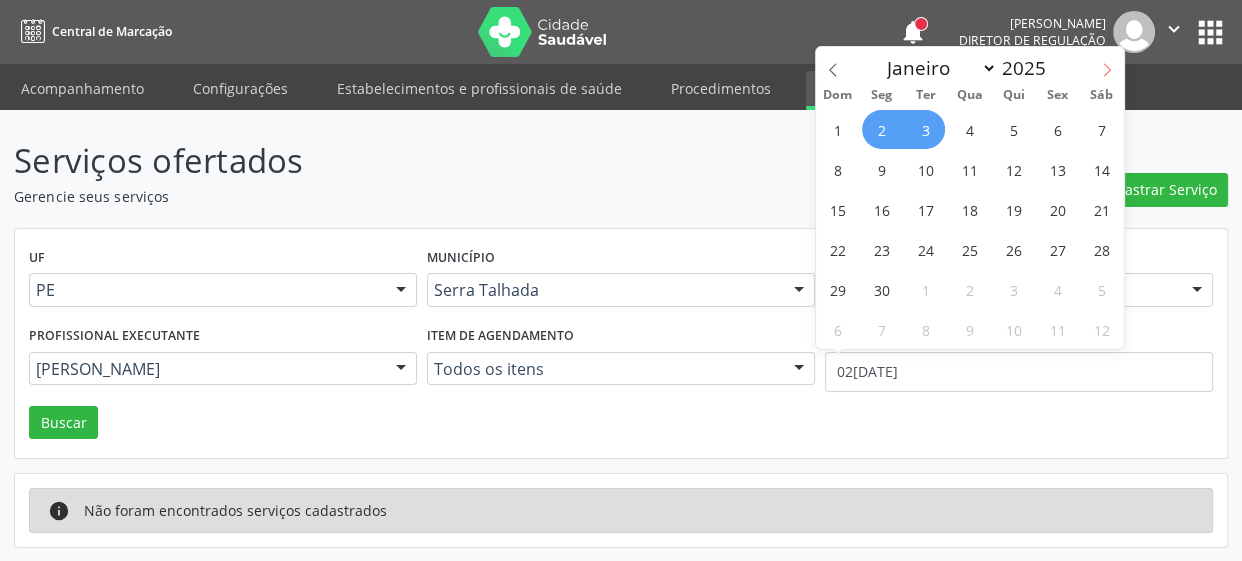 click 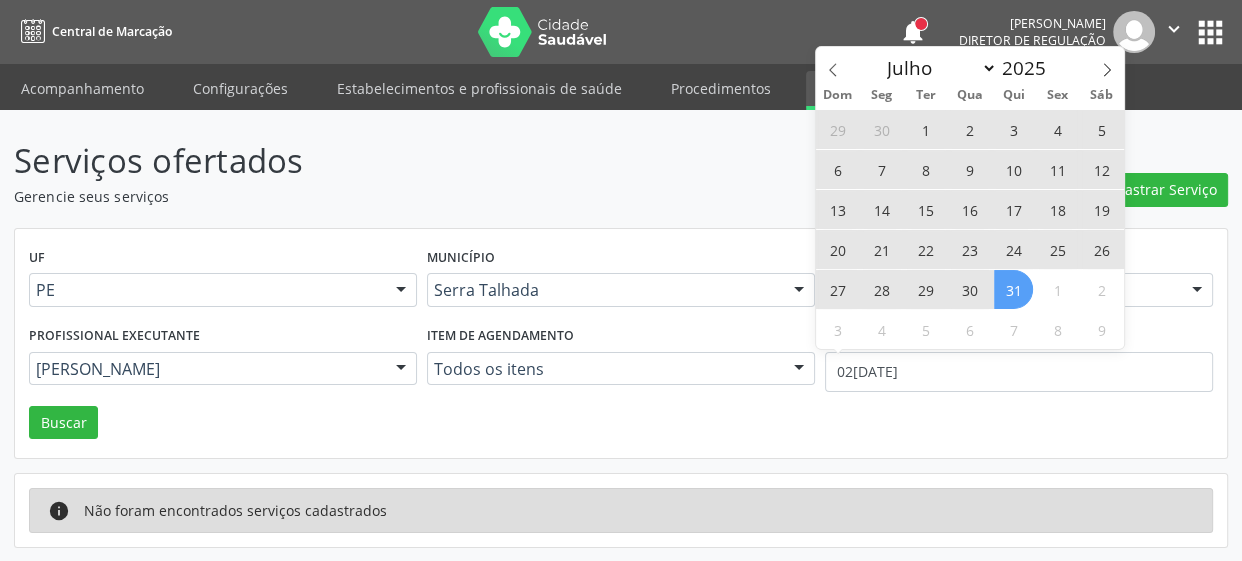 click on "31" at bounding box center (1013, 289) 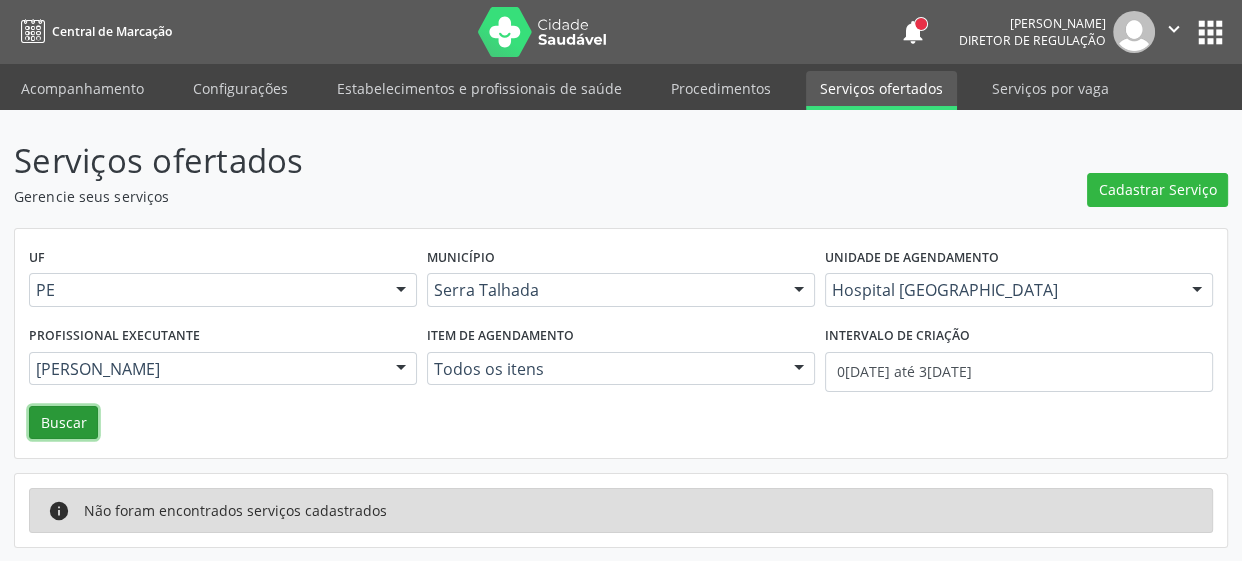 click on "Buscar" at bounding box center [63, 423] 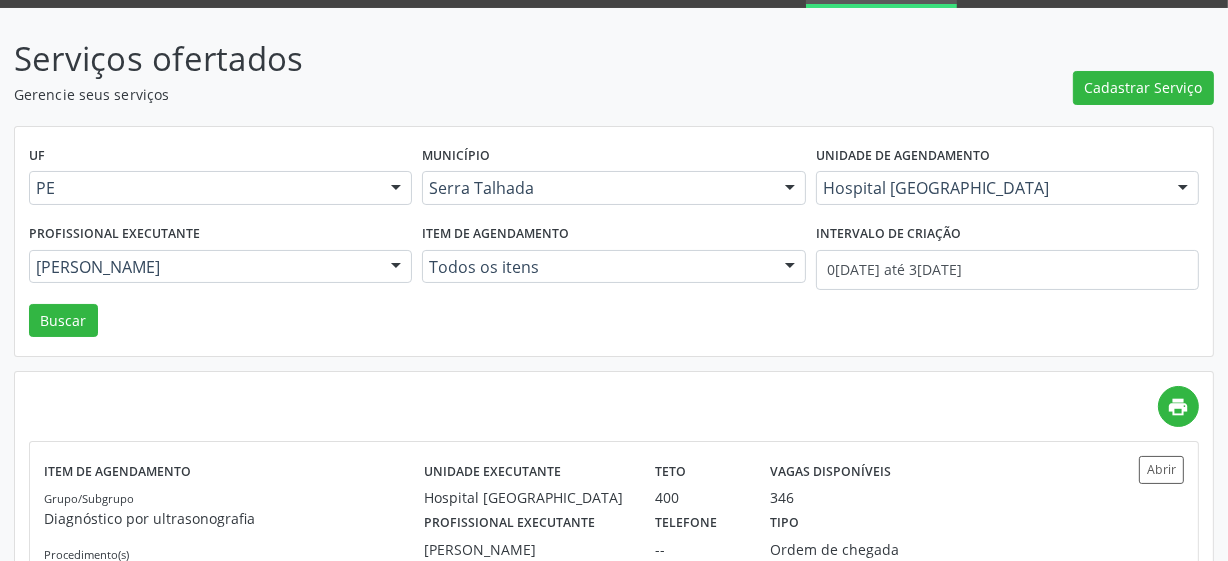 scroll, scrollTop: 250, scrollLeft: 0, axis: vertical 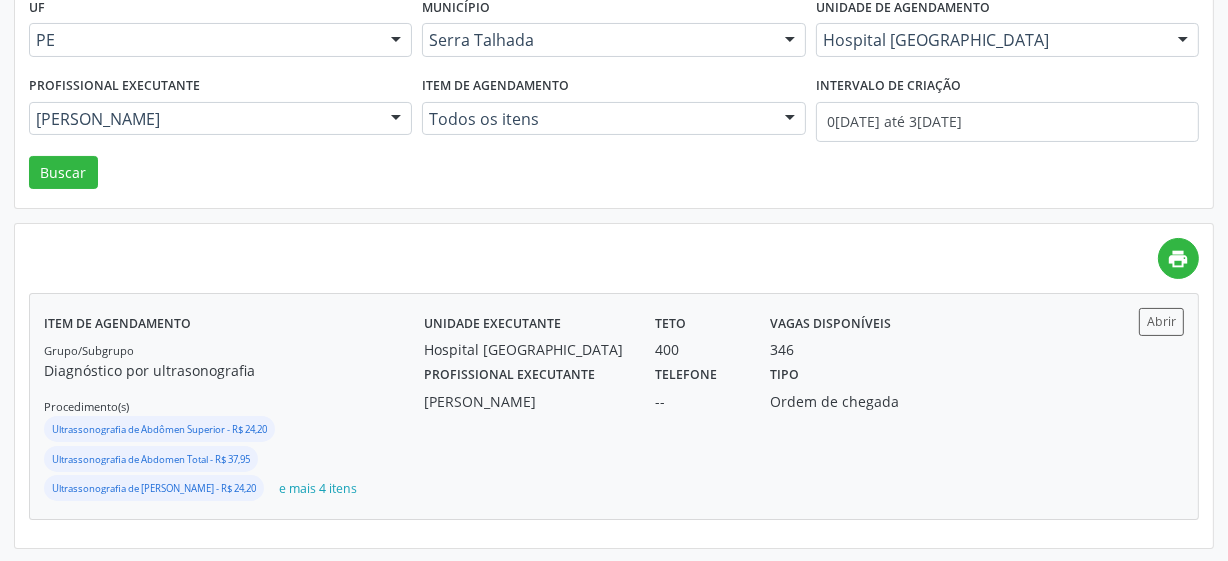 click on "Unidade executante
Hospital Sao Francisco
Teto
400
Vagas disponíveis
346
Profissional executante
Yuri Araujo Magalhaes
Telefone
--
Tipo
Ordem de chegada" at bounding box center [756, 406] 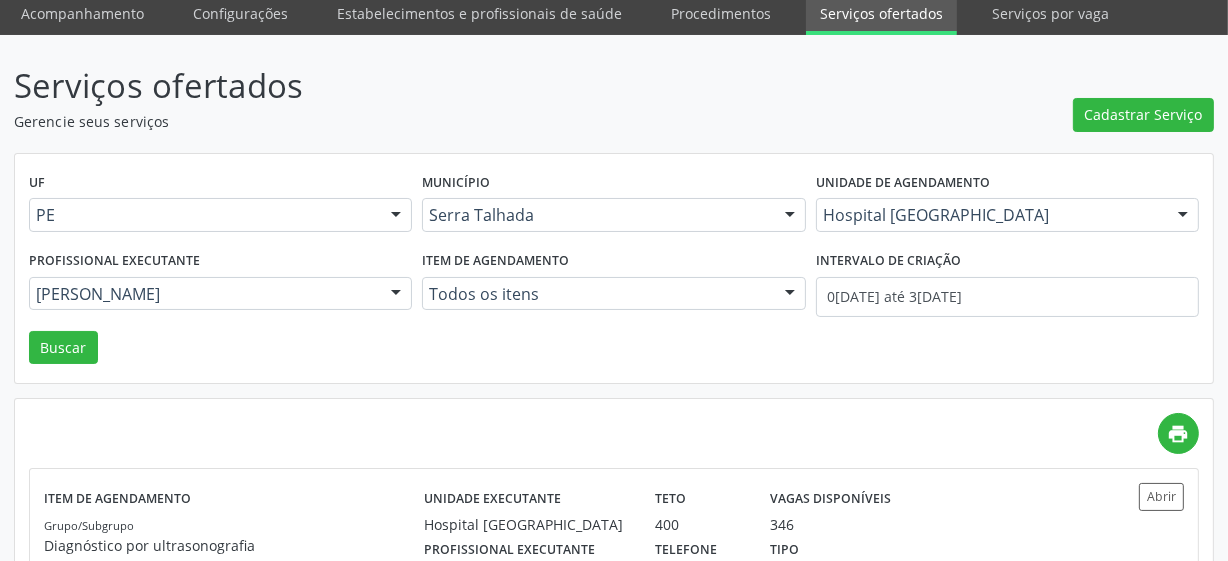 scroll, scrollTop: 68, scrollLeft: 0, axis: vertical 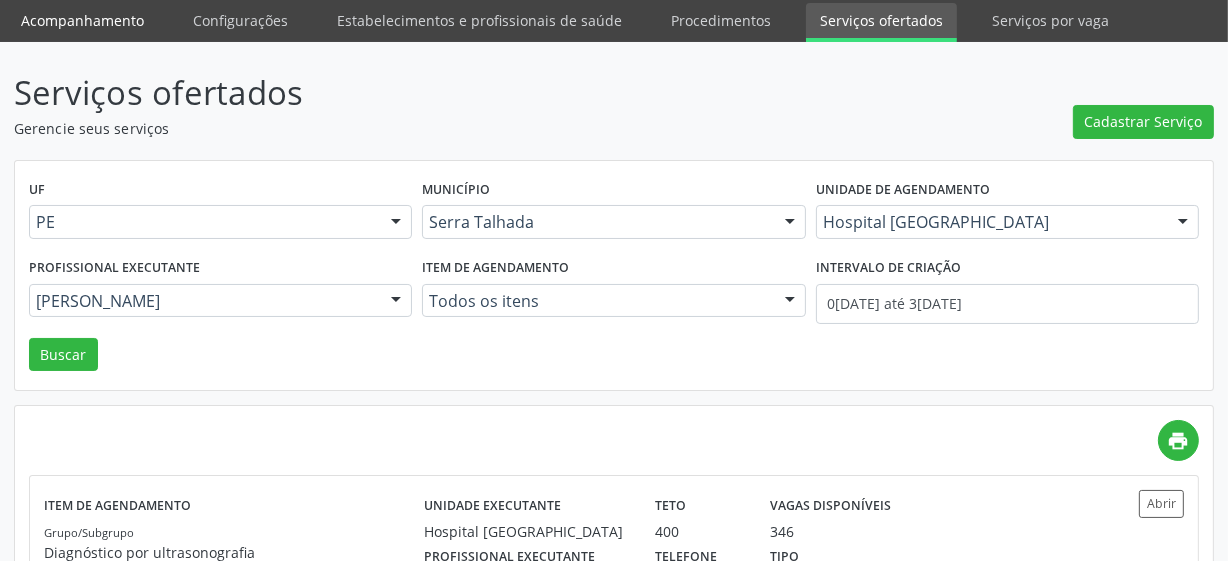 click on "Acompanhamento" at bounding box center [82, 20] 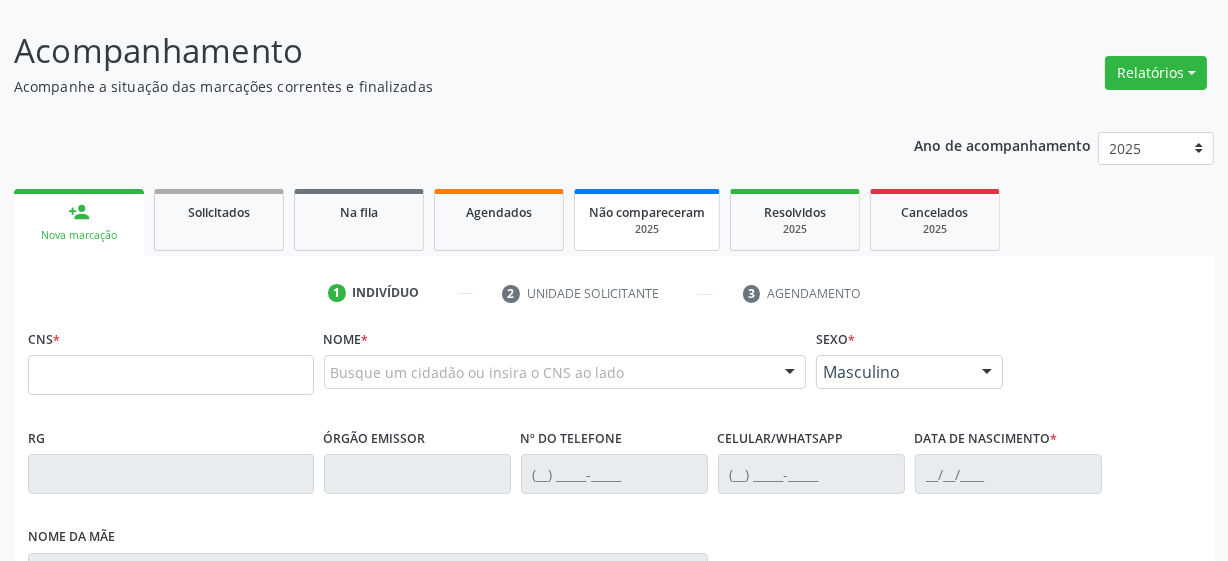 scroll, scrollTop: 0, scrollLeft: 0, axis: both 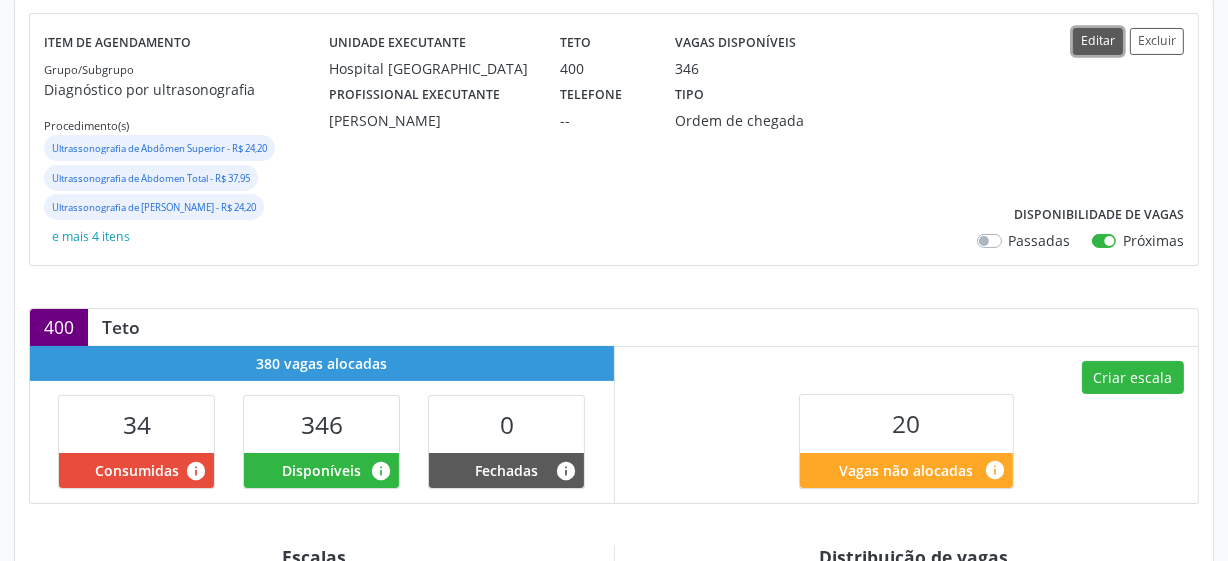 click on "Editar" at bounding box center (1098, 41) 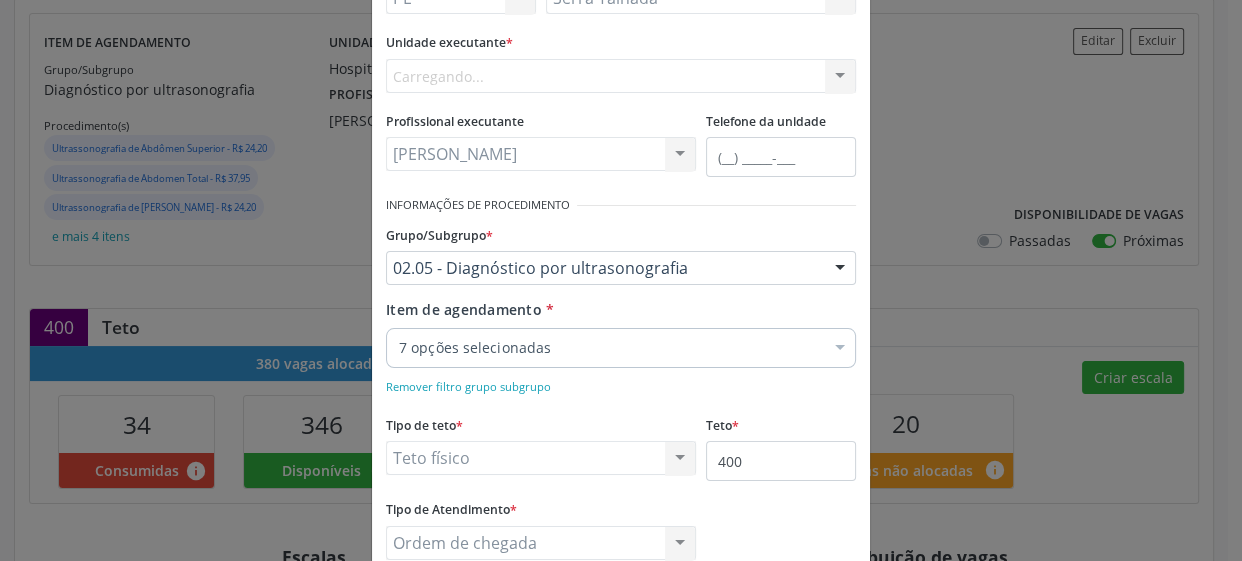 scroll, scrollTop: 181, scrollLeft: 0, axis: vertical 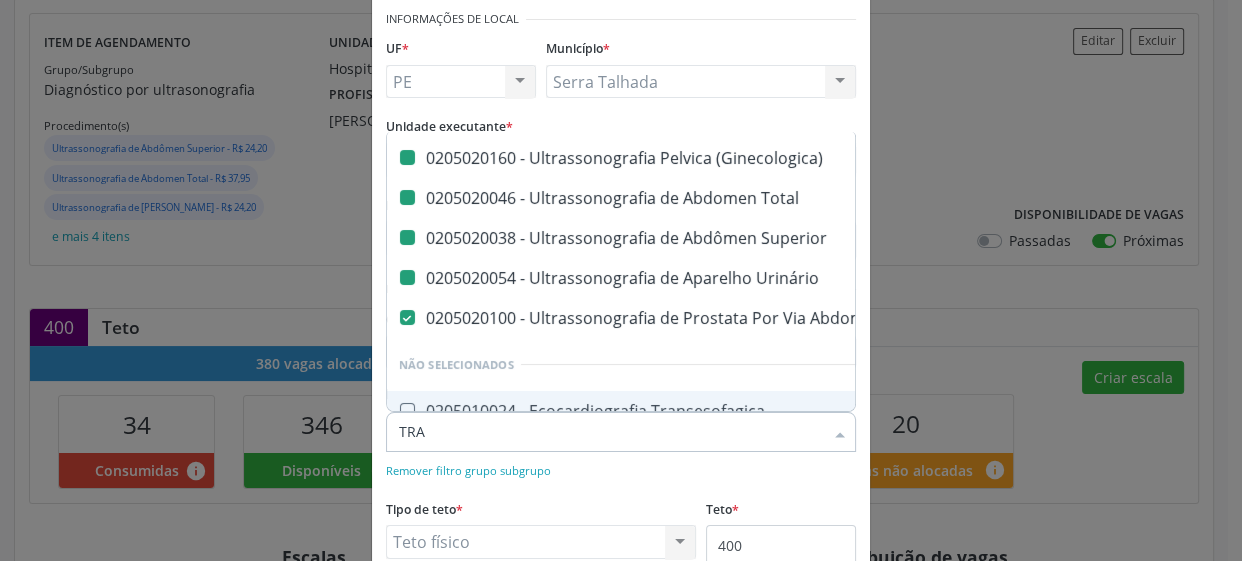 type on "TRAN" 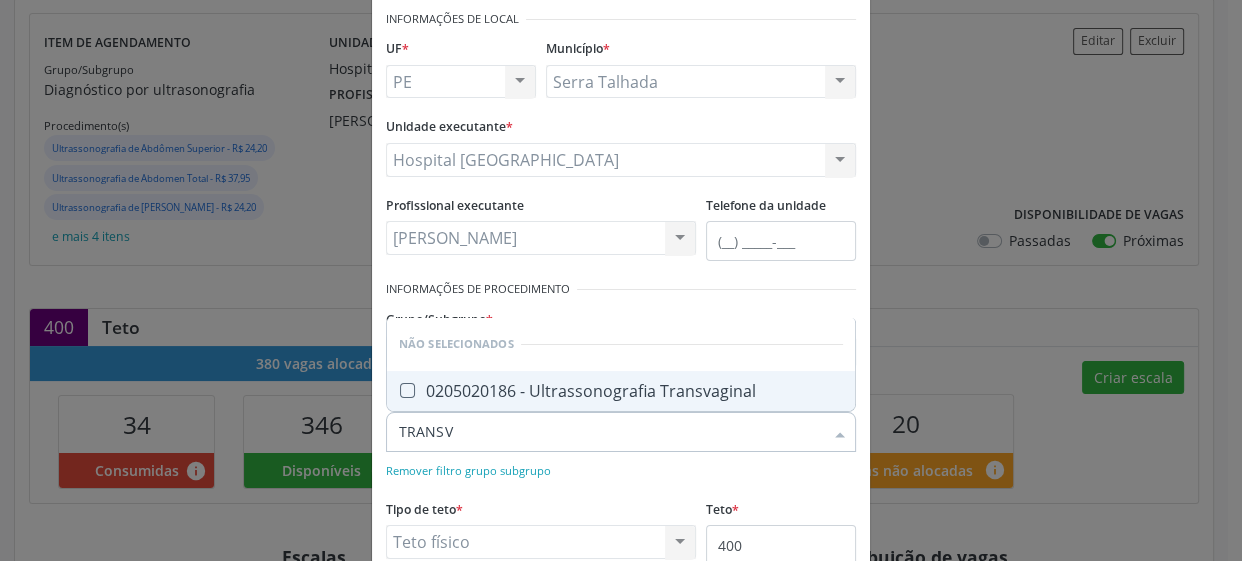 scroll, scrollTop: 0, scrollLeft: 0, axis: both 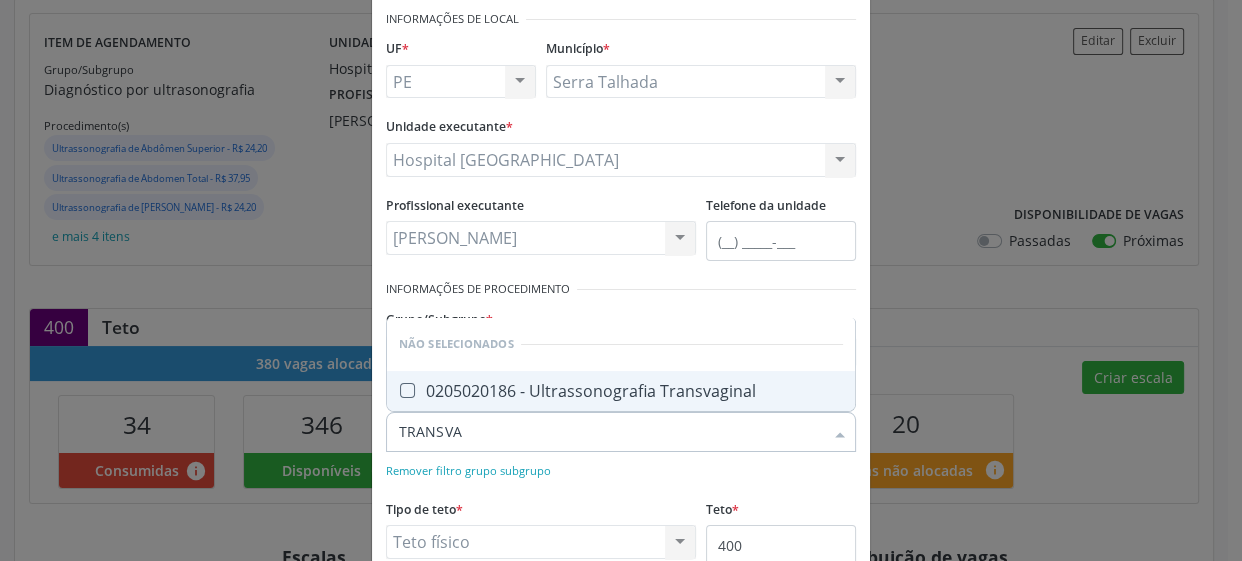 type on "TRANSVAG" 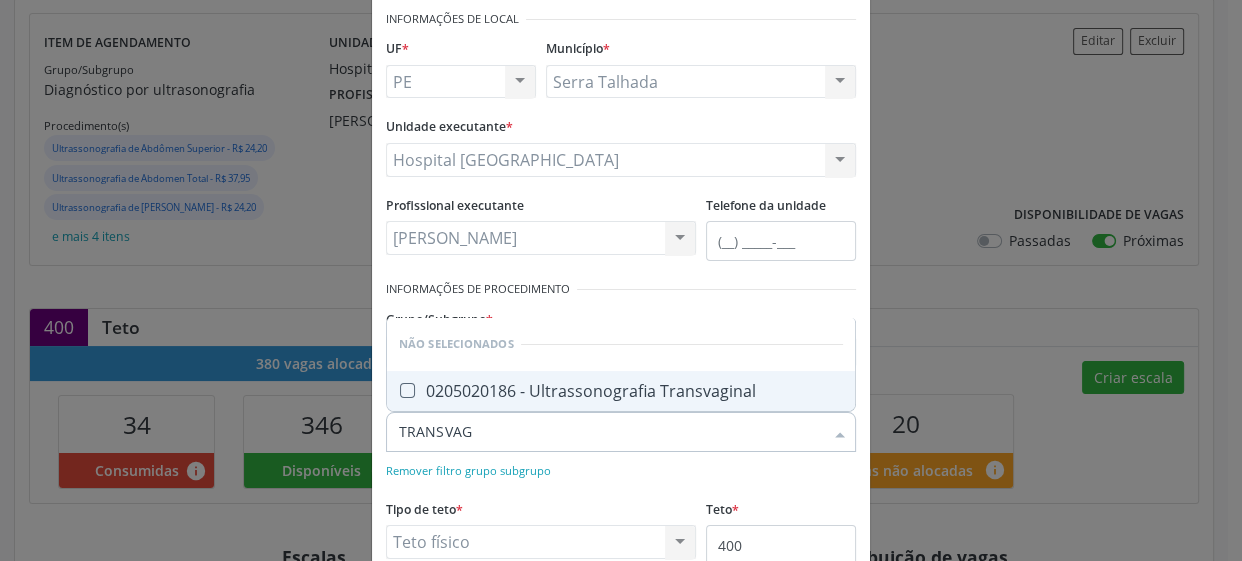 click on "0205020186 - Ultrassonografia Transvaginal" at bounding box center [621, 391] 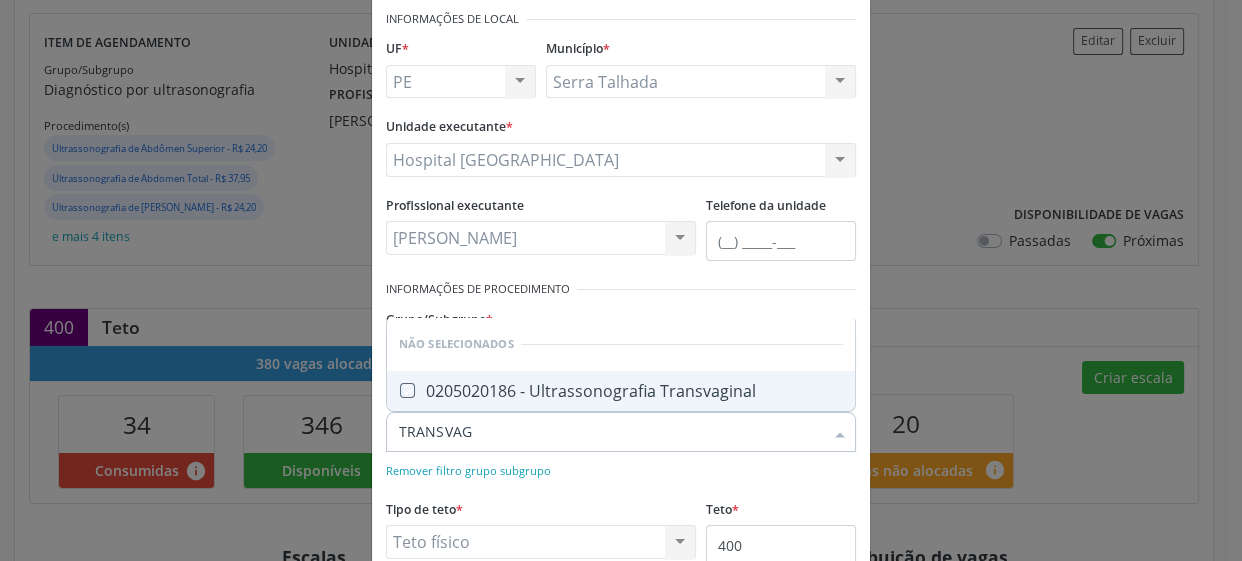 checkbox on "true" 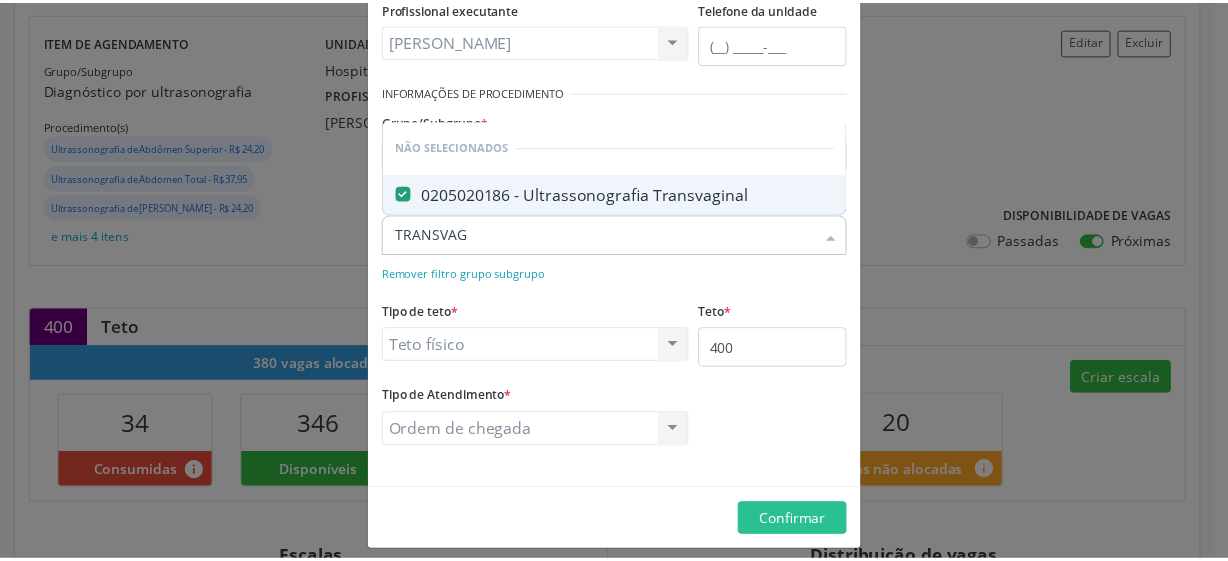 scroll, scrollTop: 301, scrollLeft: 0, axis: vertical 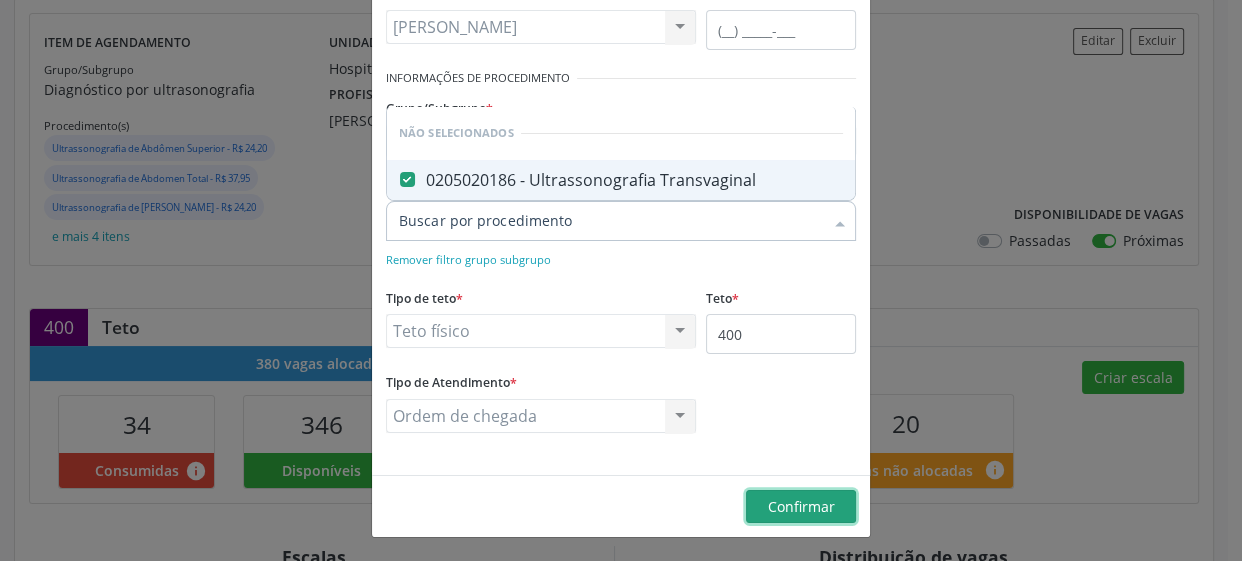 click on "Confirmar" at bounding box center (801, 506) 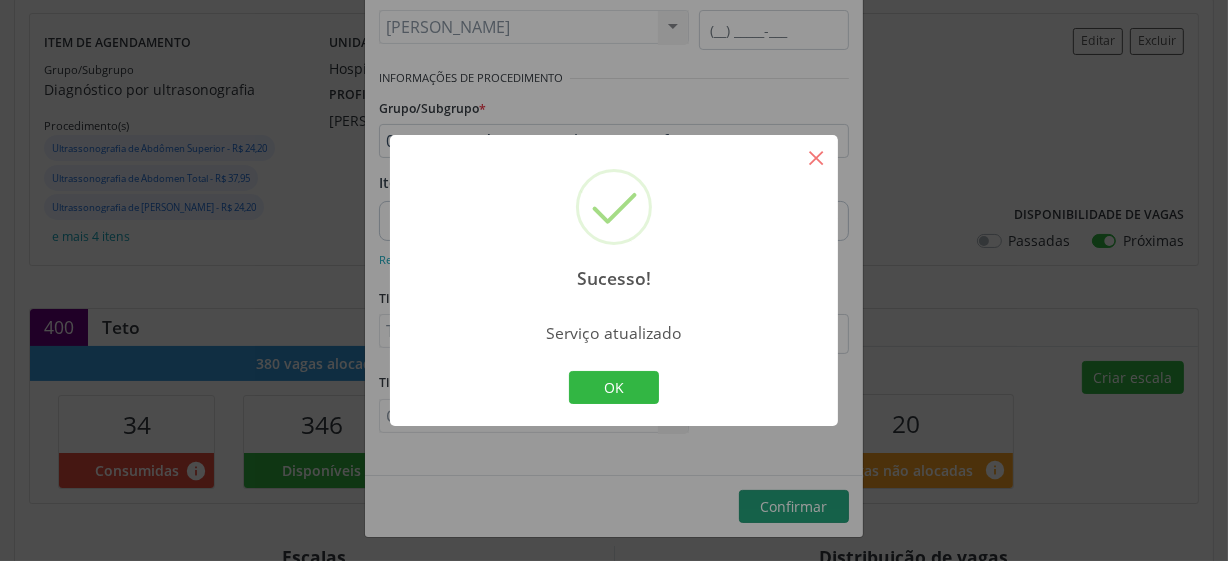 click on "×" at bounding box center [816, 157] 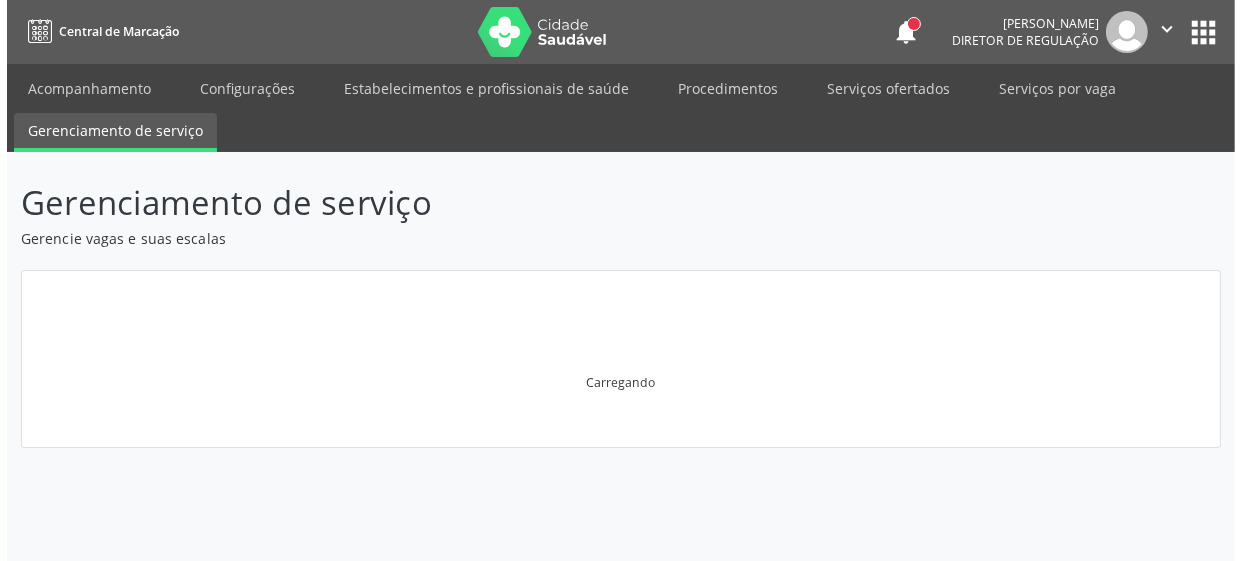 scroll, scrollTop: 0, scrollLeft: 0, axis: both 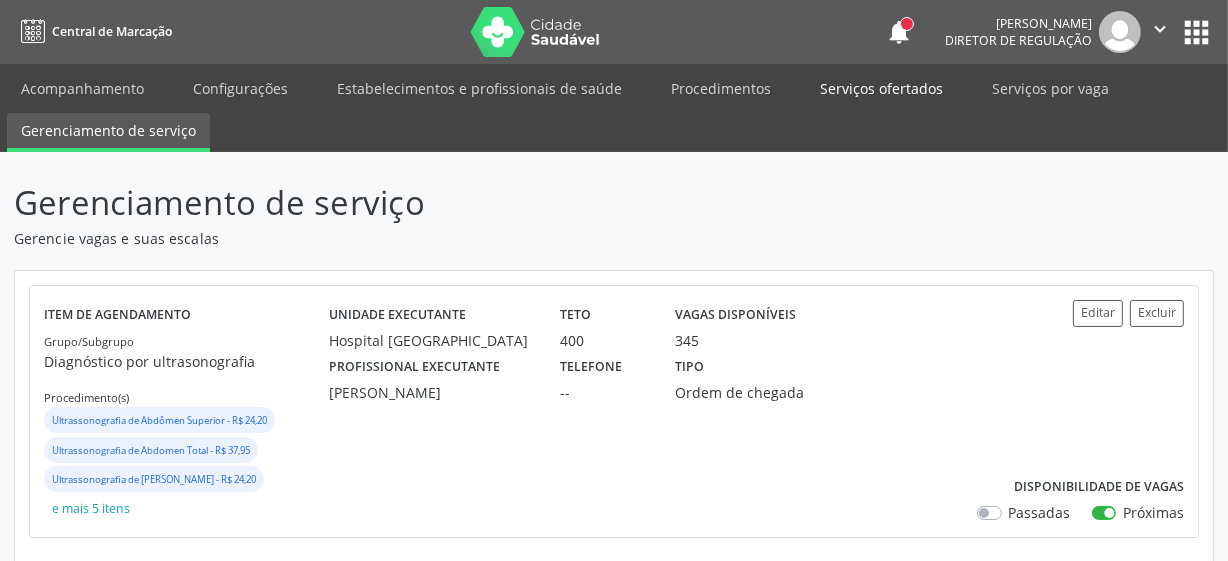 click on "Serviços ofertados" at bounding box center [881, 88] 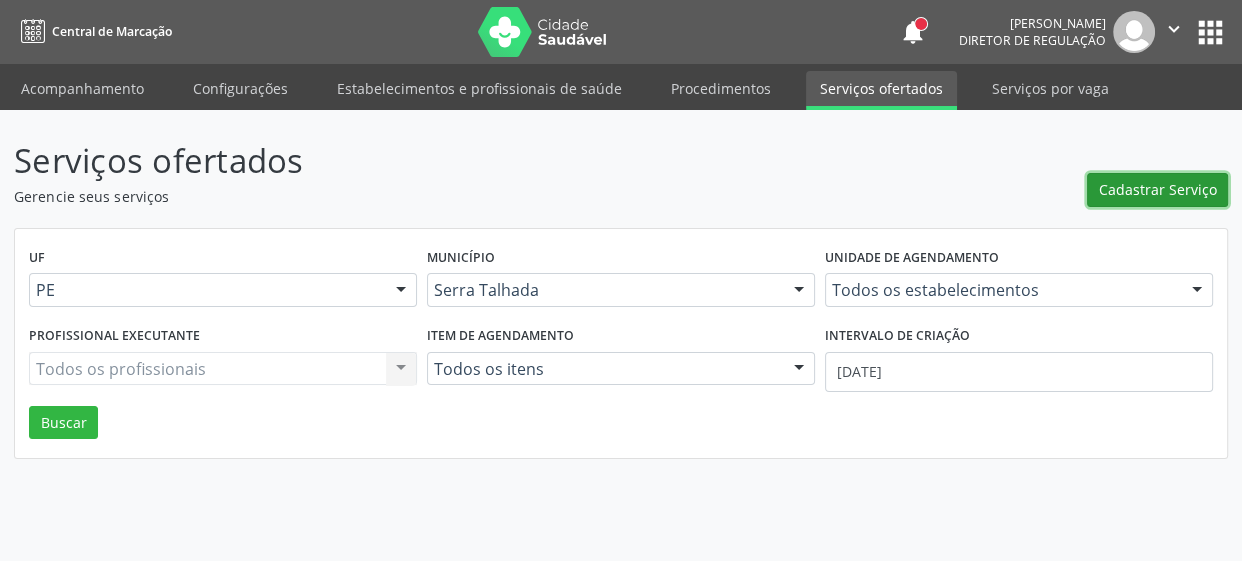 click on "Cadastrar Serviço" at bounding box center (1158, 189) 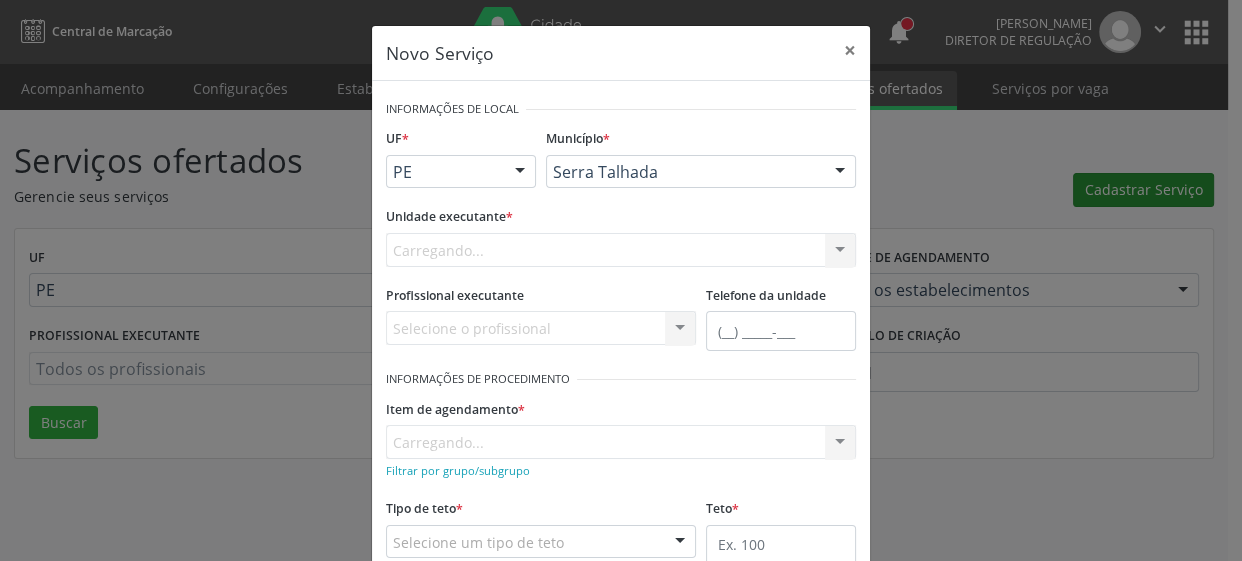 scroll, scrollTop: 0, scrollLeft: 0, axis: both 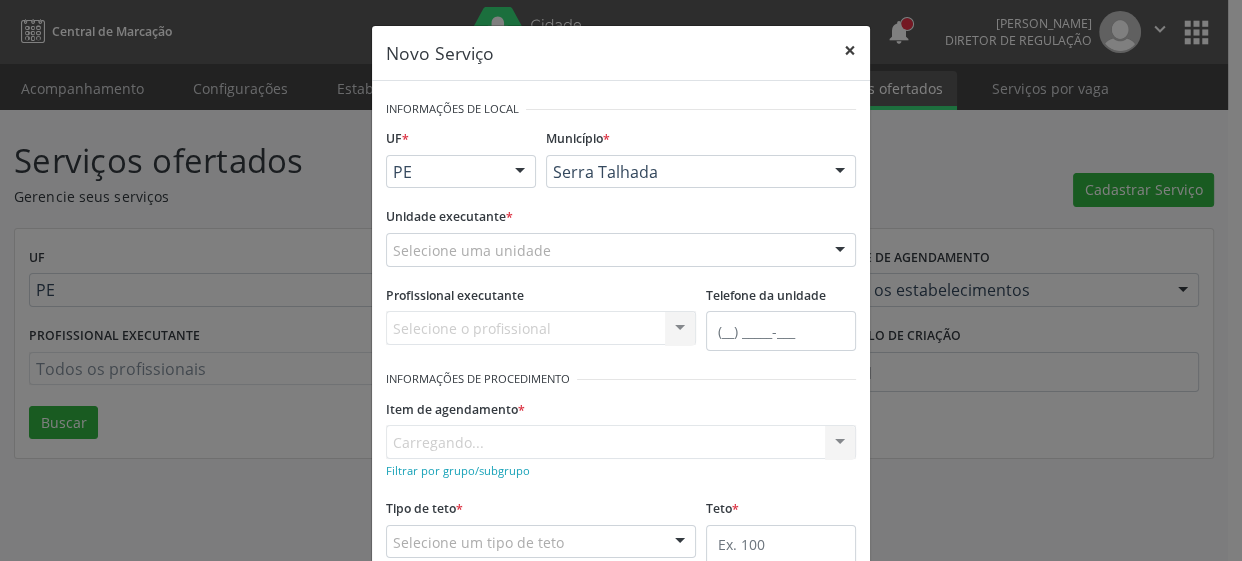 click on "×" at bounding box center (850, 50) 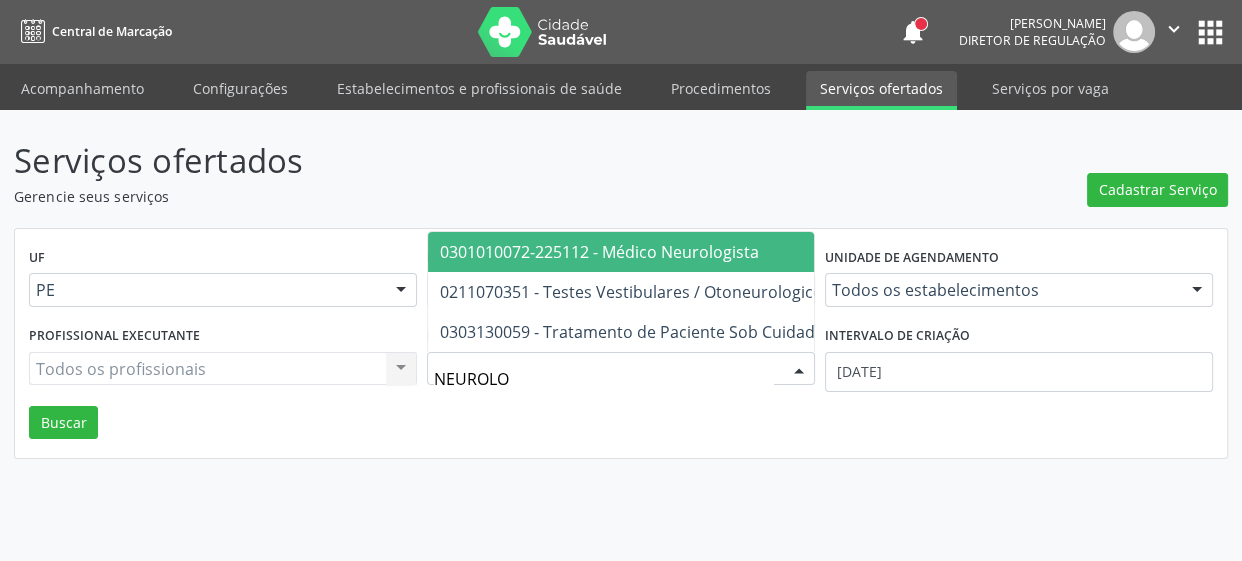 type on "NEUROLOG" 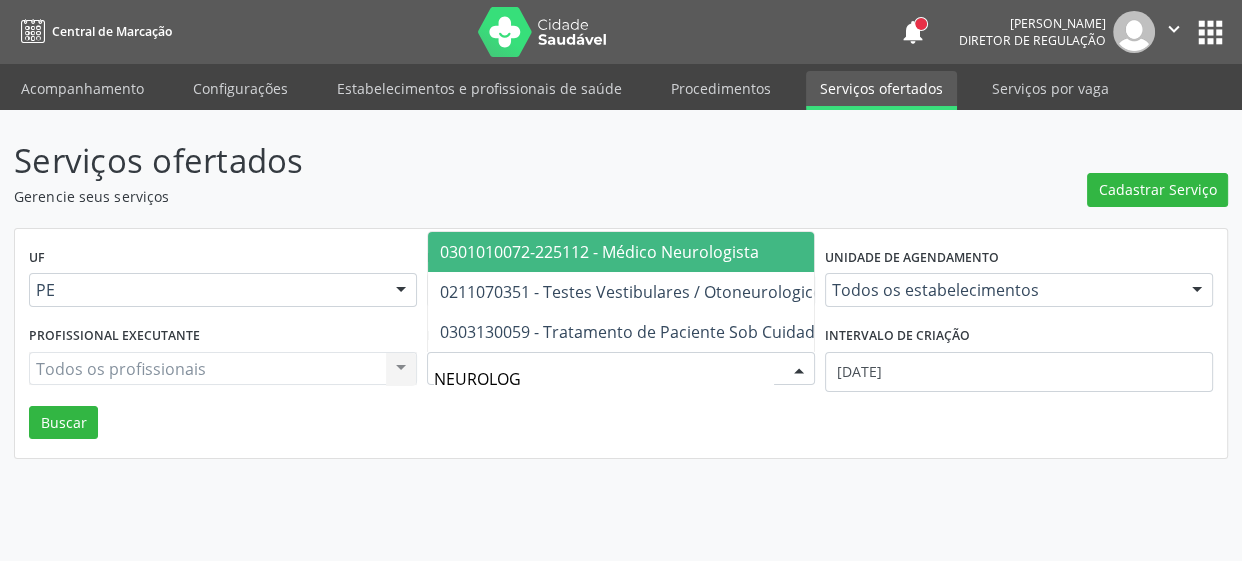 click on "0301010072-225112 - Médico Neurologista" at bounding box center (599, 252) 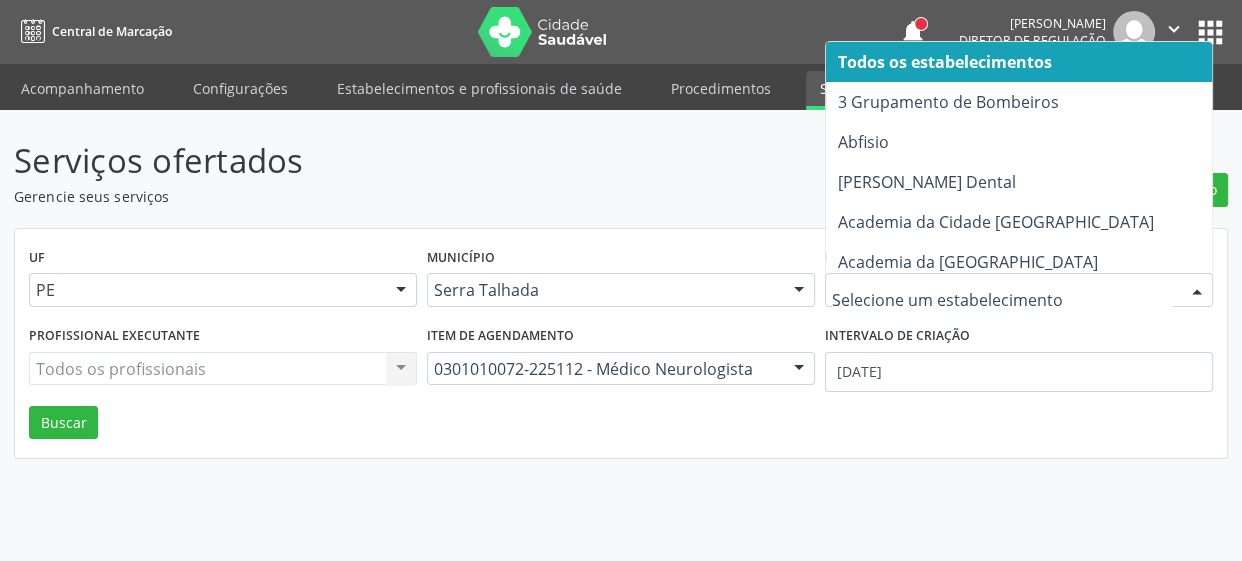 click at bounding box center [1019, 290] 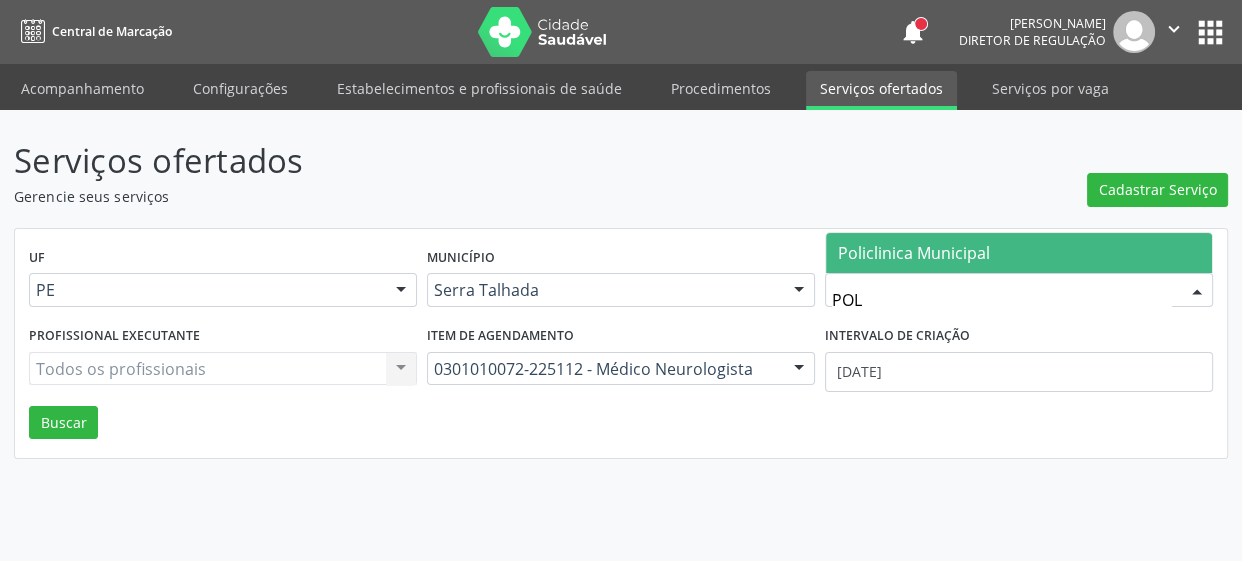 type on "POLI" 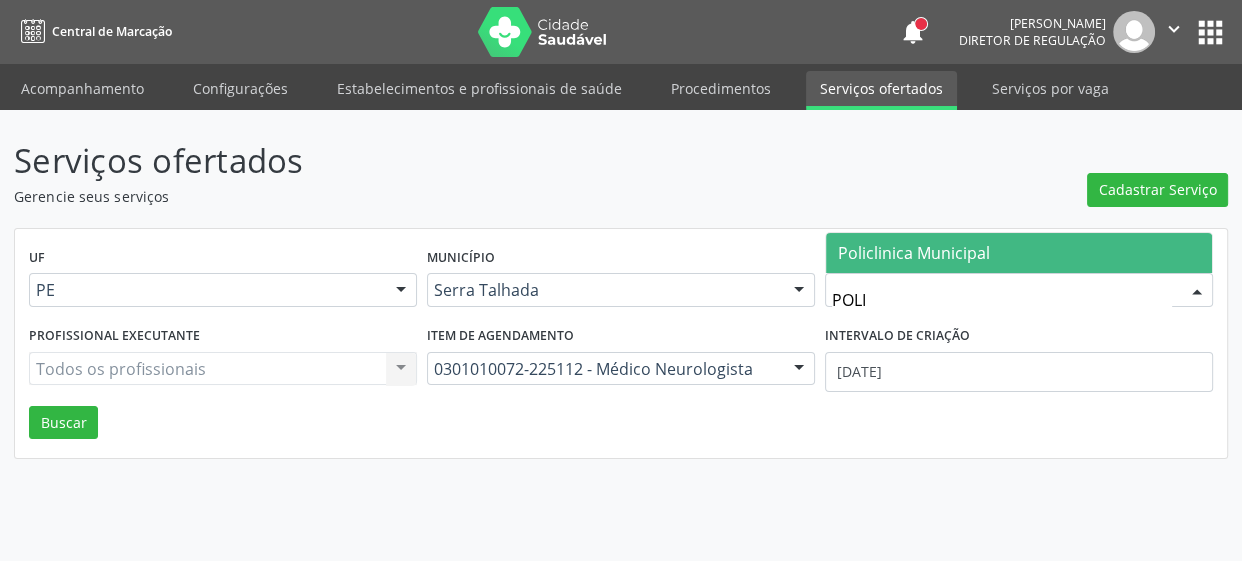 click on "Policlinica Municipal" at bounding box center (914, 253) 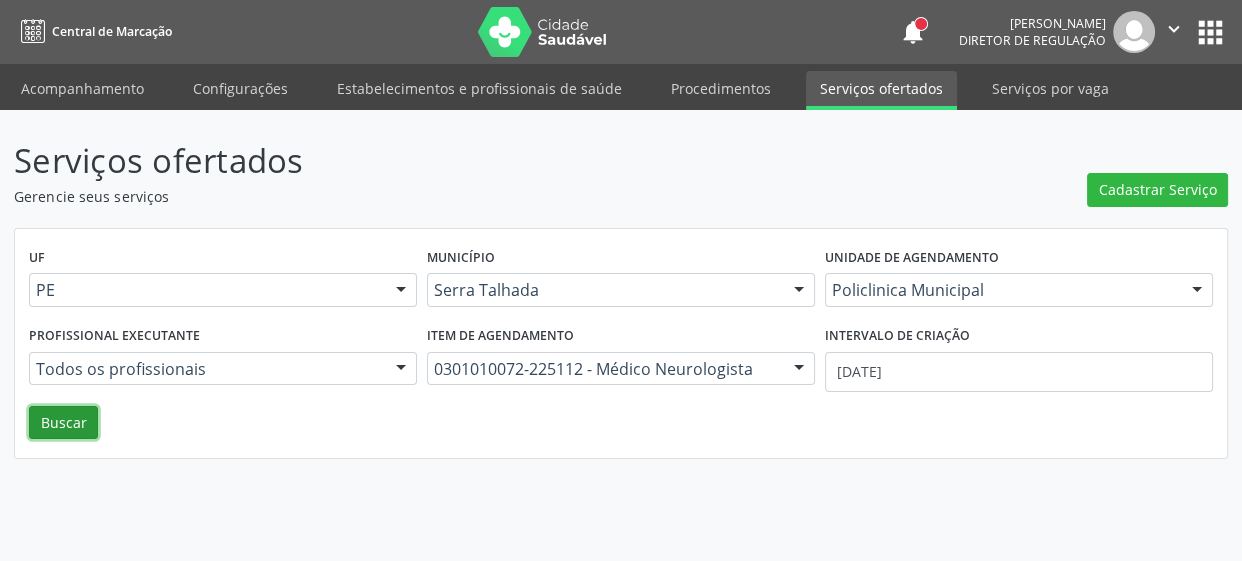 click on "Buscar" at bounding box center [63, 423] 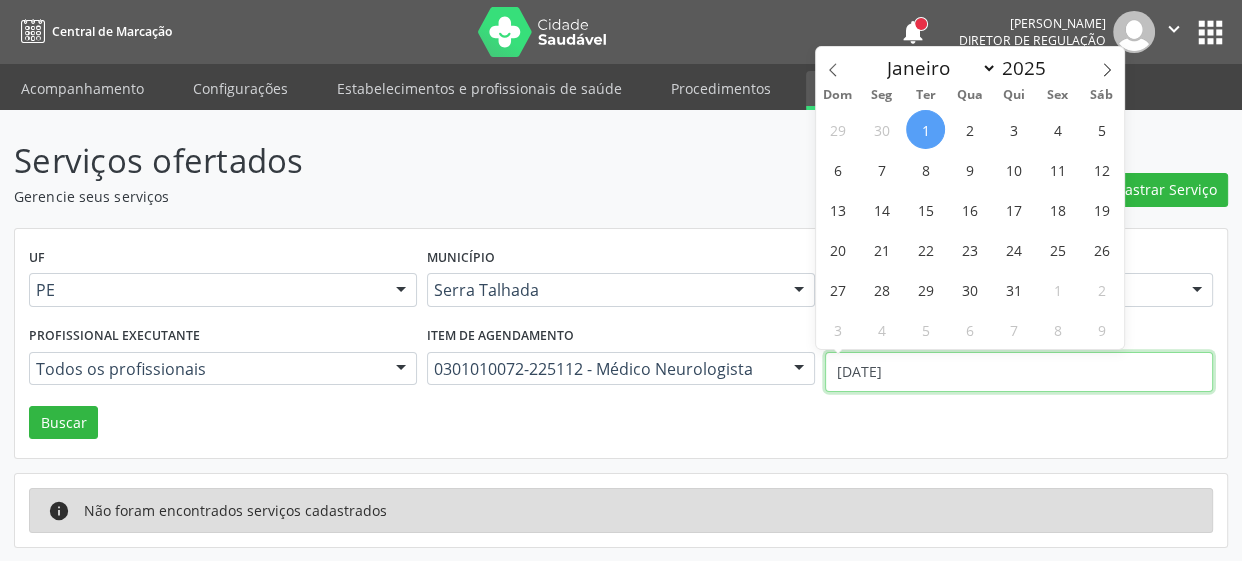 click on "01/[DATE]" at bounding box center [1019, 372] 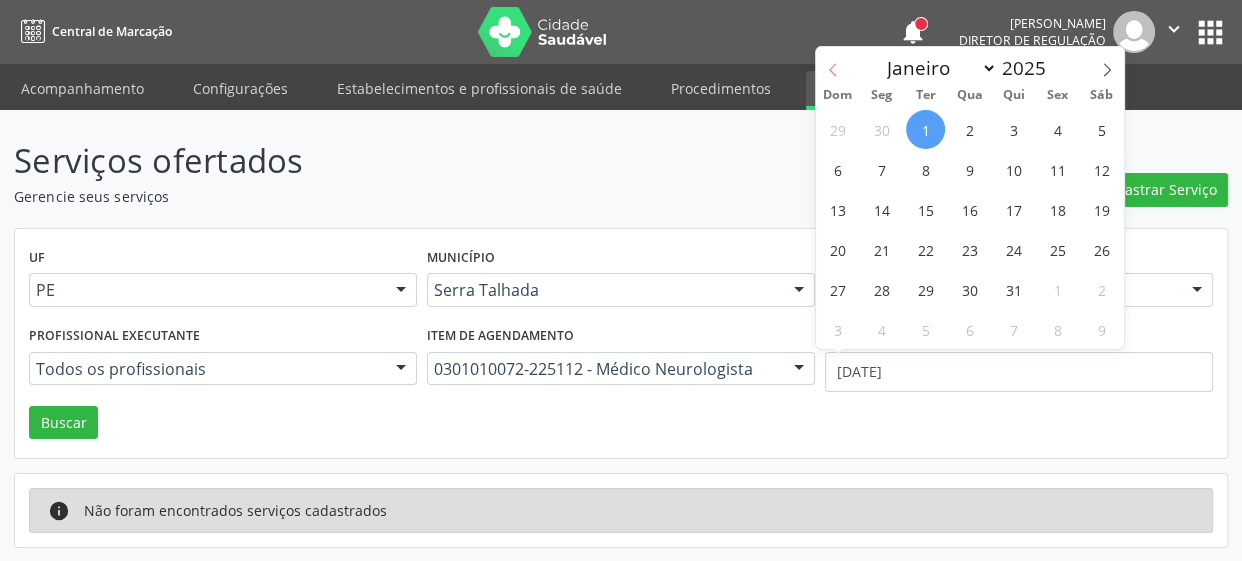 click at bounding box center (833, 64) 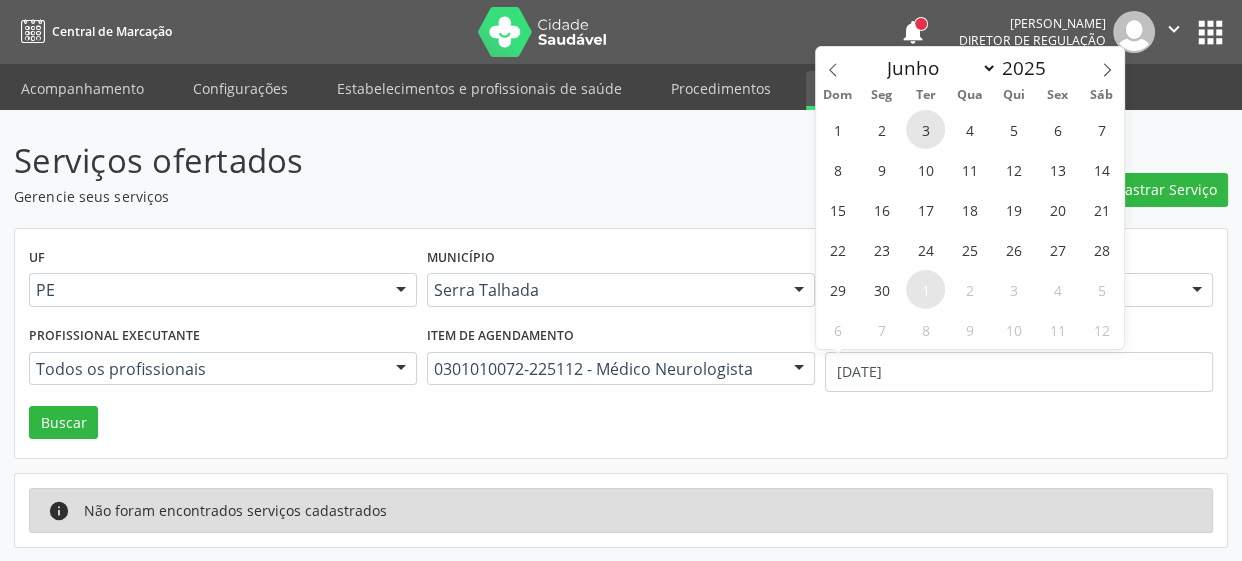 click on "3" at bounding box center [925, 129] 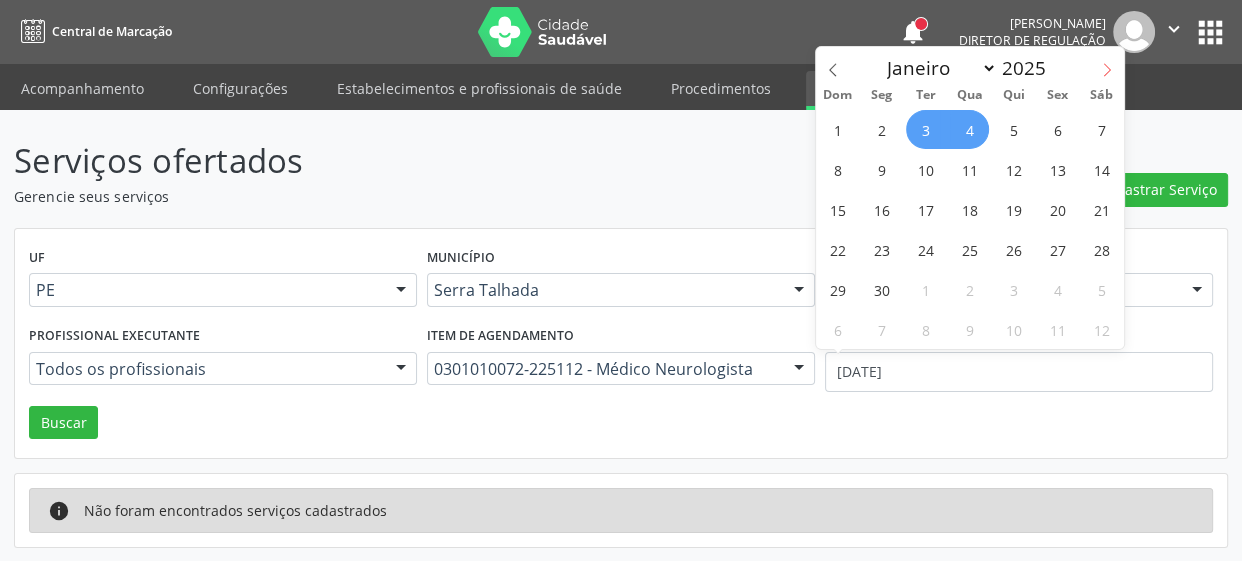 click at bounding box center (1107, 64) 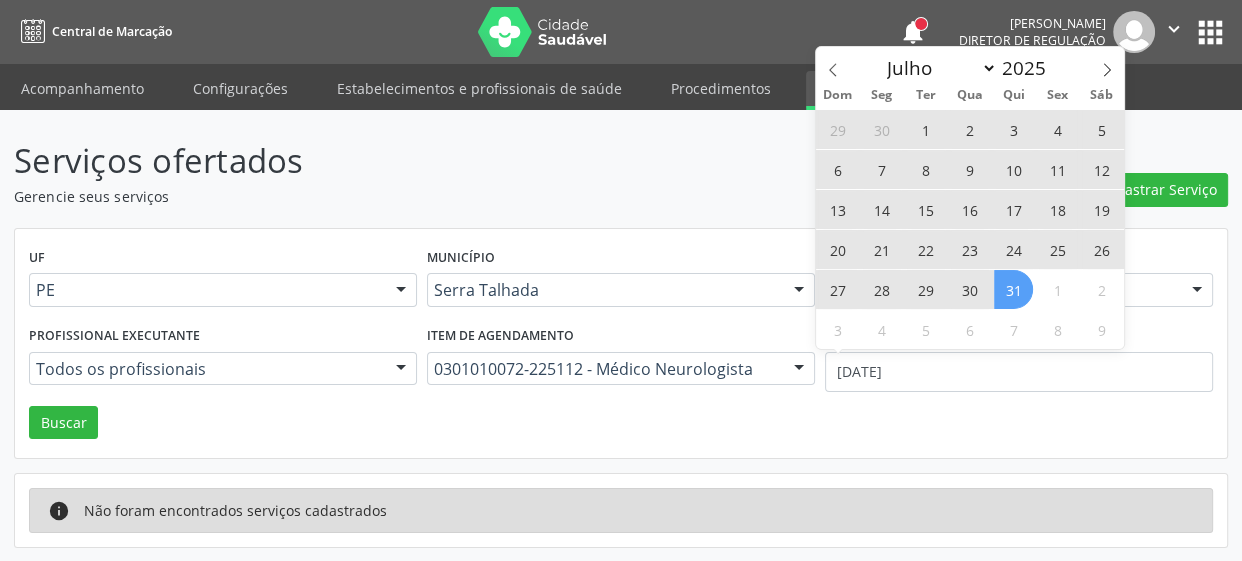 click on "31" at bounding box center (1013, 289) 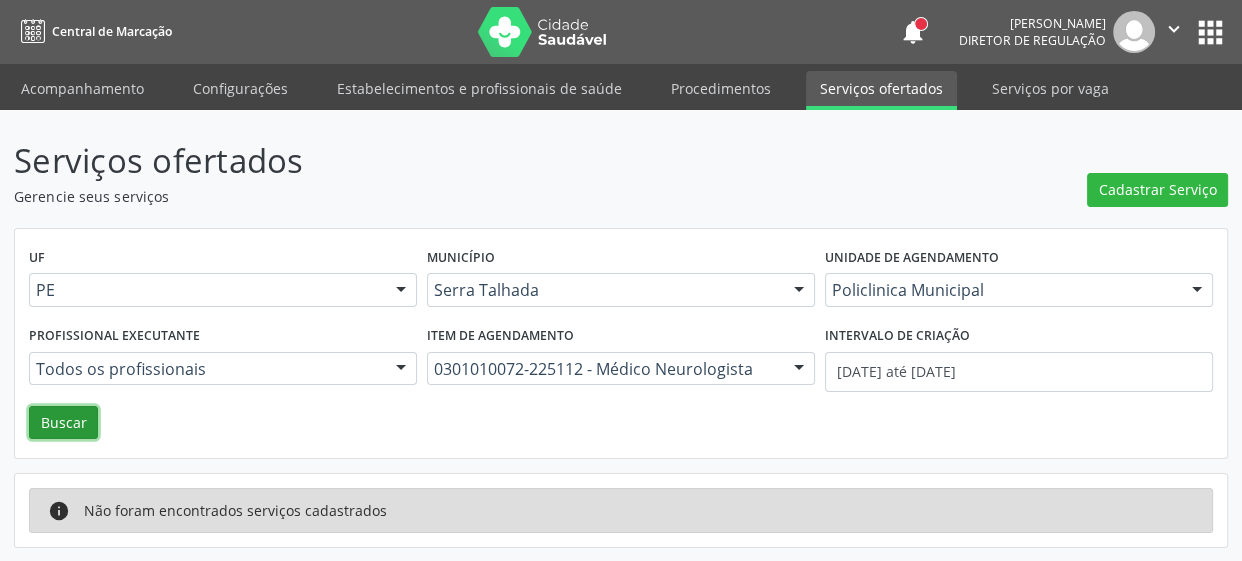 click on "Buscar" at bounding box center (63, 423) 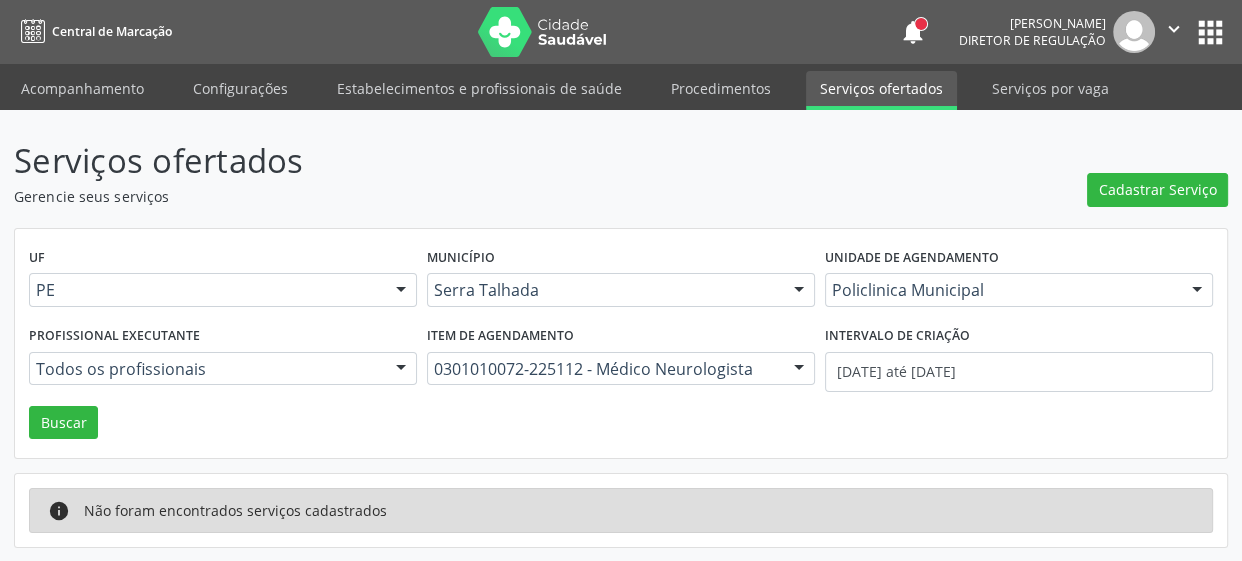 click on "UF
PE         Todas as UFs   AC   AL   AM   AP   BA   CE   DF   ES   GO   MA   MG   MS   MT   PA   PB   PE   PI   PR   RJ   RN   RO   RR   RS   SC   SE   SL   SP   SV   TO
Nenhum resultado encontrado para: "   "
Não há nenhuma opção para ser exibida.
Município
[GEOGRAPHIC_DATA]         Todas as cidades   [GEOGRAPHIC_DATA] e [GEOGRAPHIC_DATA]   Afogados da [GEOGRAPHIC_DATA]   Afrânio   Agrestina   Água Preta   Águas Belas   [GEOGRAPHIC_DATA]   Aliança   Altinho   [GEOGRAPHIC_DATA]   [GEOGRAPHIC_DATA]   Araçoiaba   [GEOGRAPHIC_DATA]   [GEOGRAPHIC_DATA]   [GEOGRAPHIC_DATA]   [GEOGRAPHIC_DATA]   [GEOGRAPHIC_DATA]   [GEOGRAPHIC_DATA]   [GEOGRAPHIC_DATA] [GEOGRAPHIC_DATA]   [GEOGRAPHIC_DATA]   [GEOGRAPHIC_DATA]   [GEOGRAPHIC_DATA]   [GEOGRAPHIC_DATA]   Brejão   [GEOGRAPHIC_DATA]   [GEOGRAPHIC_DATA]   [GEOGRAPHIC_DATA]   [GEOGRAPHIC_DATA]   [GEOGRAPHIC_DATA]   [GEOGRAPHIC_DATA]   [GEOGRAPHIC_DATA]   Caetés   Calçado   Calumbi   Camaragibe   Camocim de [GEOGRAPHIC_DATA]   Camutanga   Canhotinho   Capoeiras   Carnaíba   Carnaubeira da Penha   Carpina   Caruaru   Casinhas" at bounding box center (621, 344) 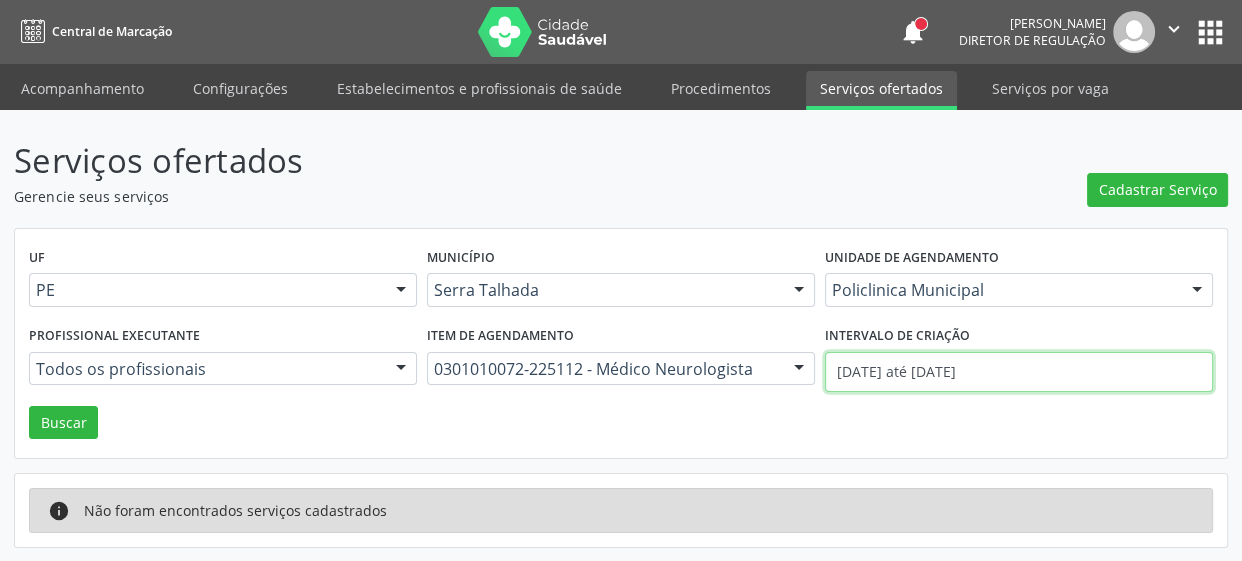 click on "03/06/2025 até 31/07/2025" at bounding box center (1019, 372) 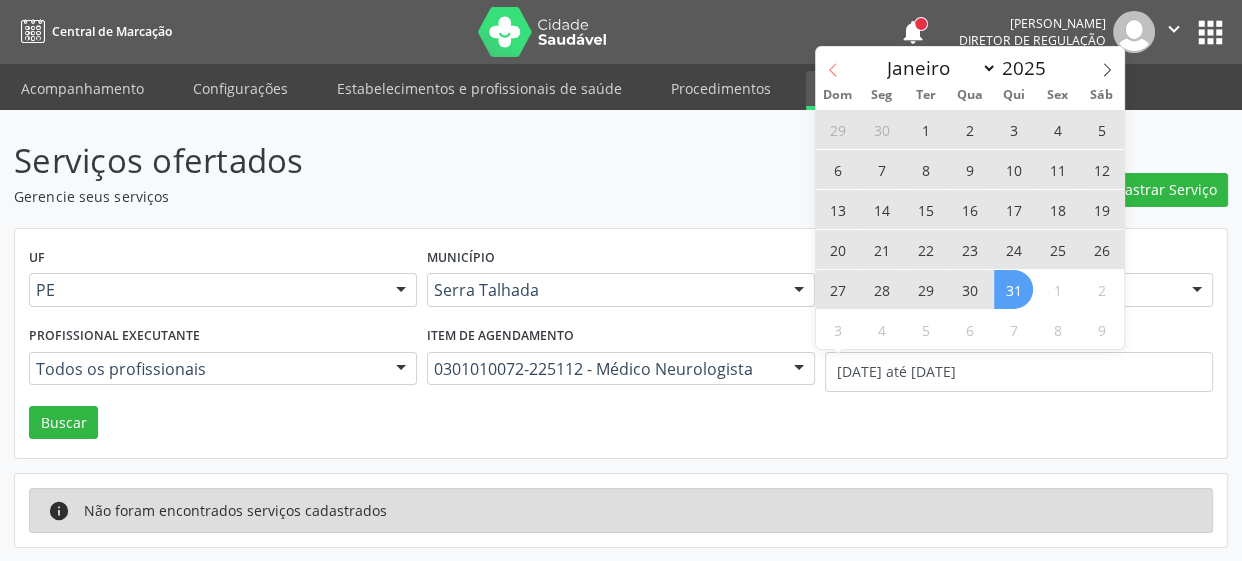 click at bounding box center (833, 64) 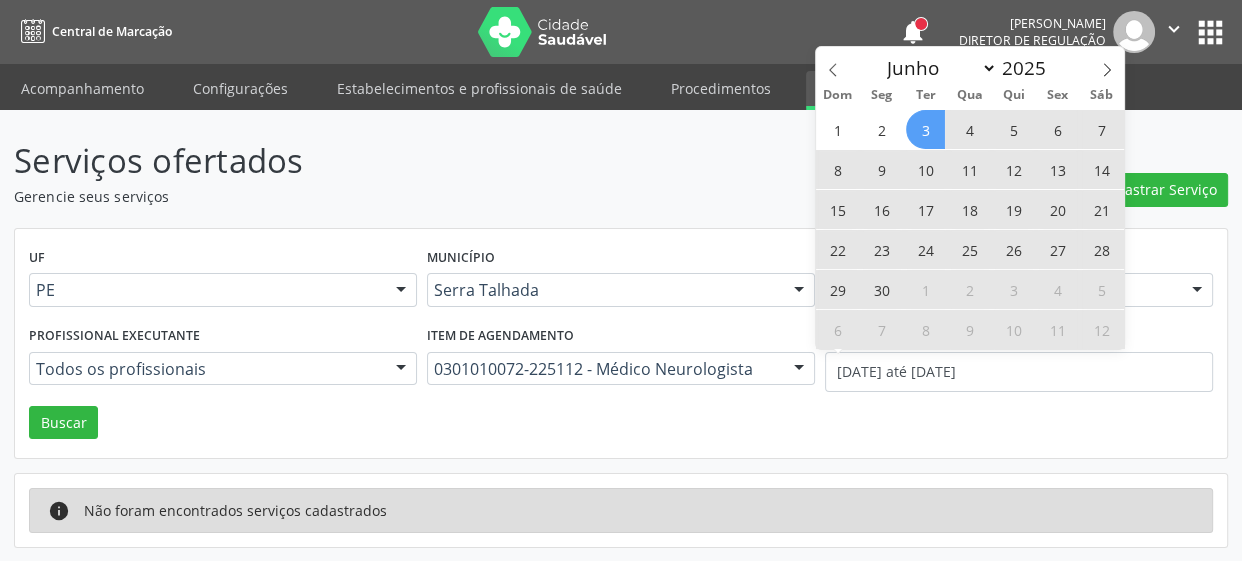 click on "3" at bounding box center (925, 129) 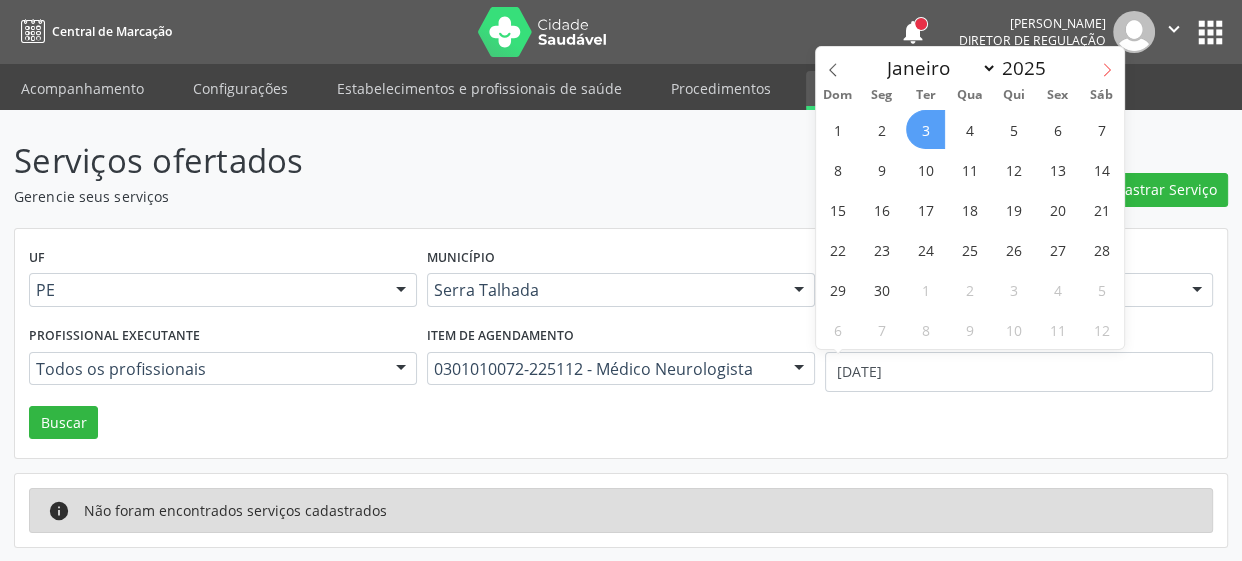 click 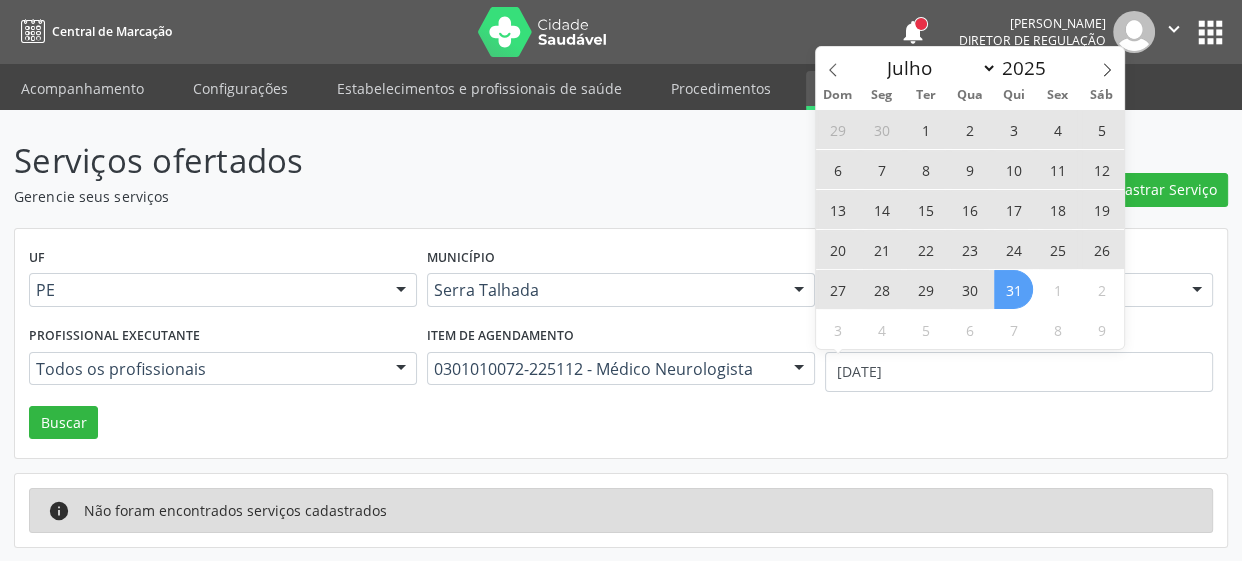 click on "31" at bounding box center (1013, 289) 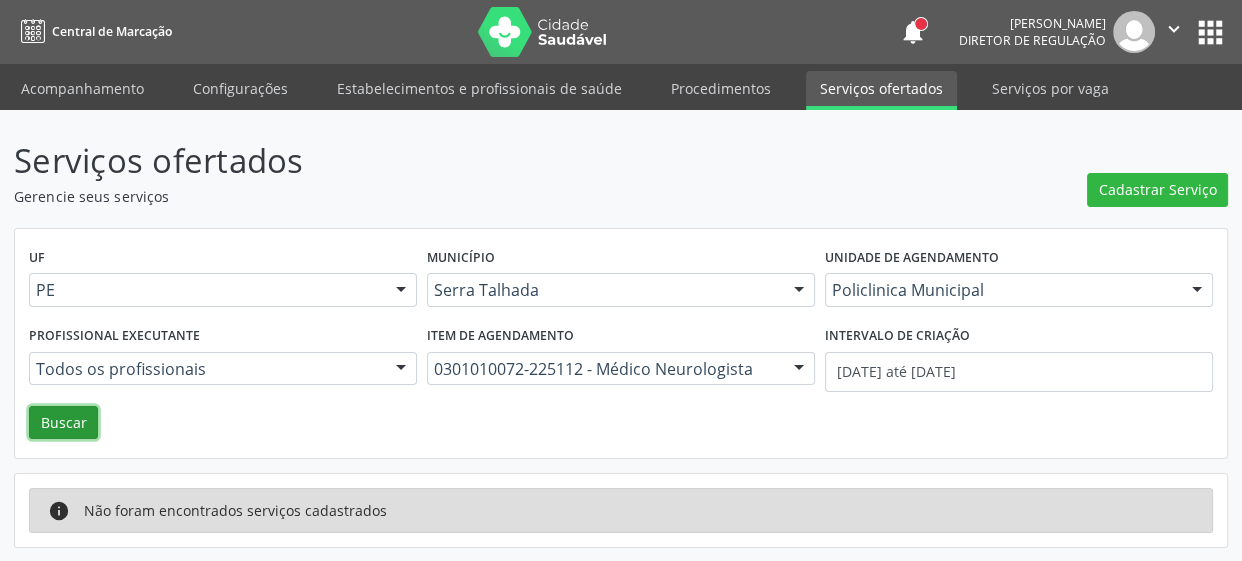 click on "Buscar" at bounding box center (63, 423) 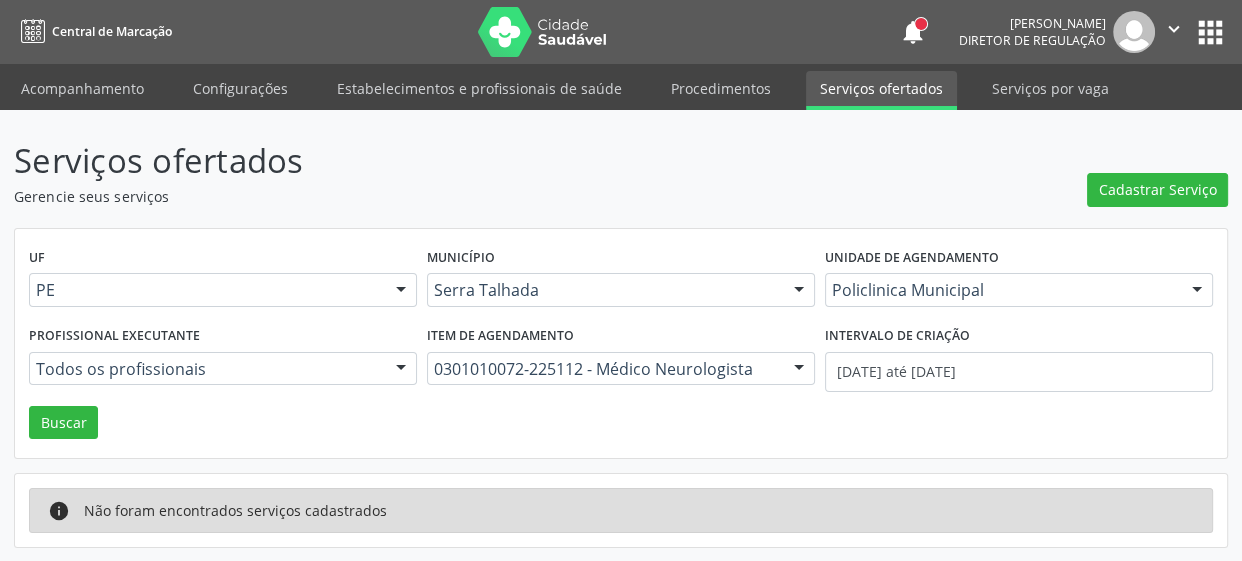 click on "Serviços ofertados
Gerencie seus serviços
Cadastrar Serviço" at bounding box center [621, 171] 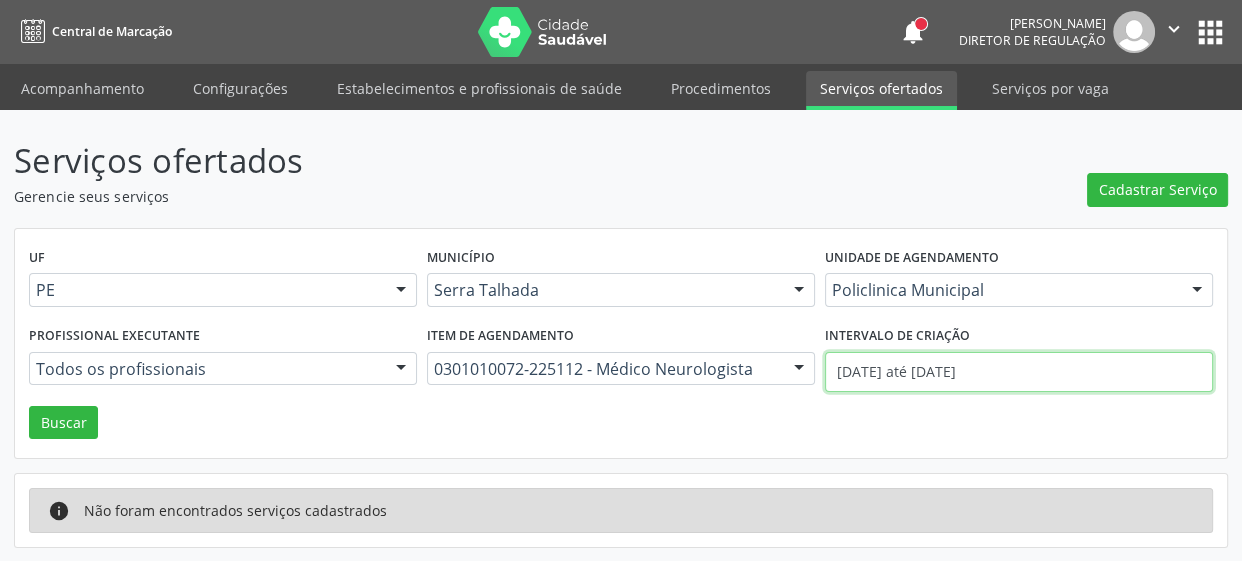 click on "03/06/2025 até 31/07/2025" at bounding box center (1019, 372) 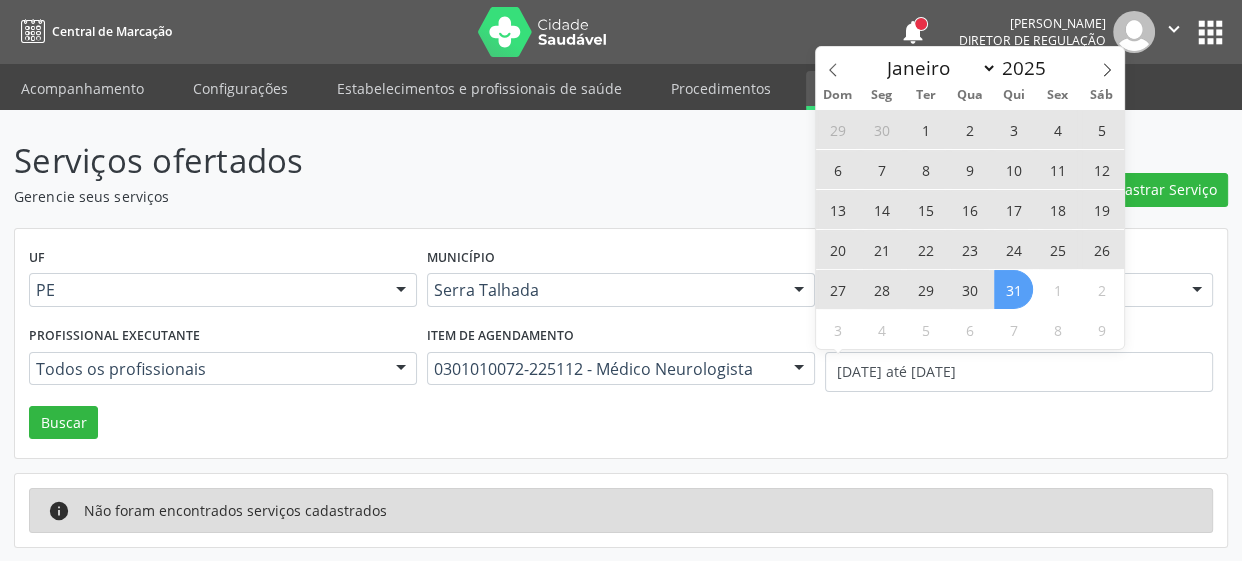 click on "Serviços ofertados" at bounding box center (439, 161) 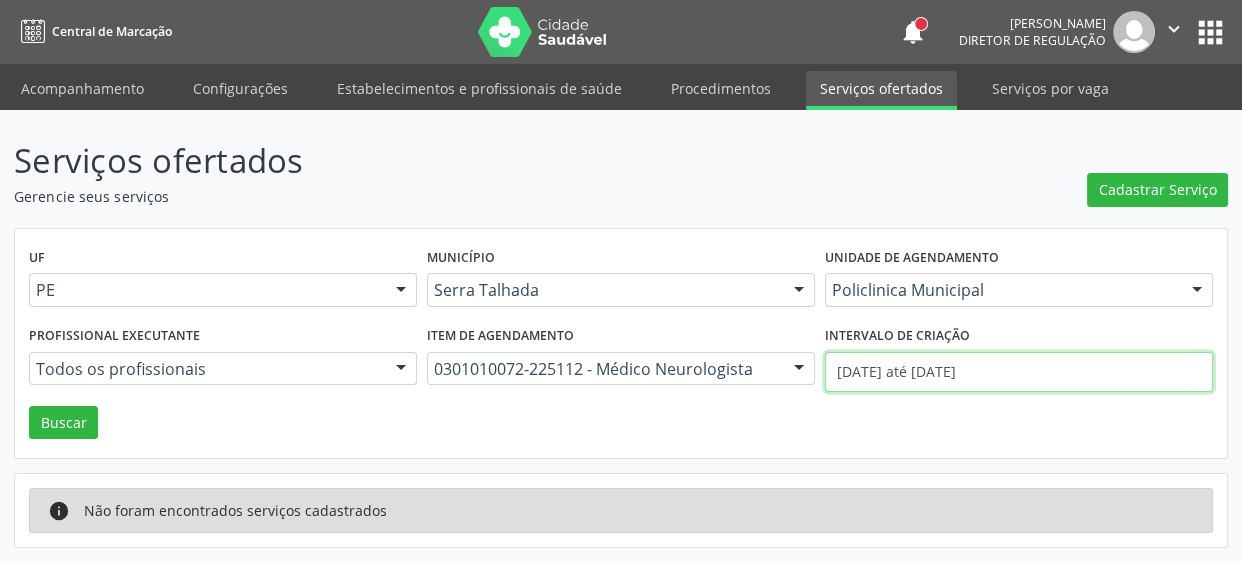 click on "03/06/2025 até 31/07/2025" at bounding box center [1019, 372] 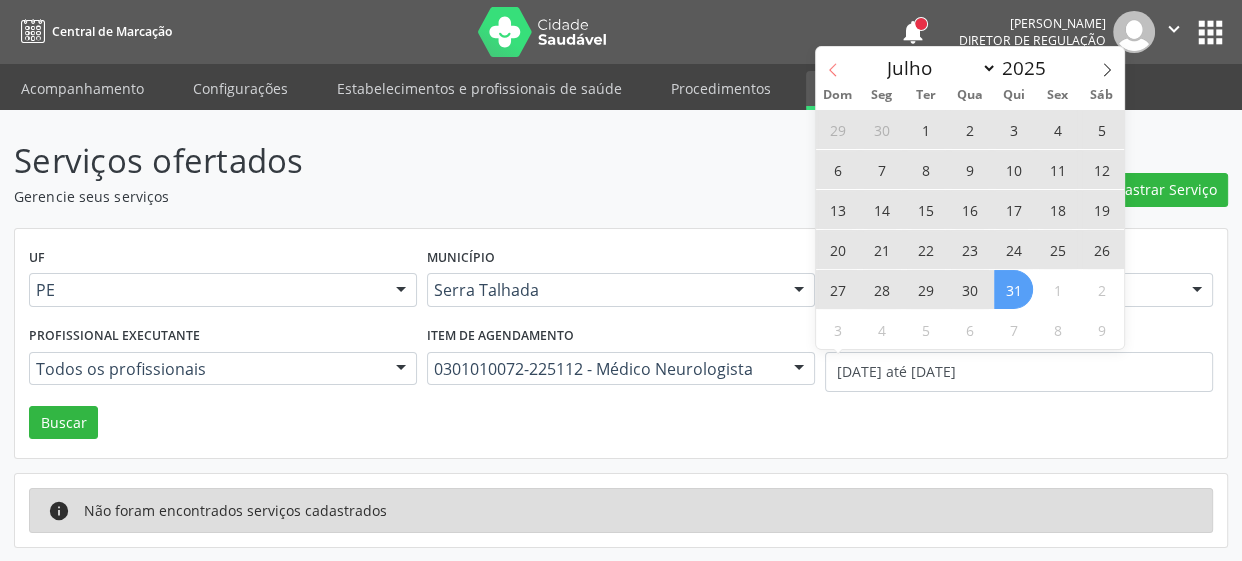 click at bounding box center (833, 64) 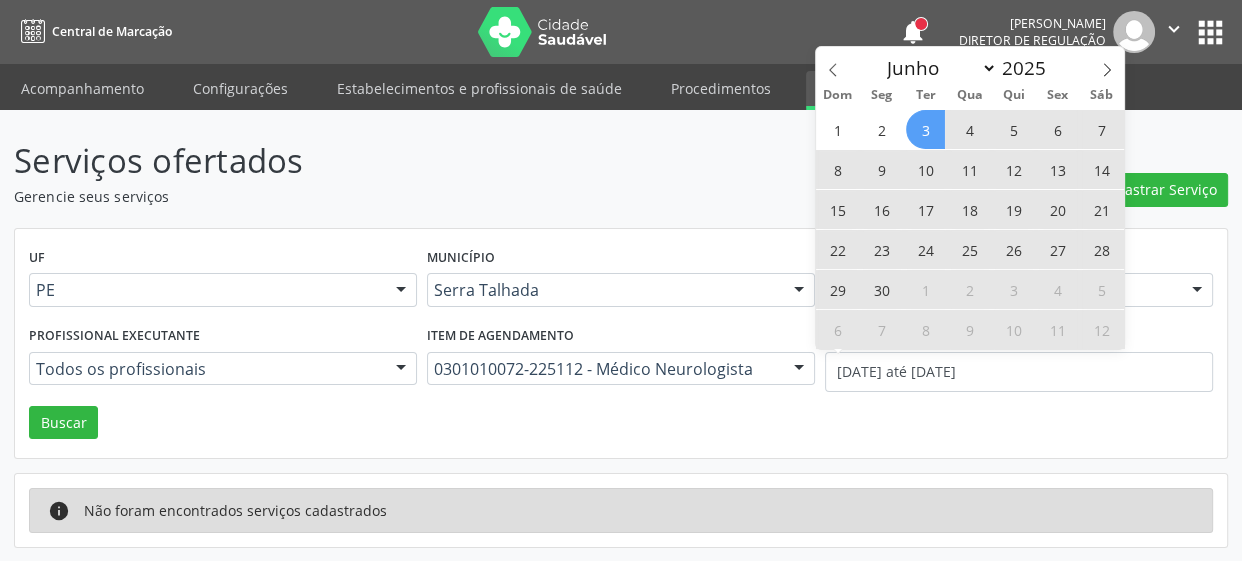 click on "3" at bounding box center [925, 129] 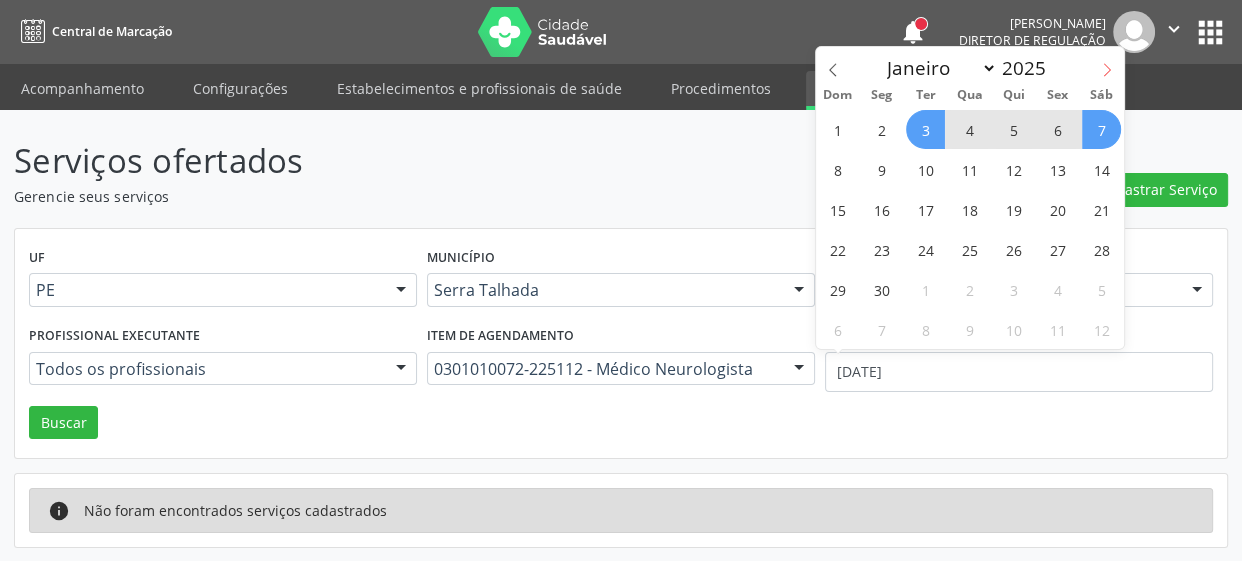 click 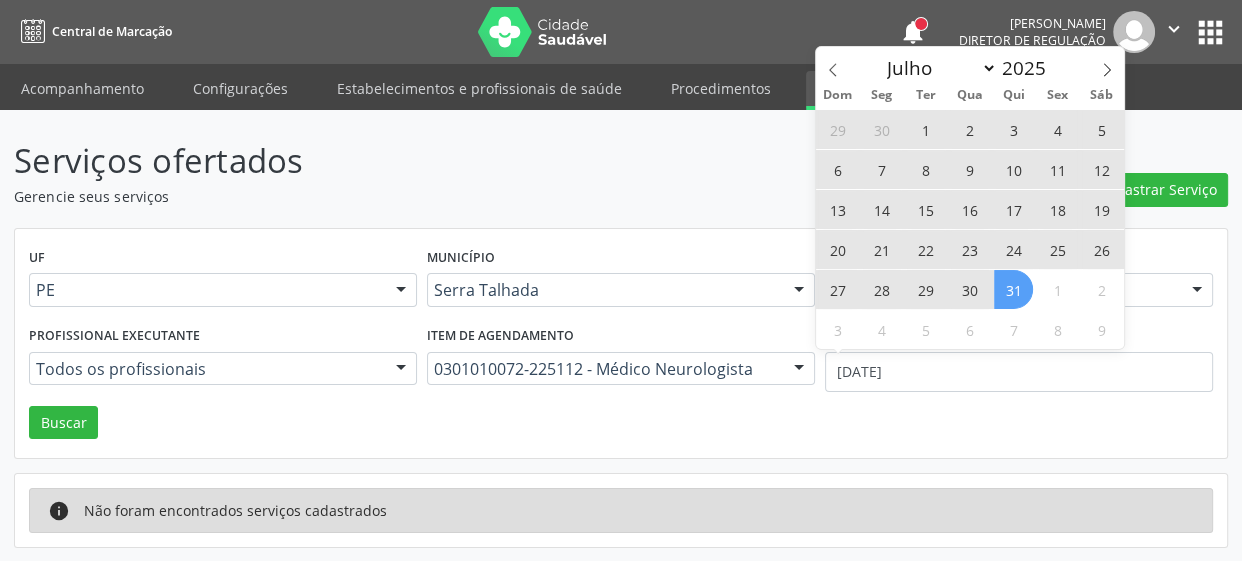 click on "31" at bounding box center [1013, 289] 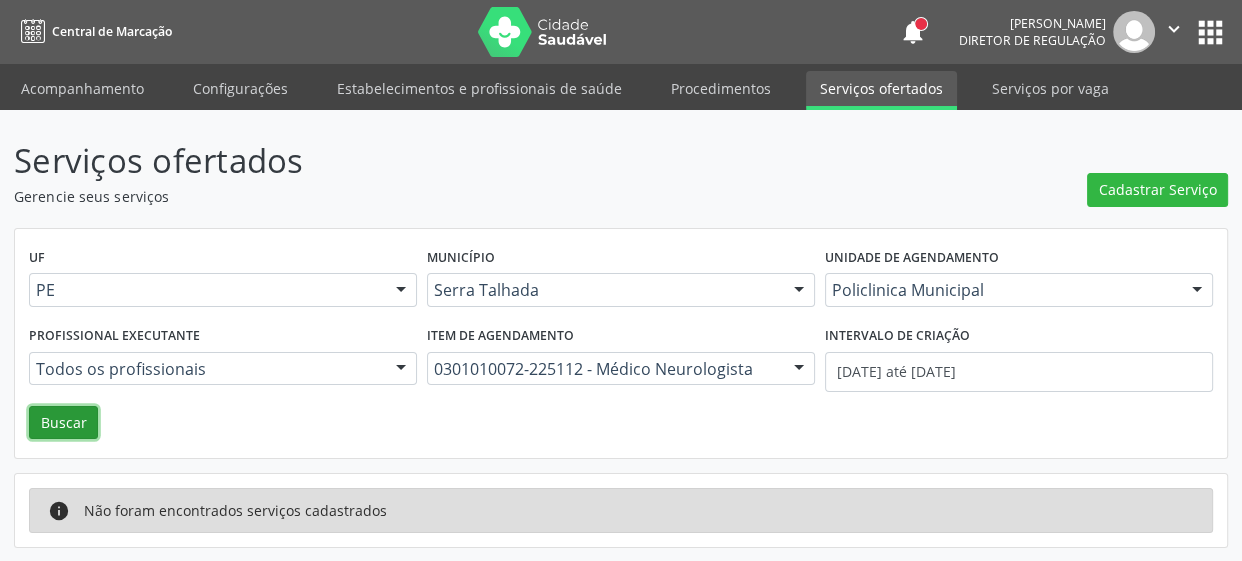 click on "Buscar" at bounding box center [63, 423] 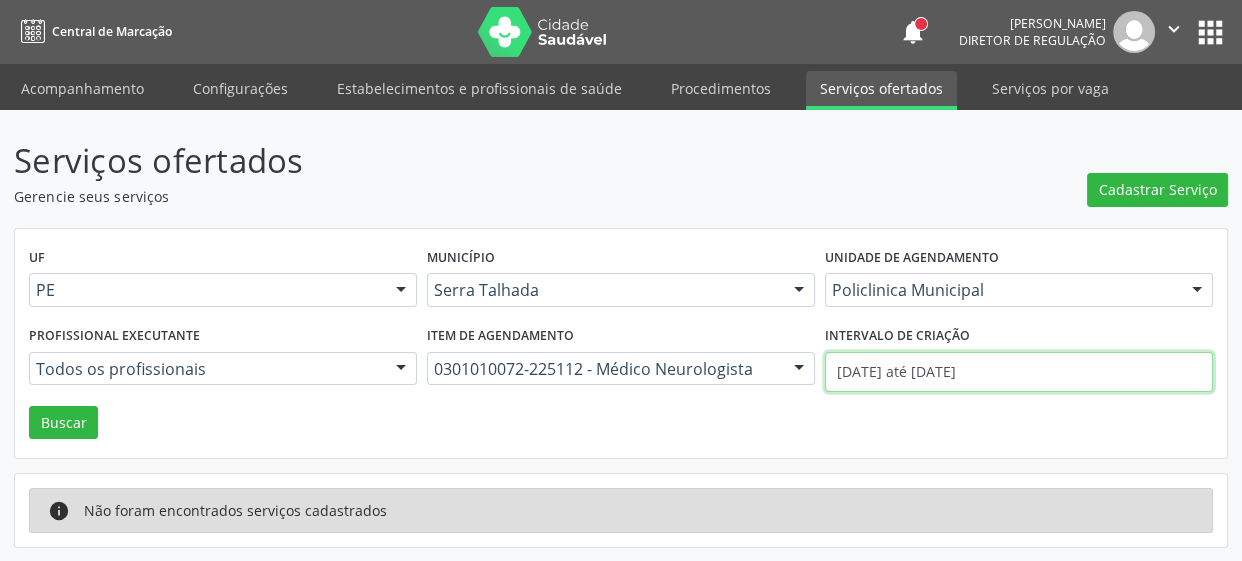 click on "03/06/2025 até 31/07/2025" at bounding box center [1019, 372] 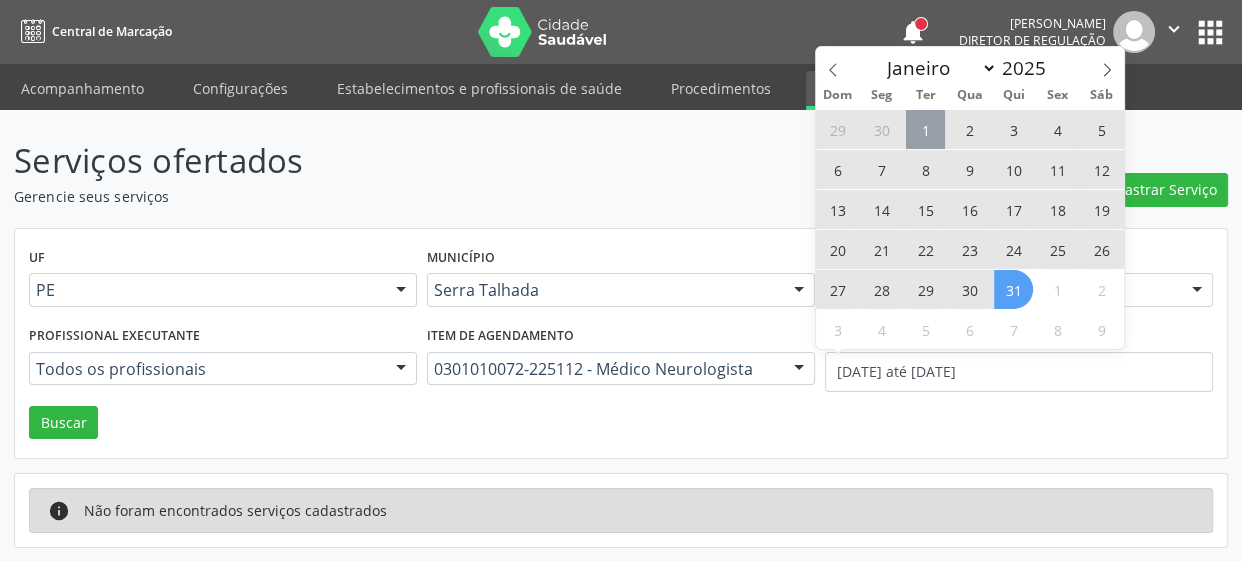 click on "1" at bounding box center (925, 129) 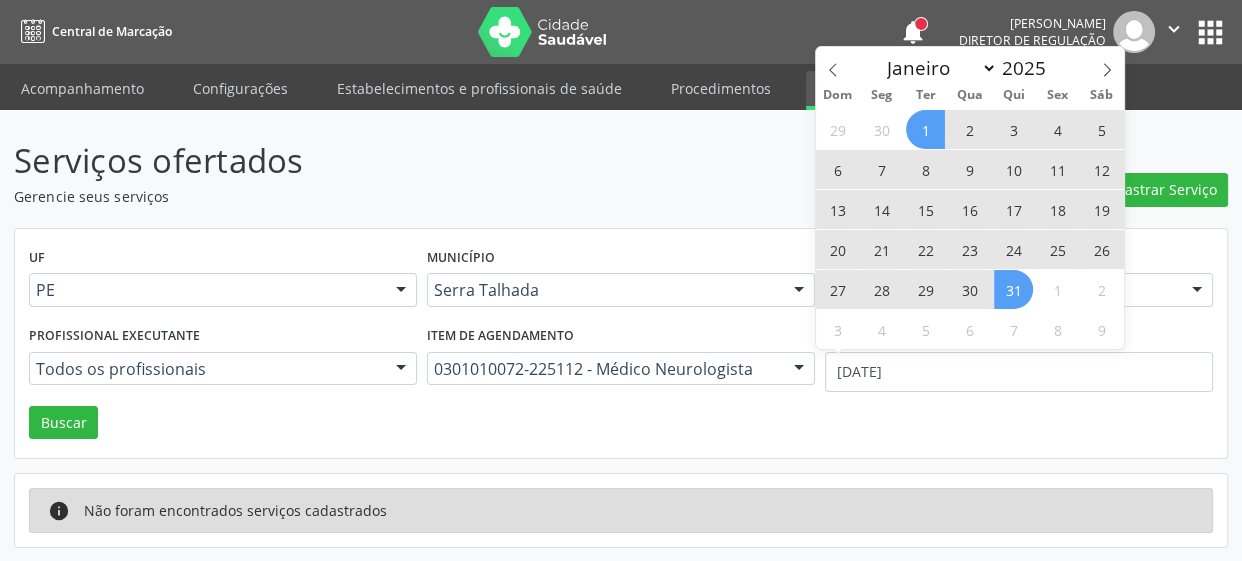 click on "31" at bounding box center (1013, 289) 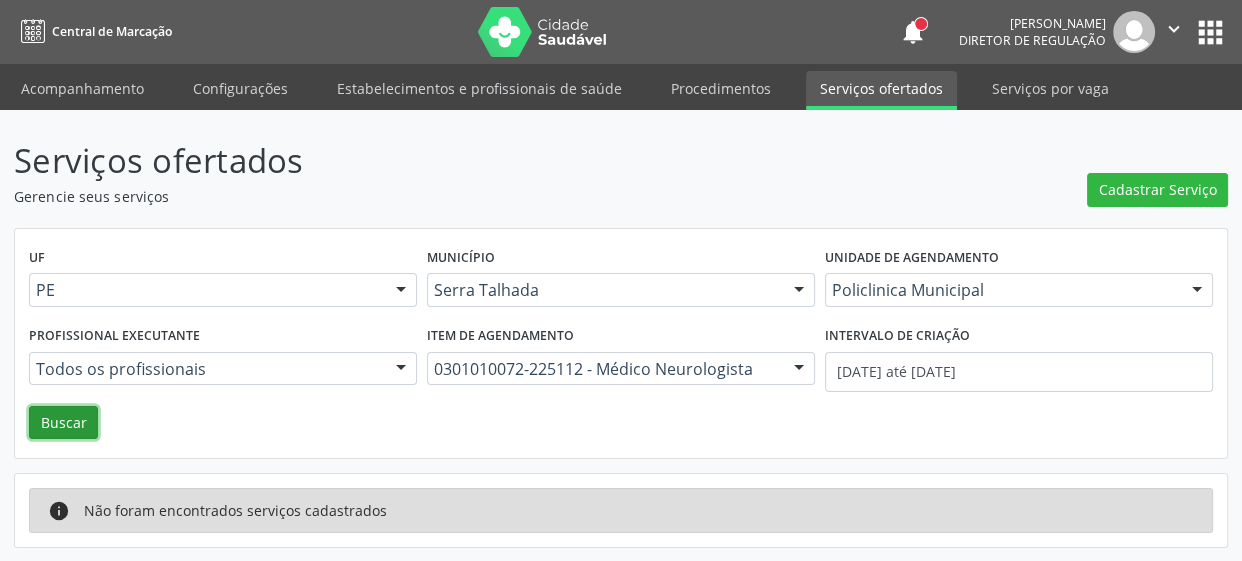 click on "Buscar" at bounding box center [63, 423] 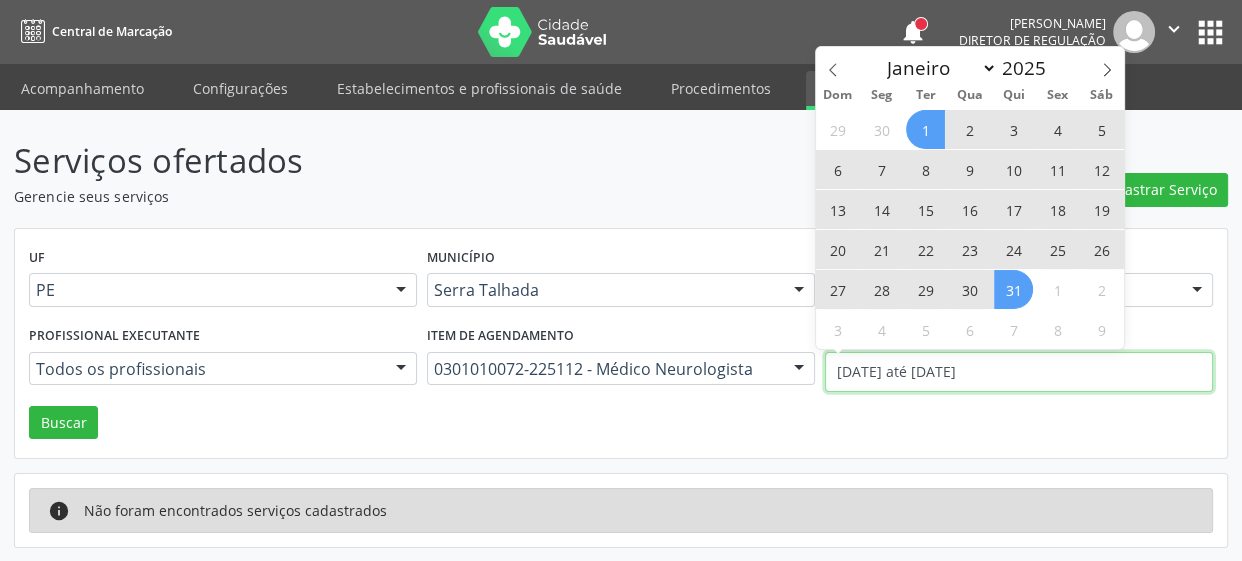 click on "01/07/2025 até 31/07/2025" at bounding box center (1019, 372) 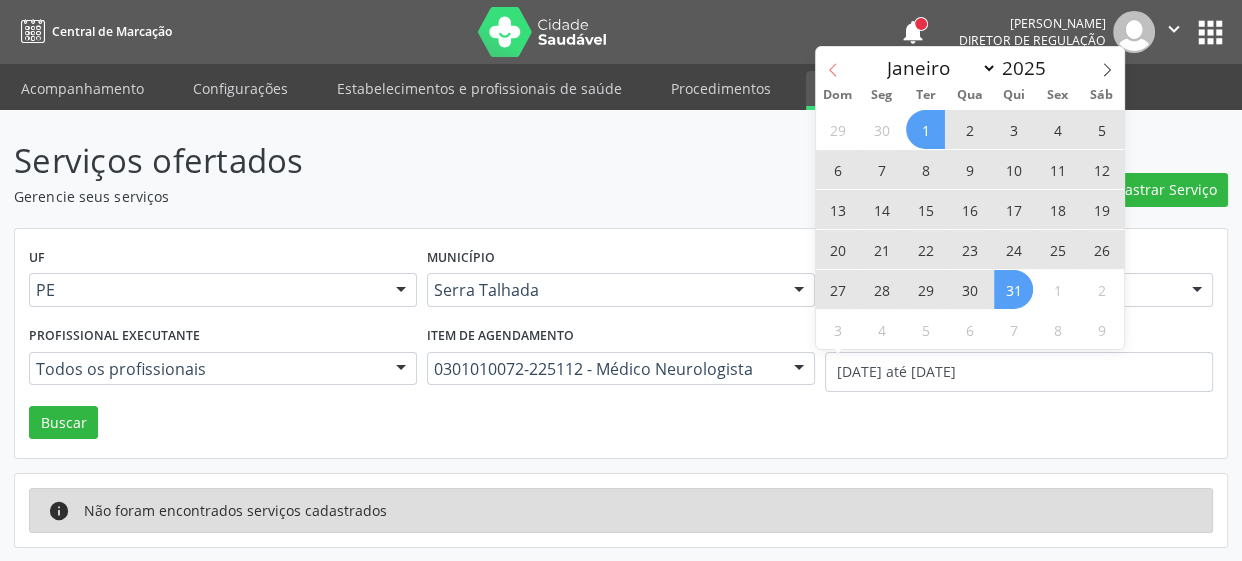 click 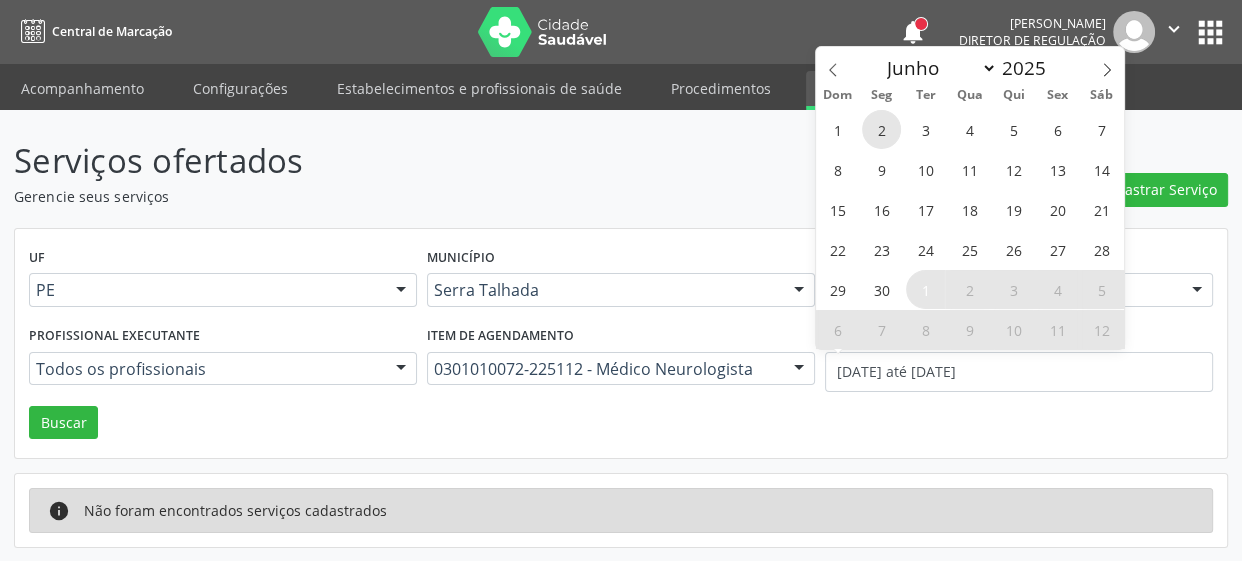 click on "2" at bounding box center (881, 129) 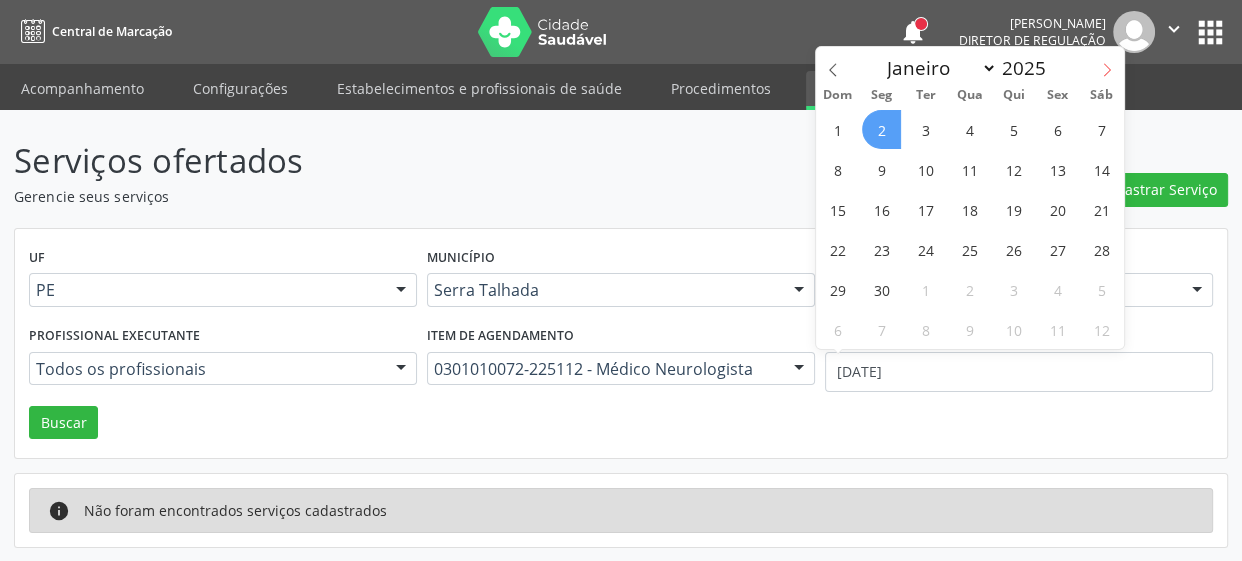 click 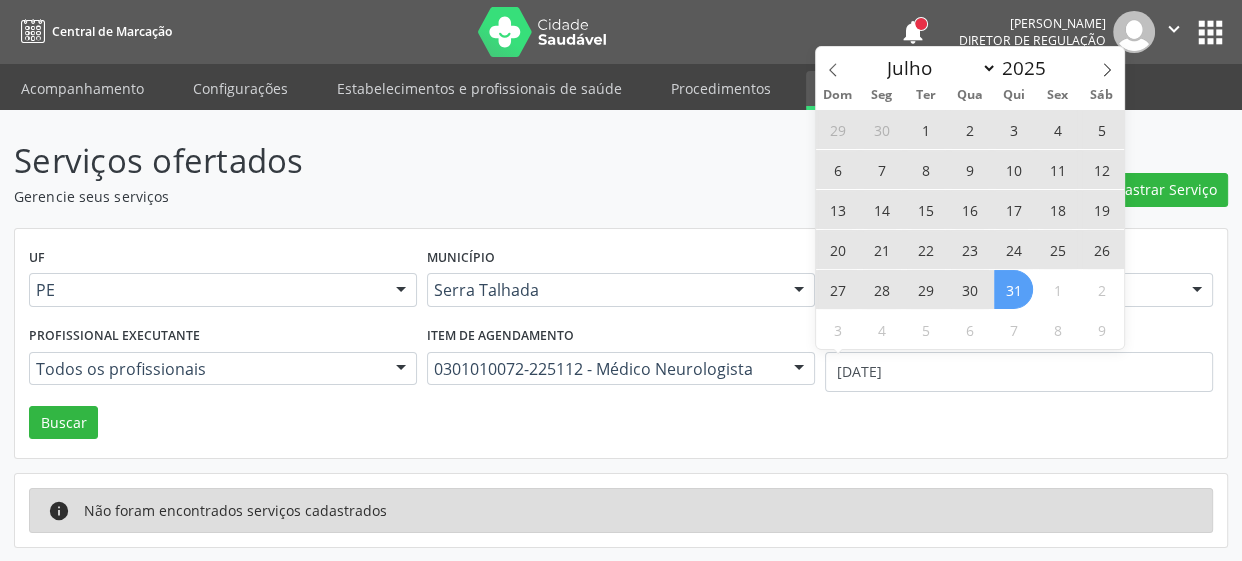 click on "31" at bounding box center (1013, 289) 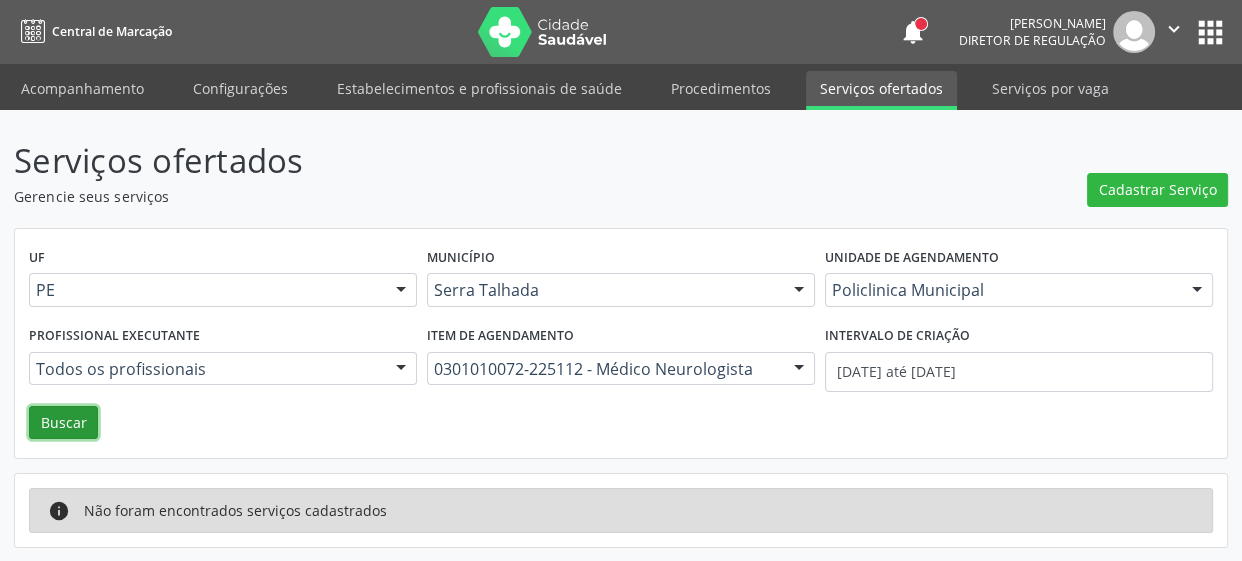 click on "Buscar" at bounding box center (63, 423) 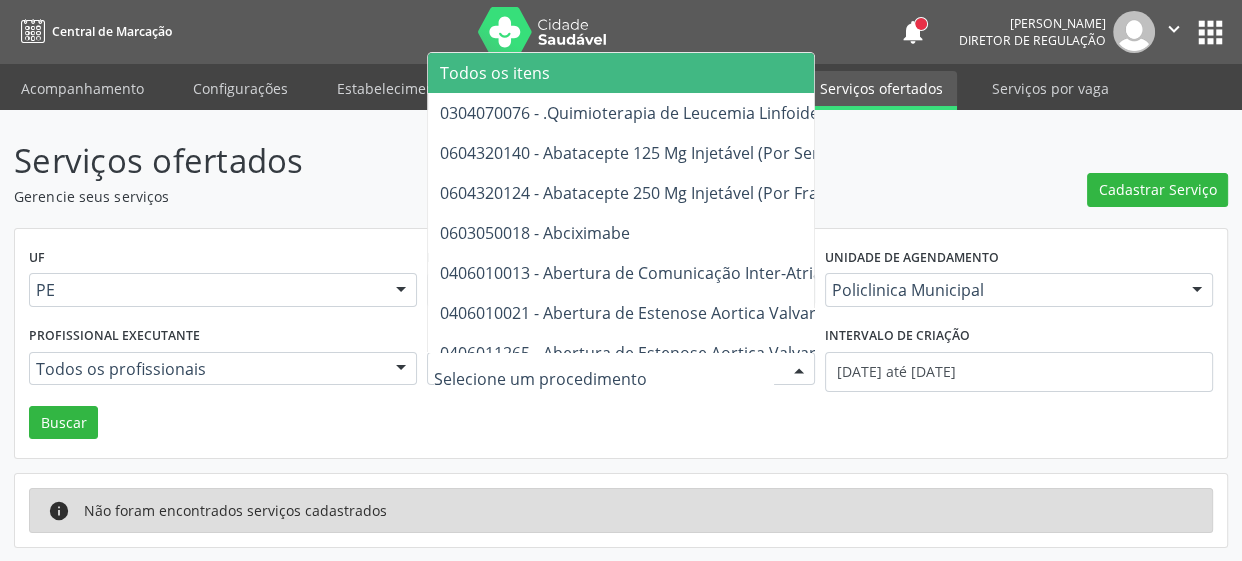 click at bounding box center (543, 32) 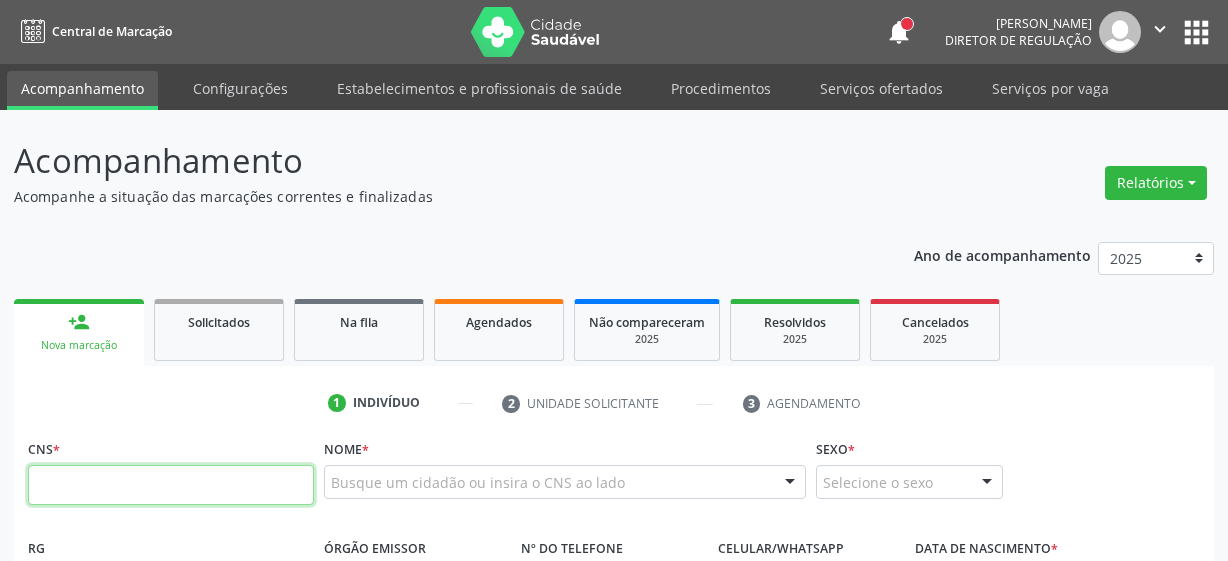 scroll, scrollTop: 0, scrollLeft: 0, axis: both 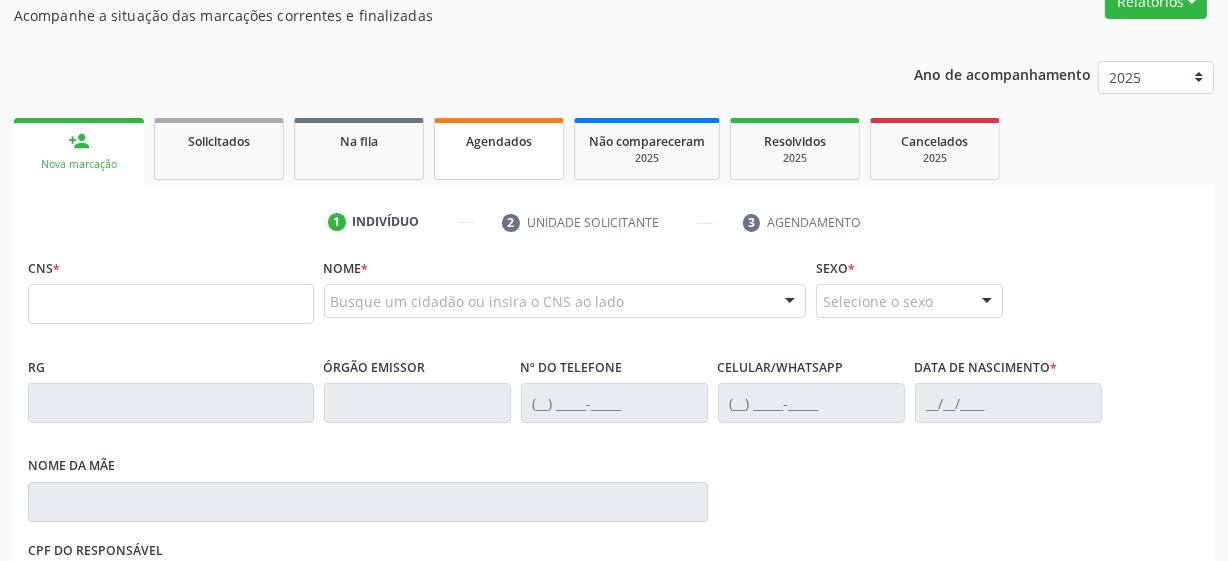 click on "Agendados" at bounding box center [499, 149] 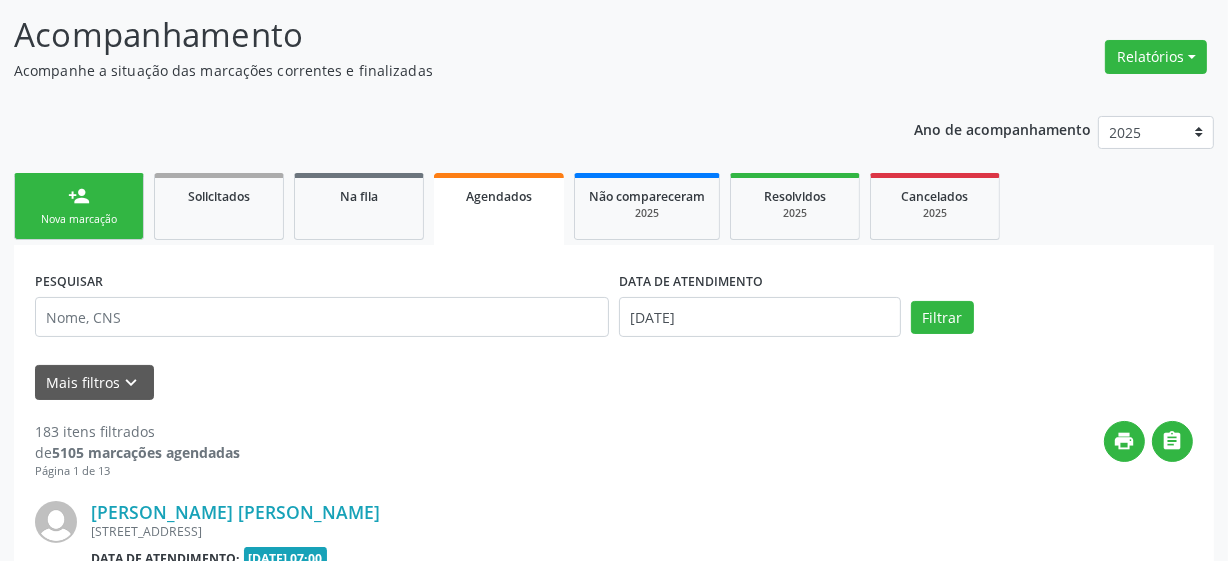 scroll, scrollTop: 181, scrollLeft: 0, axis: vertical 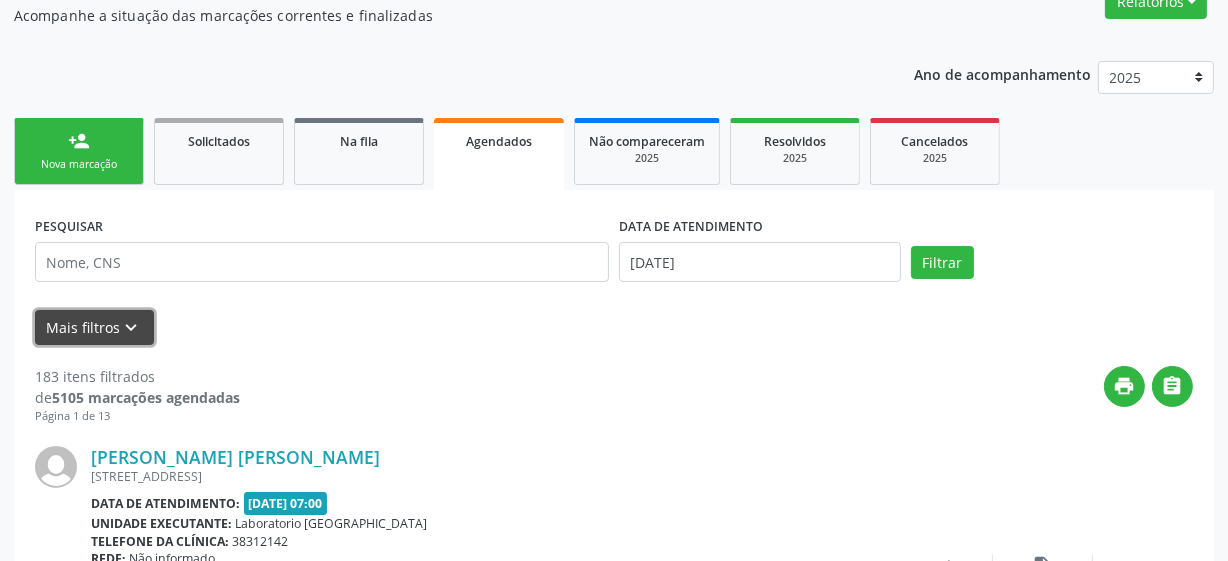 click on "keyboard_arrow_down" at bounding box center [132, 328] 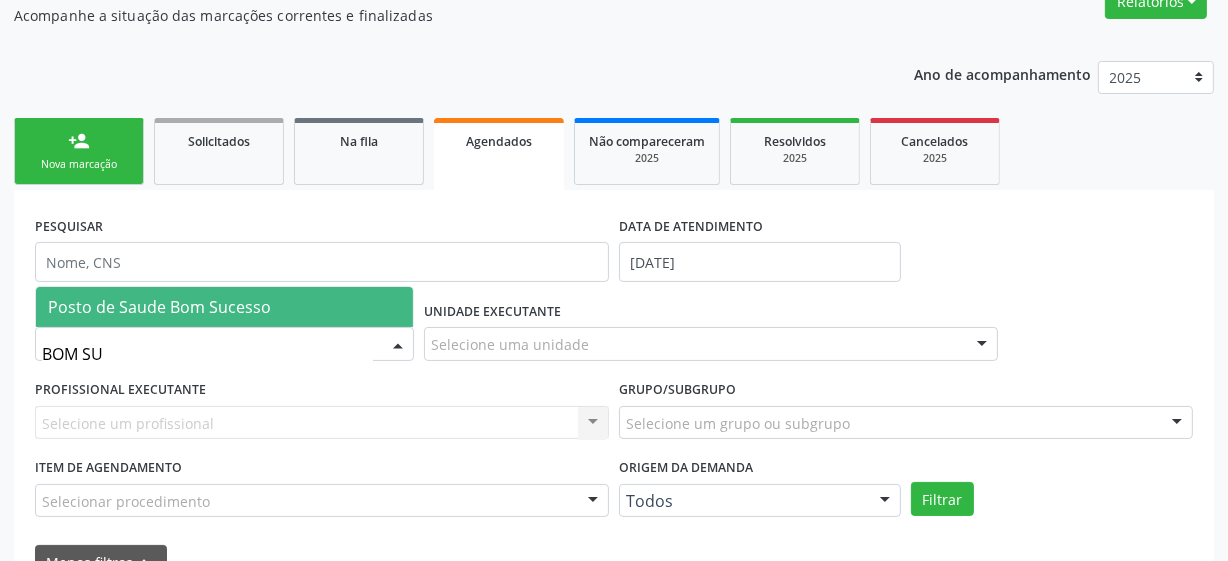 type on "BOM SUC" 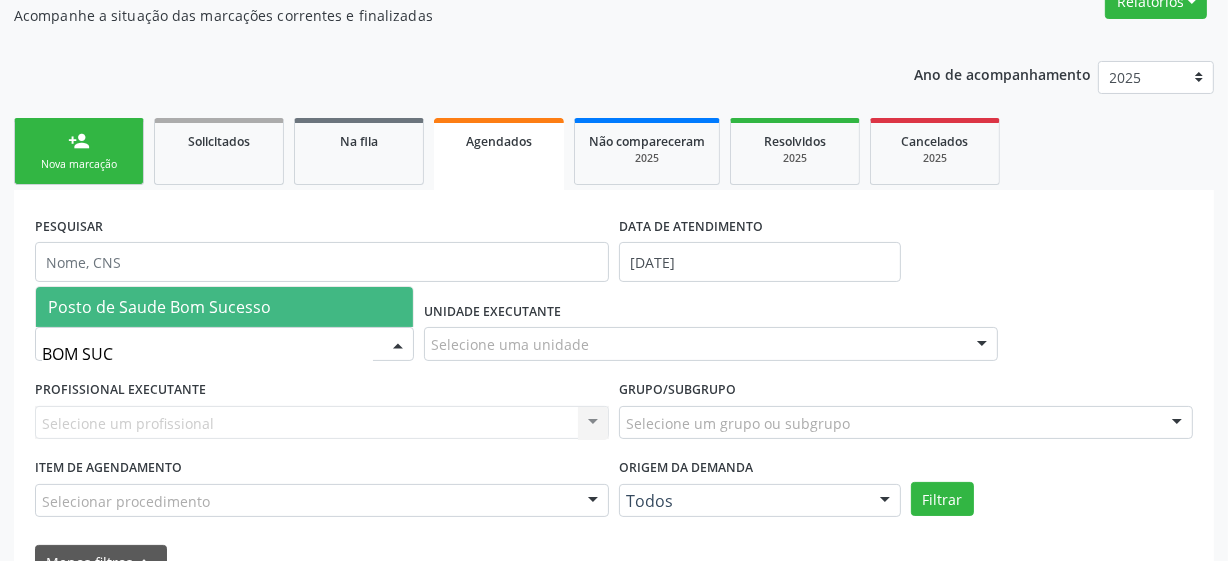 click on "Posto de Saude Bom Sucesso" at bounding box center [224, 307] 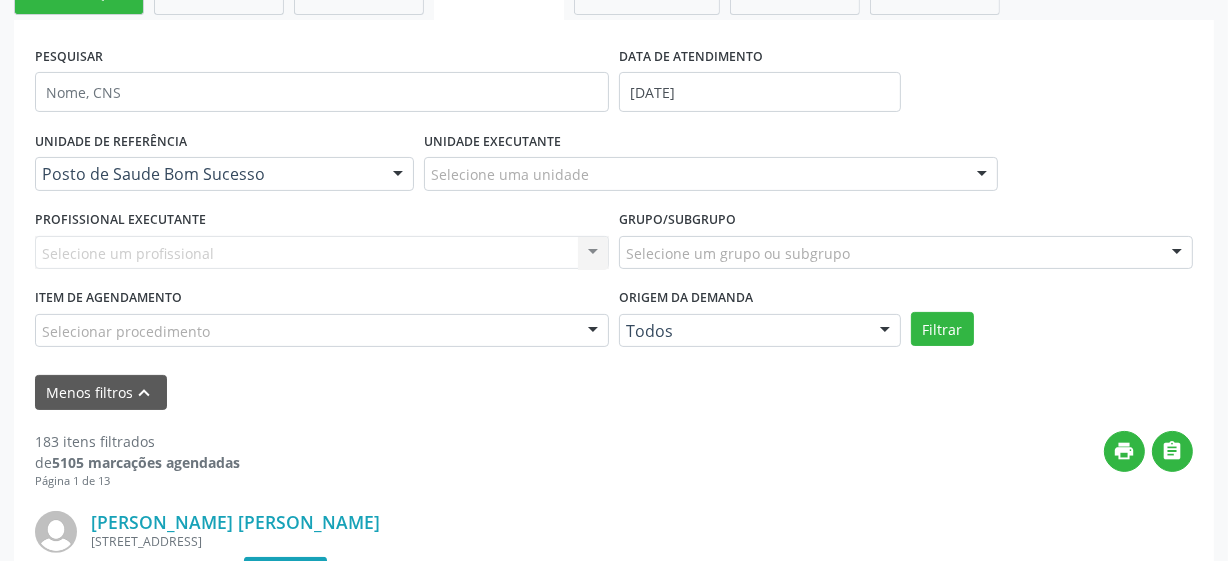 scroll, scrollTop: 363, scrollLeft: 0, axis: vertical 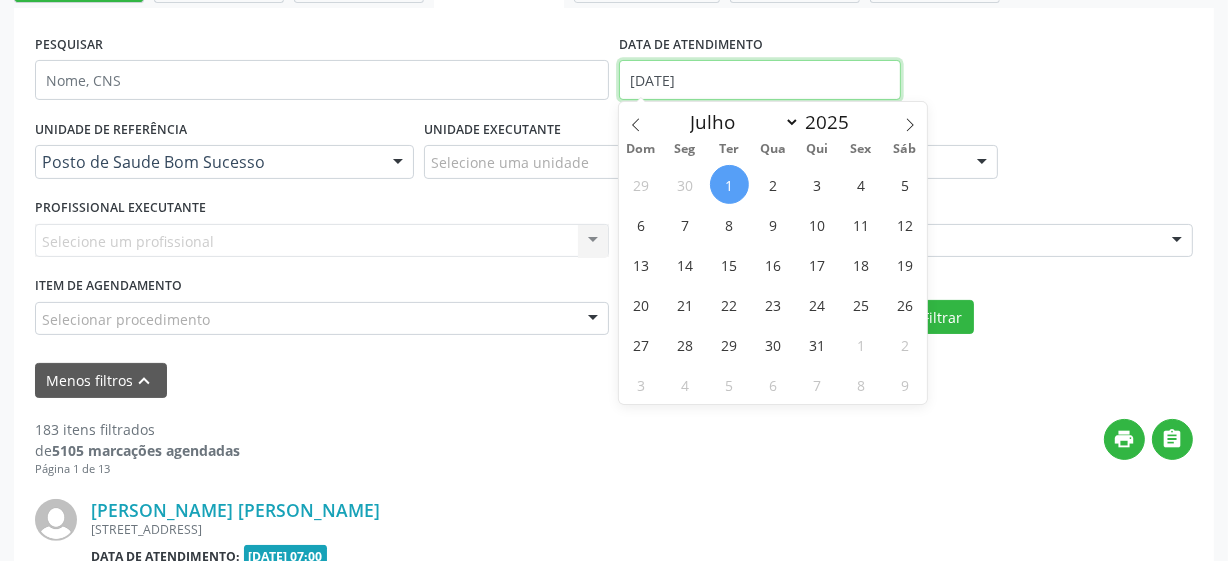 click on "01/[DATE]" at bounding box center (760, 80) 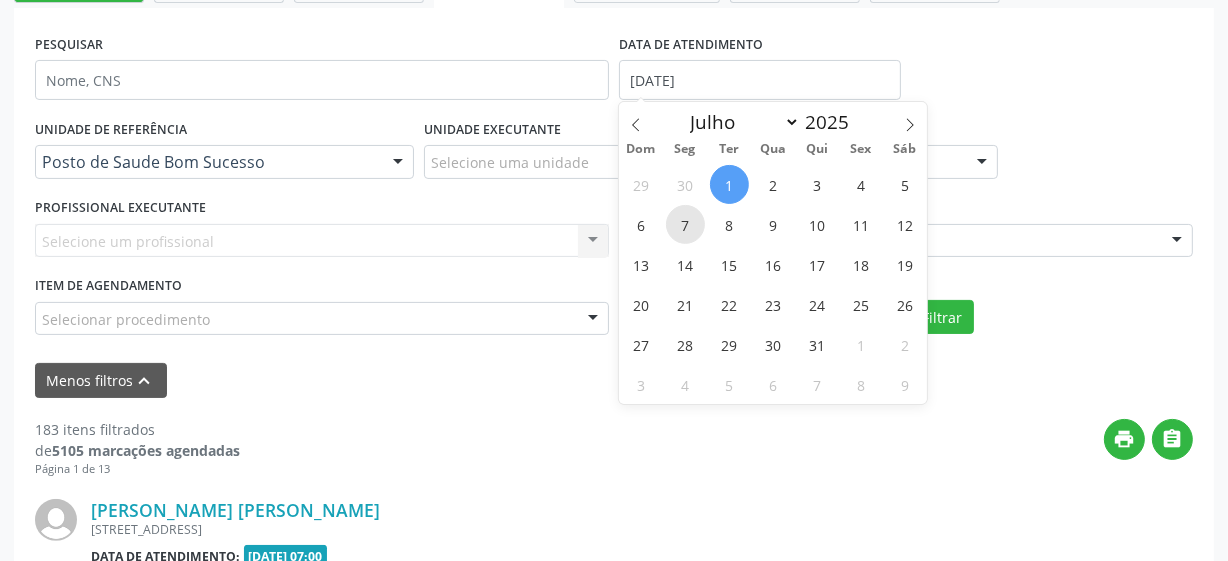 click on "7" at bounding box center (685, 224) 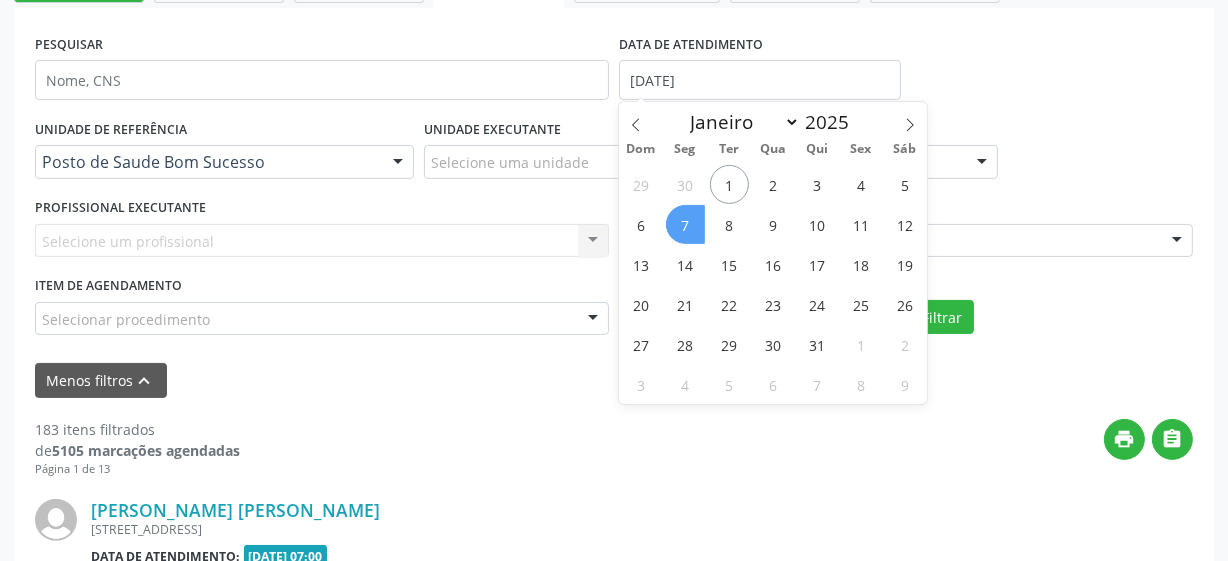 click on "7" at bounding box center (685, 224) 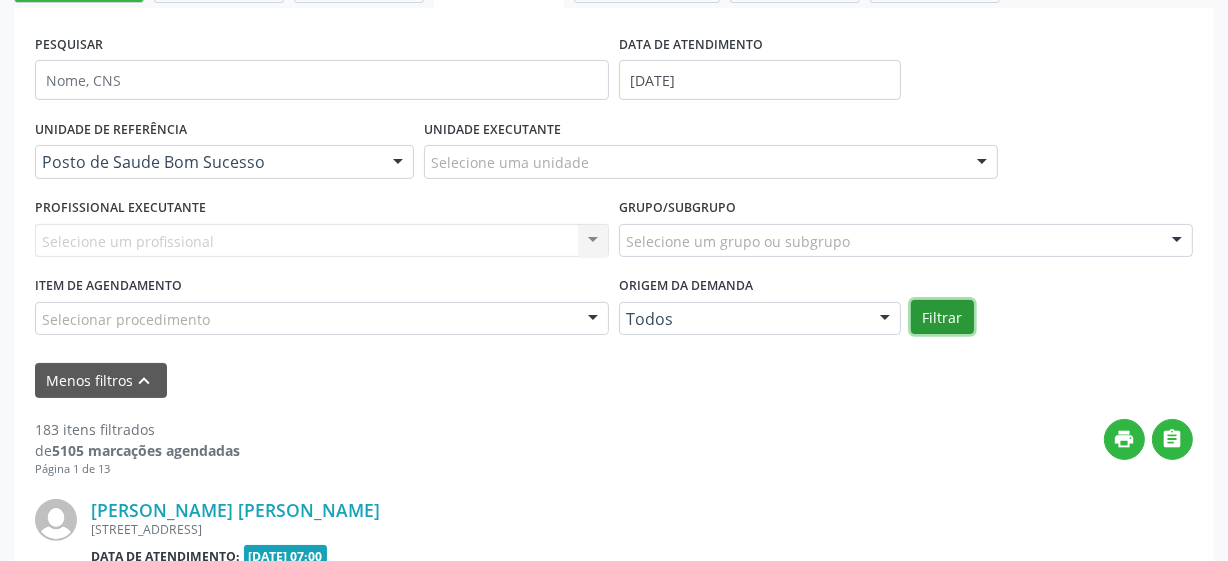 click on "Filtrar" at bounding box center [942, 317] 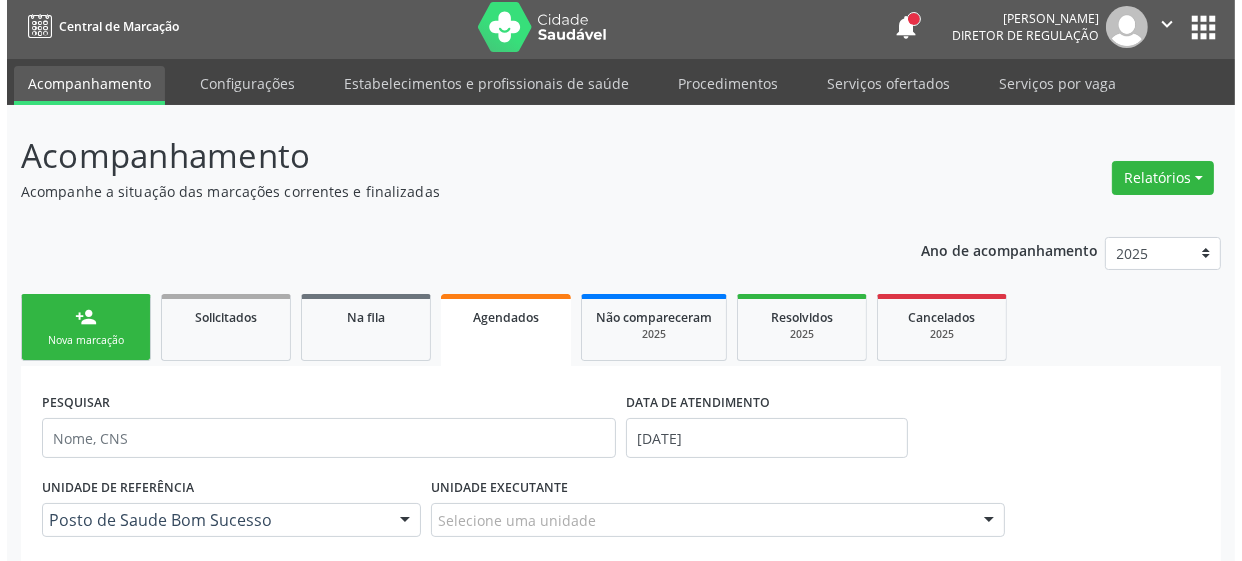 scroll, scrollTop: 0, scrollLeft: 0, axis: both 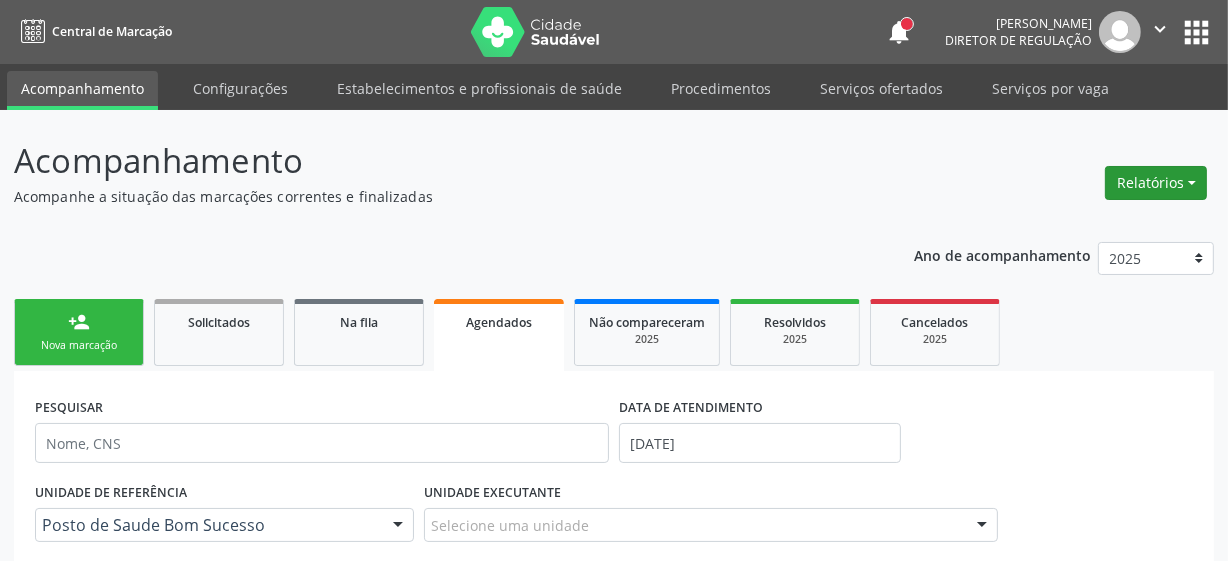 click on "Relatórios" at bounding box center (1156, 183) 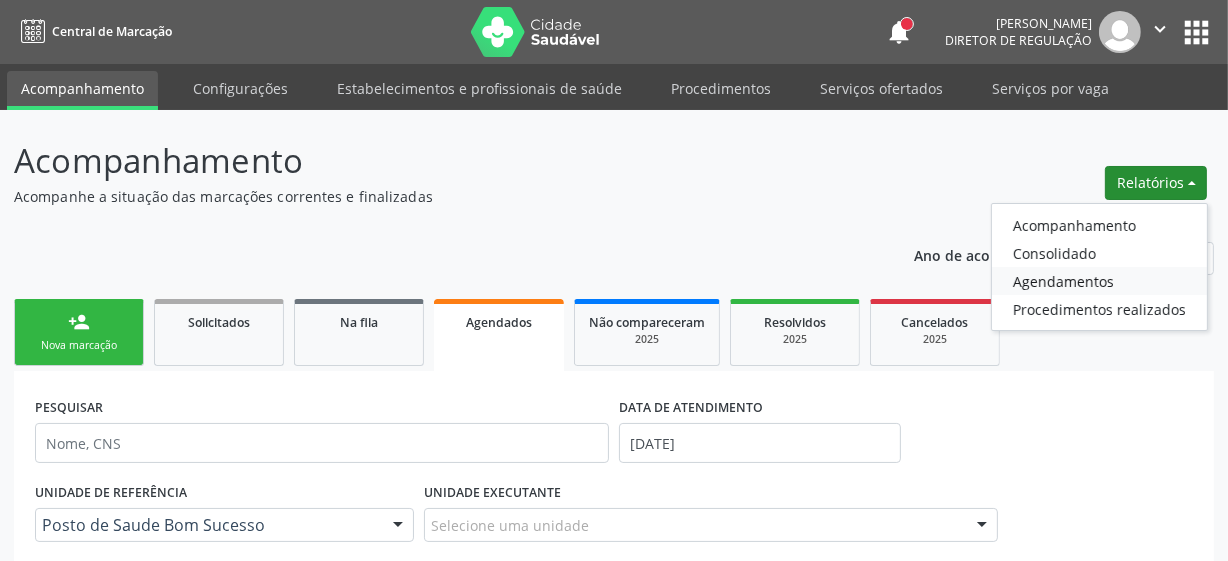 click on "Agendamentos" at bounding box center (1099, 281) 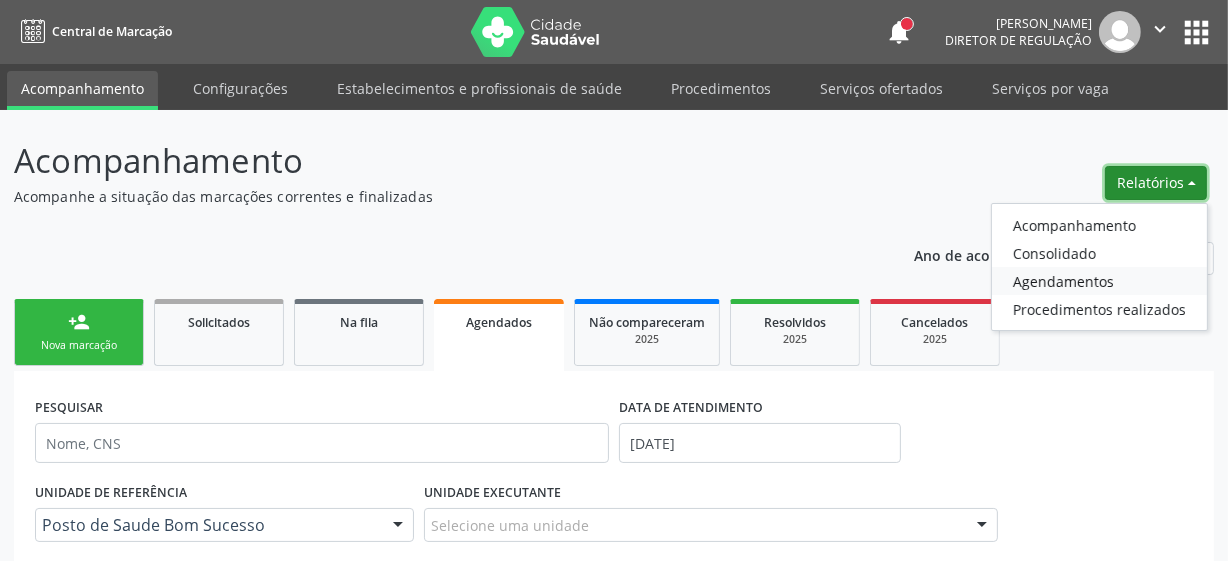 select on "6" 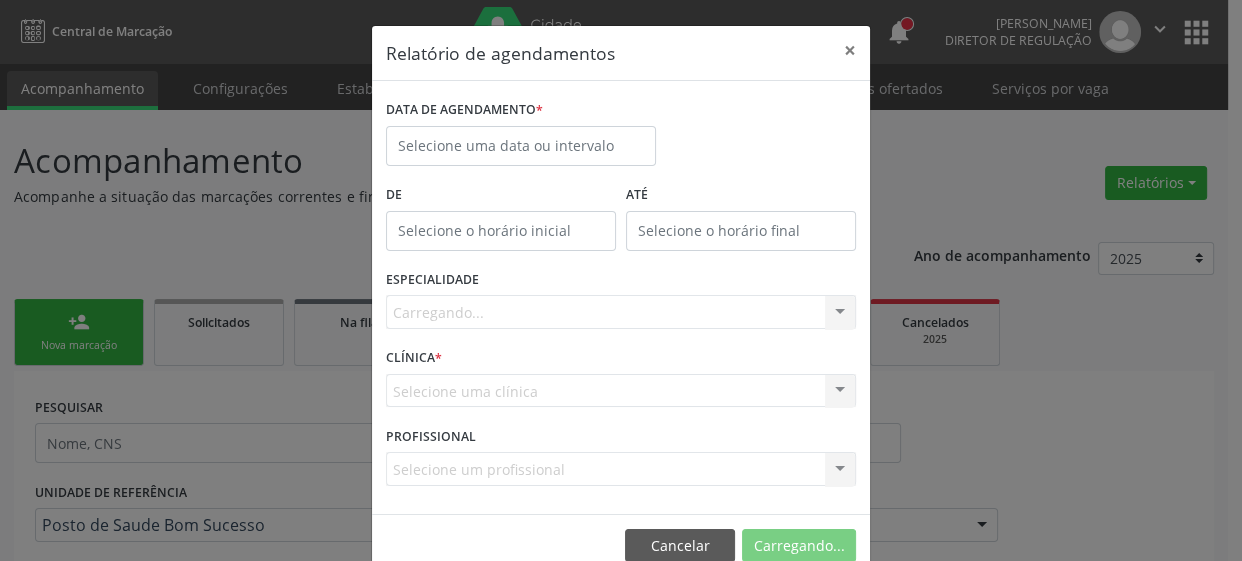 scroll, scrollTop: 0, scrollLeft: 0, axis: both 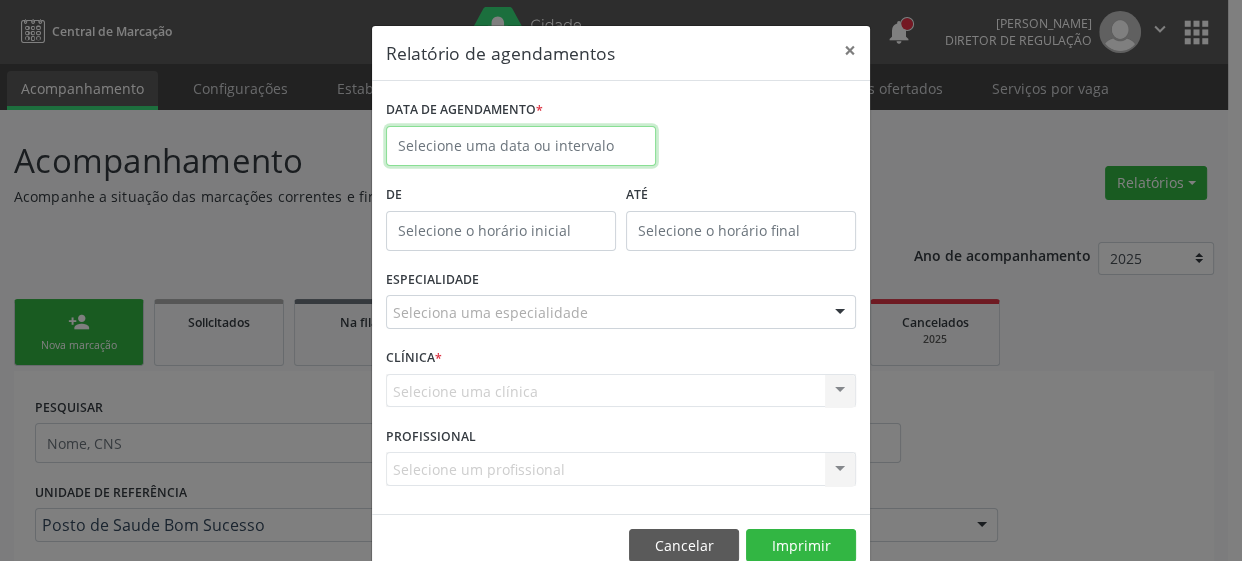 click at bounding box center (521, 146) 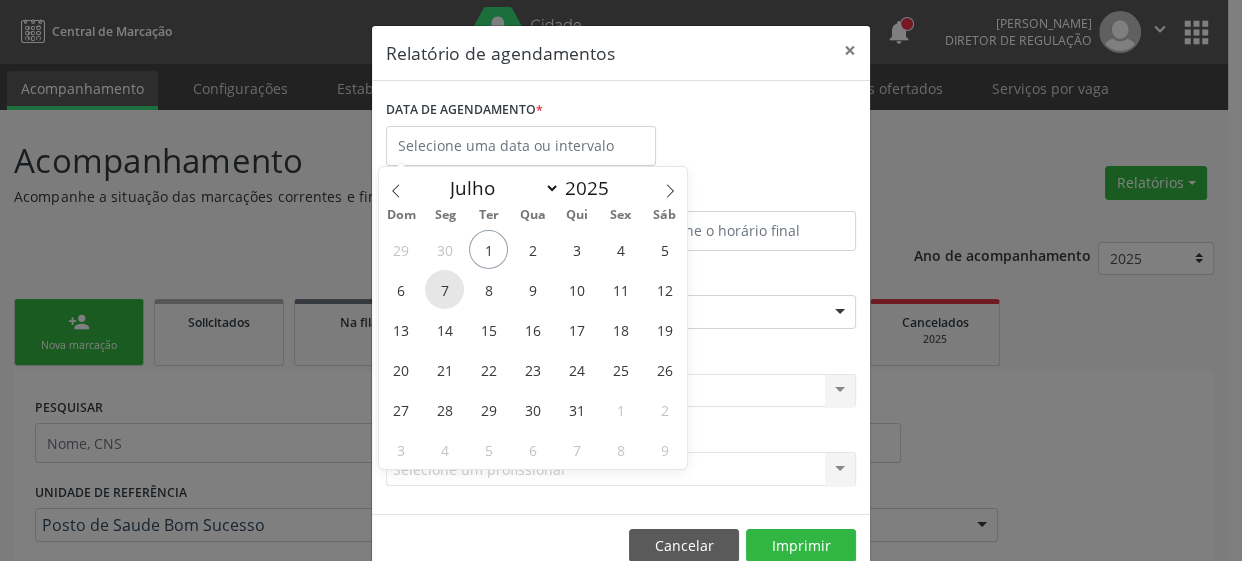 click on "7" at bounding box center (444, 289) 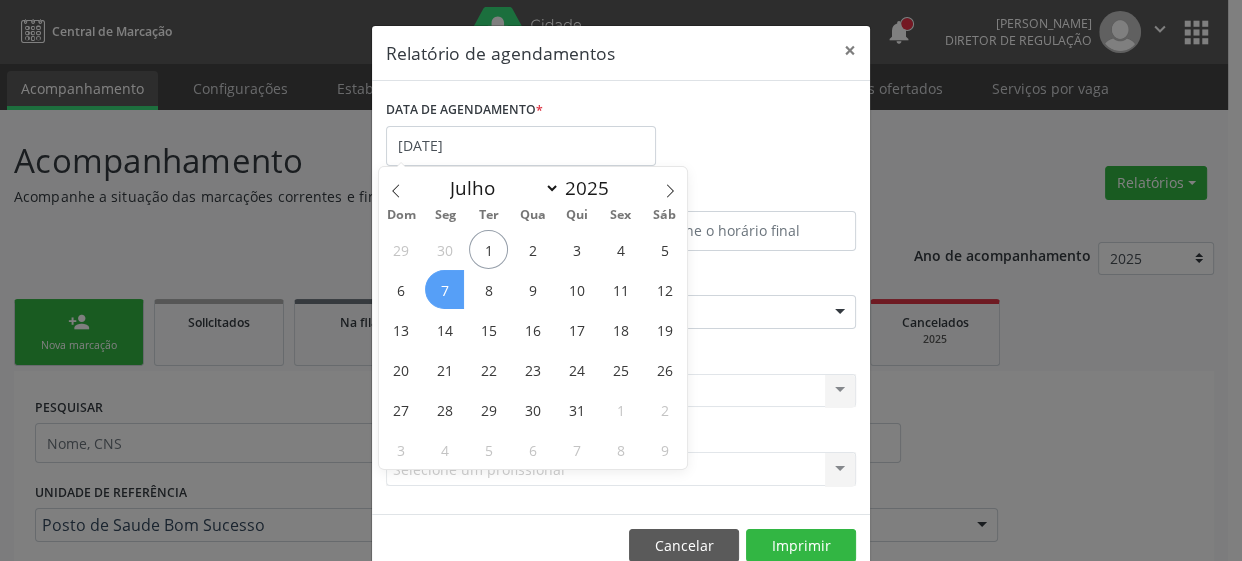 click on "7" at bounding box center [444, 289] 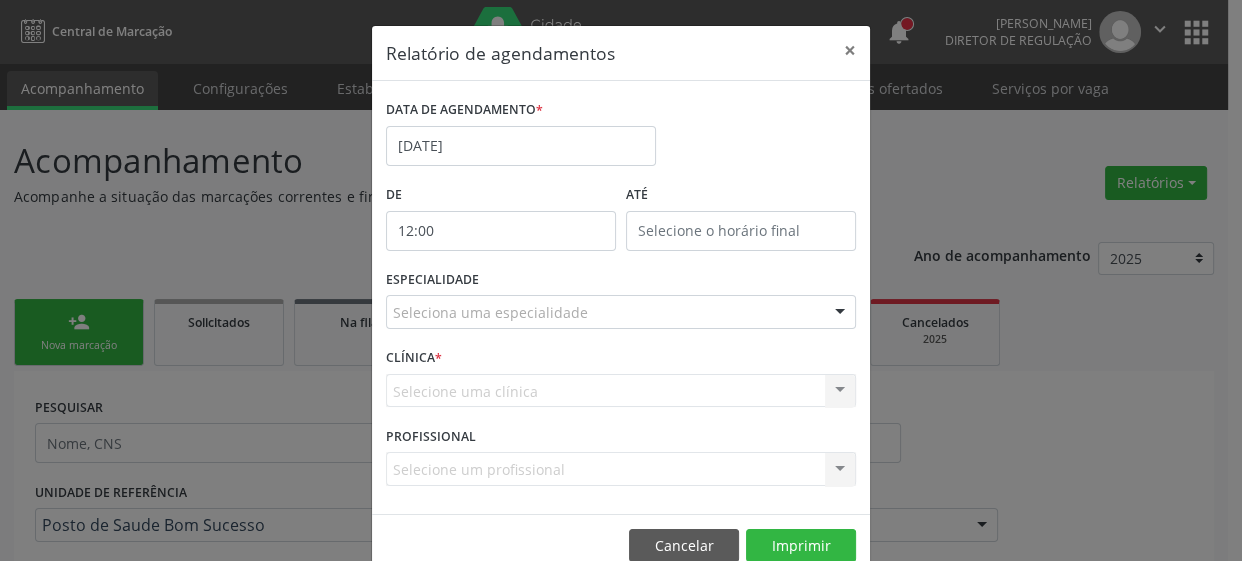 click on "12:00" at bounding box center [501, 231] 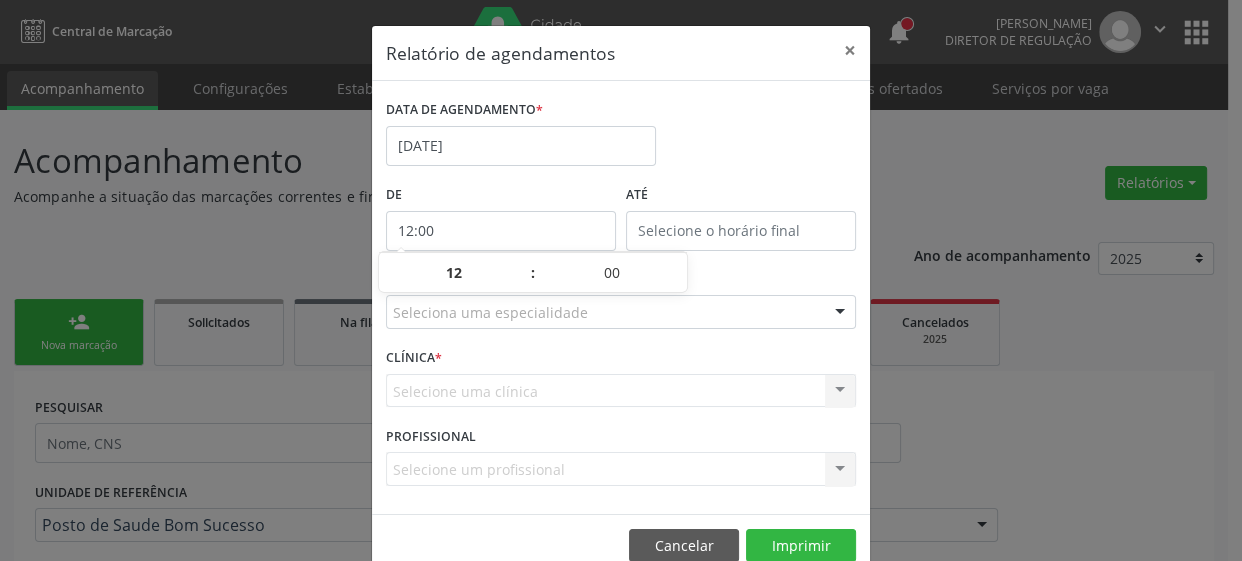 click on "DATA DE AGENDAMENTO
*
07/07/2025" at bounding box center [621, 137] 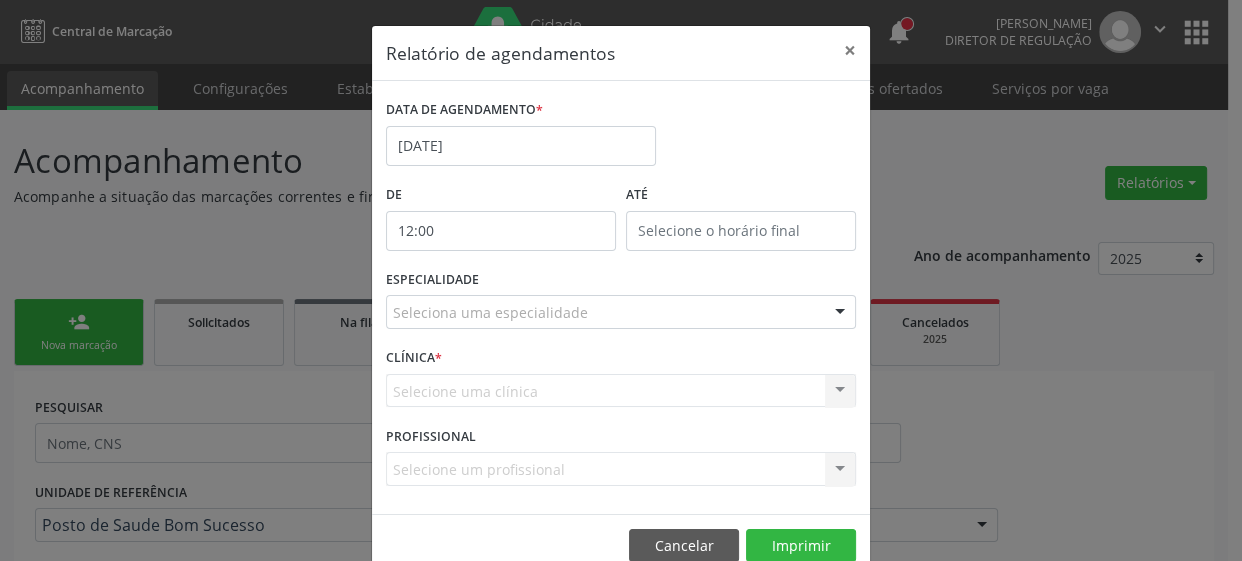 click on "De
12:00" at bounding box center (501, 222) 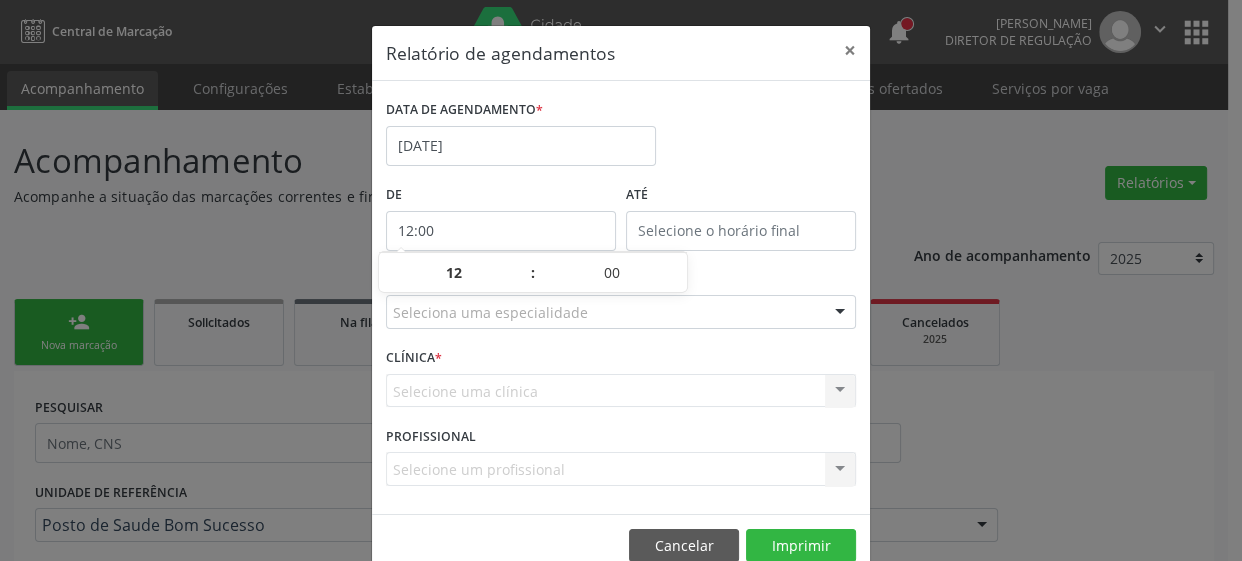 click on "12:00" at bounding box center (501, 231) 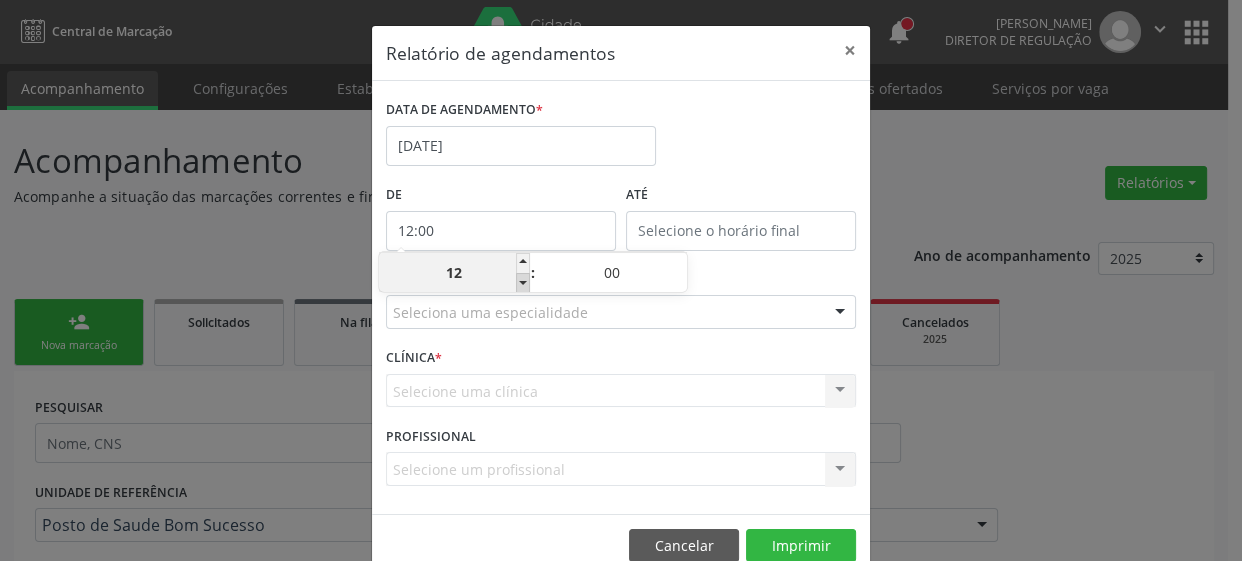 click at bounding box center (523, 283) 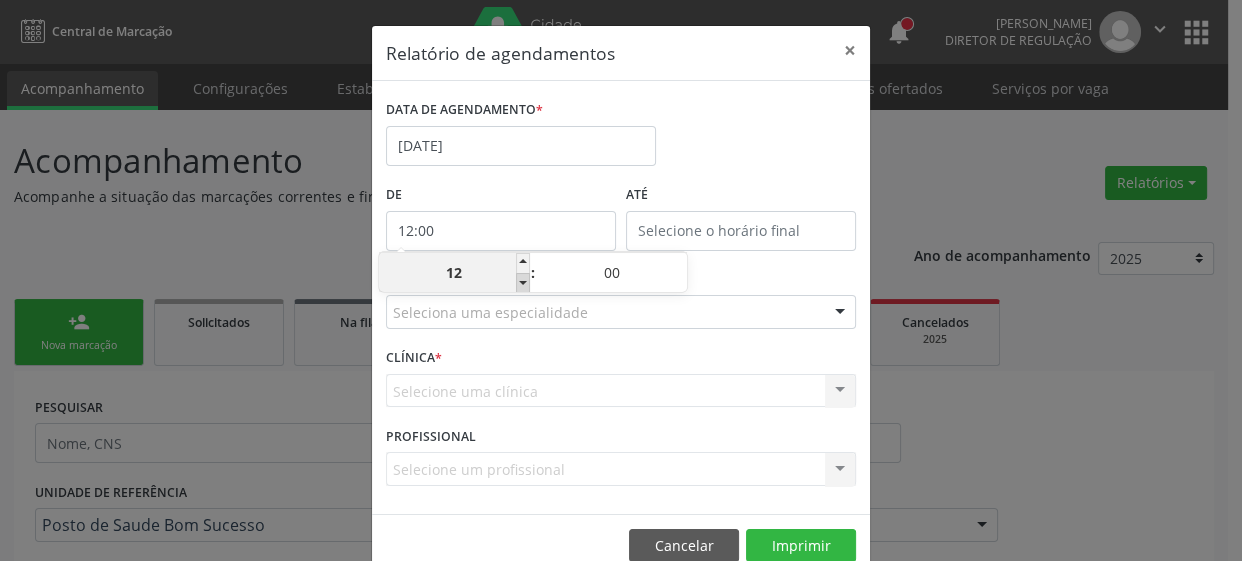 type on "11:00" 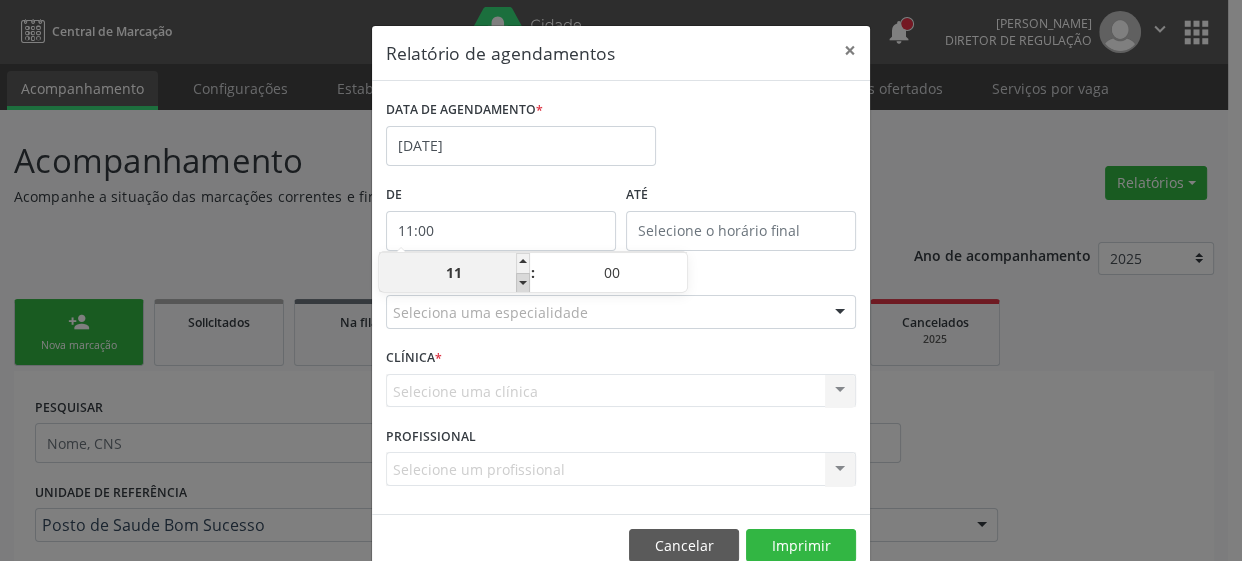 click at bounding box center (523, 283) 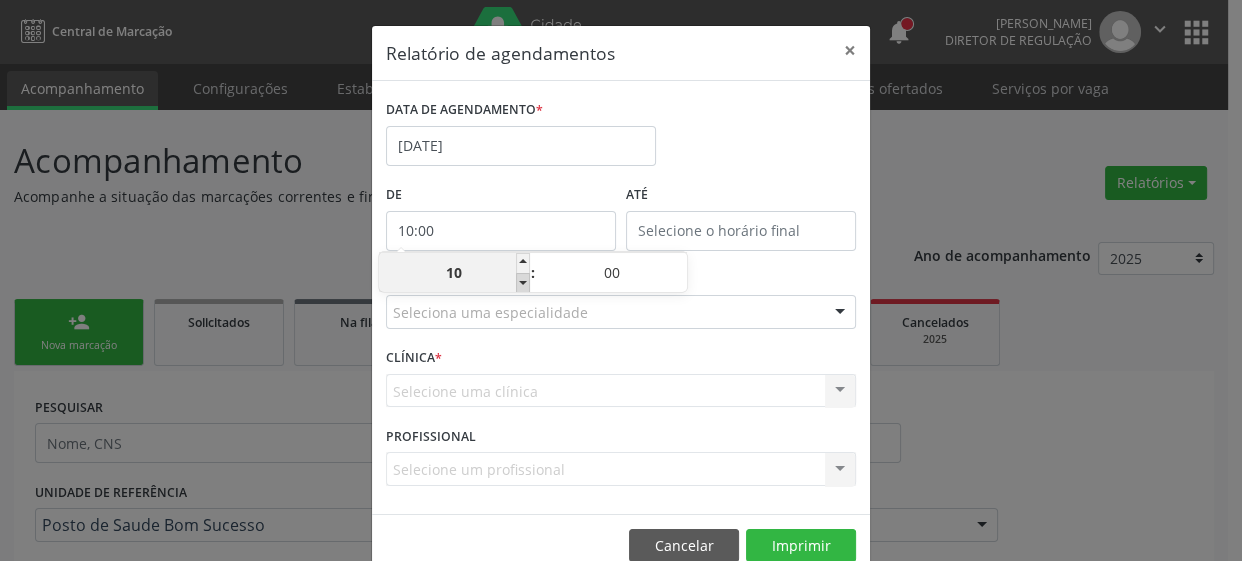 click at bounding box center (523, 283) 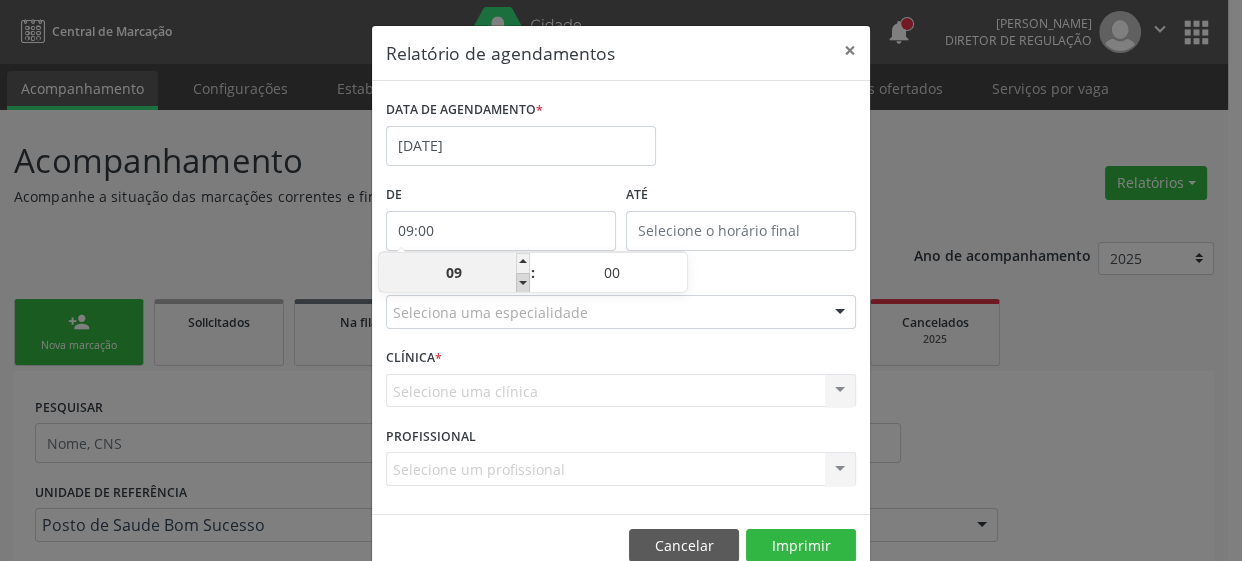 click at bounding box center (523, 283) 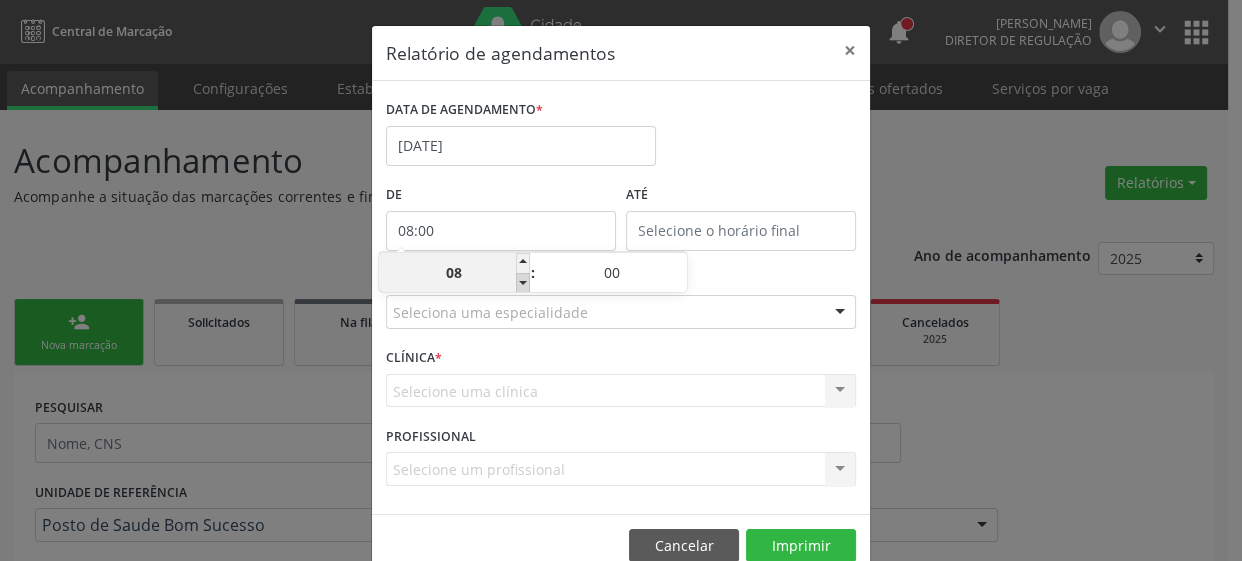 click at bounding box center (523, 283) 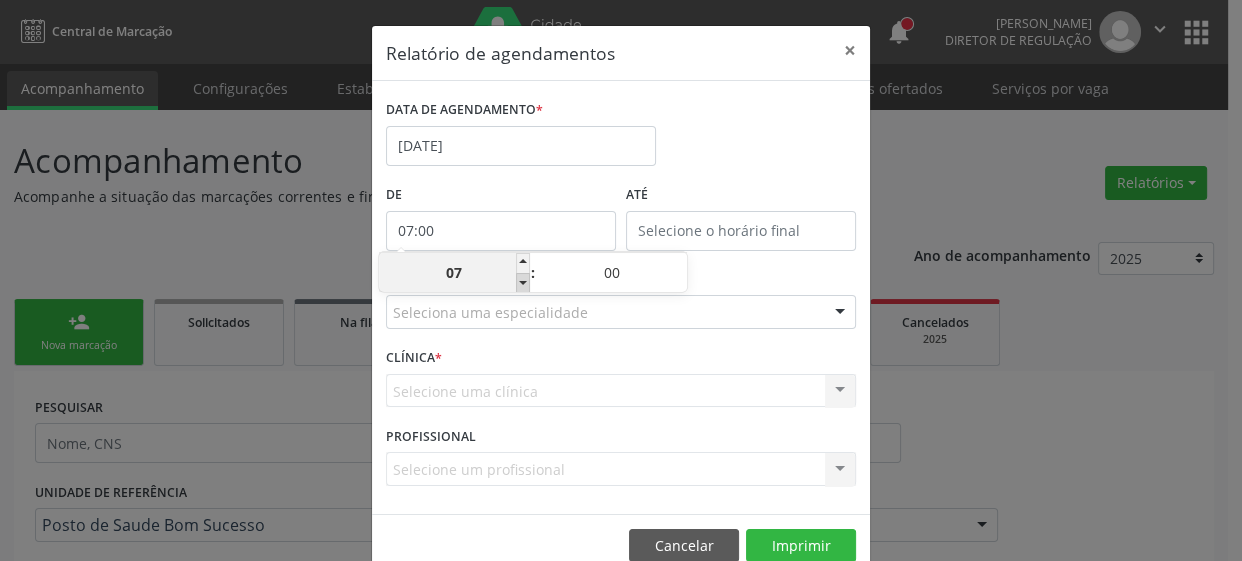 click at bounding box center (523, 283) 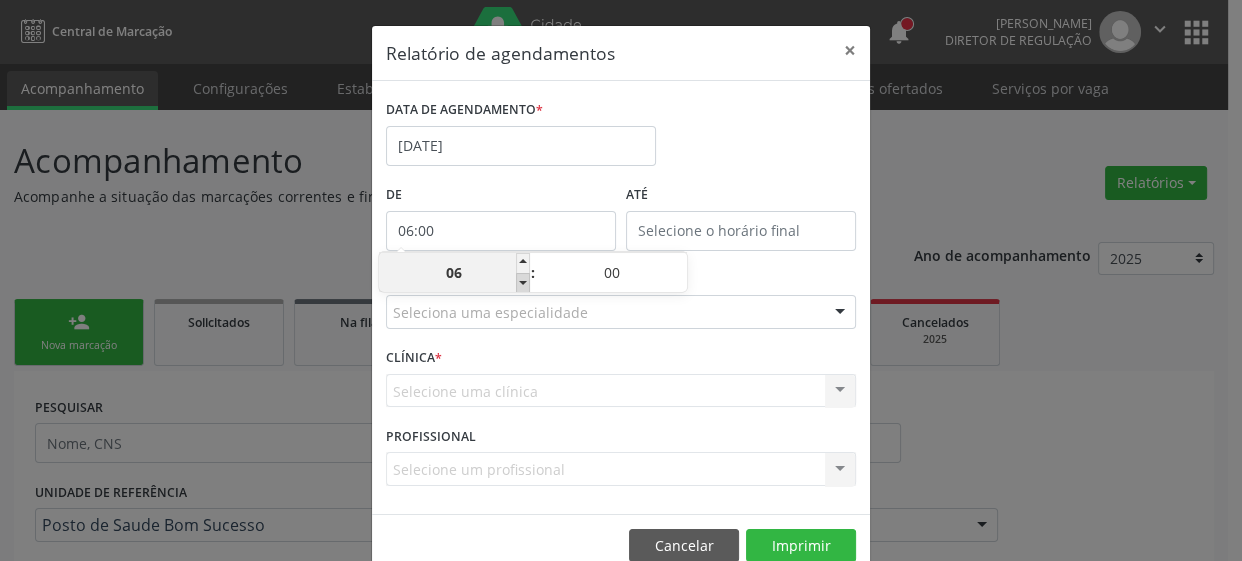 click at bounding box center (523, 283) 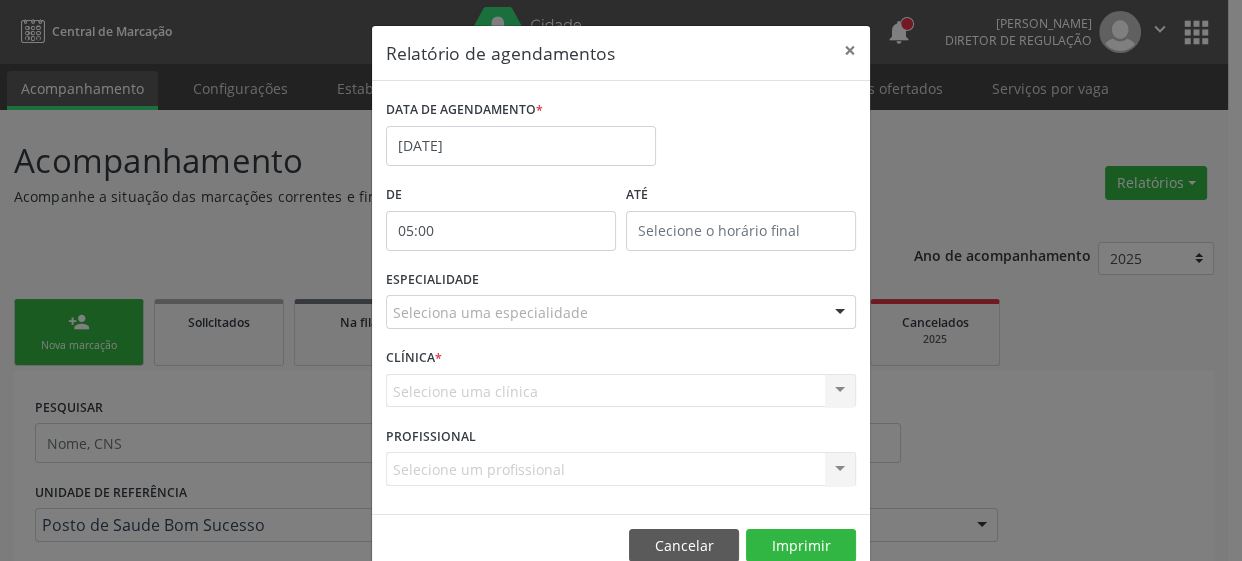 click on "DATA DE AGENDAMENTO
*
07/07/2025" at bounding box center [521, 137] 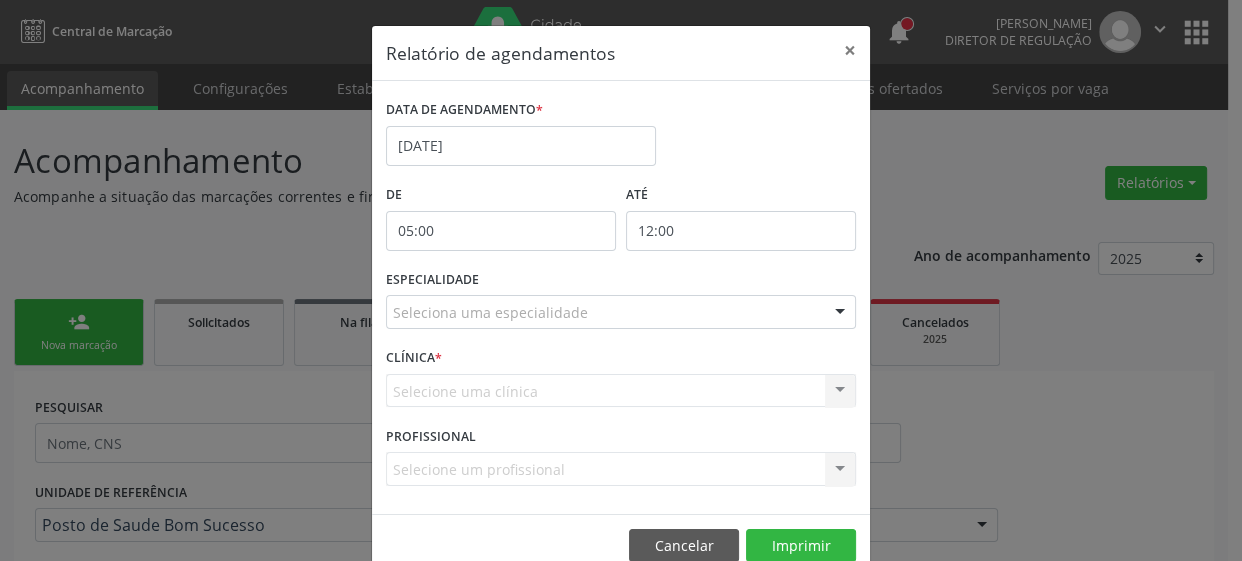click on "12:00" at bounding box center (741, 231) 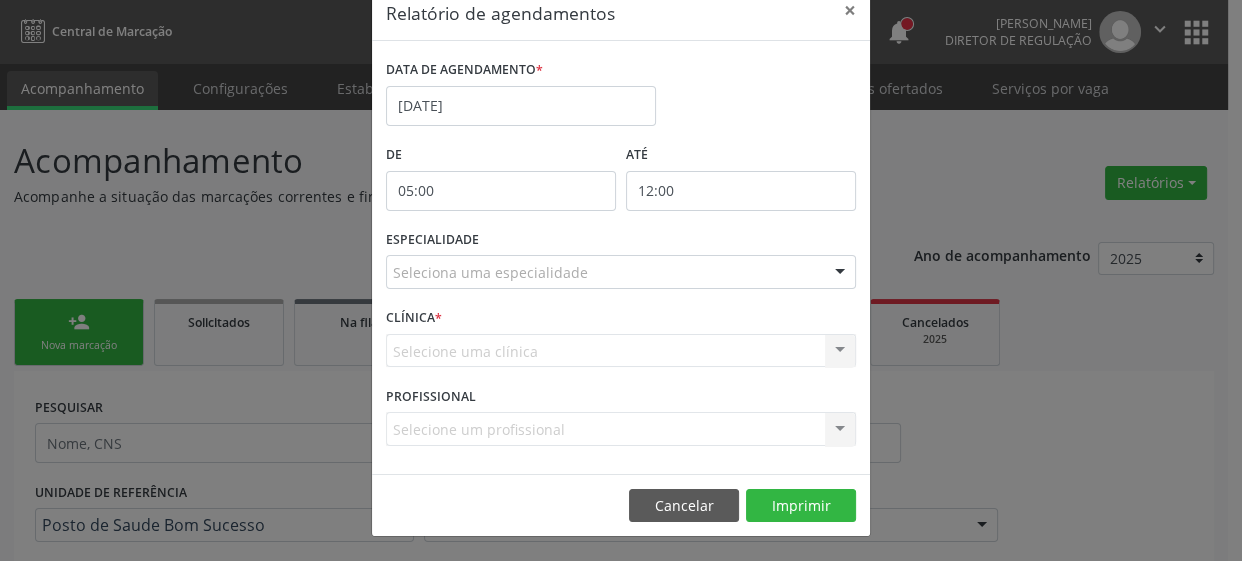 click on "Selecione uma clínica
Nenhum resultado encontrado para: "   "
Não há nenhuma opção para ser exibida." at bounding box center [621, 351] 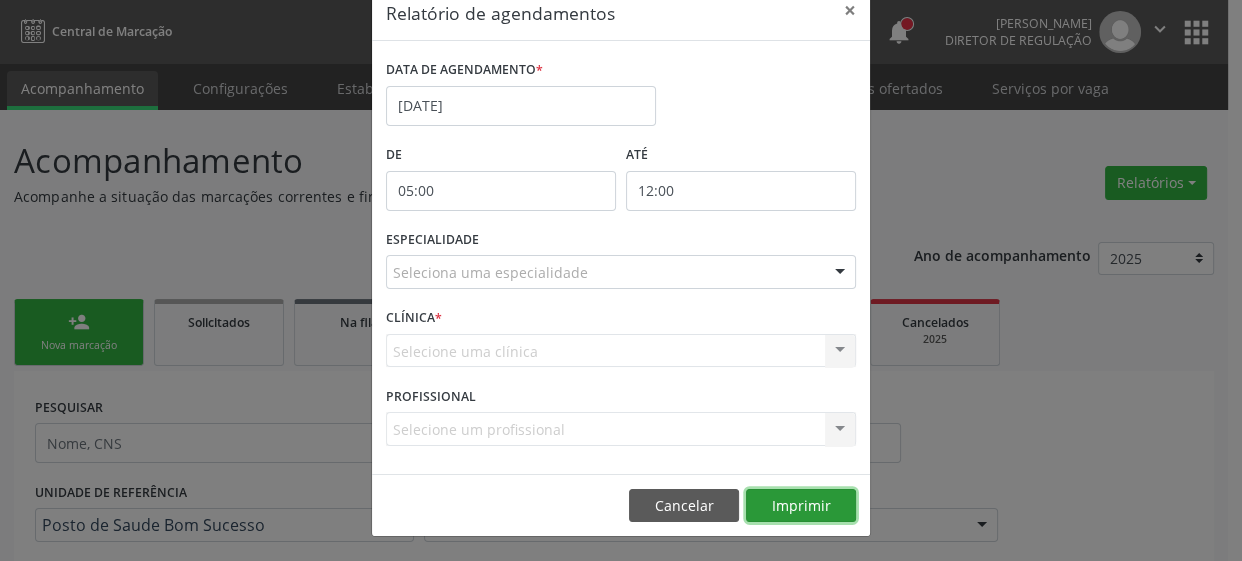click on "Imprimir" at bounding box center (801, 506) 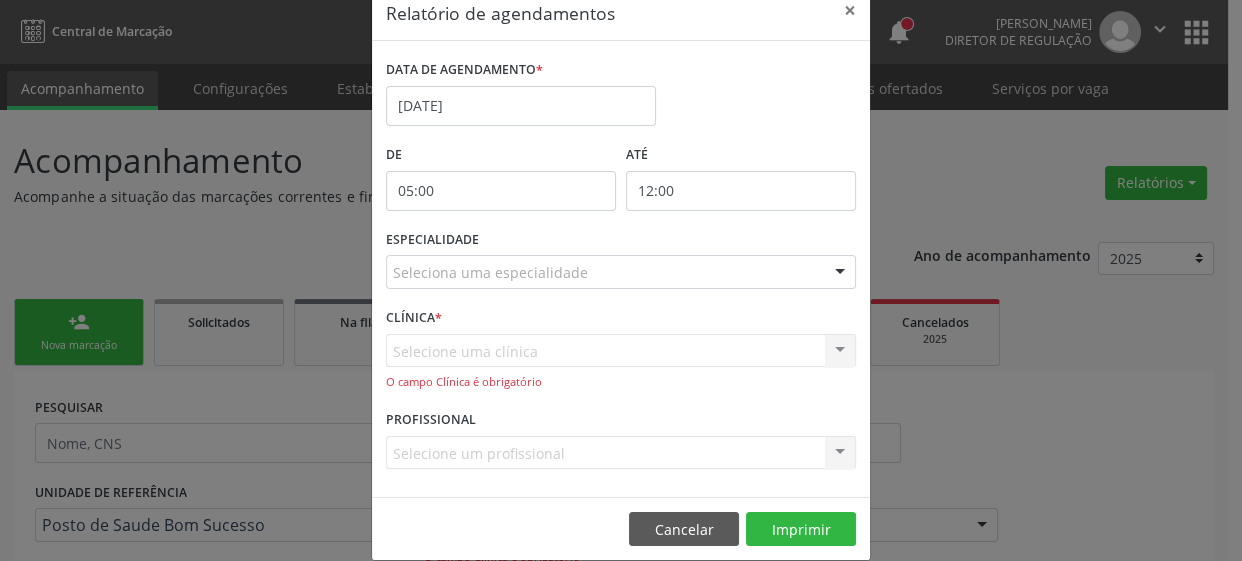 click on "Selecione uma clínica
Nenhum resultado encontrado para: "   "
Não há nenhuma opção para ser exibida.
O campo Clínica é obrigatório" at bounding box center [621, 362] 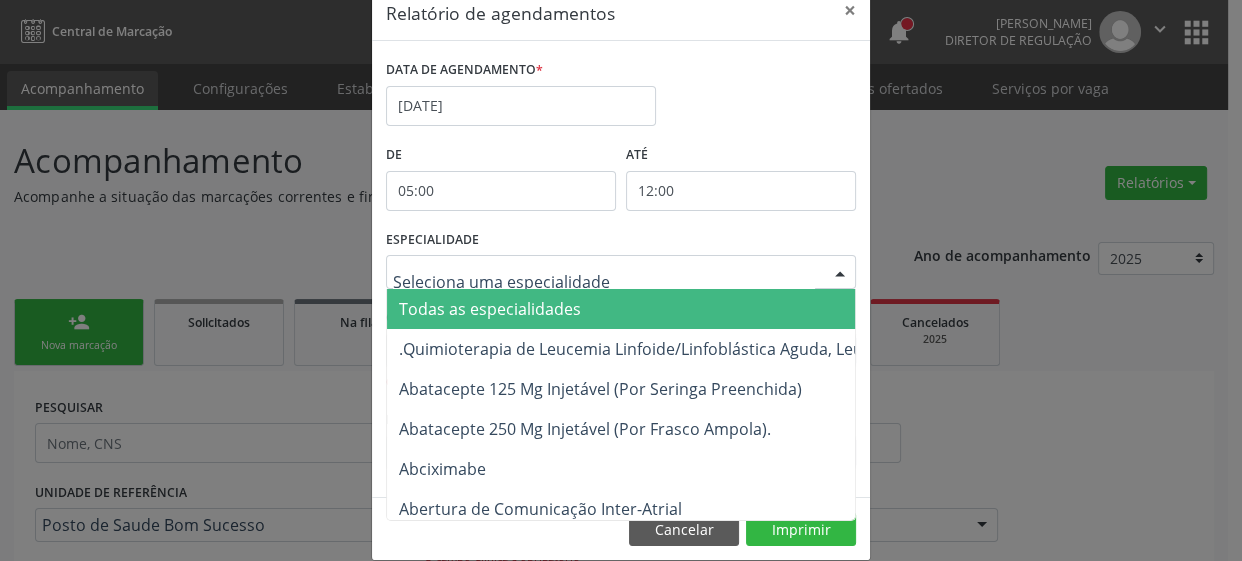 click on "Todas as especialidades" at bounding box center (490, 309) 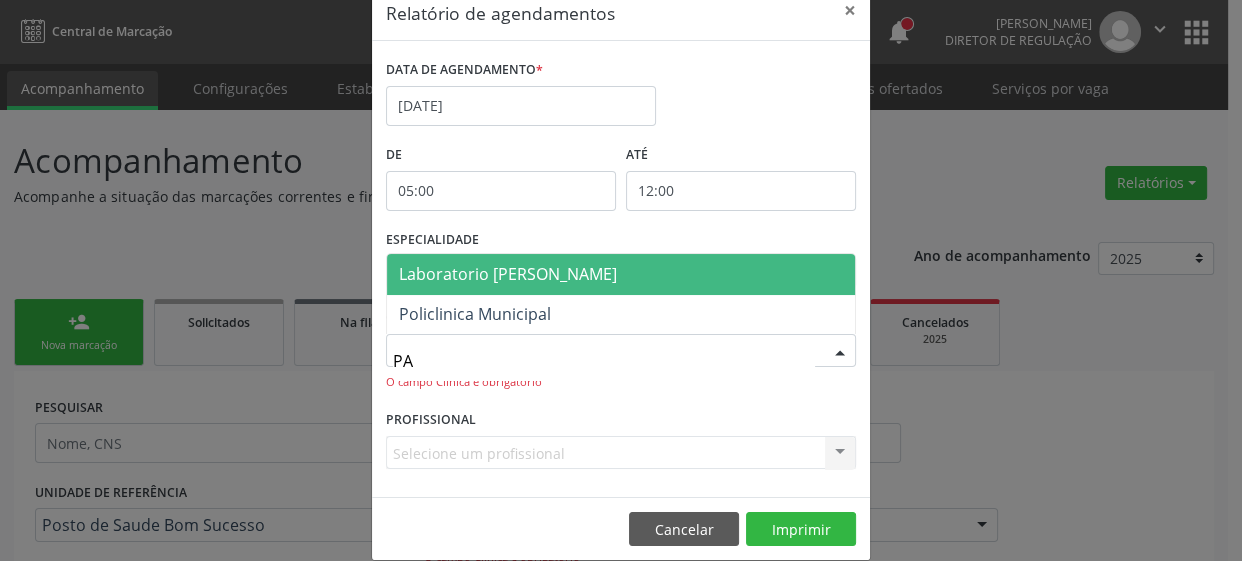 type on "PAU" 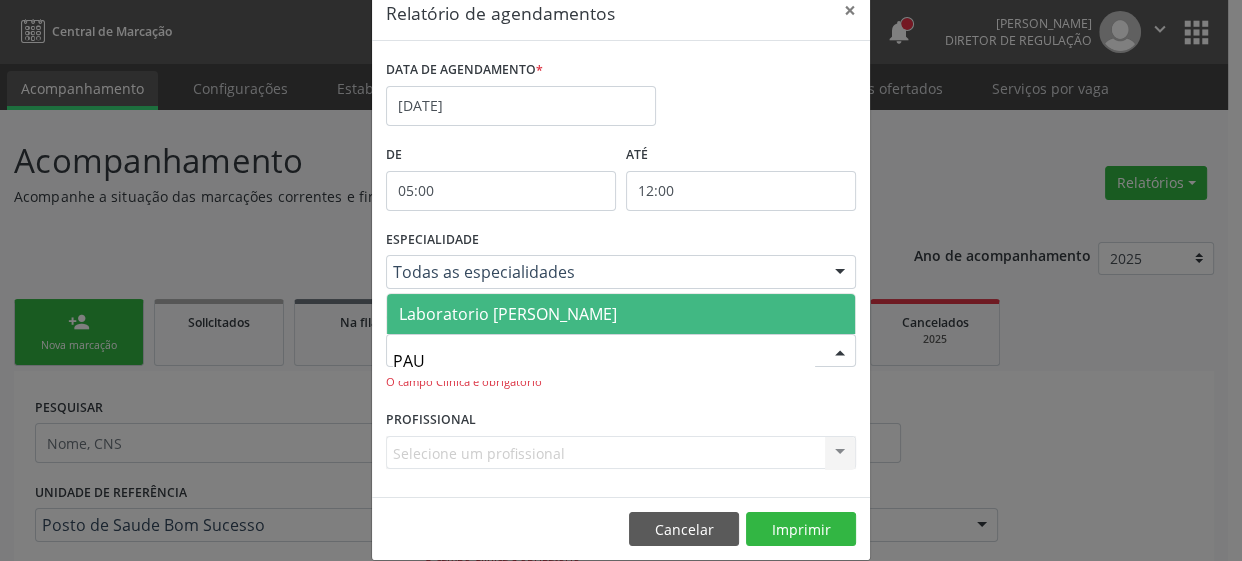 click on "Laboratorio [PERSON_NAME]" at bounding box center [508, 314] 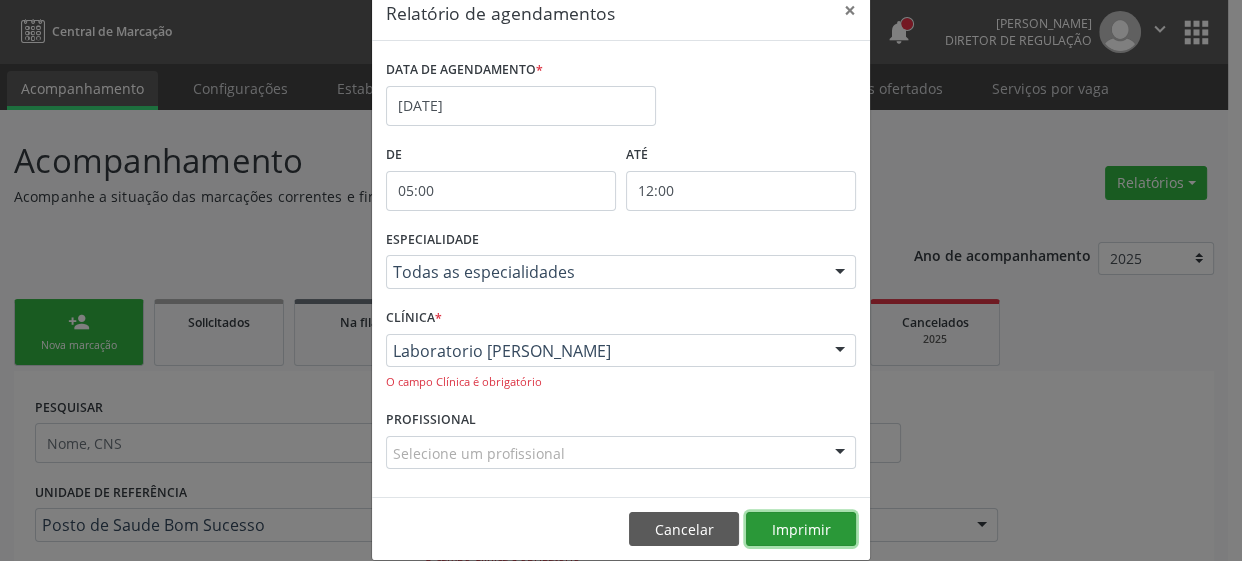 click on "Imprimir" at bounding box center [801, 529] 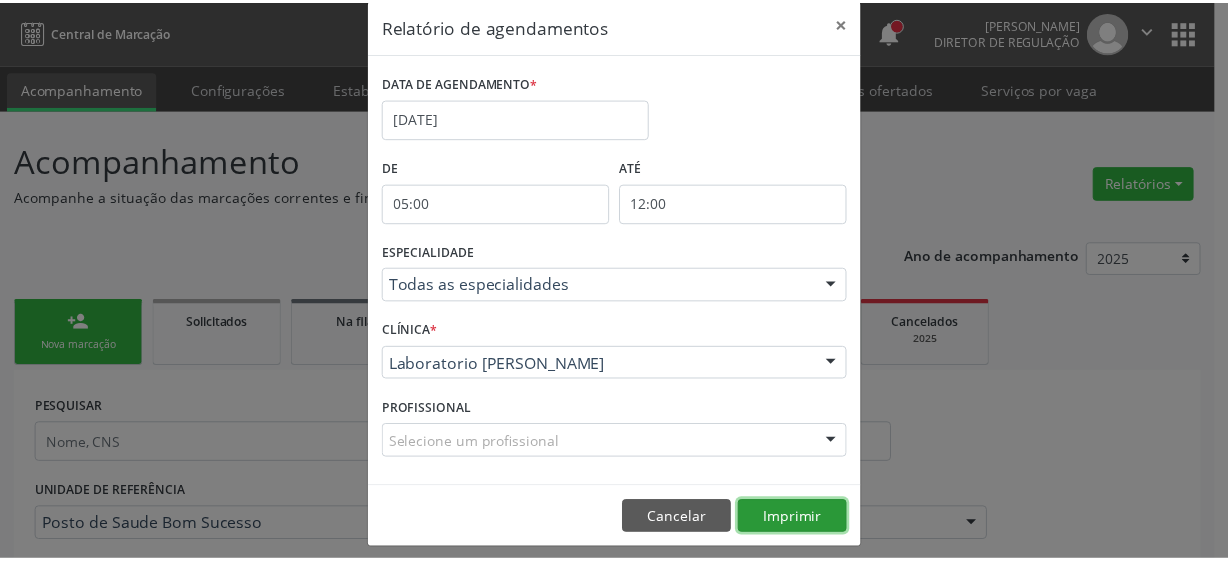 scroll, scrollTop: 40, scrollLeft: 0, axis: vertical 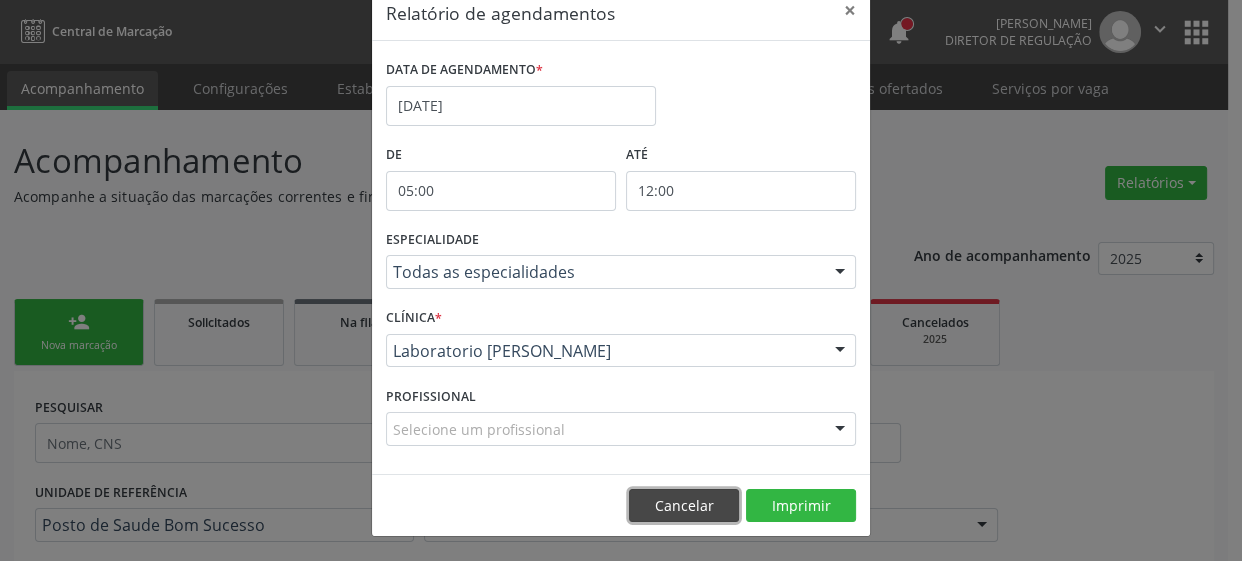 click on "Cancelar" at bounding box center [684, 506] 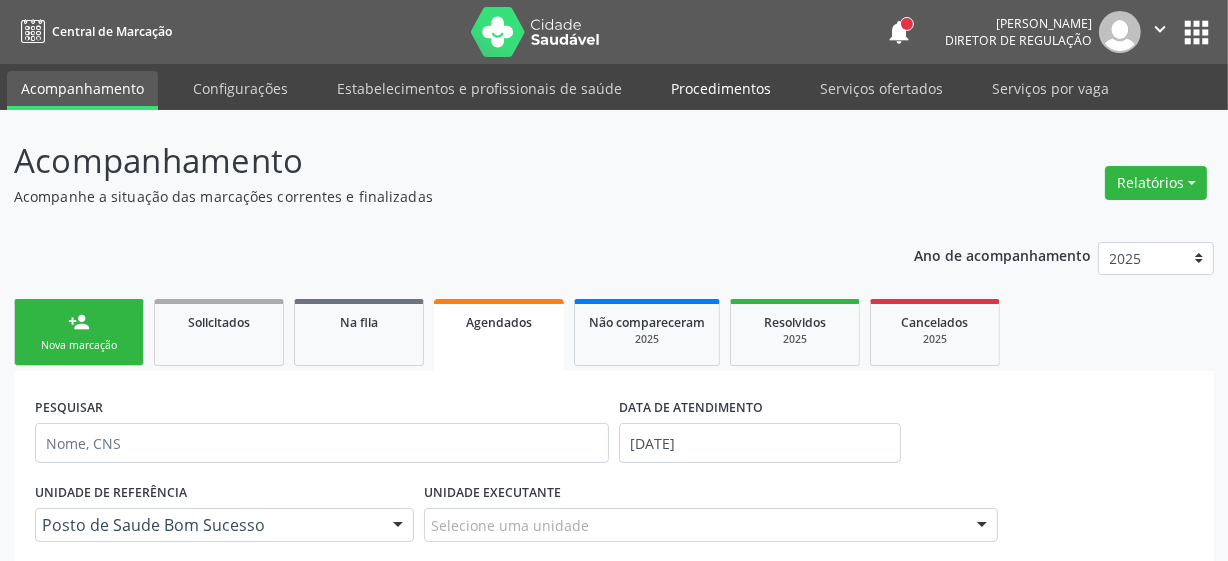 click on "Procedimentos" at bounding box center (721, 88) 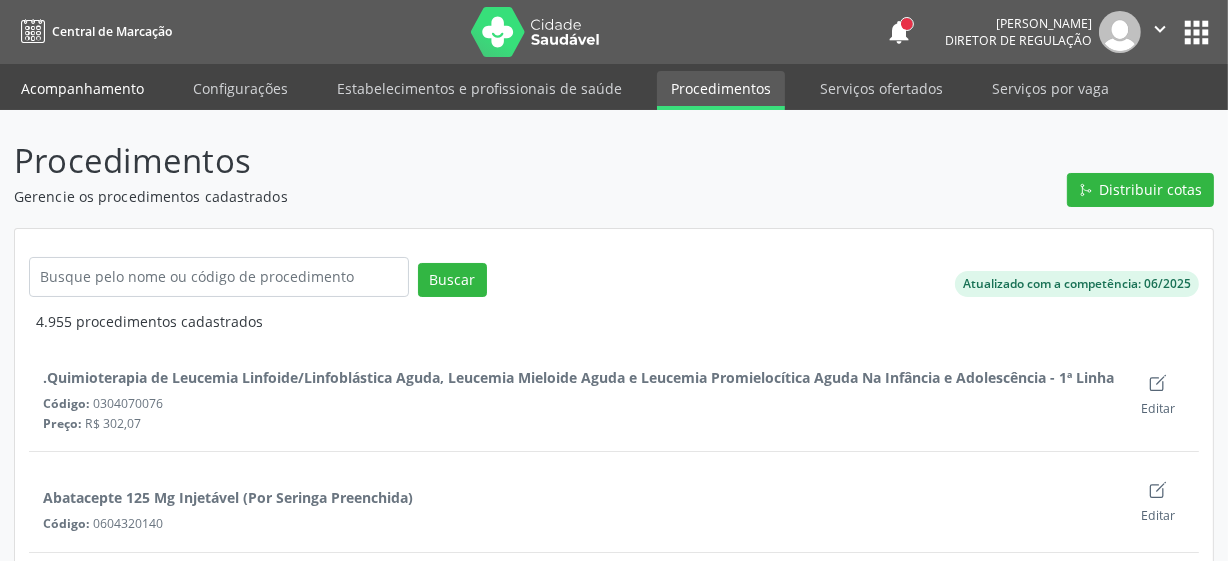 click on "Acompanhamento" at bounding box center (82, 88) 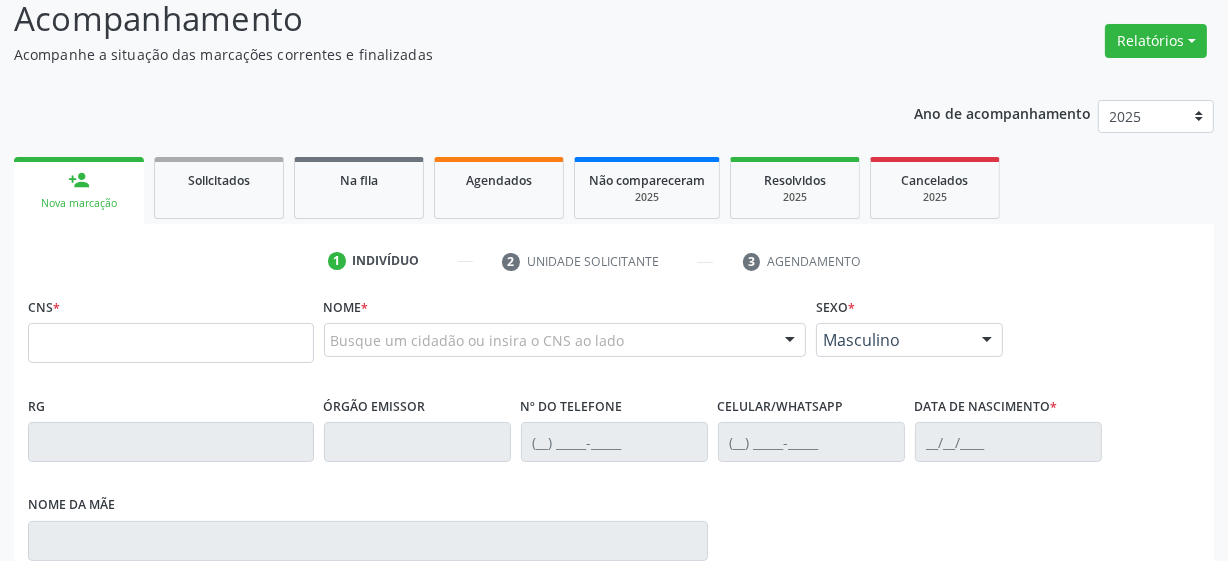 scroll, scrollTop: 181, scrollLeft: 0, axis: vertical 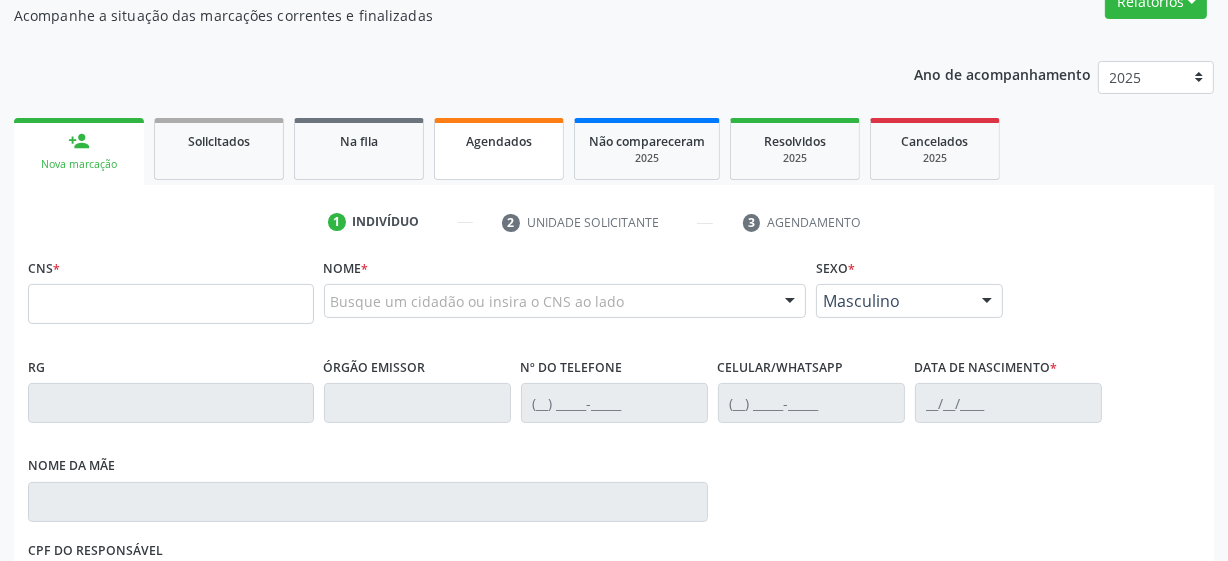 click on "Agendados" at bounding box center [499, 149] 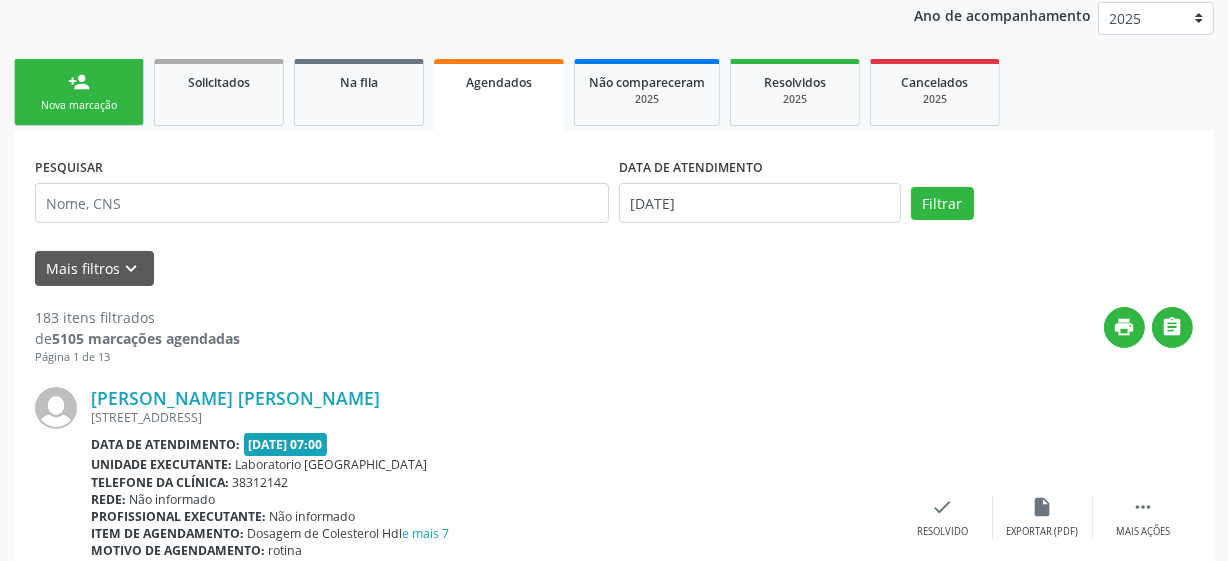 scroll, scrollTop: 272, scrollLeft: 0, axis: vertical 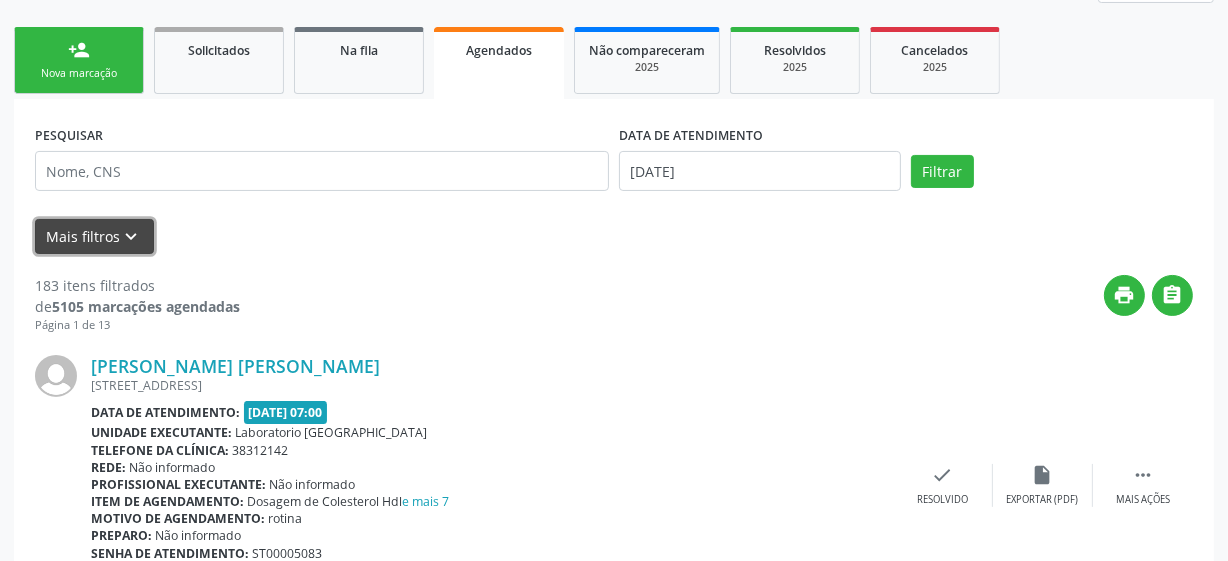 click on "keyboard_arrow_down" at bounding box center (132, 237) 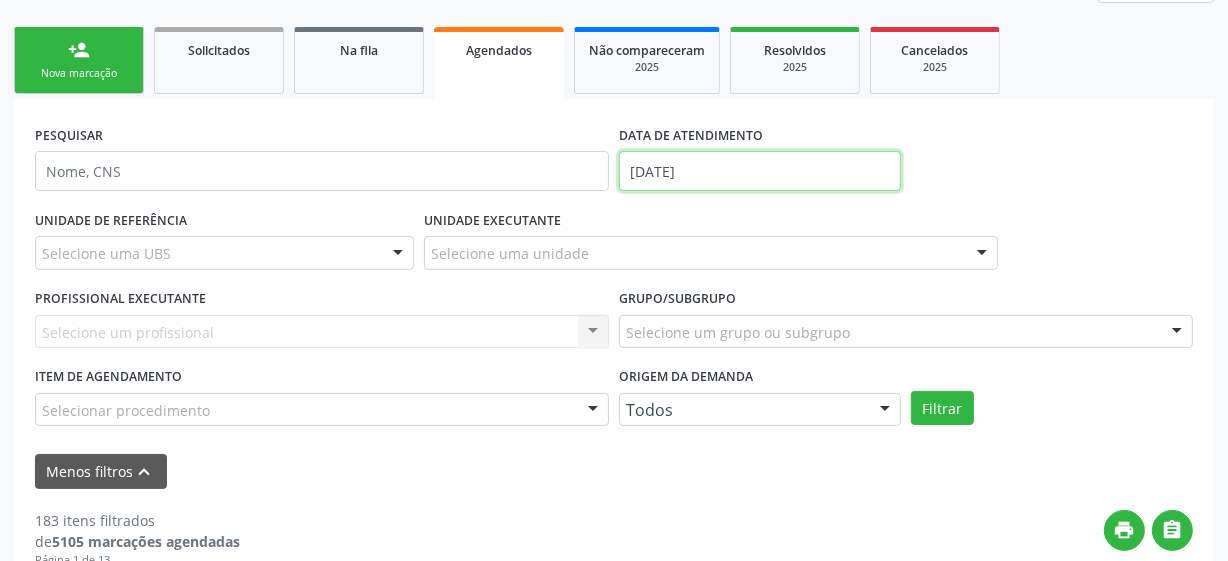 click on "01/[DATE]" at bounding box center [760, 171] 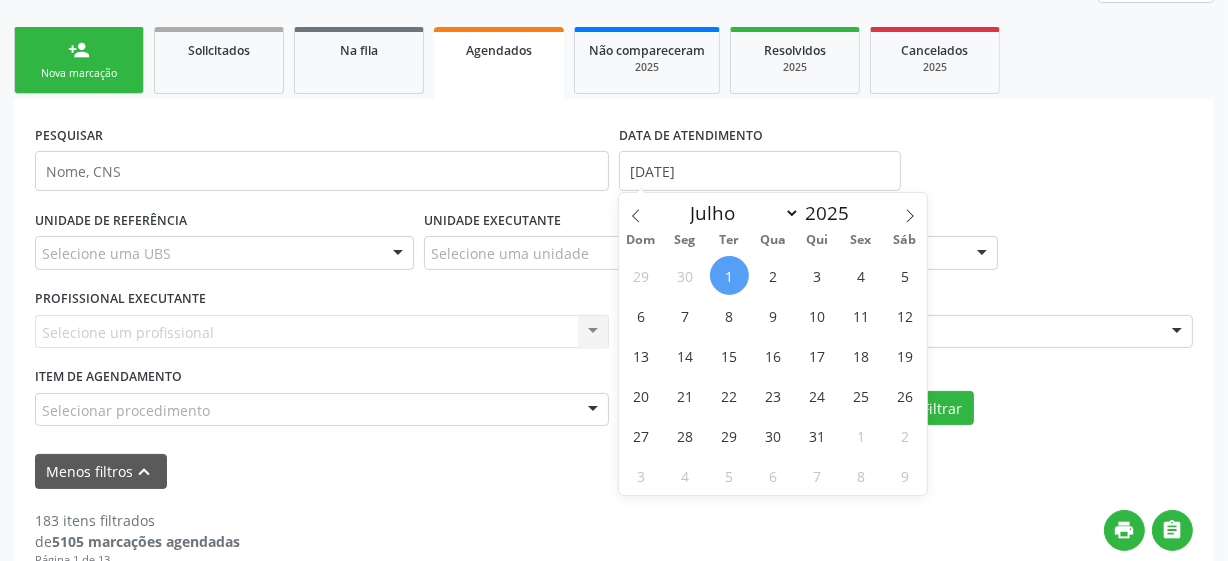 click on "1" at bounding box center [729, 275] 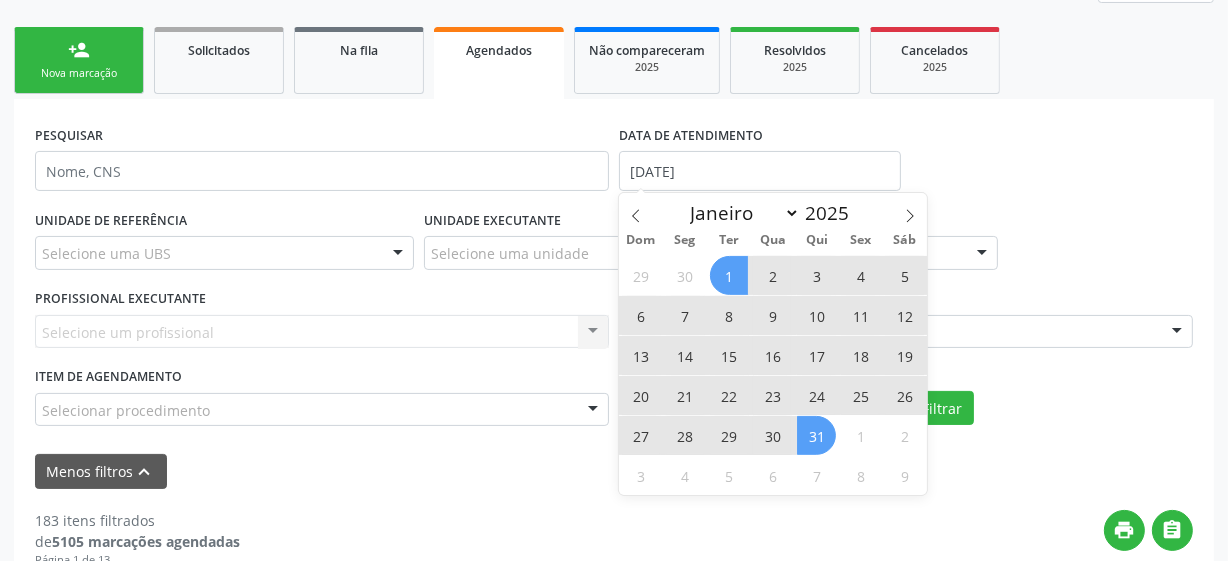 click on "31" at bounding box center (816, 435) 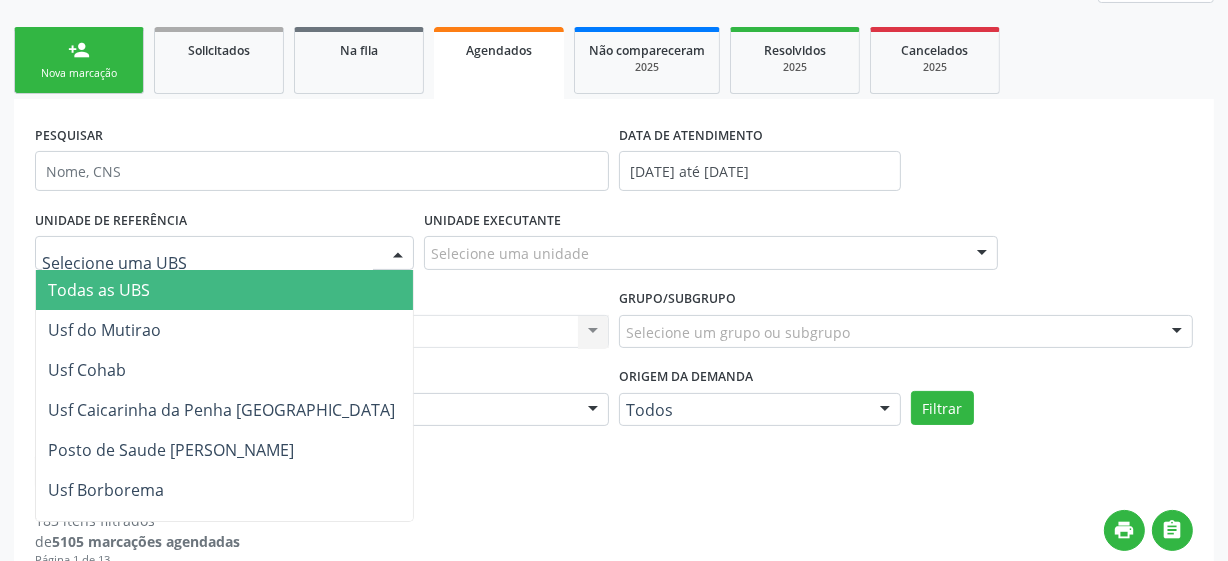 click at bounding box center (224, 253) 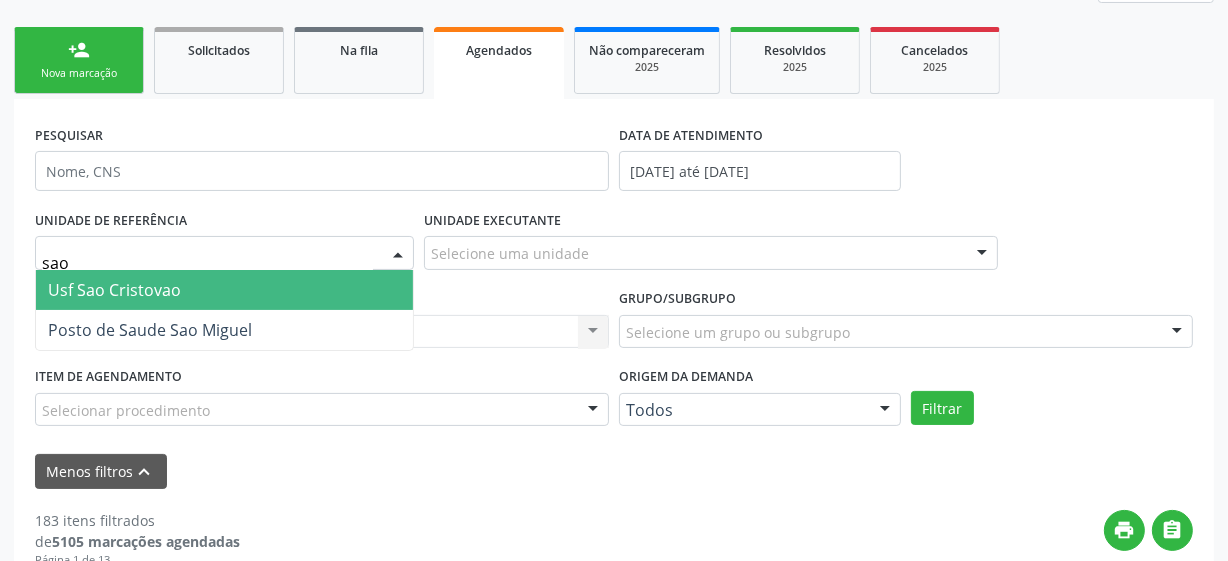 type on "sao c" 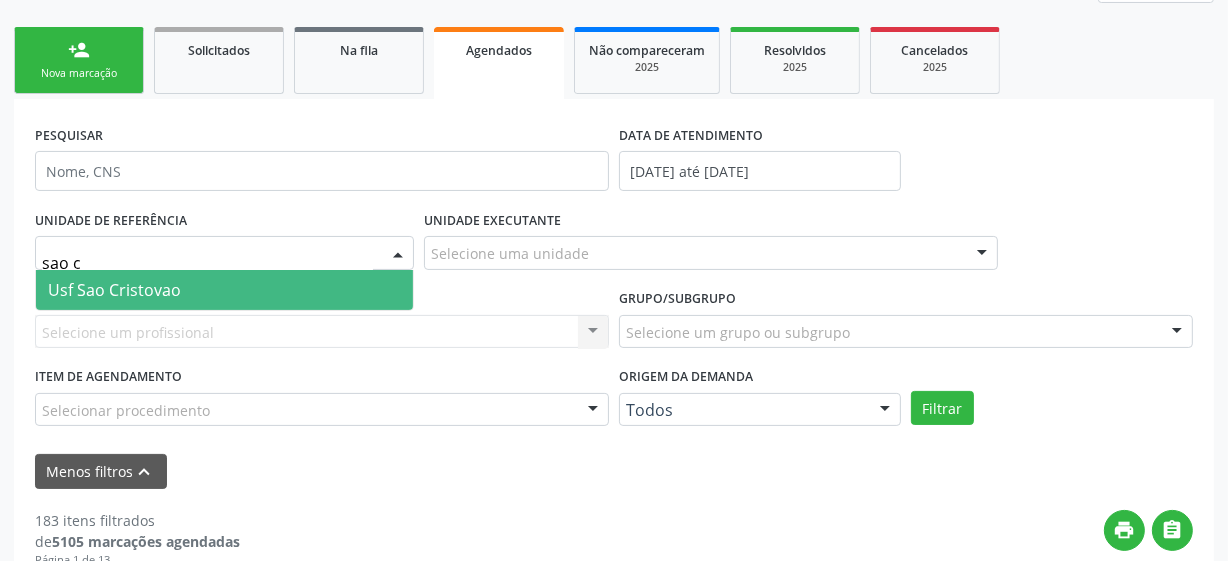 click on "Usf Sao Cristovao" at bounding box center [224, 290] 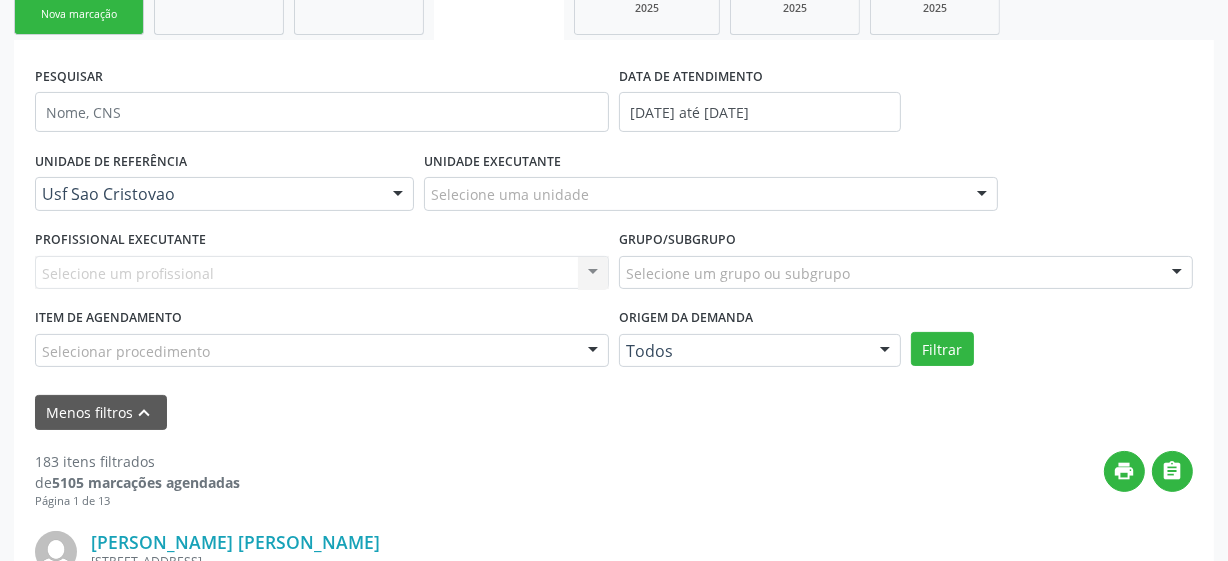 scroll, scrollTop: 363, scrollLeft: 0, axis: vertical 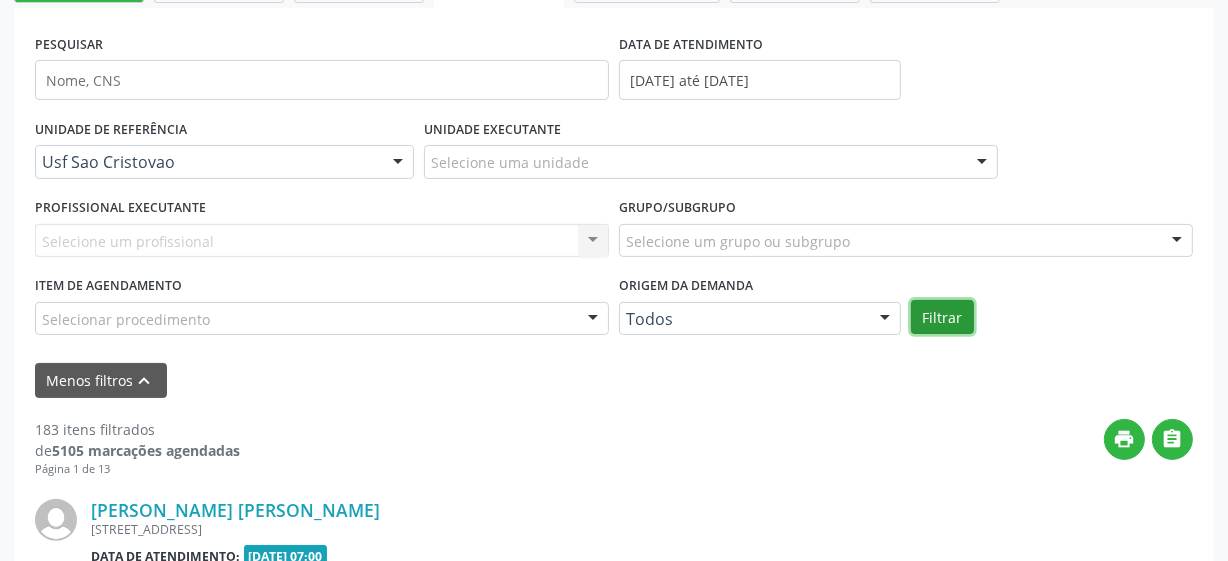click on "Filtrar" at bounding box center [942, 317] 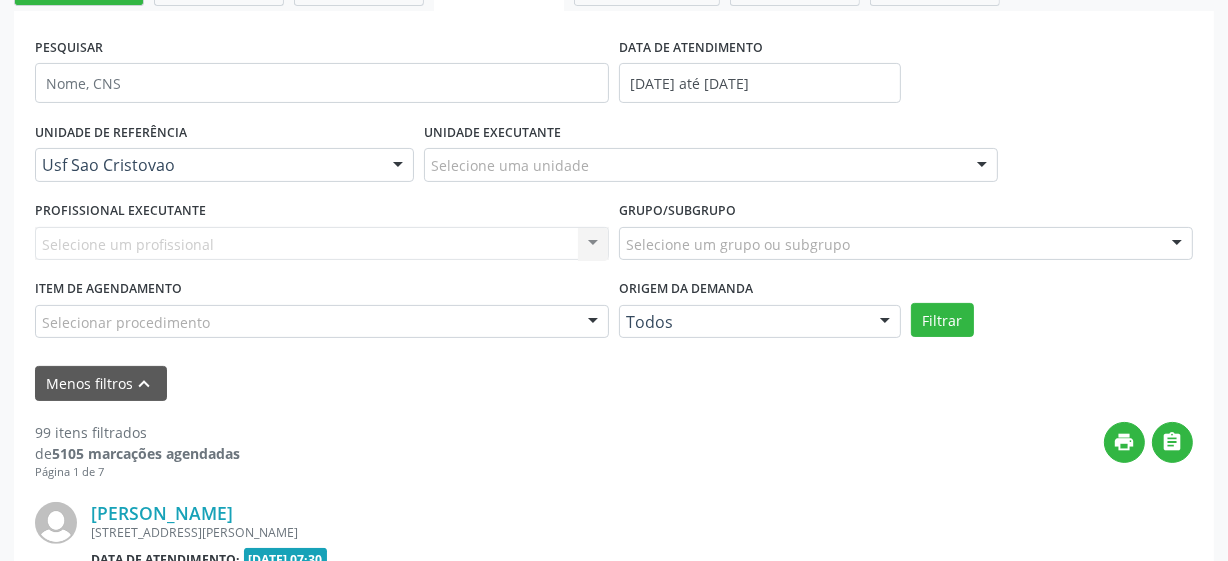 scroll, scrollTop: 363, scrollLeft: 0, axis: vertical 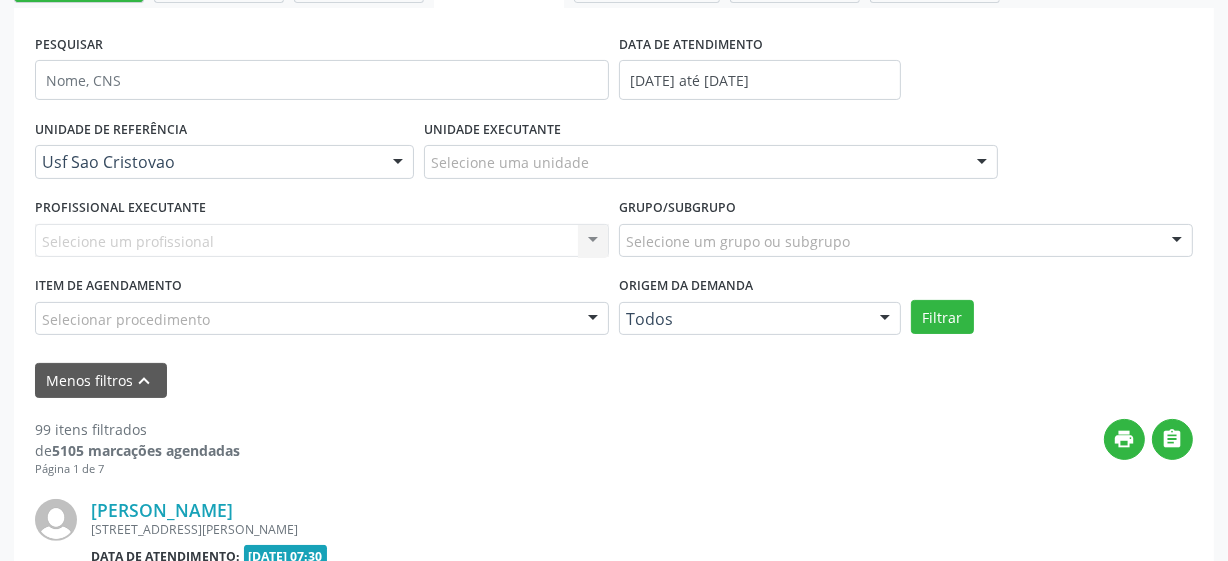 click on "Selecione um profissional
Nenhum resultado encontrado para: "   "
Não há nenhuma opção para ser exibida." at bounding box center [322, 241] 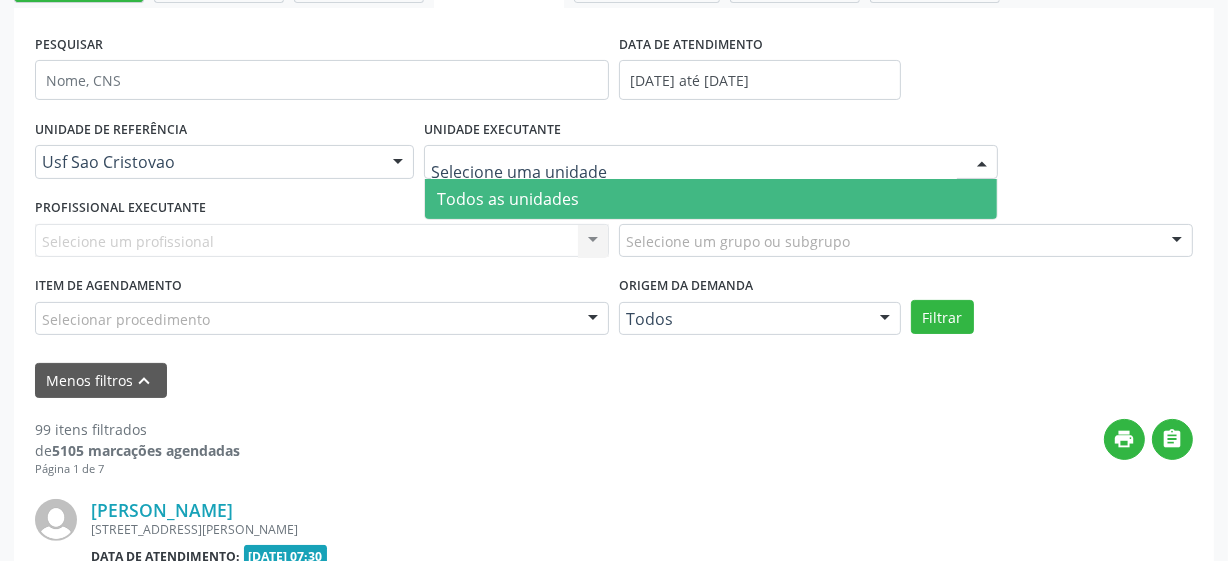 click on "Selecione um profissional
Nenhum resultado encontrado para: "   "
Não há nenhuma opção para ser exibida." at bounding box center [322, 241] 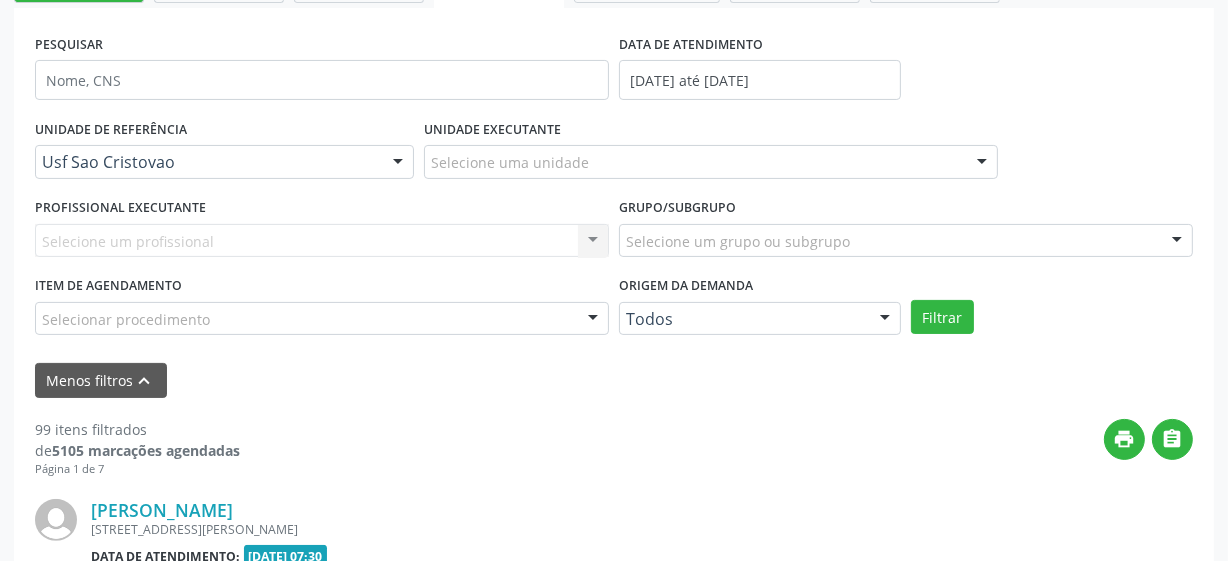 click on "Selecione um profissional
Nenhum resultado encontrado para: "   "
Não há nenhuma opção para ser exibida." at bounding box center (322, 241) 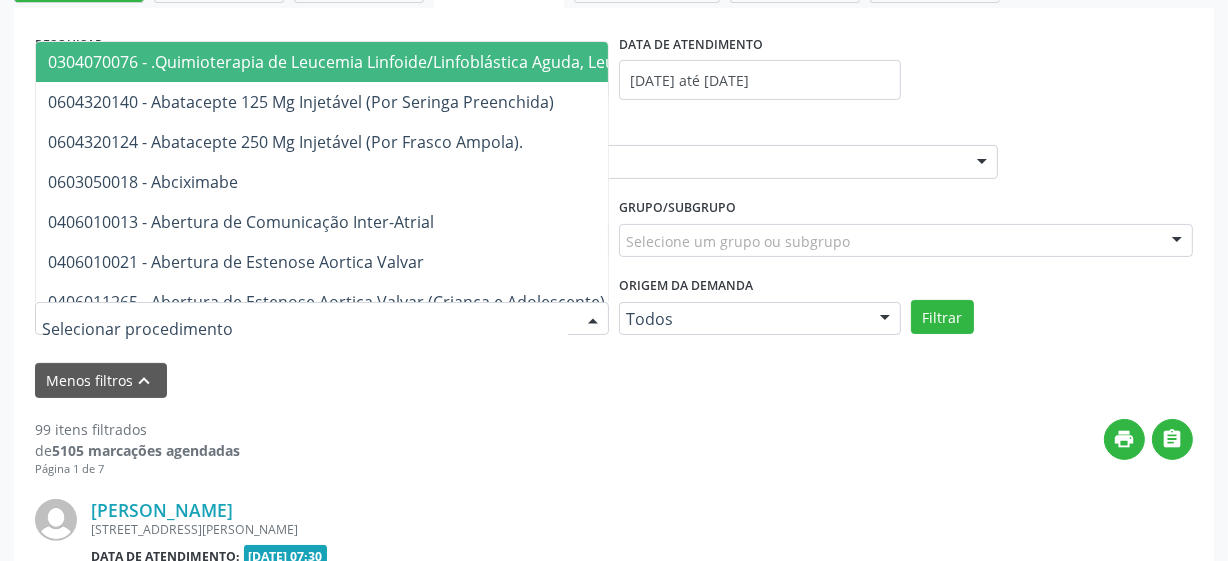 click at bounding box center [322, 319] 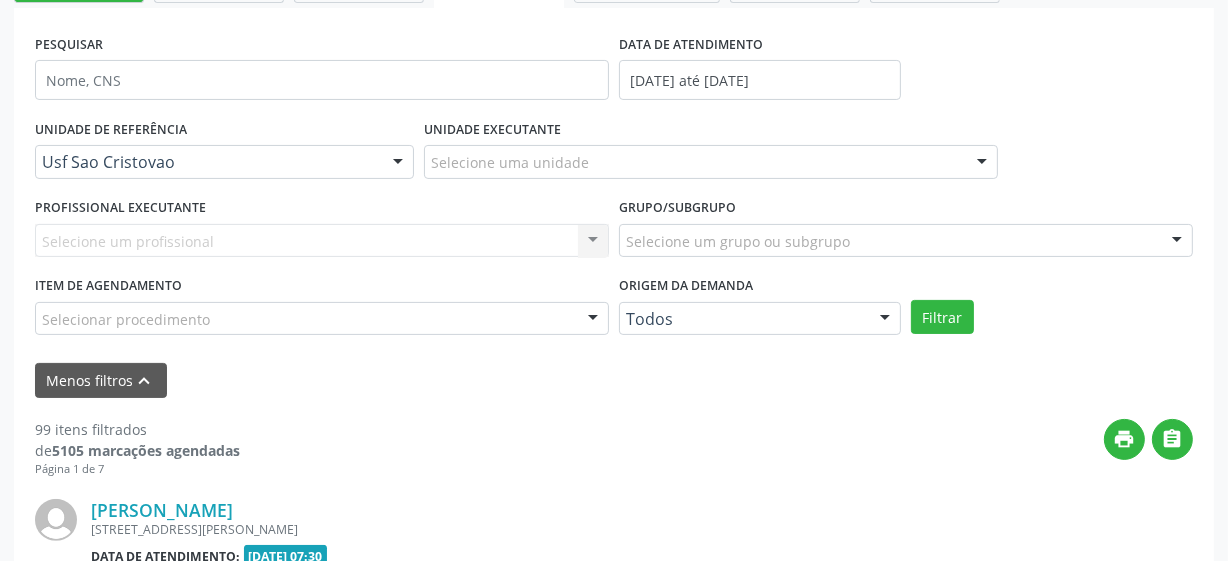 click on "Menos filtros
keyboard_arrow_up" at bounding box center (614, 380) 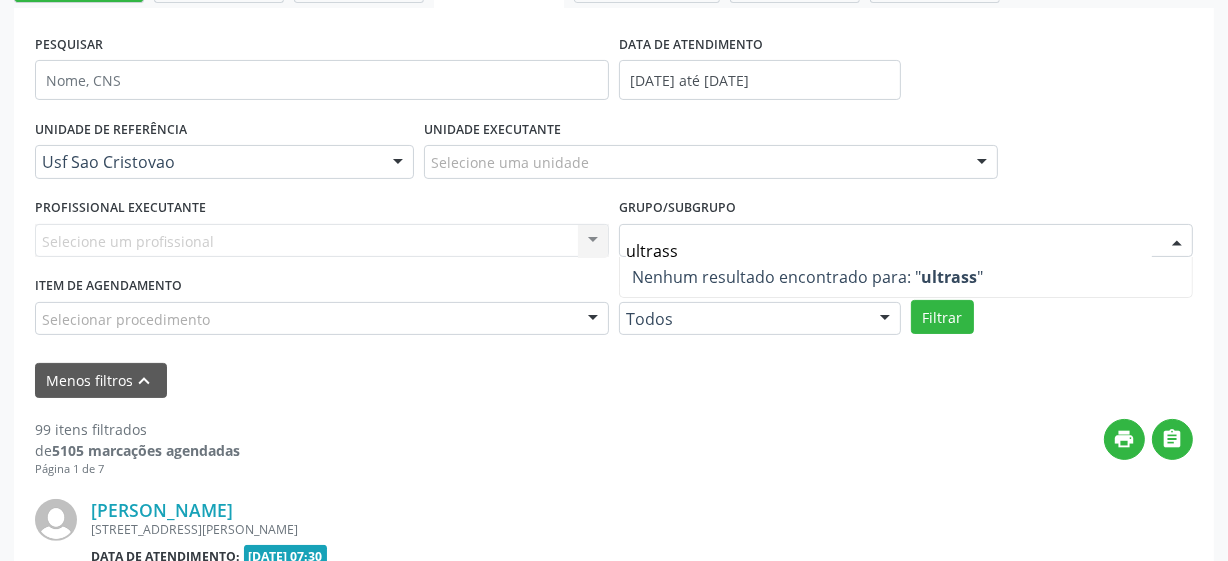 type on "ultras" 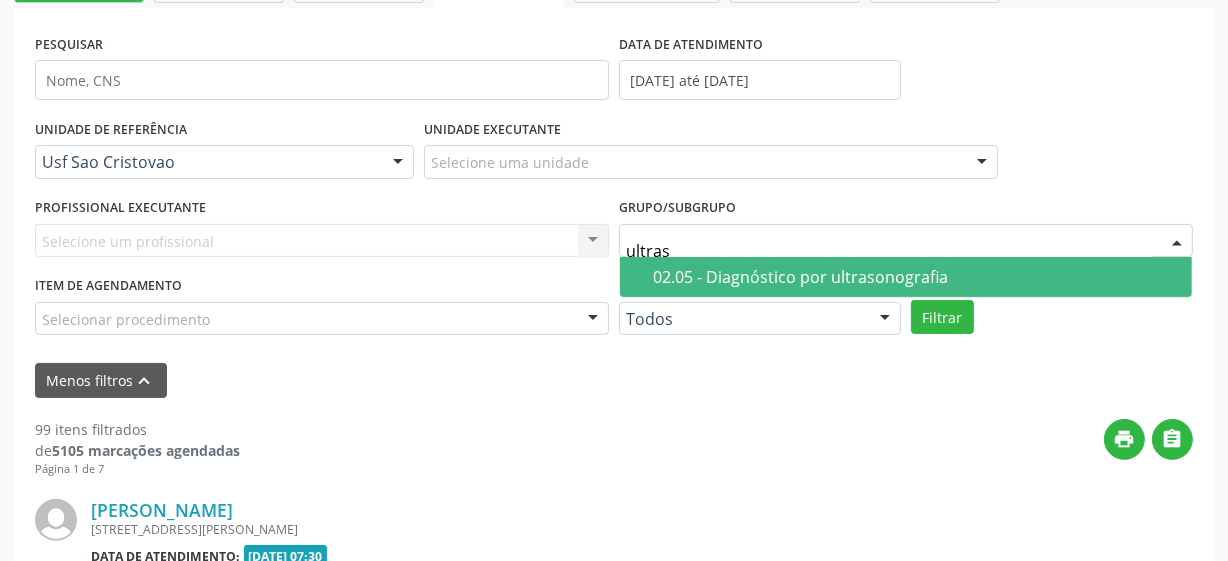 click on "02.05 - Diagnóstico por ultrasonografia" at bounding box center [916, 277] 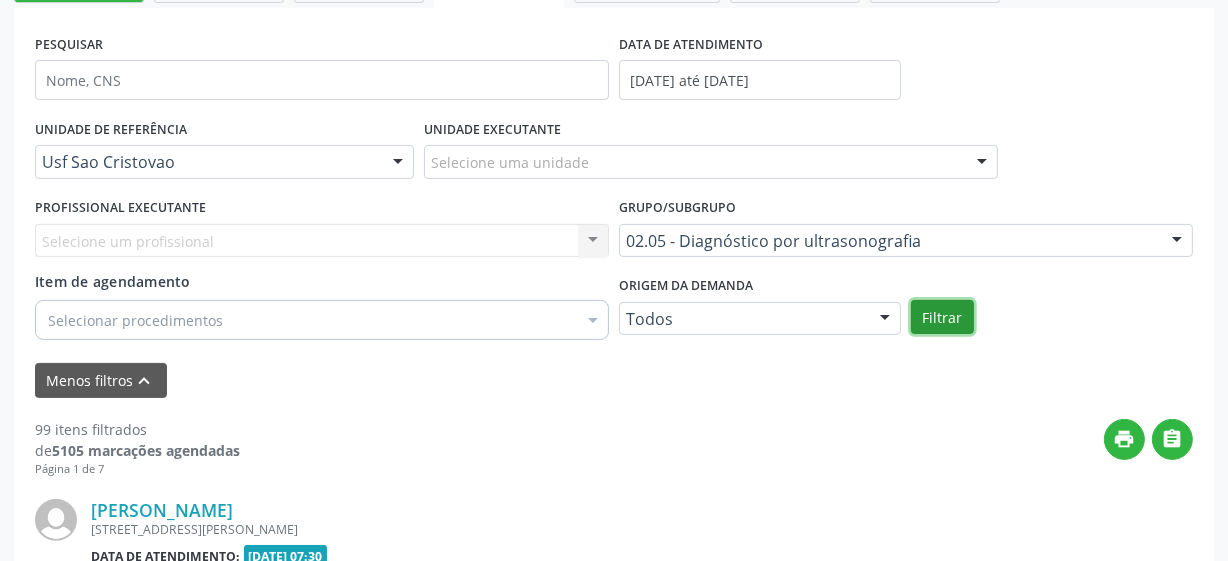 click on "Filtrar" at bounding box center [942, 317] 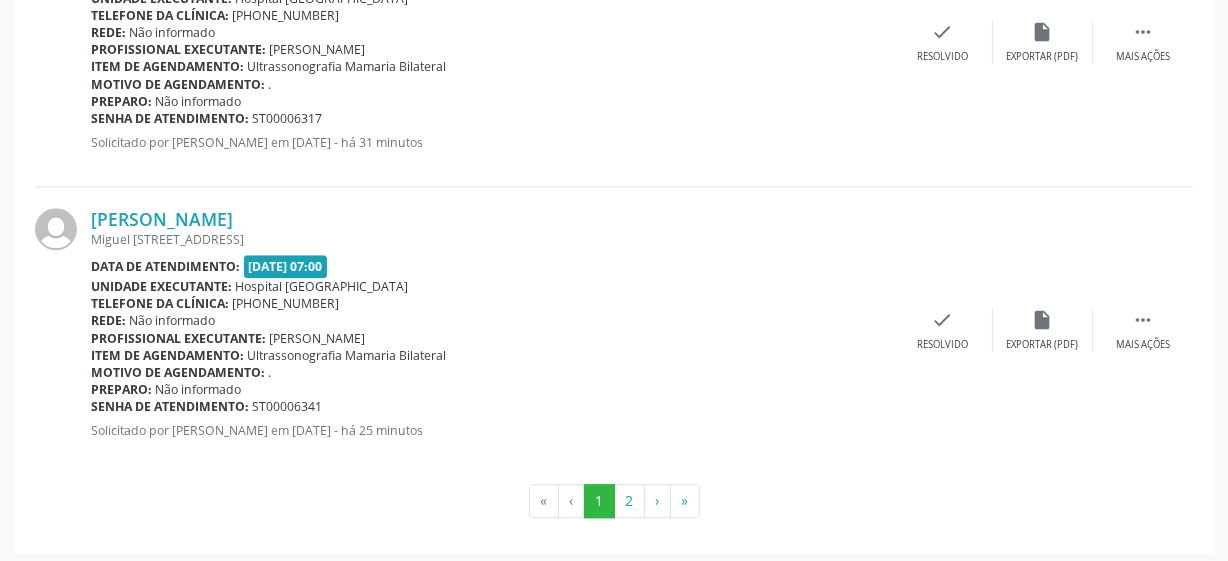 scroll, scrollTop: 4690, scrollLeft: 0, axis: vertical 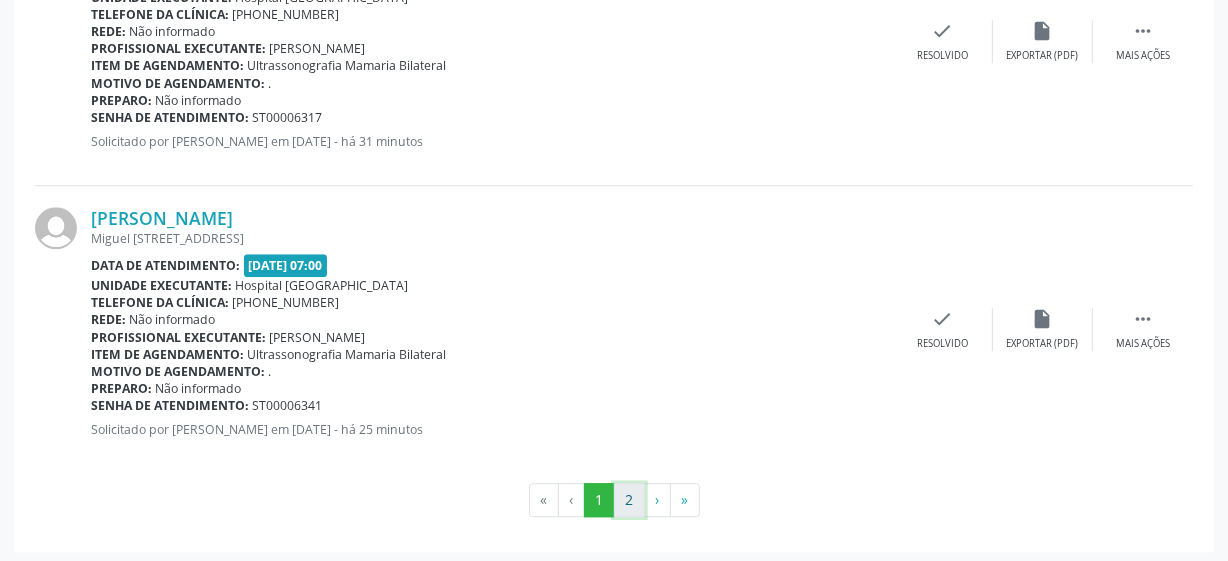 click on "2" at bounding box center (629, 500) 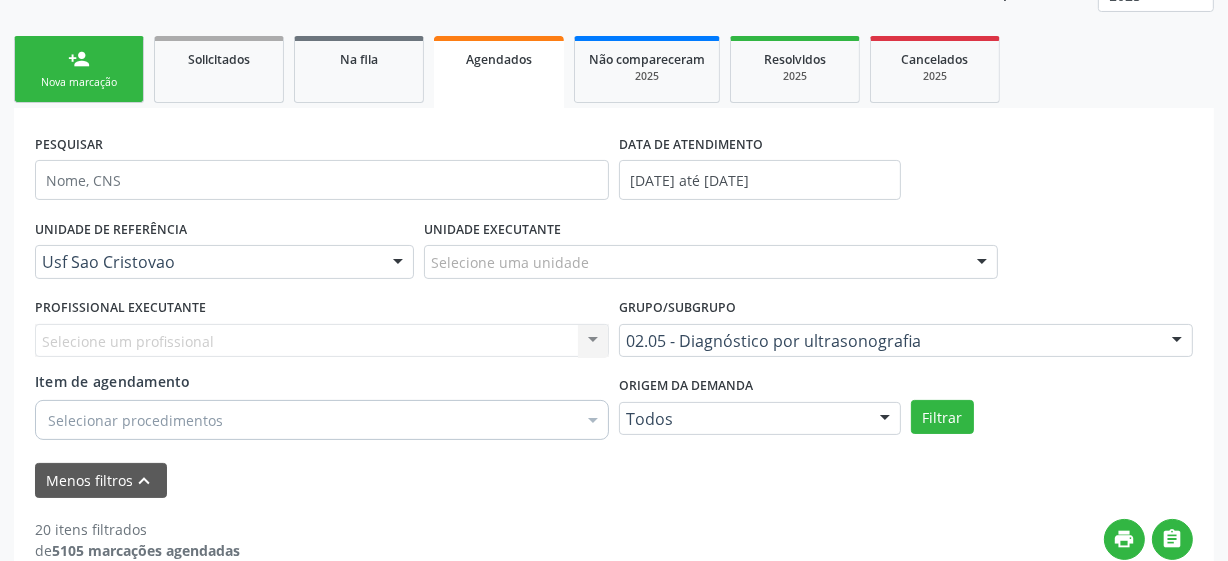 scroll, scrollTop: 272, scrollLeft: 0, axis: vertical 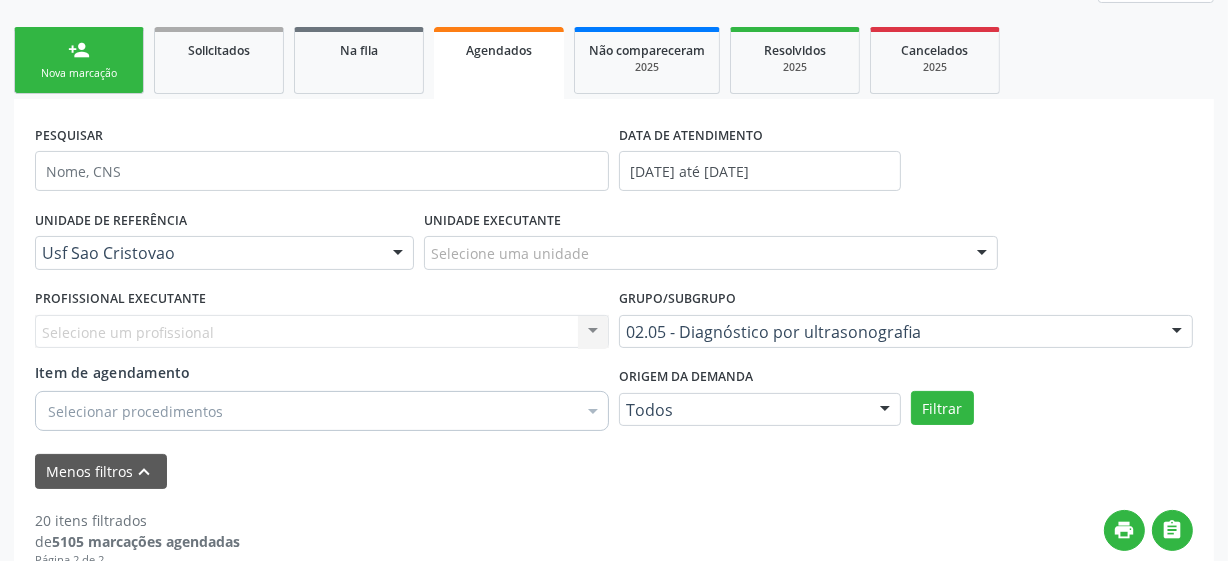 click on "Selecione um profissional
Nenhum resultado encontrado para: "   "
Não há nenhuma opção para ser exibida." at bounding box center [322, 332] 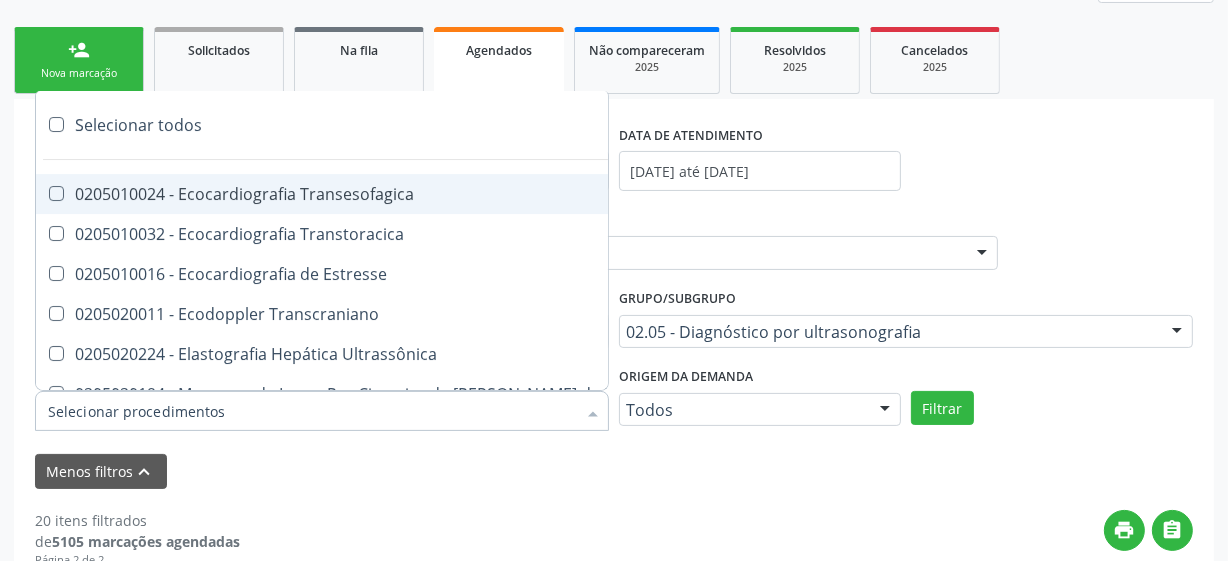 click on "Item de agendamento
Selecionar todos
0205010024 - Ecocardiografia Transesofagica
0205010032 - Ecocardiografia Transtoracica
0205010016 - Ecocardiografia de Estresse
0205020011 - Ecodoppler Transcraniano
0205020224 - Elastografia Hepática Ultrassônica
0205020194 - Marcacao de Lesao Pre-Cirurgica de Lesao Nao Palpavel de Mama Associada A Ultrassonografia
0205020020 - Paquimetria Ultrassônica
0205010040 - Ultrassonografia Doppler Colorido de Vasos
0205010059 - Ultrassonografia Doppler de Fluxo Obstetrico
0205020097 - Ultrassonografia Mamaria Bilateral
0205020143 - Ultrassonografia Obstetrica
0205020151 - Ultrassonografia Obstetrica C/ Doppler Colorido e Pulsado
0205020160 - Ultrassonografia Pelvica (Ginecologica)
0205020178 - Ultrassonografia Transfontanela" at bounding box center [322, 401] 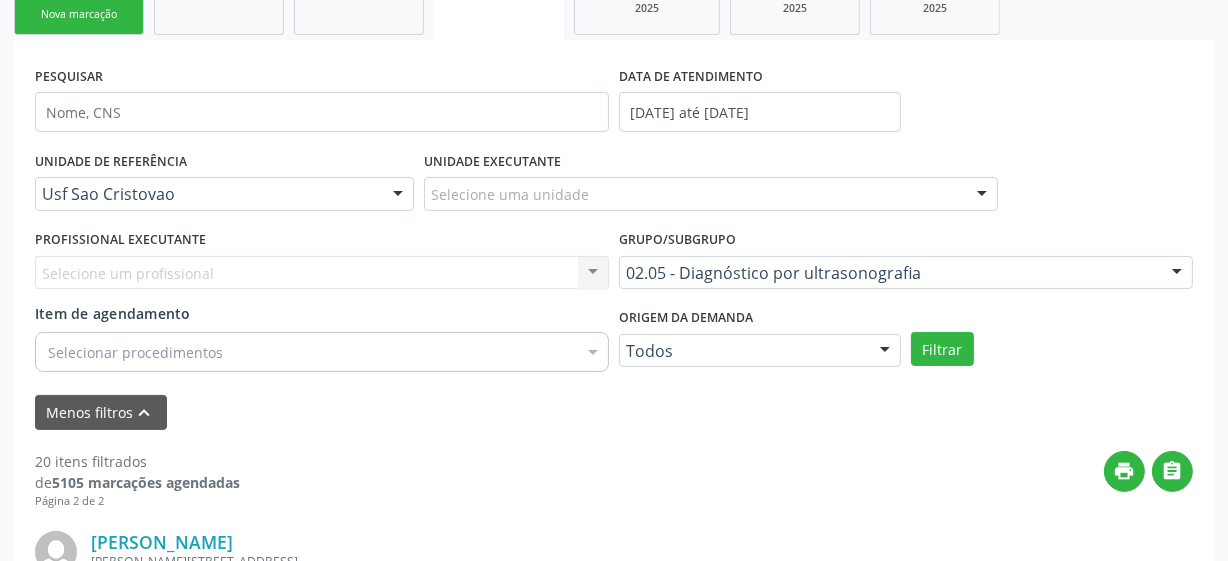 scroll, scrollTop: 363, scrollLeft: 0, axis: vertical 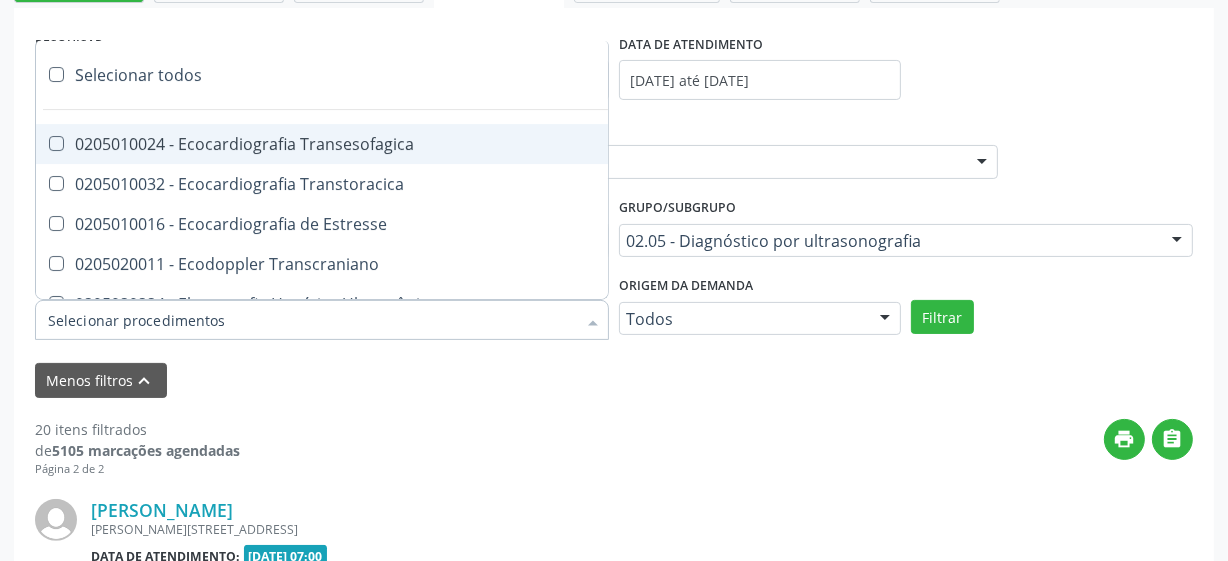 click on "20 itens filtrados
de
5105 marcações agendadas
Página 2 de 2
print   
Maria Cironeide de Araujo
Antonio Tomé Souza, 333, São Cristovão, Serra Talhada - PE
Data de atendimento:
08/07/2025 - 07:00
Unidade executante:
Hospital Sao Francisco
Telefone da clínica:
(81) 38312142
Rede:
Não informado
Profissional executante:
Yuri Araujo Magalhaes
Item de agendamento:
Ultrassonografia Mamaria Bilateral
Motivo de agendamento:
.
Preparo:
Não informado
Senha de atendimento:
ST00006346
Solicitado por Cleia Rejane Pereira da Silva Mello em 01/07/2025 - há 24 minutos

Mais ações
insert_drive_file
Exportar (PDF)
check
Resolvido
Cicera Aparecida da Silva Pereira
Data de atendimento:" at bounding box center [614, 1180] 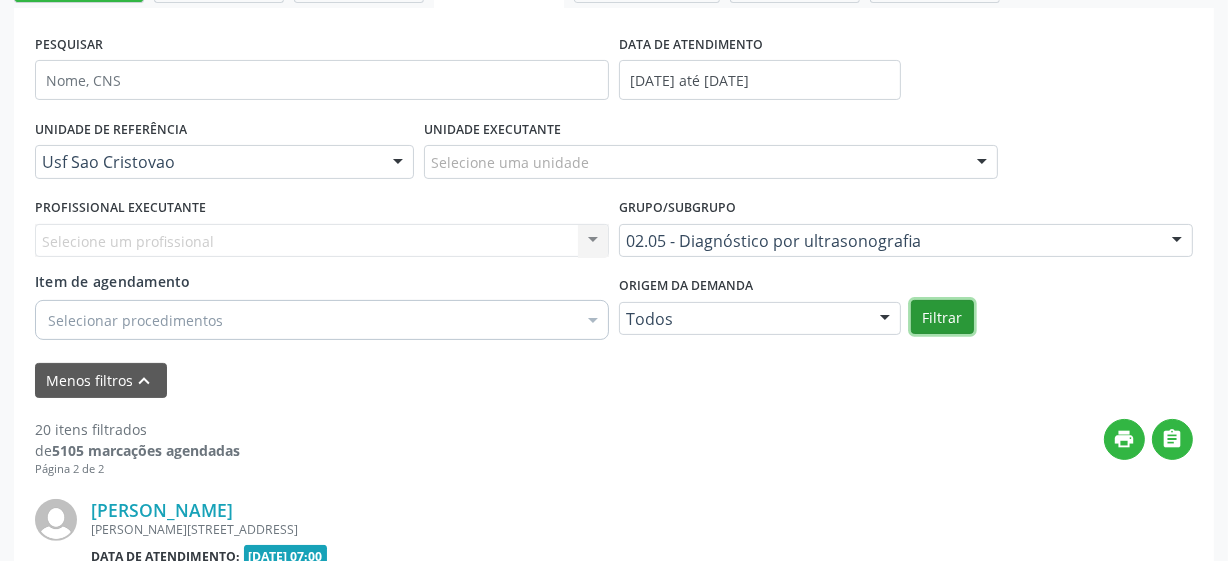 click on "Filtrar" at bounding box center [942, 317] 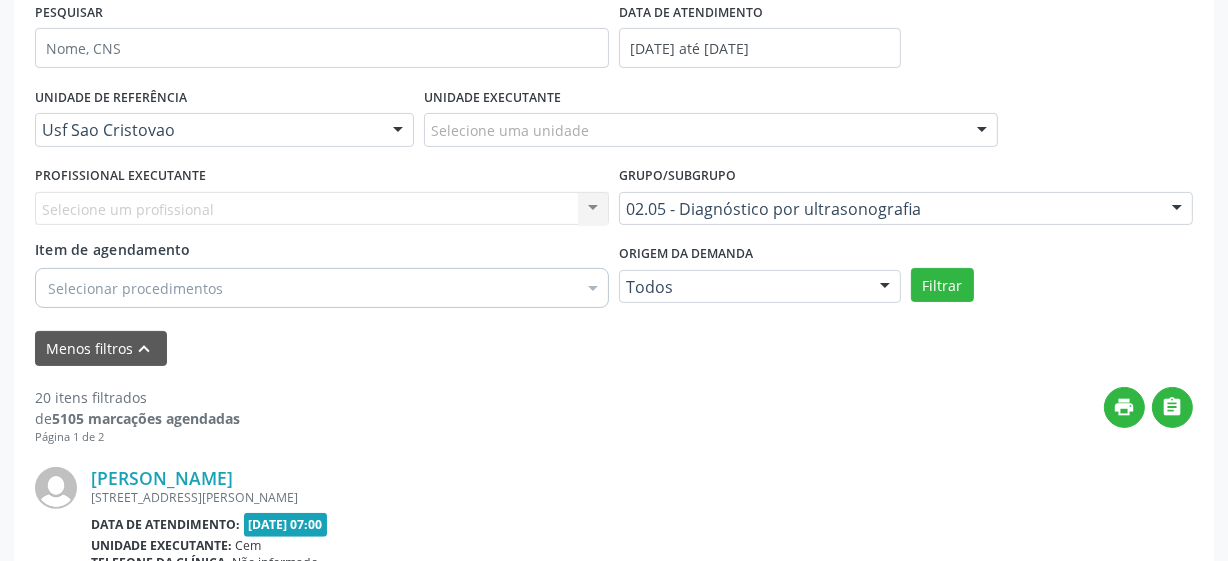 scroll, scrollTop: 363, scrollLeft: 0, axis: vertical 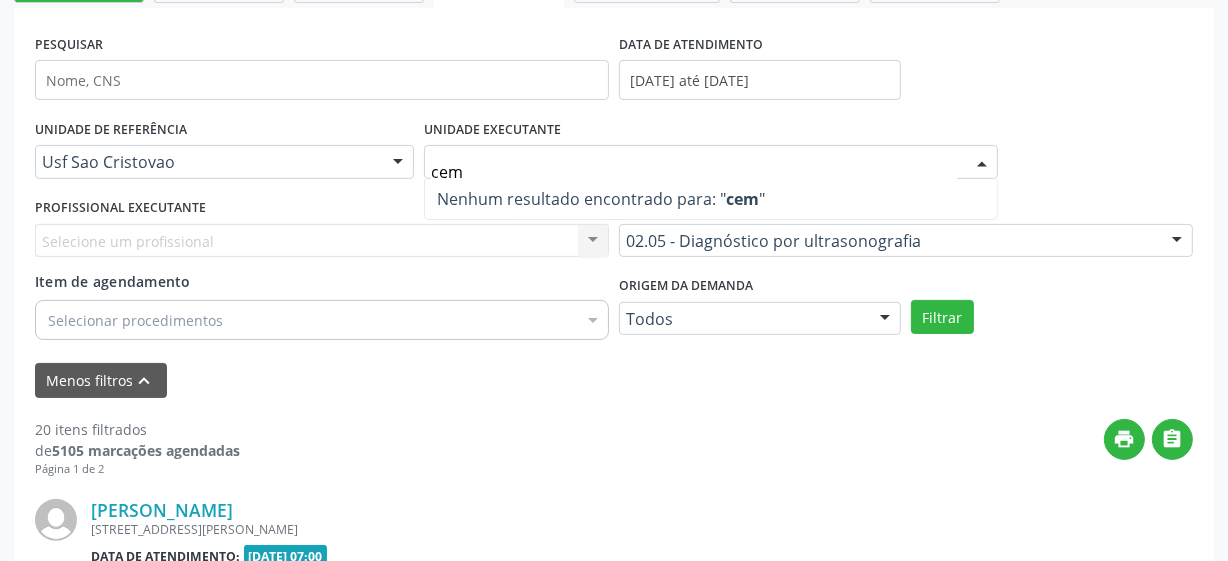 type on "cem" 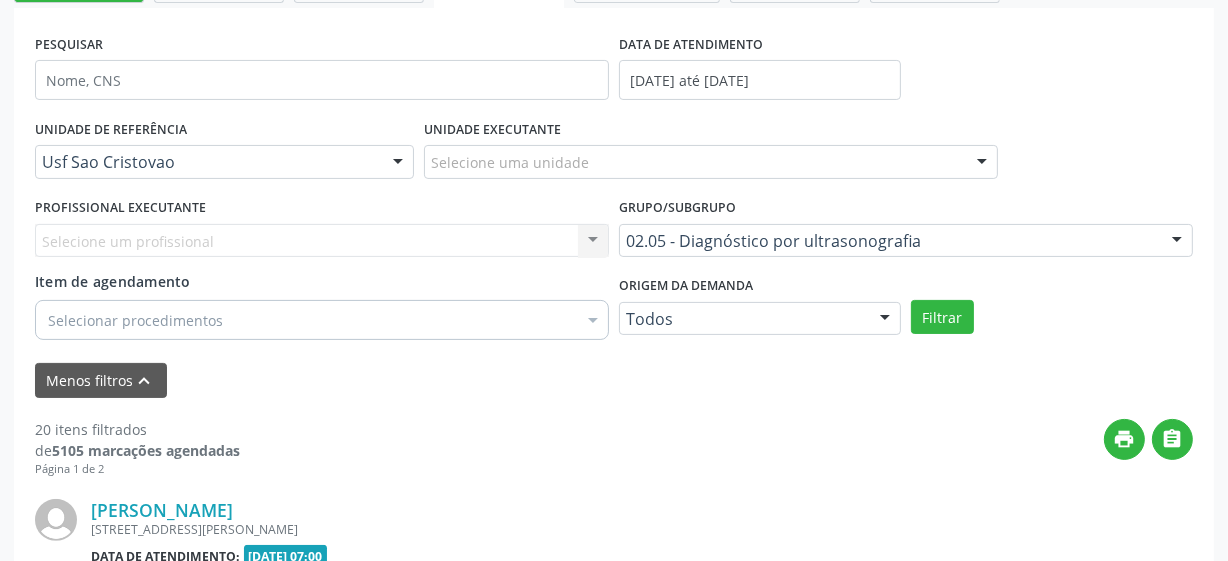 click on "UNIDADE DE REFERÊNCIA
Usf Sao Cristovao         Todas as UBS   Usf do Mutirao   Usf Cohab   Usf Caicarinha da Penha Tauapiranga   Posto de Saude Bernardo Vieira   Usf Borborema   Usf Bom Jesus I   Usf Ipsep   Usf Sao Cristovao   Usf Santa Rita Bernardo Vieira   Usf Cagep   Usf Caxixola   Usf Bom Jesus II   Usf Malhada Cortada   Usf Alto da Conceicao   Usf Varzea Aabb   Usf Ipsep II   Usf Cohab II   Usf Varzinha   Usf Ipa Faz Nova   Usf Centro I   Usf Vila Bela   Usf Centro II   Usf Luanda Jardim   Usf Ipsep III   Posto de Saude Logradouro   Posto de Saude Poco da Cerca   Posto de Saude de Juazeirinho   Central Regional de Rede de Frio Xi Geres   Hospital Eduardo Campos   Rede de Atencao Ao Covid 19 Leitos de Retaguarda Municipal   Posto de Saude Malhada da Areia   Posto de Saude Malhada do Jua   Vigilancia Epidemiologica   Central de Regulacao Medica das Urgencias Serra Talhada Pe   Usb Base Samu Serra Talhada   Usa Base Samu Serra Talhada   3 Grupamento de Bombeiros" at bounding box center (224, 153) 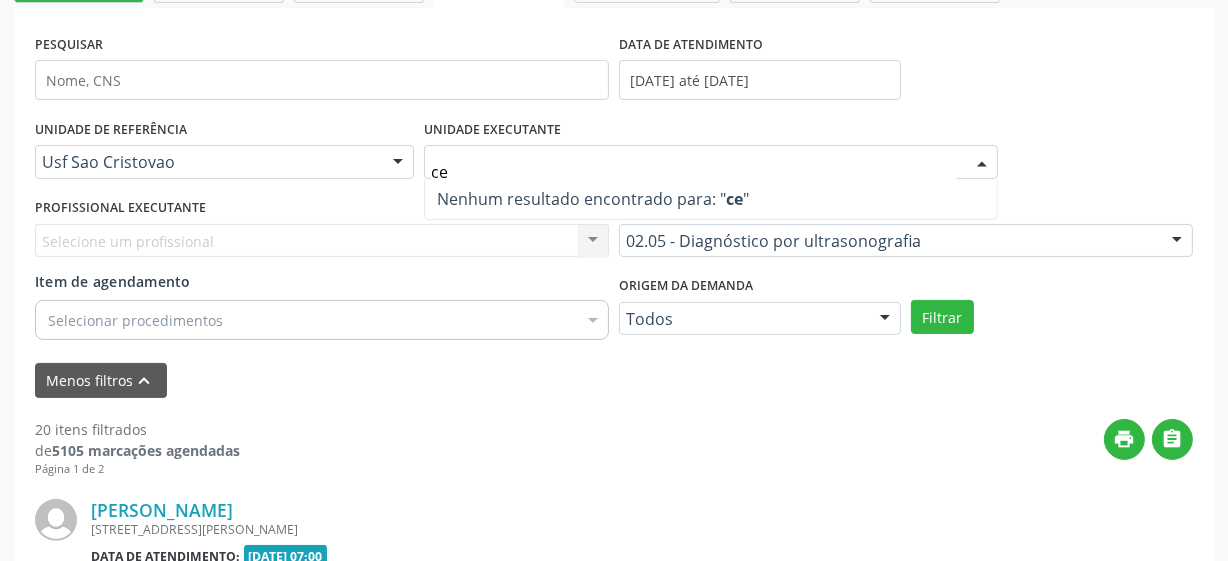 type on "cem" 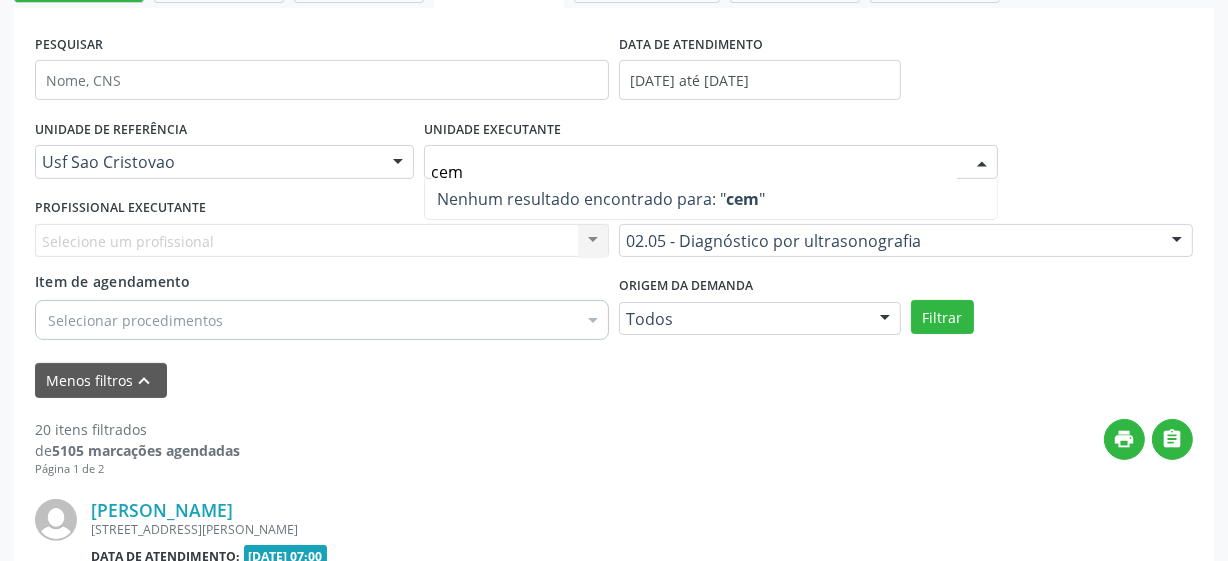 click on "Nenhum resultado encontrado para: " cem  "" at bounding box center [711, 199] 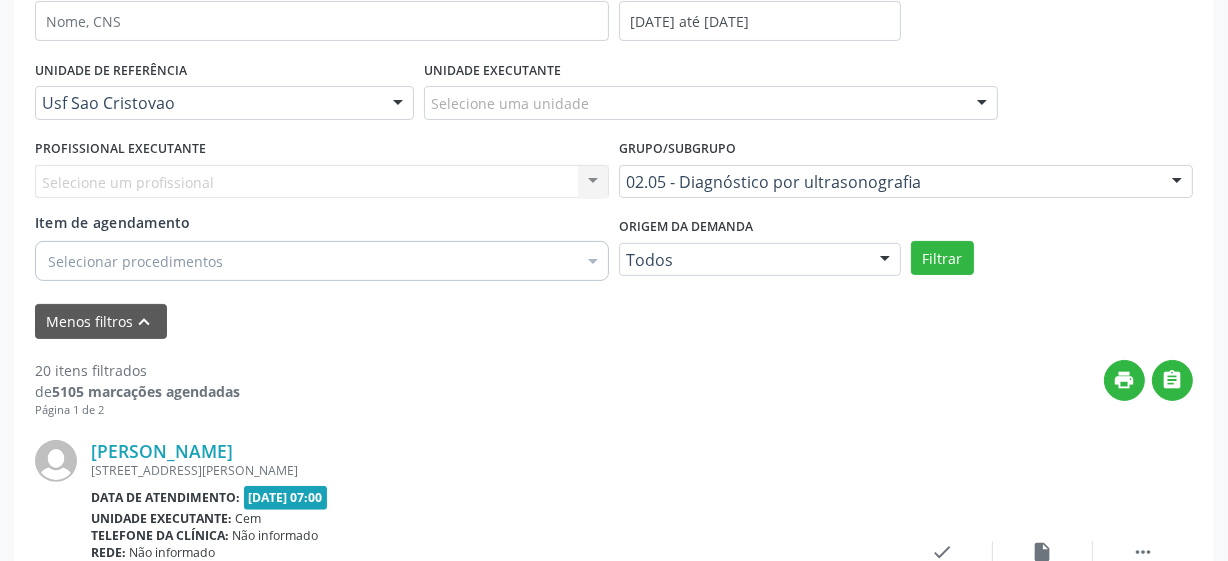 scroll, scrollTop: 454, scrollLeft: 0, axis: vertical 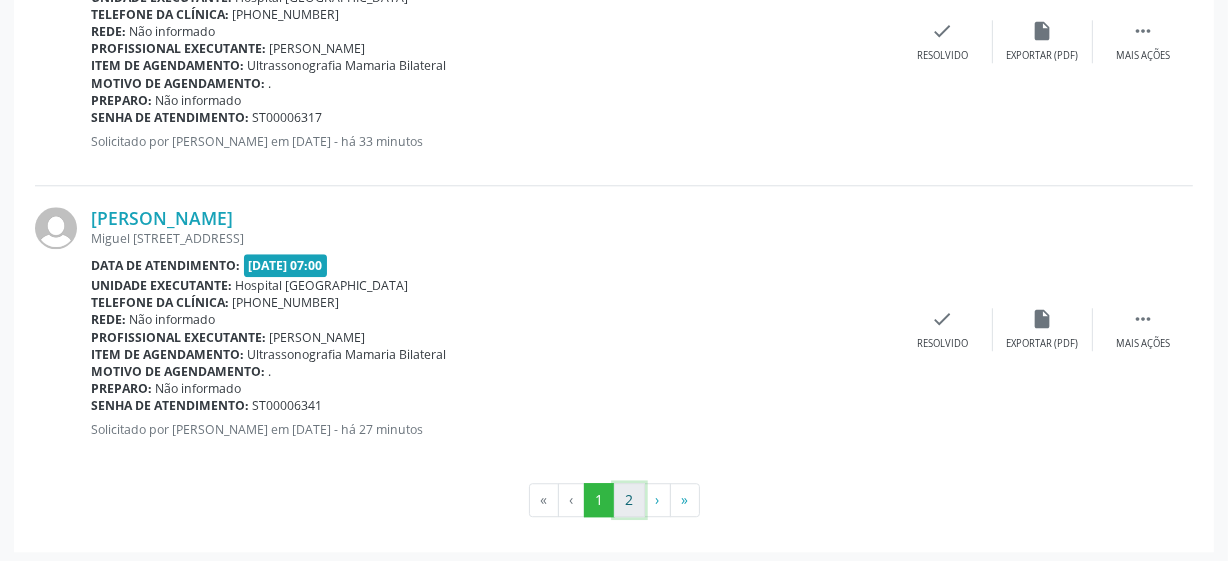 click on "2" at bounding box center (629, 500) 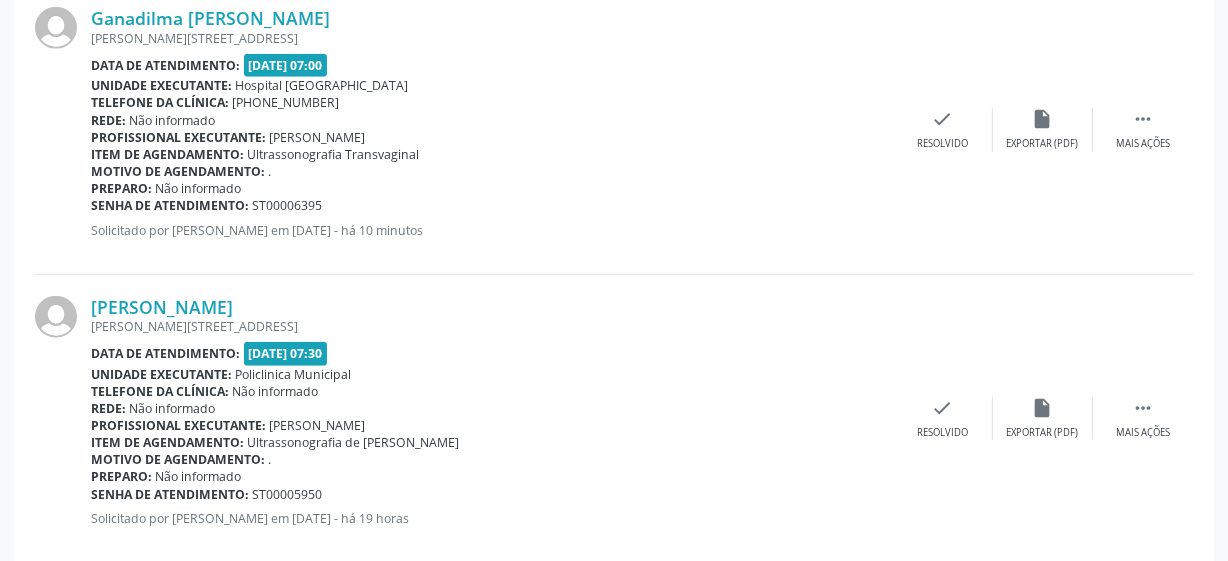 scroll, scrollTop: 1810, scrollLeft: 0, axis: vertical 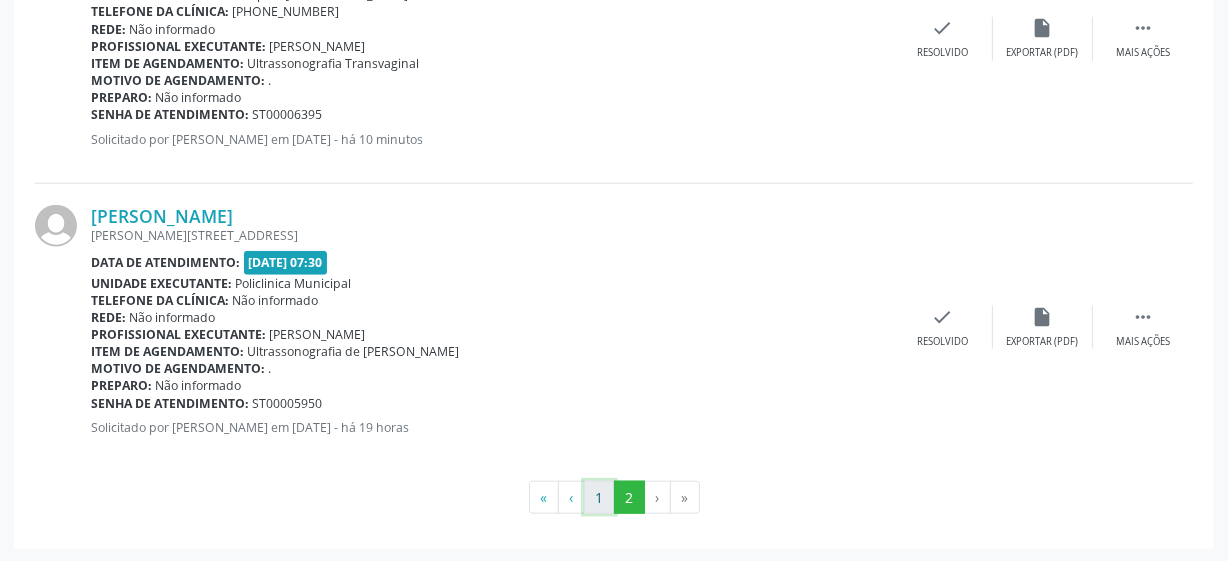 click on "1" at bounding box center (599, 498) 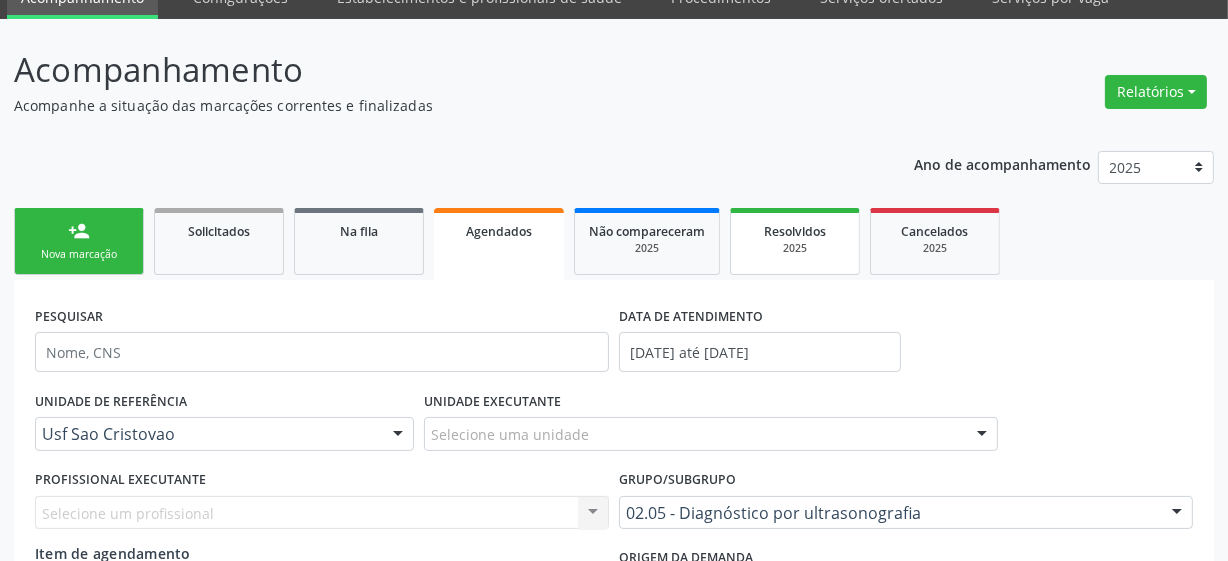 scroll, scrollTop: 0, scrollLeft: 0, axis: both 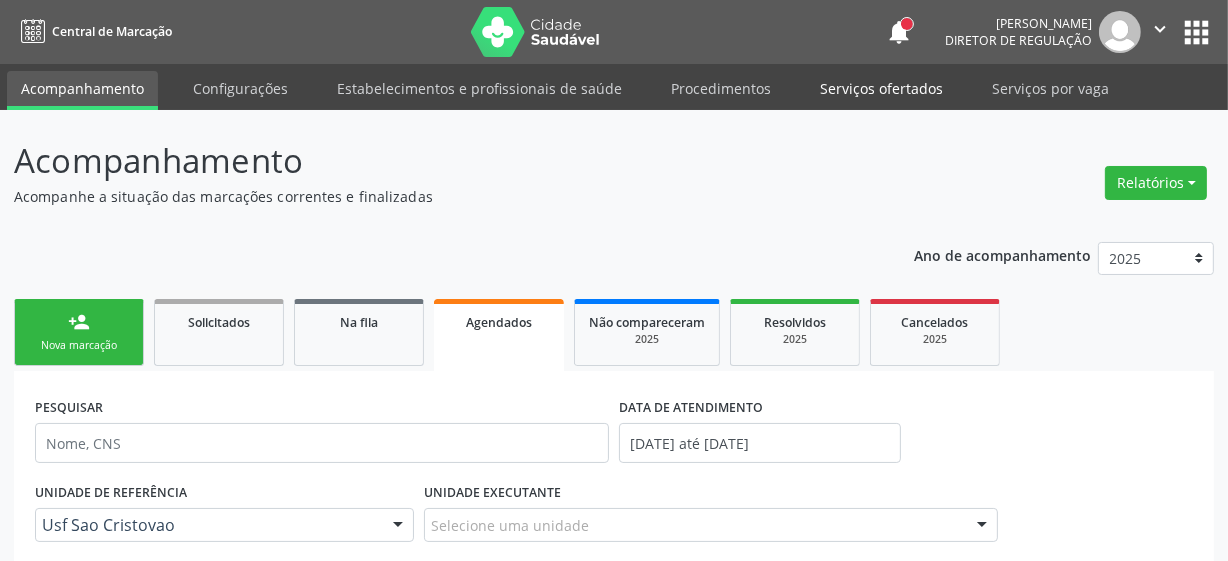 click on "Serviços ofertados" at bounding box center [881, 88] 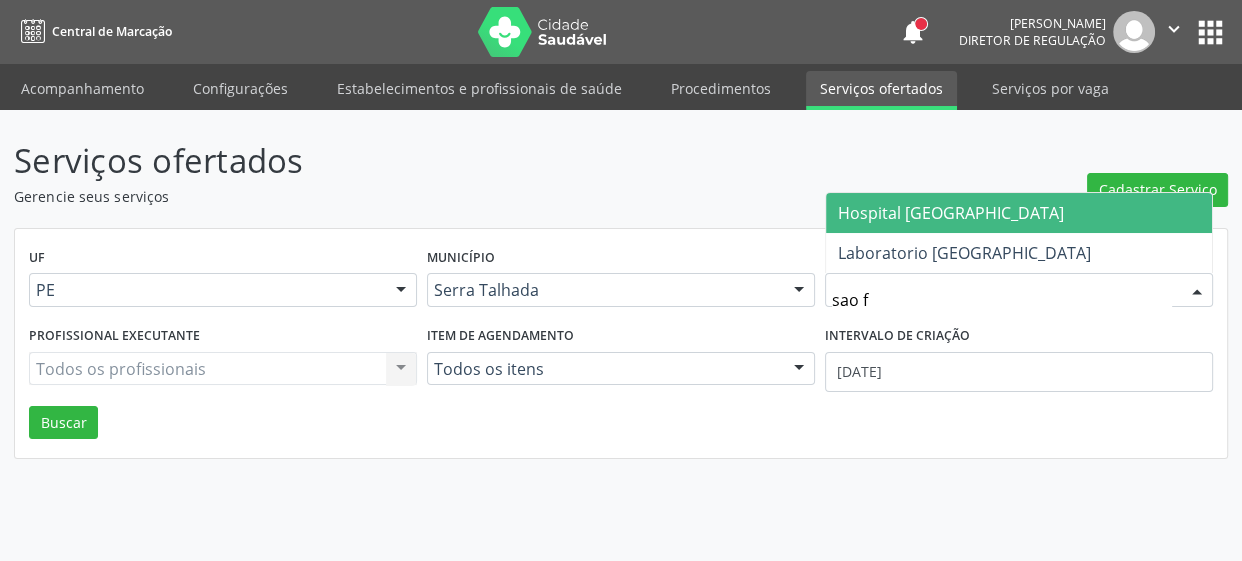 type on "sao fr" 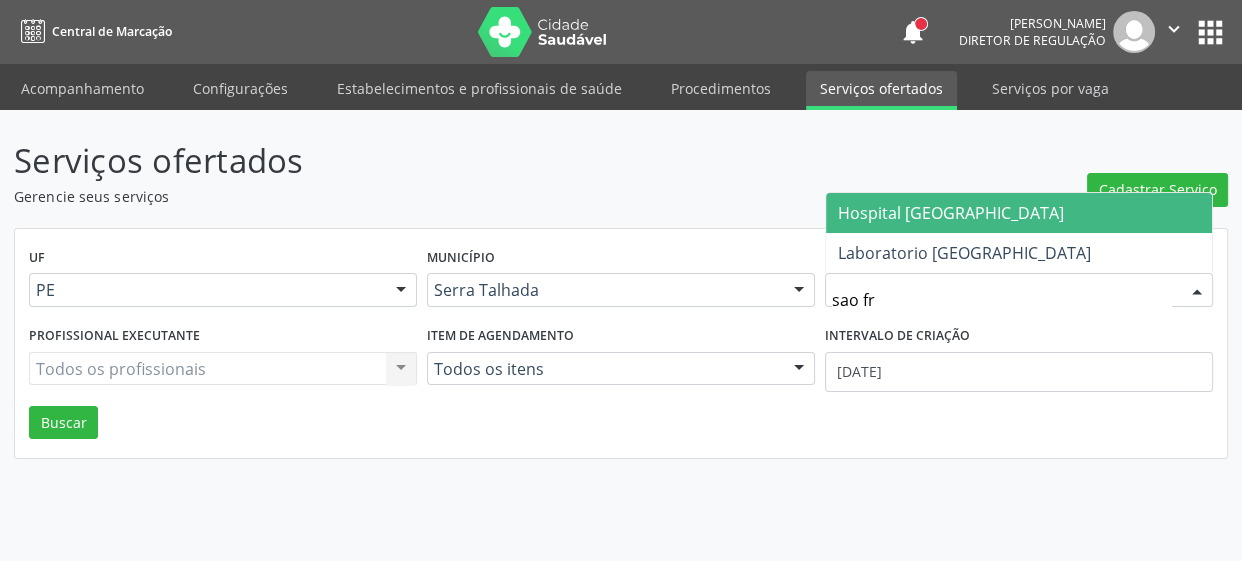 click on "Hospital [GEOGRAPHIC_DATA]" at bounding box center [951, 213] 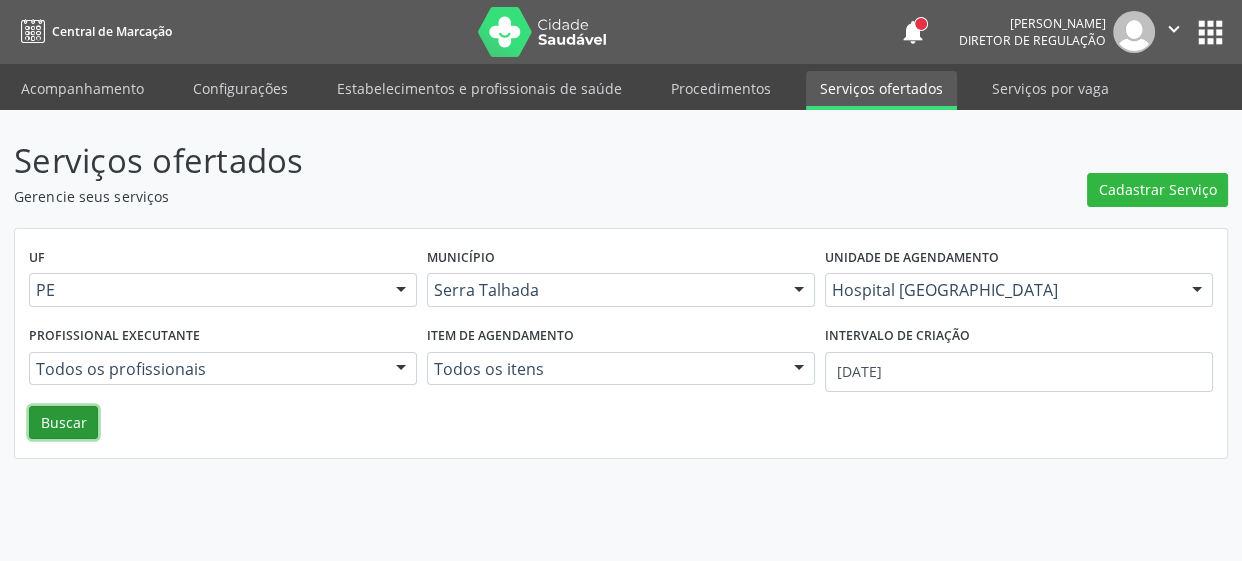click on "Buscar" at bounding box center [63, 423] 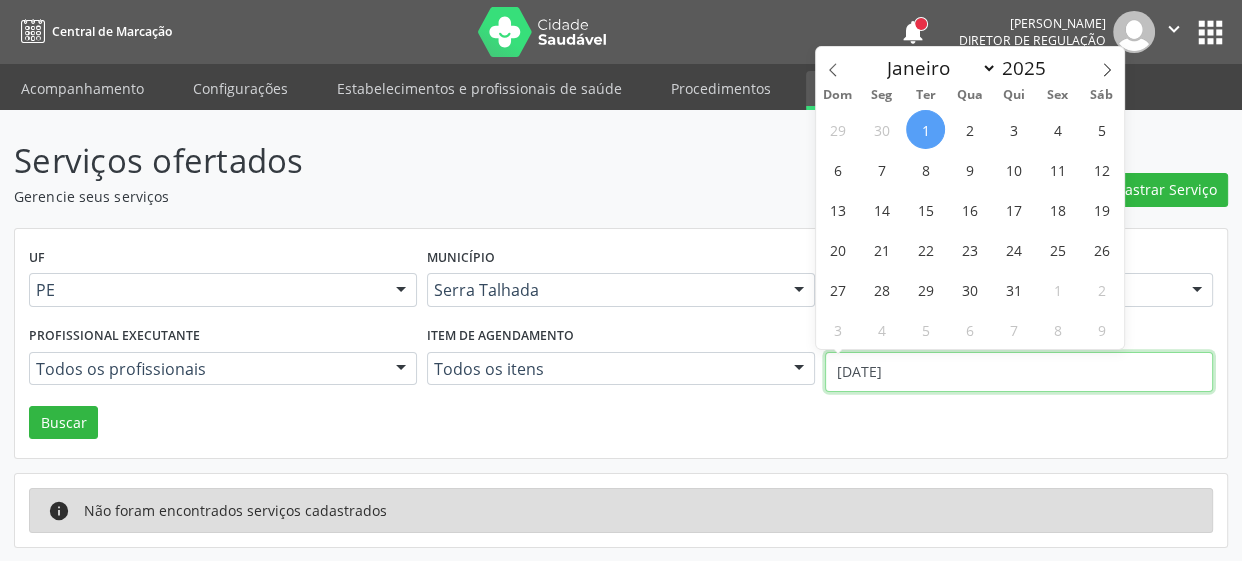 click on "01/[DATE]" at bounding box center [1019, 372] 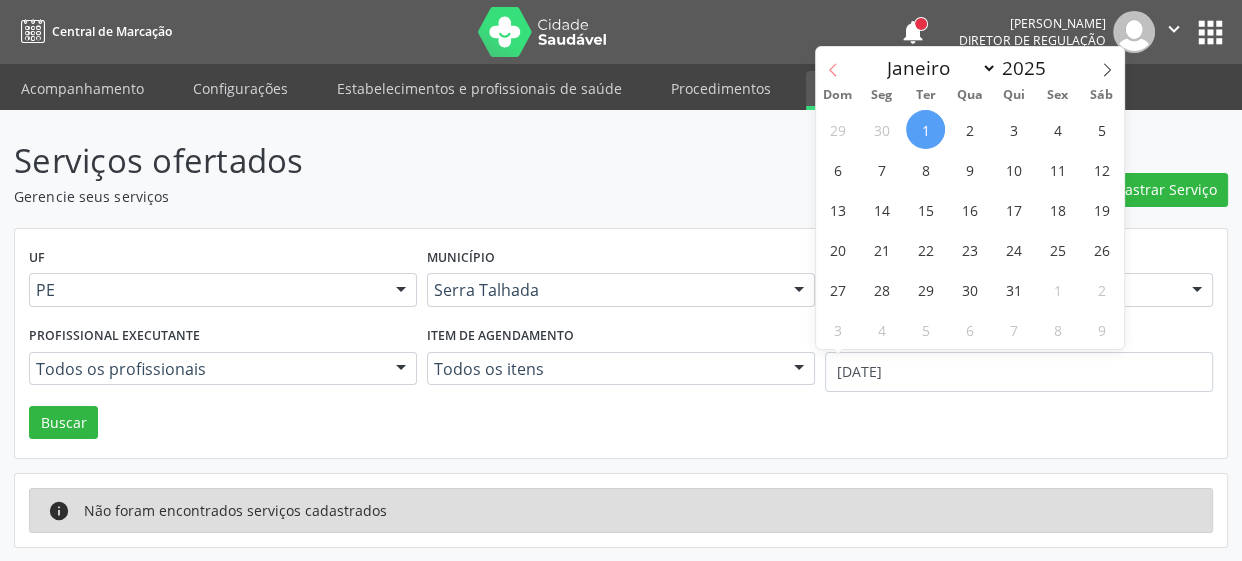 click at bounding box center [833, 64] 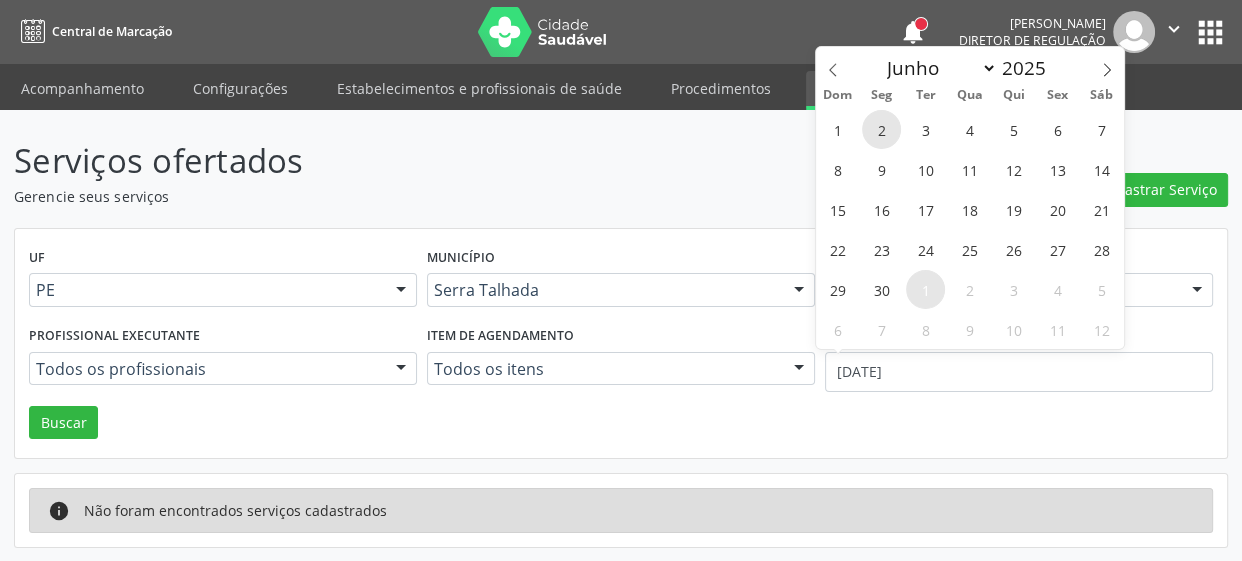 click on "2" at bounding box center (881, 129) 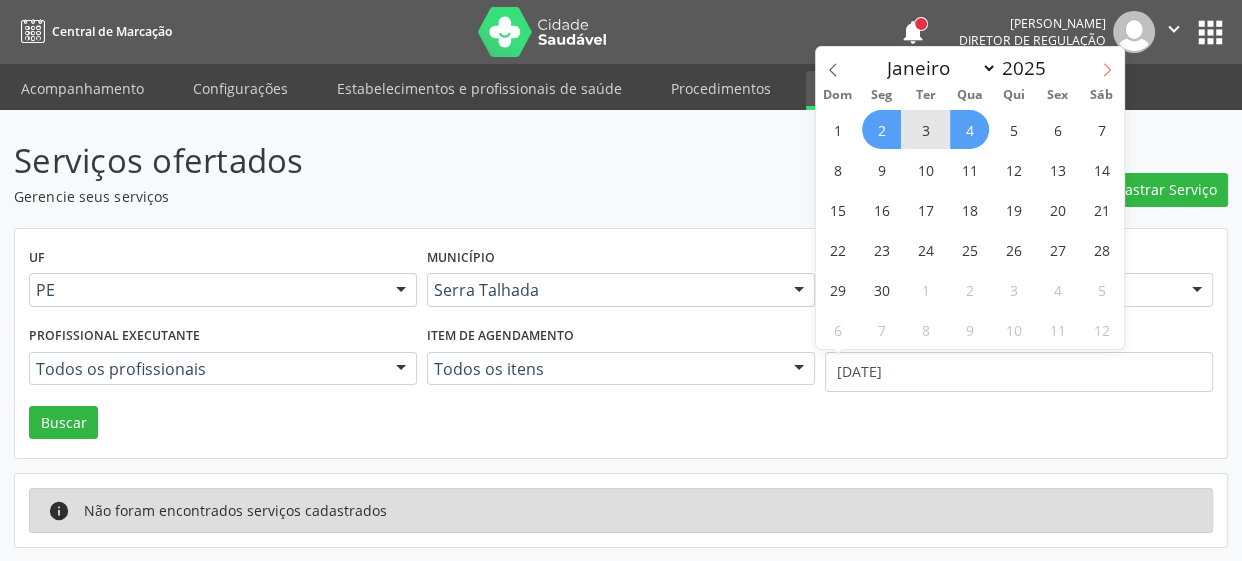 click at bounding box center [1107, 64] 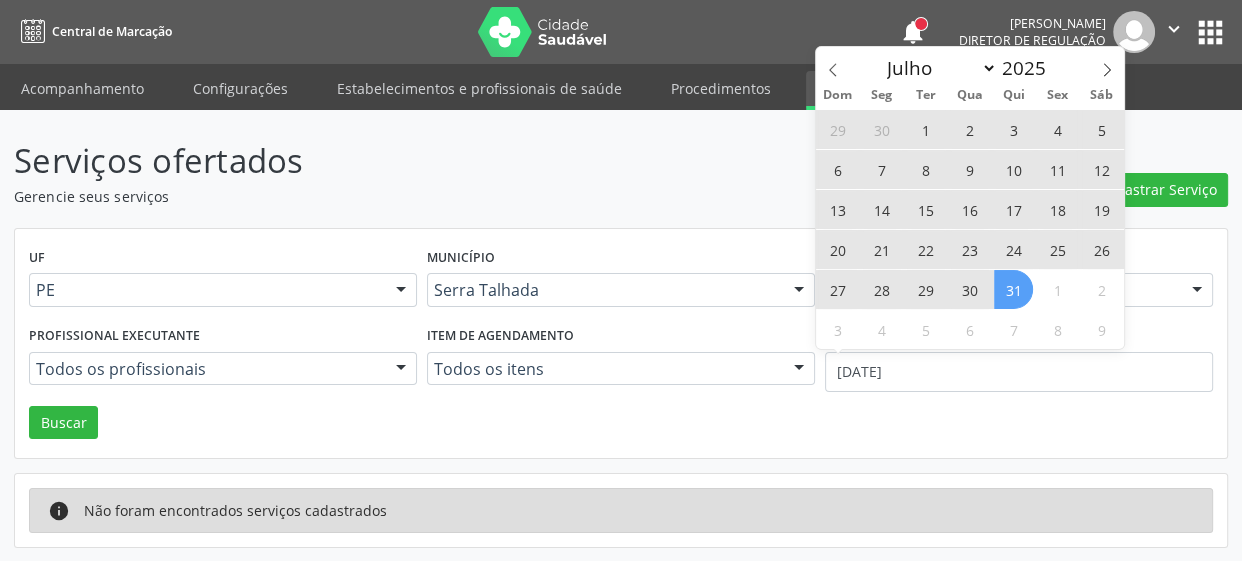 click on "31" at bounding box center [1013, 289] 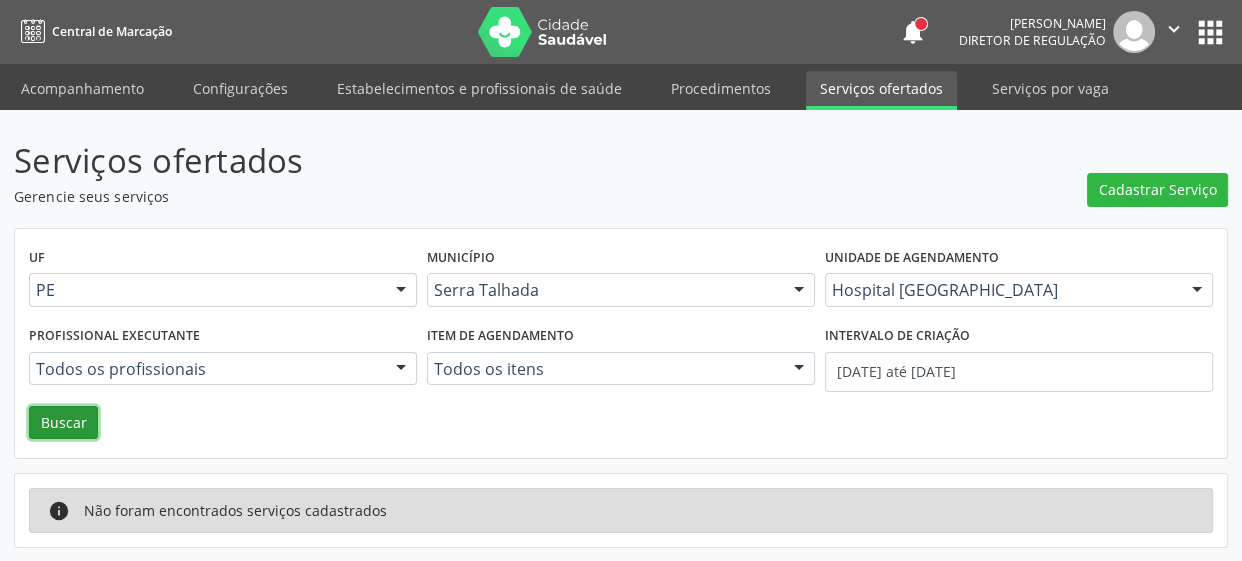 click on "Buscar" at bounding box center [63, 423] 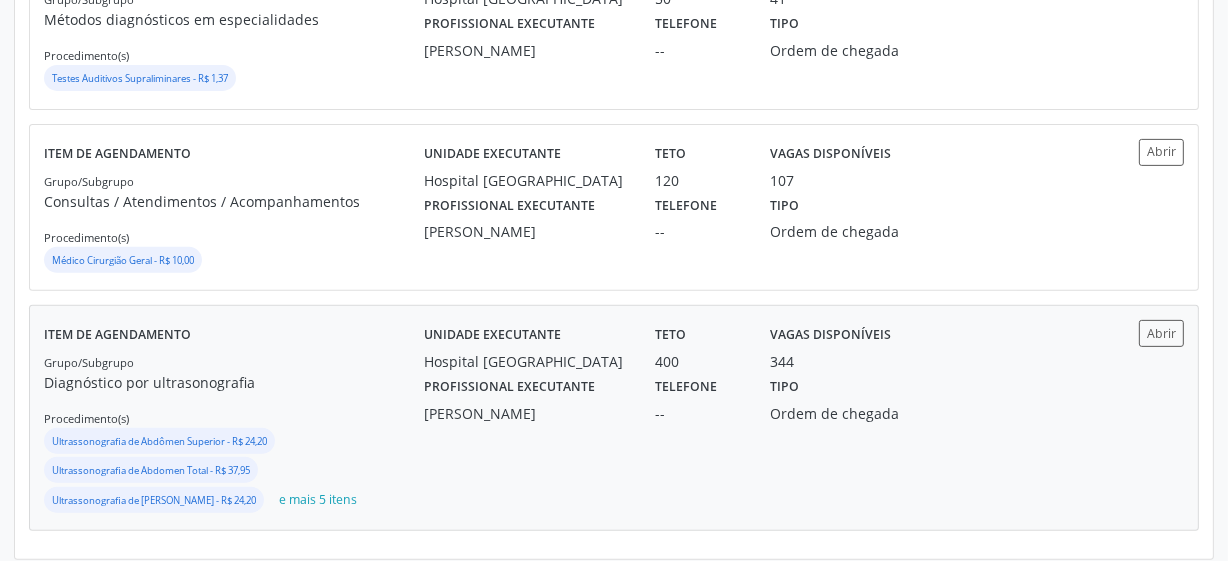 scroll, scrollTop: 612, scrollLeft: 0, axis: vertical 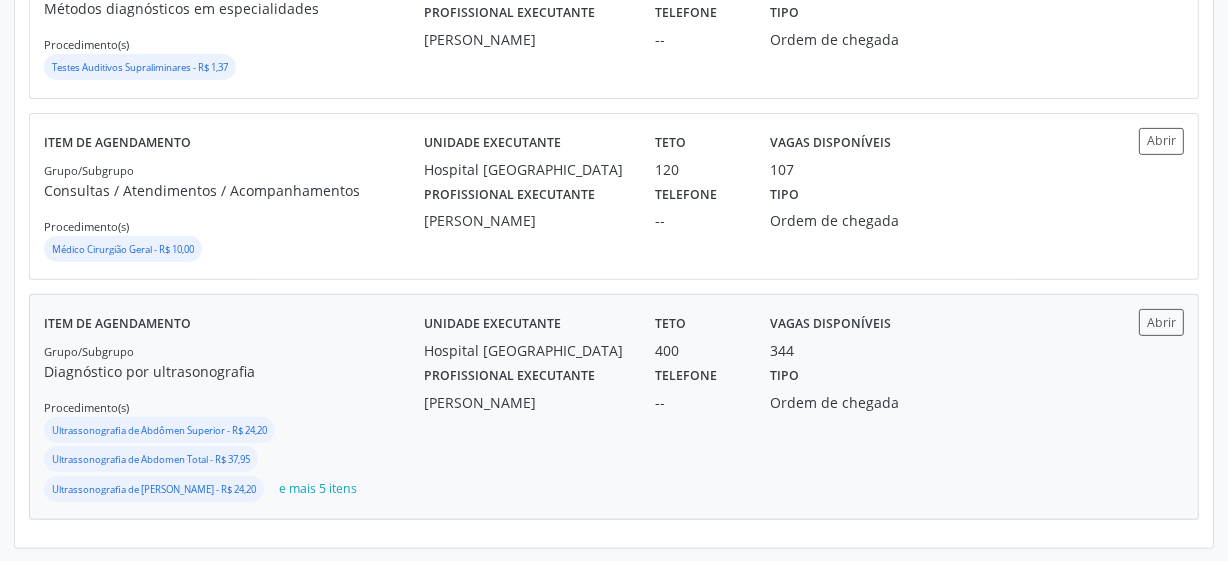 click on "Unidade executante
Hospital Sao Francisco
Teto
400
Vagas disponíveis
344
Profissional executante
Yuri Araujo Magalhaes
Telefone
--
Tipo
Ordem de chegada" at bounding box center (756, 407) 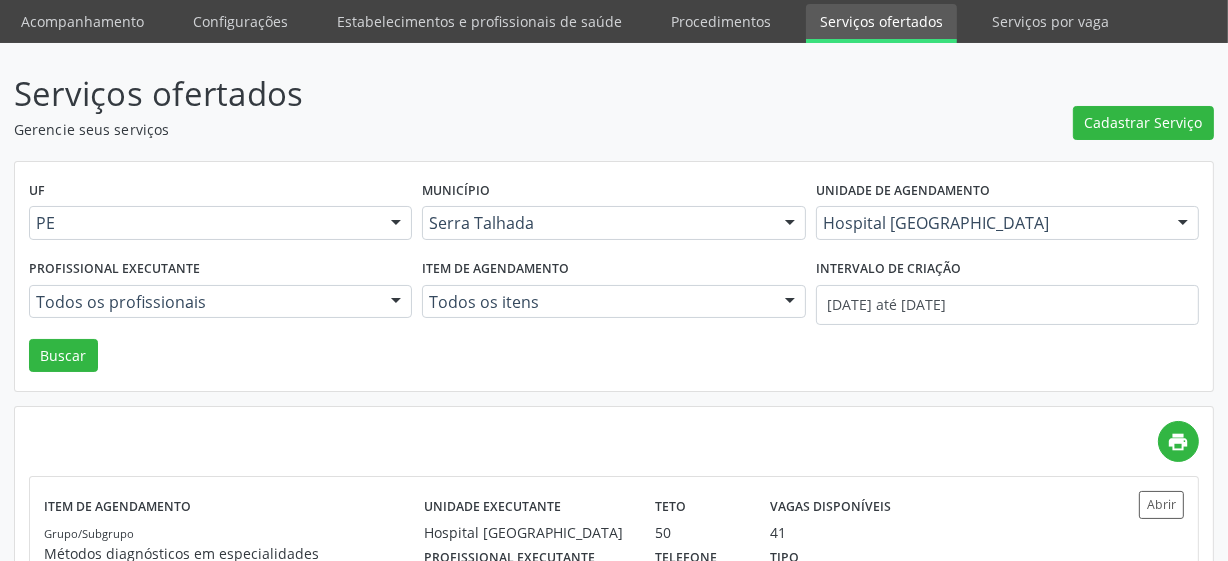 scroll, scrollTop: 0, scrollLeft: 0, axis: both 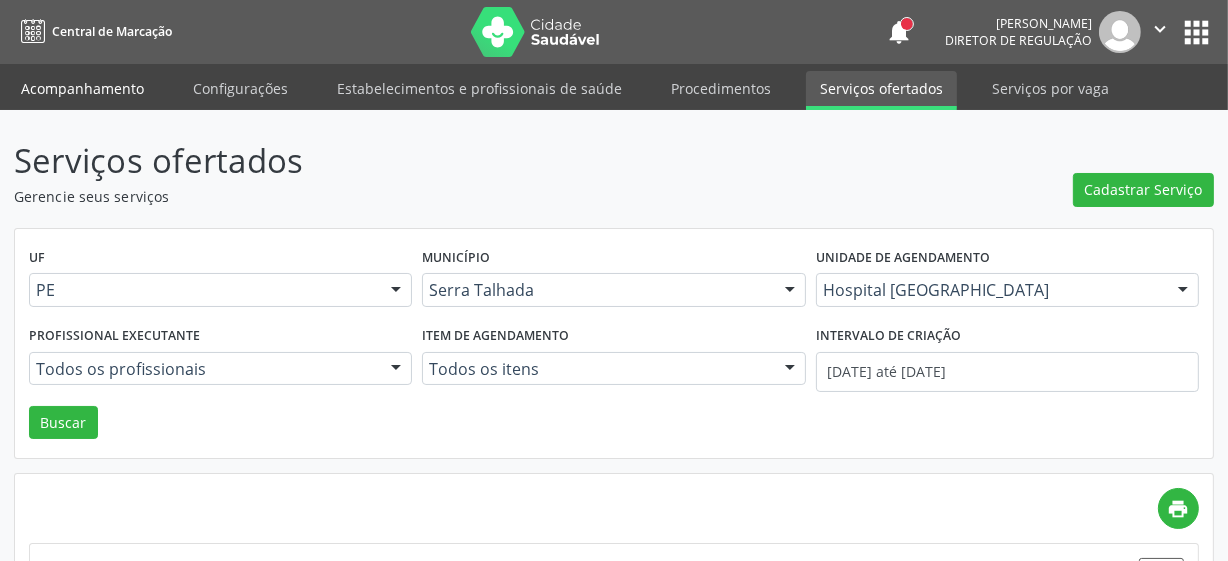 click on "Acompanhamento" at bounding box center (82, 88) 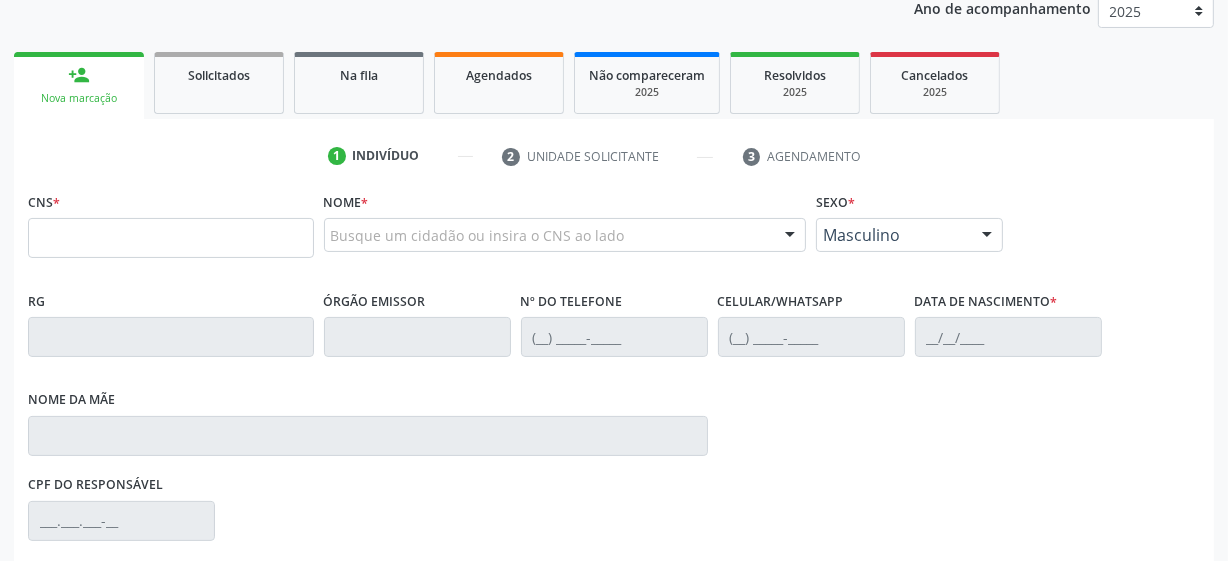 scroll, scrollTop: 272, scrollLeft: 0, axis: vertical 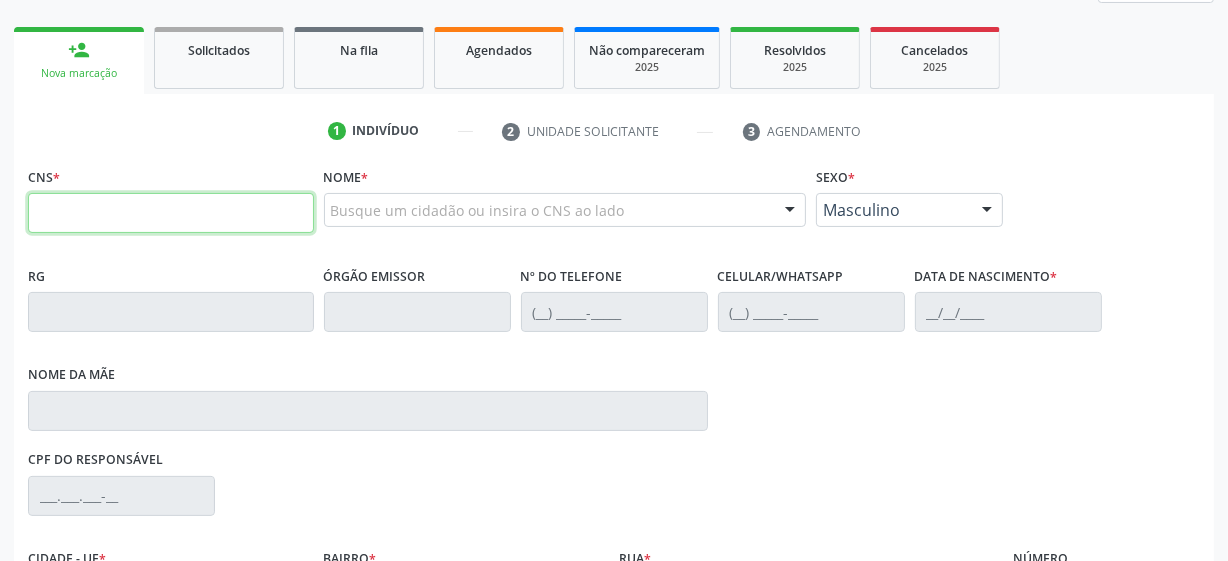 click at bounding box center [171, 213] 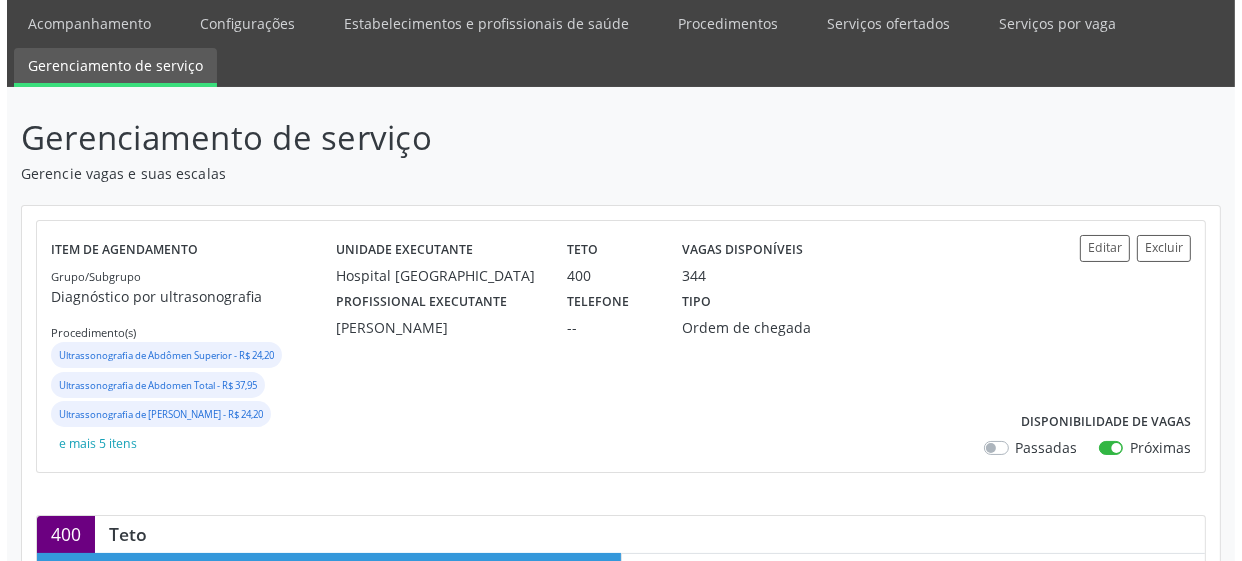 scroll, scrollTop: 0, scrollLeft: 0, axis: both 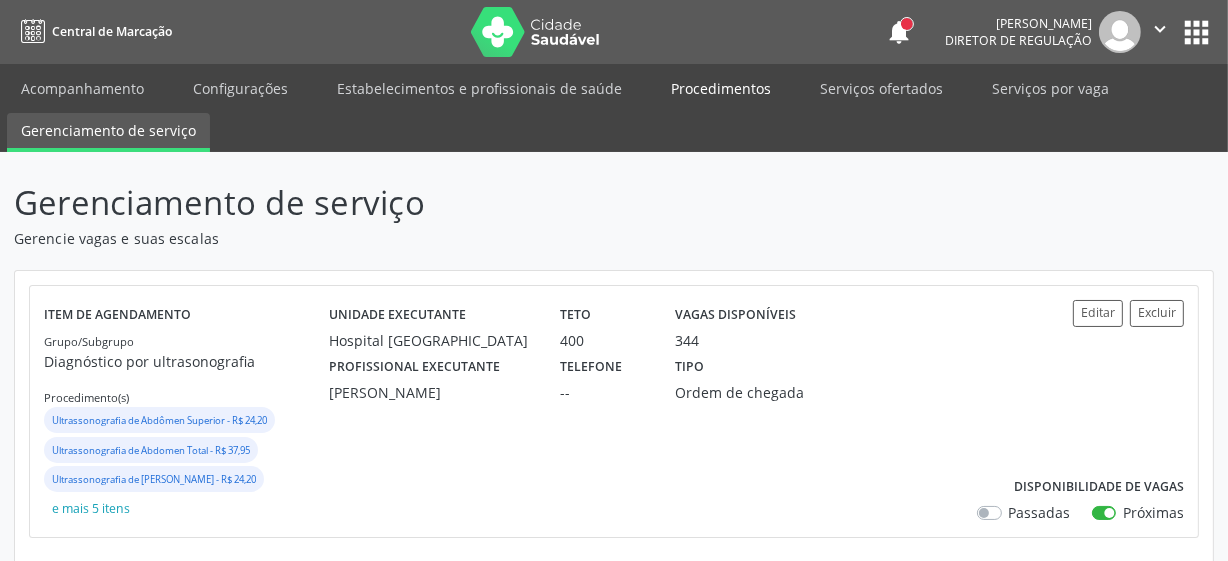 click on "Procedimentos" at bounding box center (721, 88) 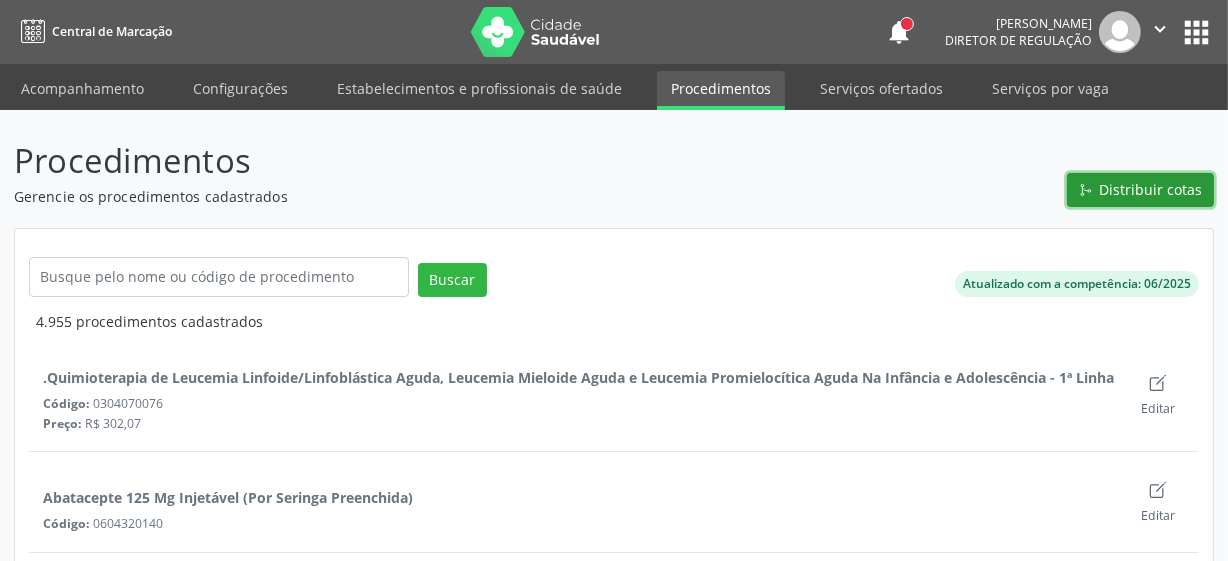 click on "Distribuir cotas" at bounding box center (1140, 190) 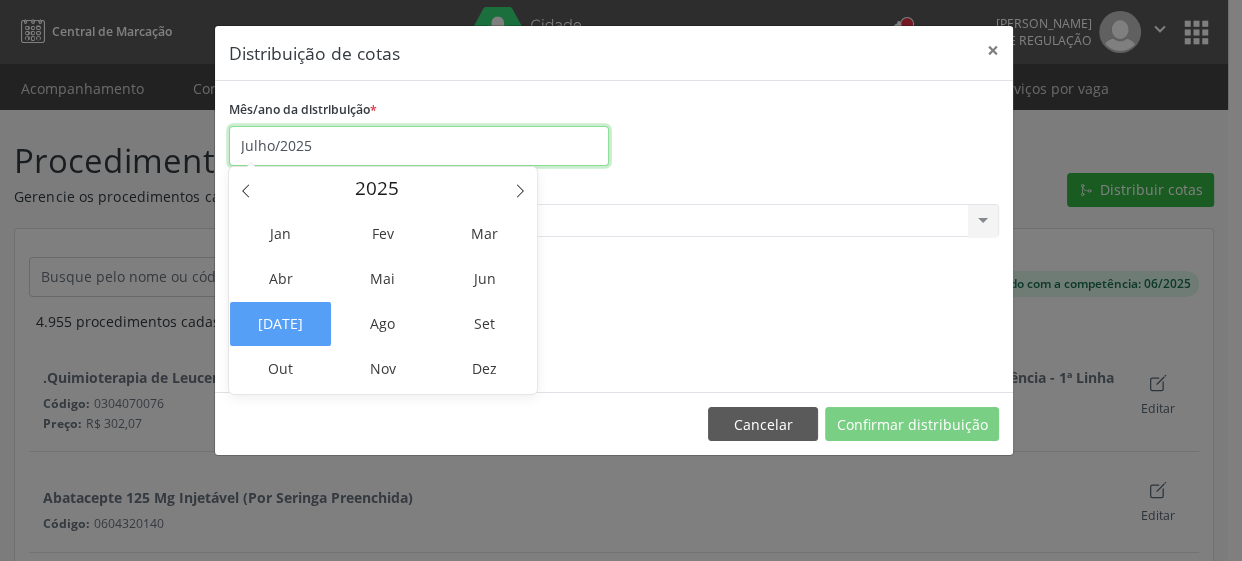 click on "Julho/2025" at bounding box center [419, 146] 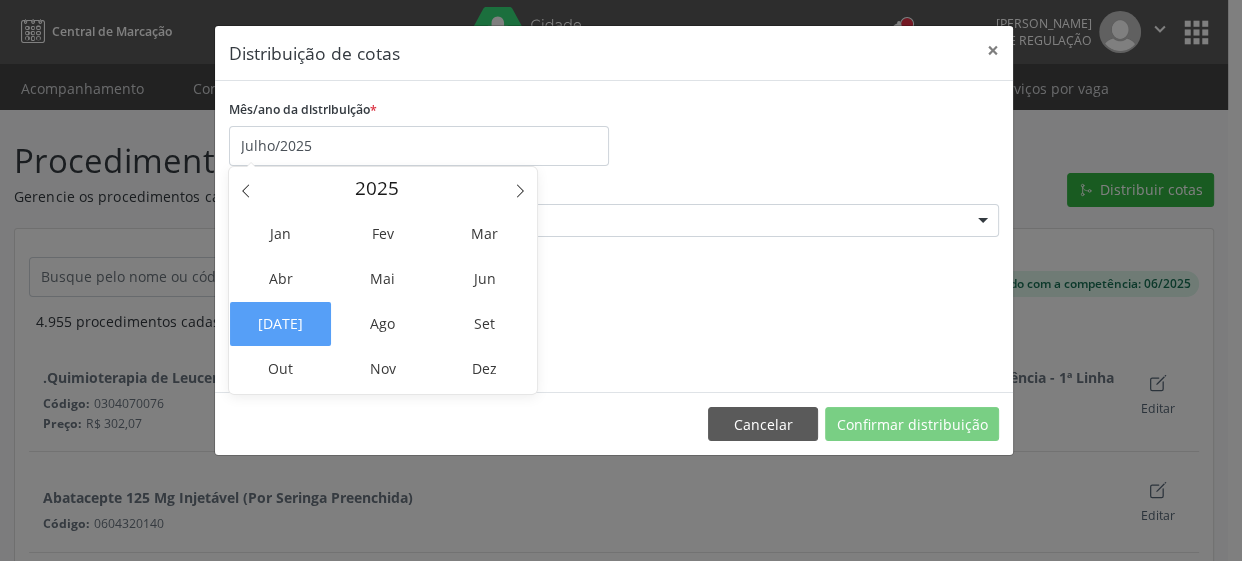 click on "[DATE]" at bounding box center (280, 324) 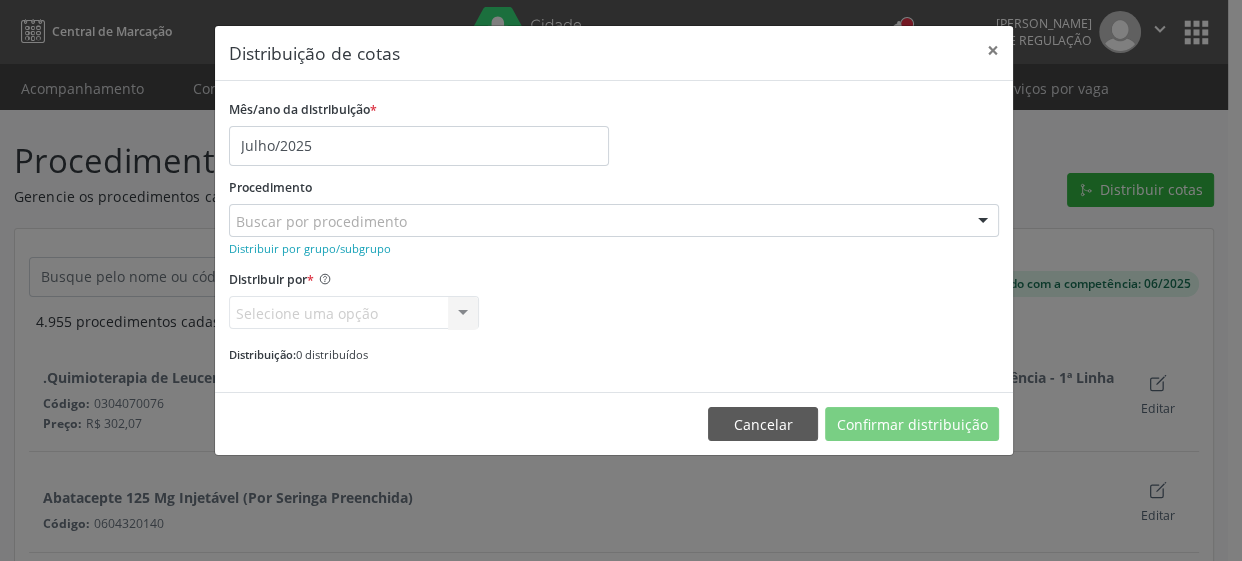 click on "Procedimento
Buscar por procedimento
0304070076 - .Quimioterapia de Leucemia Linfoide/Linfoblástica Aguda, Leucemia Mieloide Aguda e Leucemia Promielocítica Aguda Na Infância e Adolescência - 1ª Linha - Fase de Manutenção   0604320140 - Abatacepte 125 Mg Injetável (Por Seringa Preenchida)   0604320124 - Abatacepte 250 Mg Injetável (Por Frasco Ampola).   0603050018 - Abciximabe   0406010013 - Abertura de Comunicação Inter-Atrial   0406010021 - Abertura de Estenose Aortica Valvar   0406011265 - Abertura de Estenose Aortica Valvar (Criança e Adolescente)   0406010030 - Abertura de Estenose Pulmonar Valvar   0406011273 - Abertura de Estenose Pulmonar Valvar (Criança e Adolescente)   0301080011 - Abordagem Cognitiva Comportamental do Fumante (Por Atendimento / Paciente)   0307020010 - Acesso A Polpa Dentaria e Medicacao (Por Dente)   0604660030 - Acetazolamida 250 Mg (Por Comprimido)   0202010783 - Acidez Titulável no Leite Humano (Dornic)" at bounding box center (614, 205) 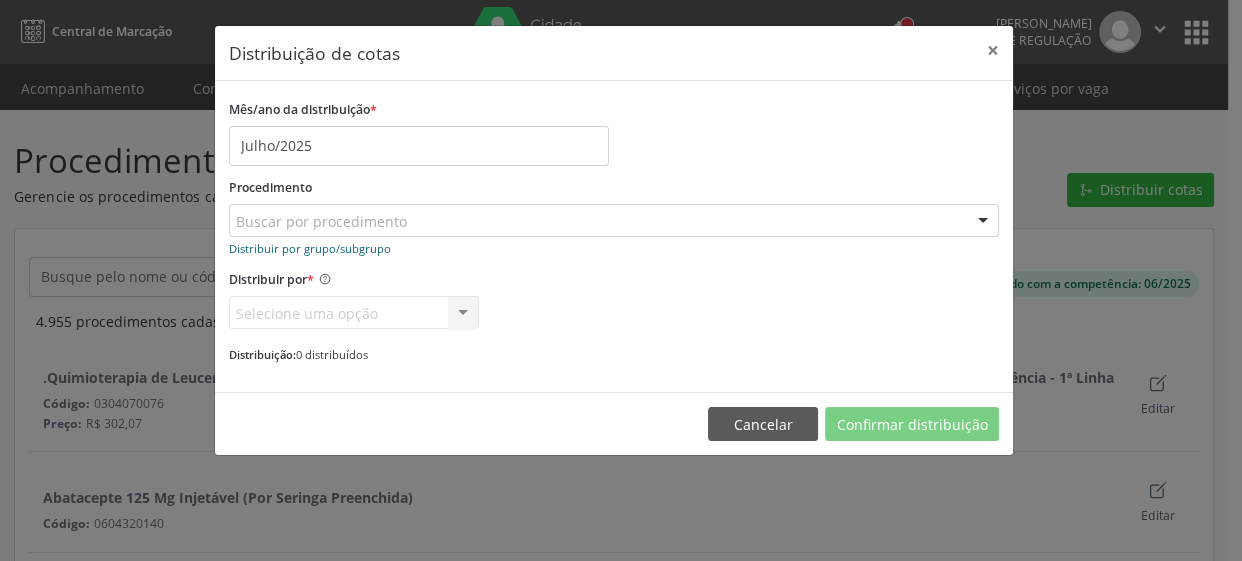 click on "Distribuir por grupo/subgrupo" at bounding box center (310, 248) 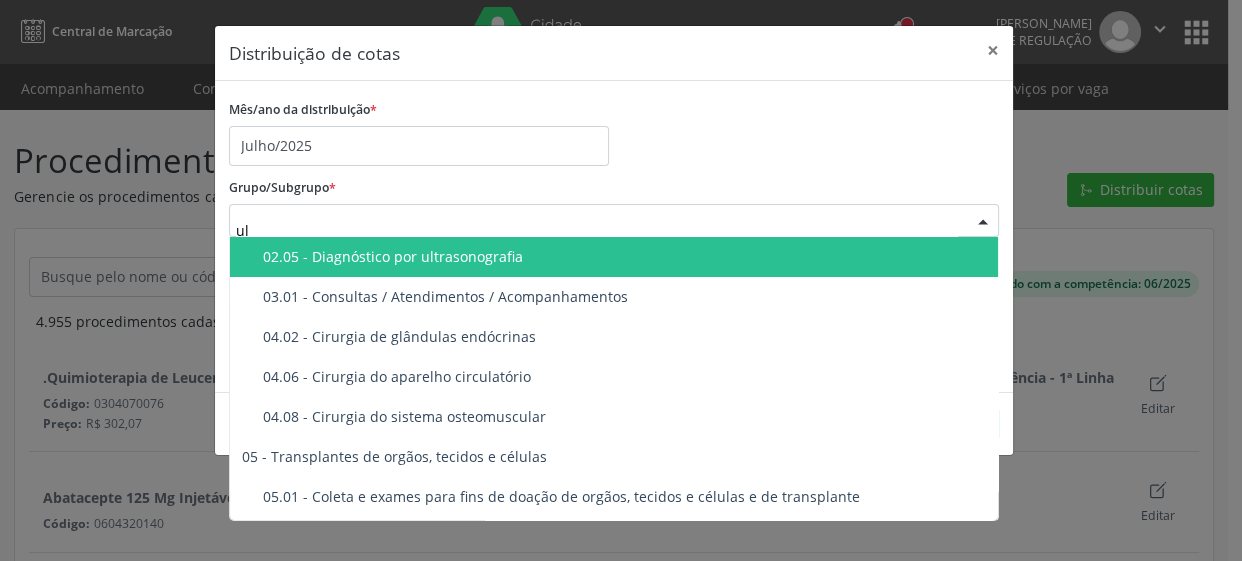 type on "ult" 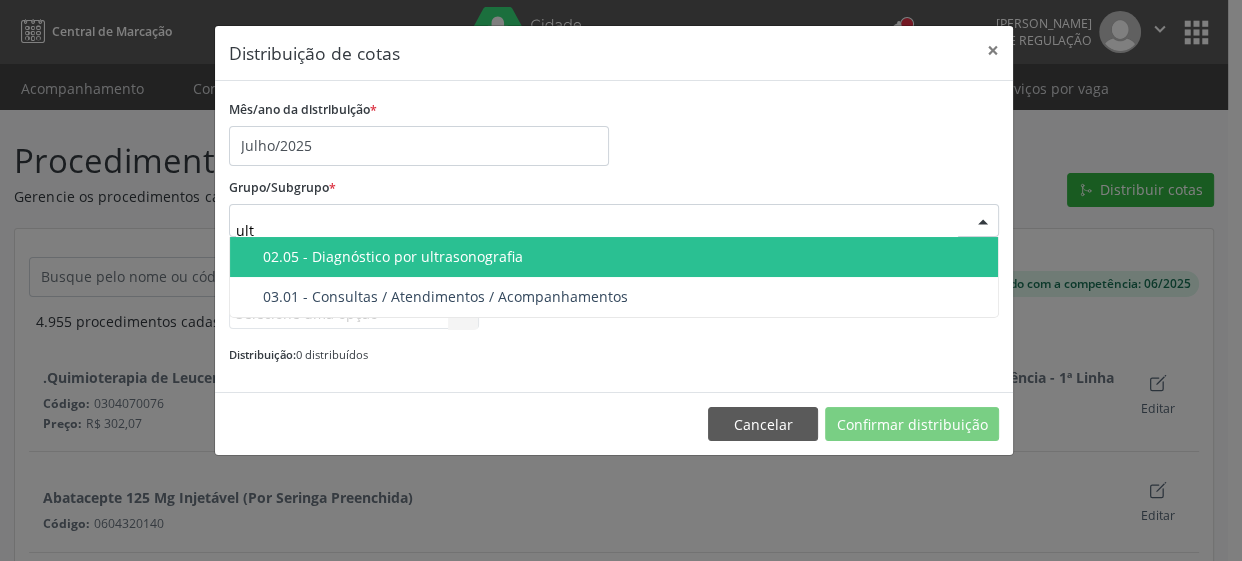 click on "02.05 - Diagnóstico por ultrasonografia" at bounding box center [624, 257] 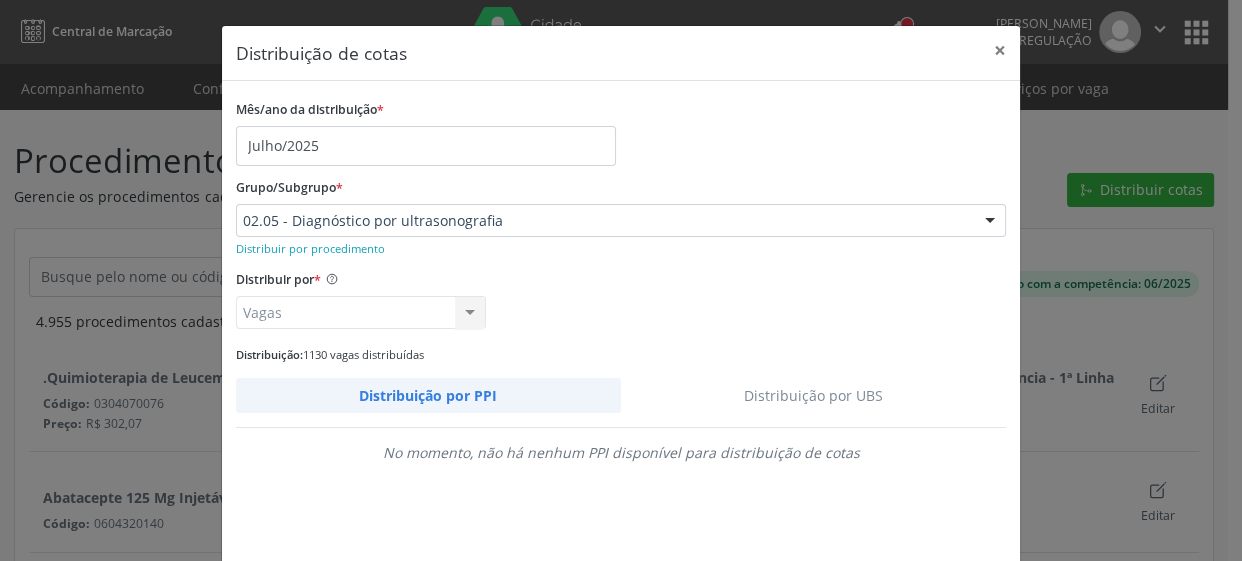 click on "Distribuição por UBS" at bounding box center (814, 395) 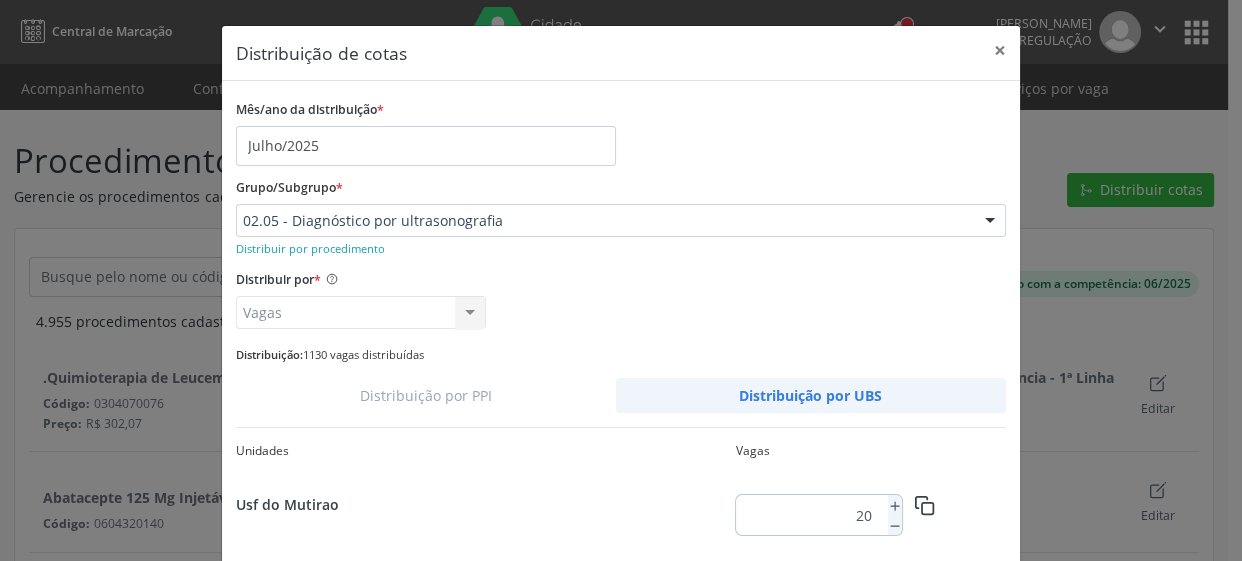 scroll, scrollTop: 154, scrollLeft: 0, axis: vertical 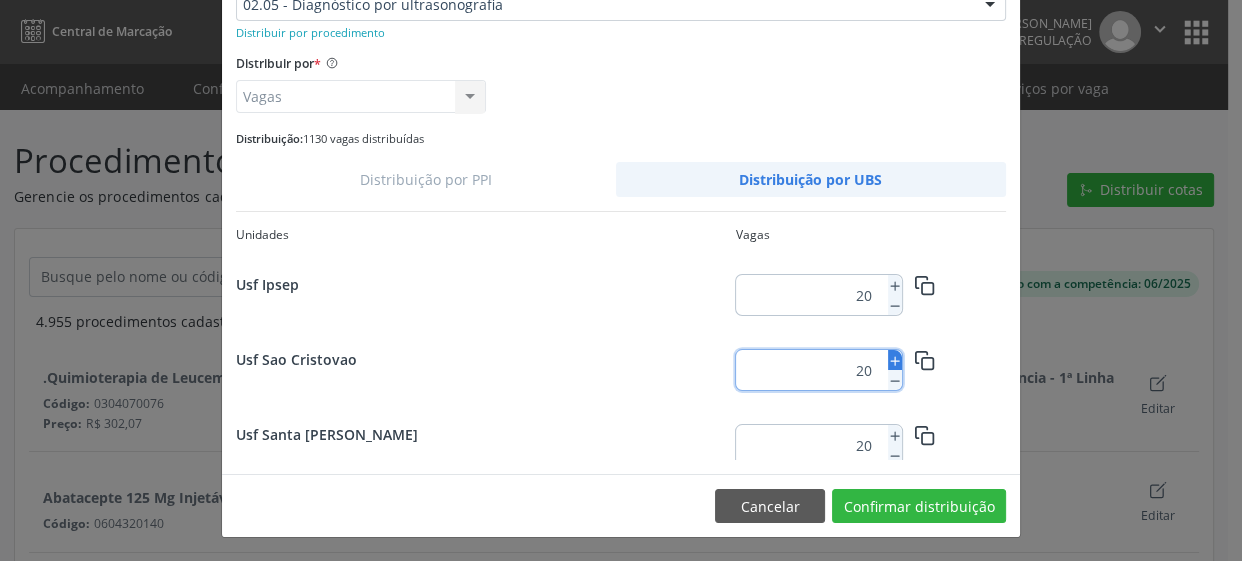 click 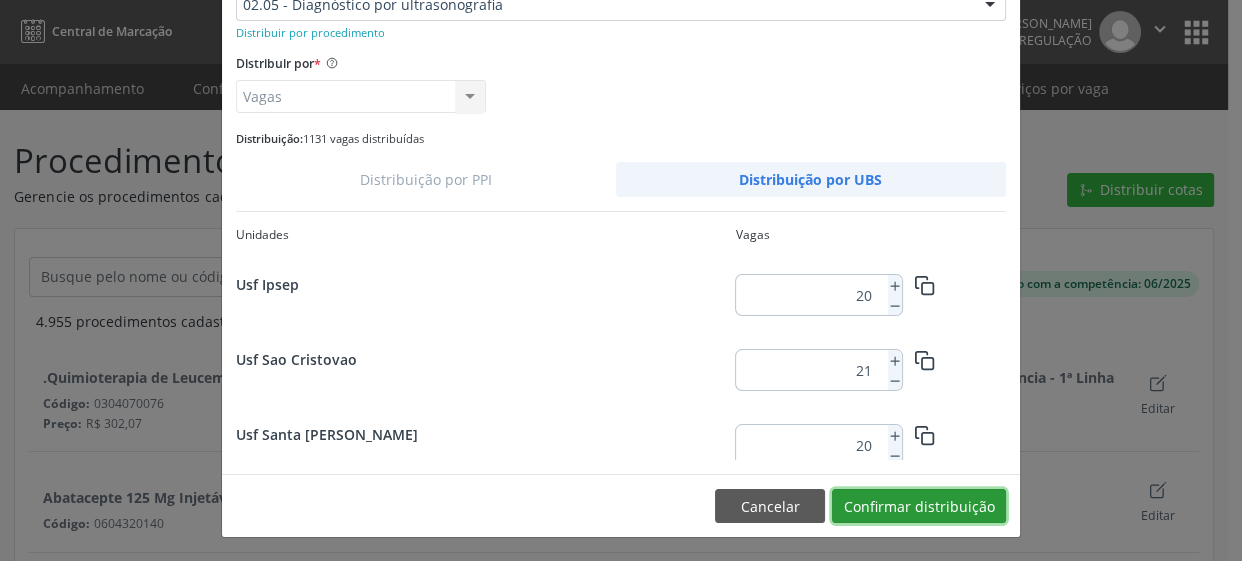 click on "Confirmar distribuição" at bounding box center [919, 506] 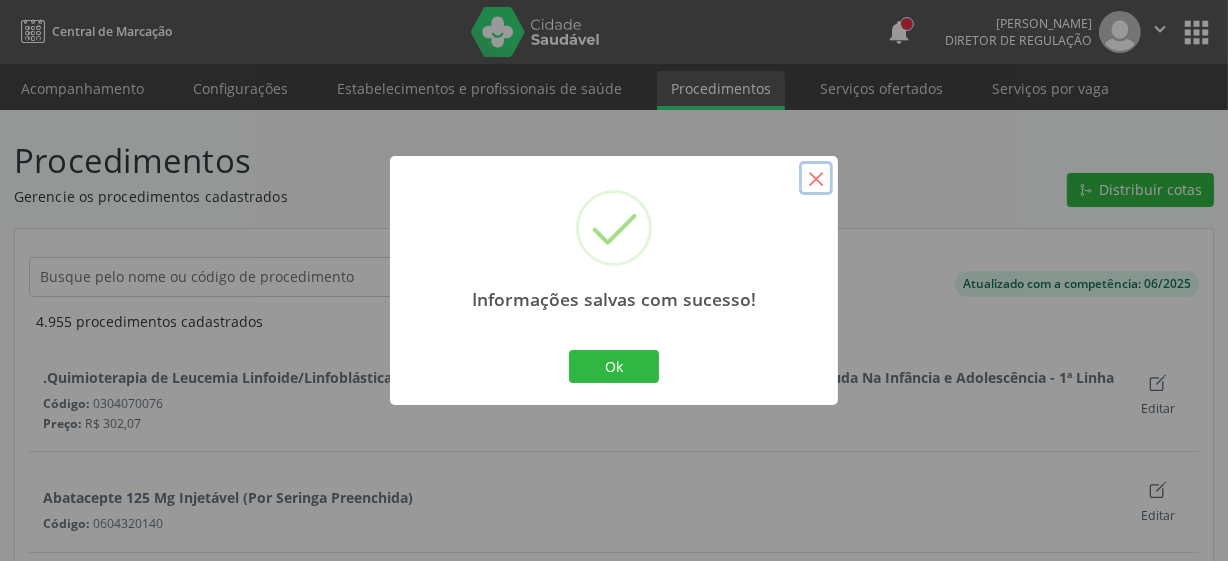 click on "×" at bounding box center (816, 178) 